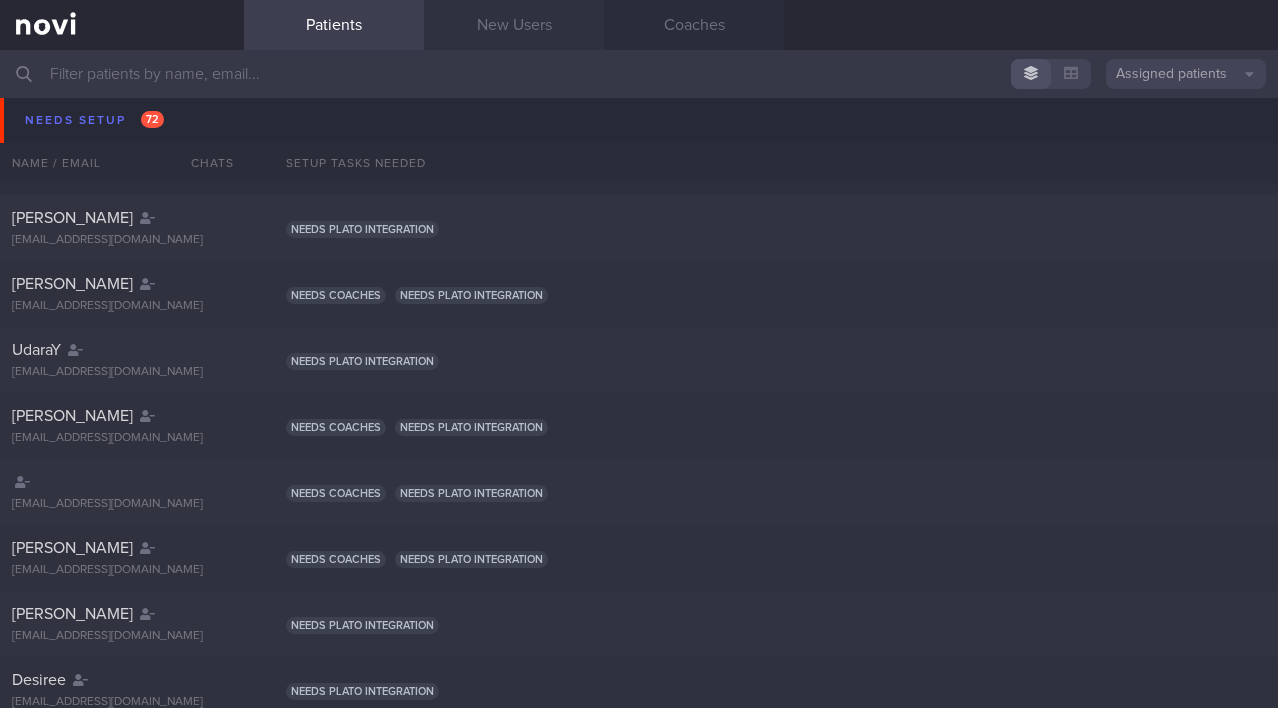 scroll, scrollTop: 0, scrollLeft: 0, axis: both 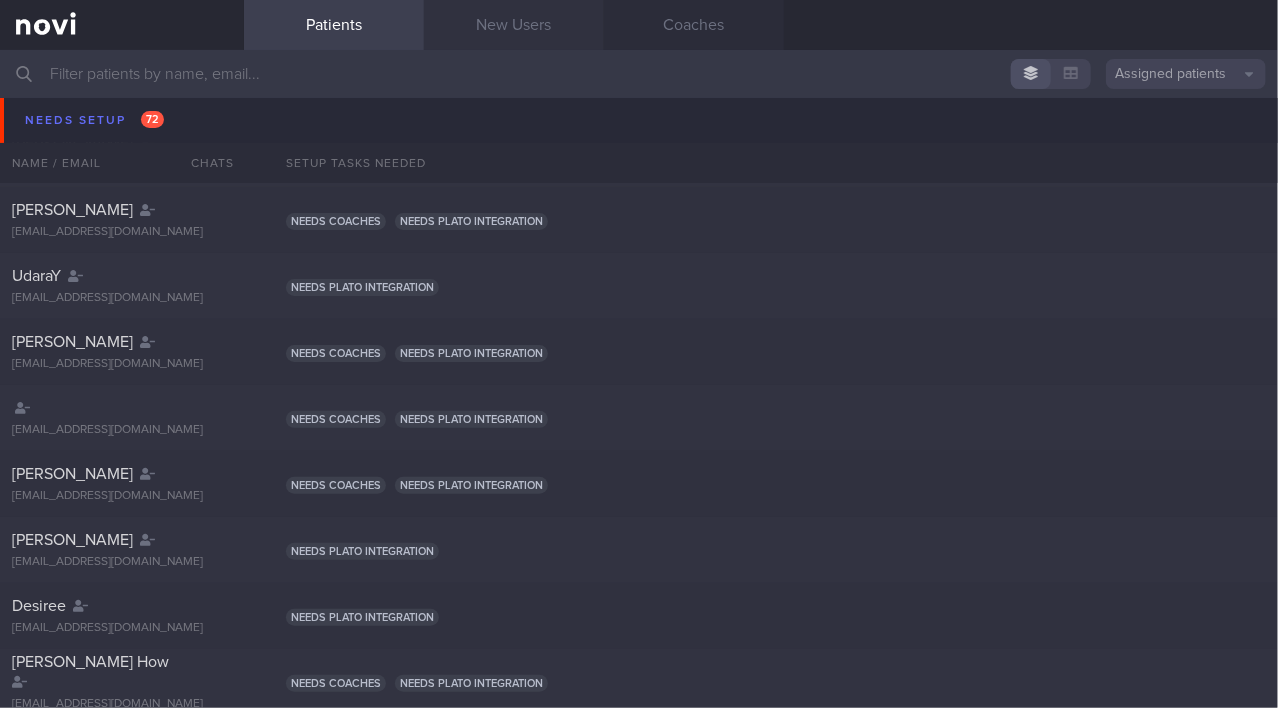 click on "New Users" at bounding box center (514, 25) 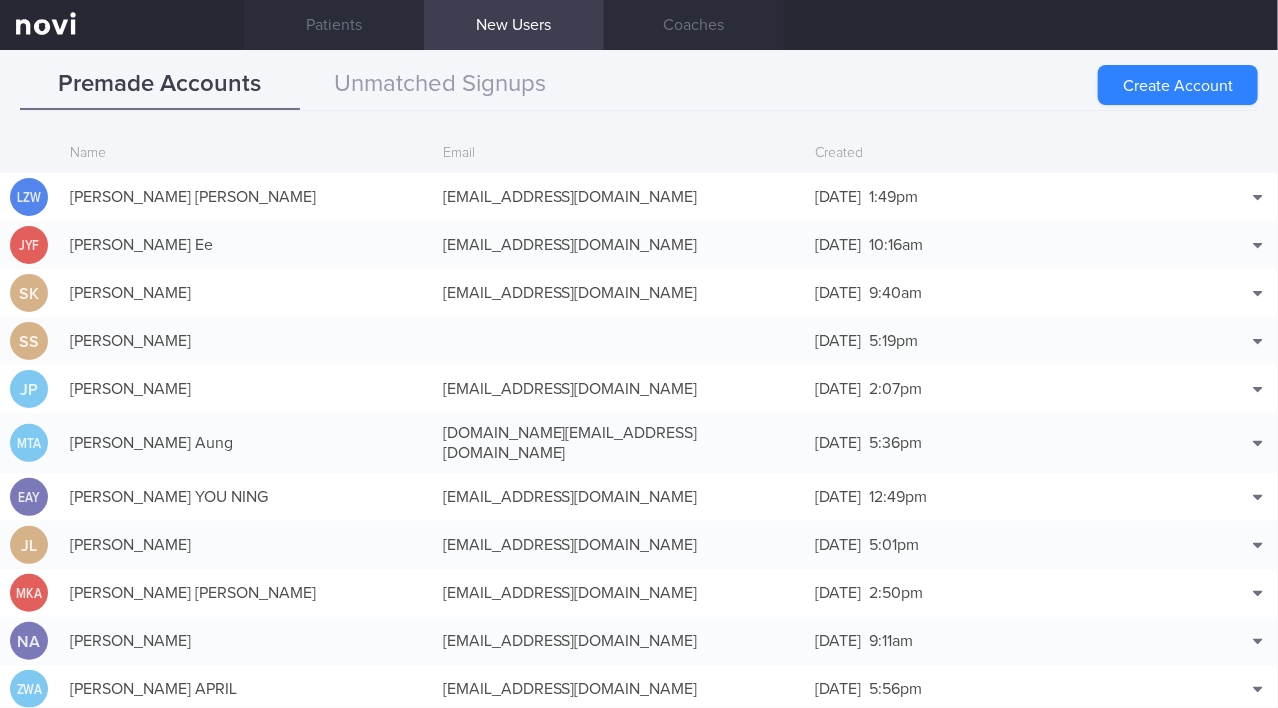 scroll, scrollTop: 48, scrollLeft: 0, axis: vertical 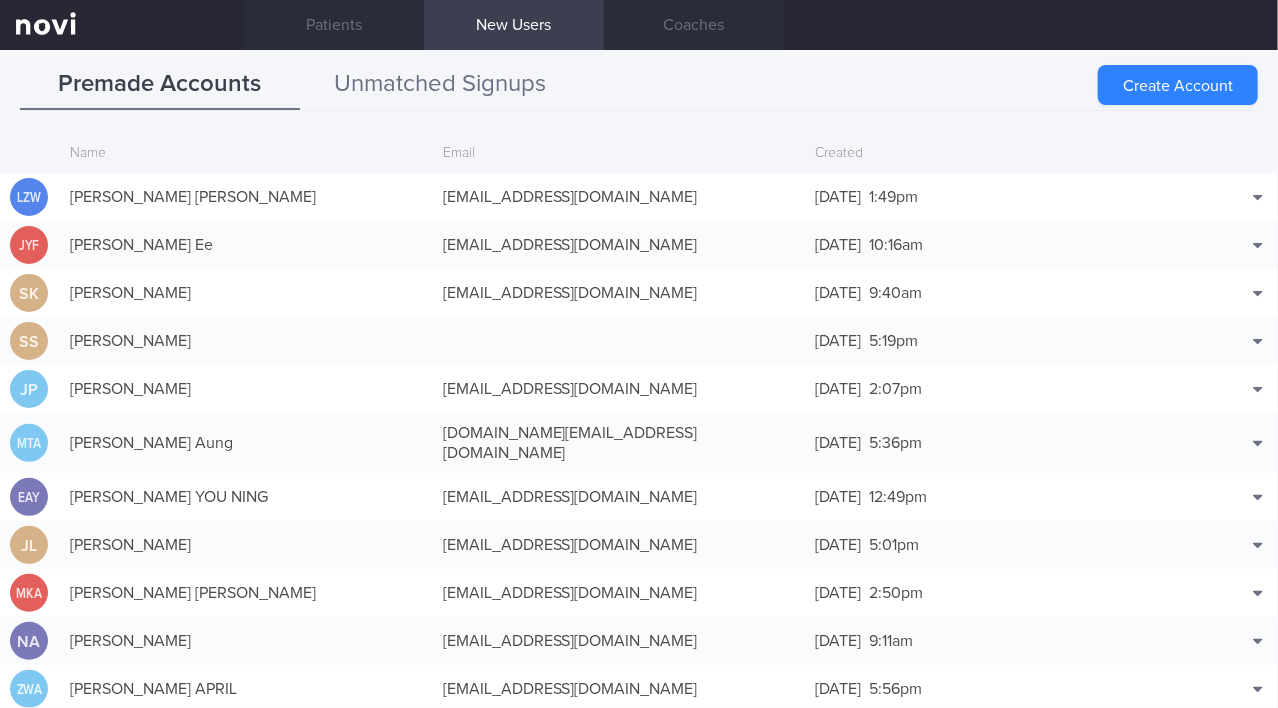 click on "Unmatched Signups" at bounding box center (440, 85) 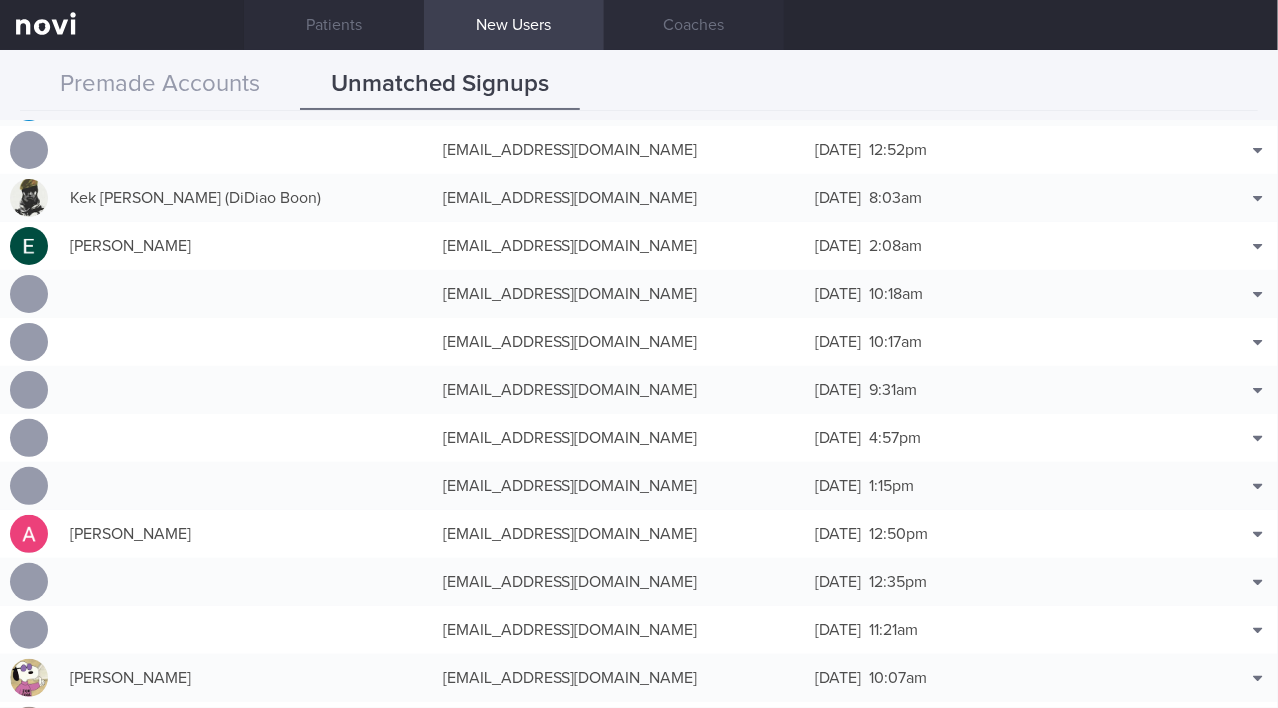 scroll, scrollTop: 139, scrollLeft: 0, axis: vertical 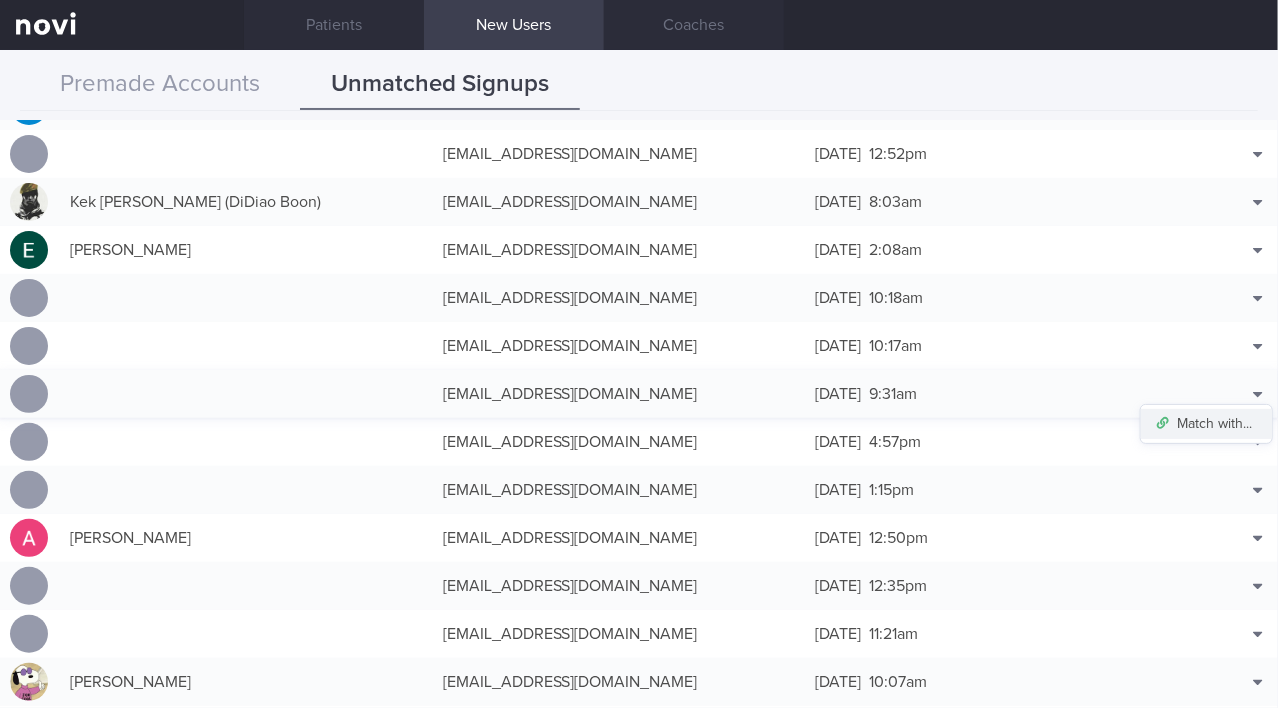click on "Match with..." at bounding box center (1206, 424) 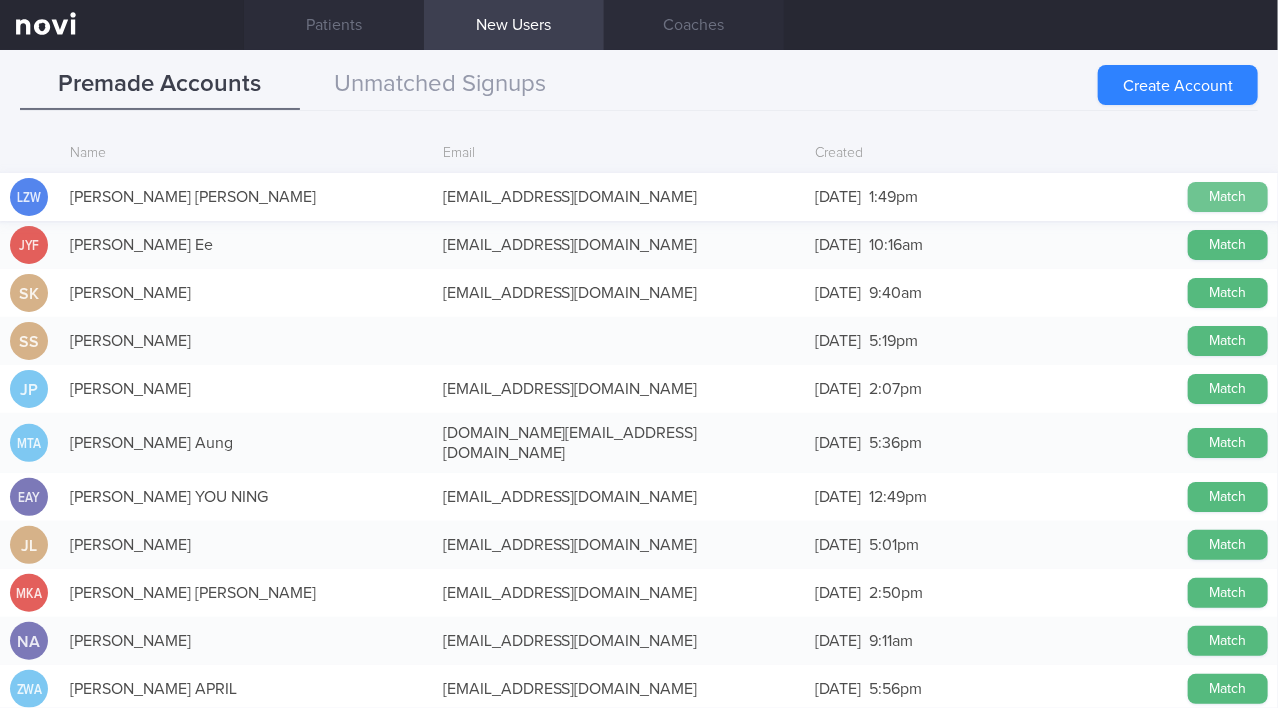click on "Match" at bounding box center [1228, 197] 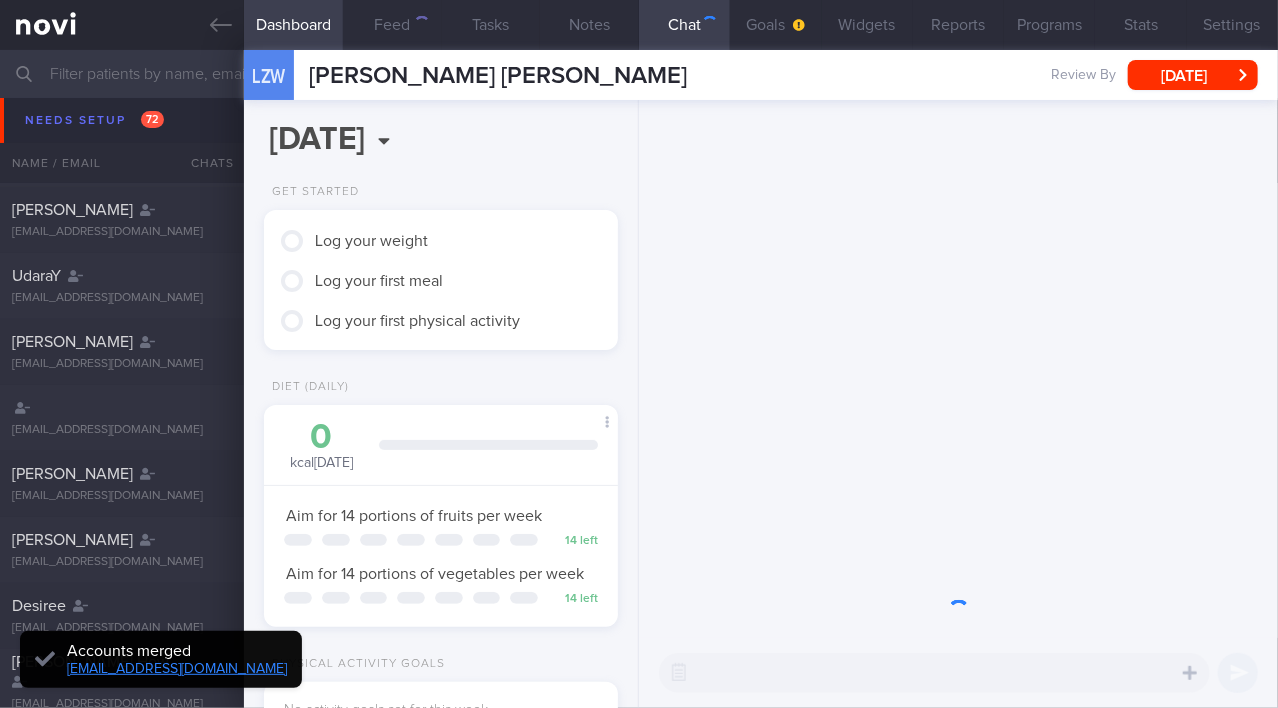 scroll, scrollTop: 999848, scrollLeft: 999695, axis: both 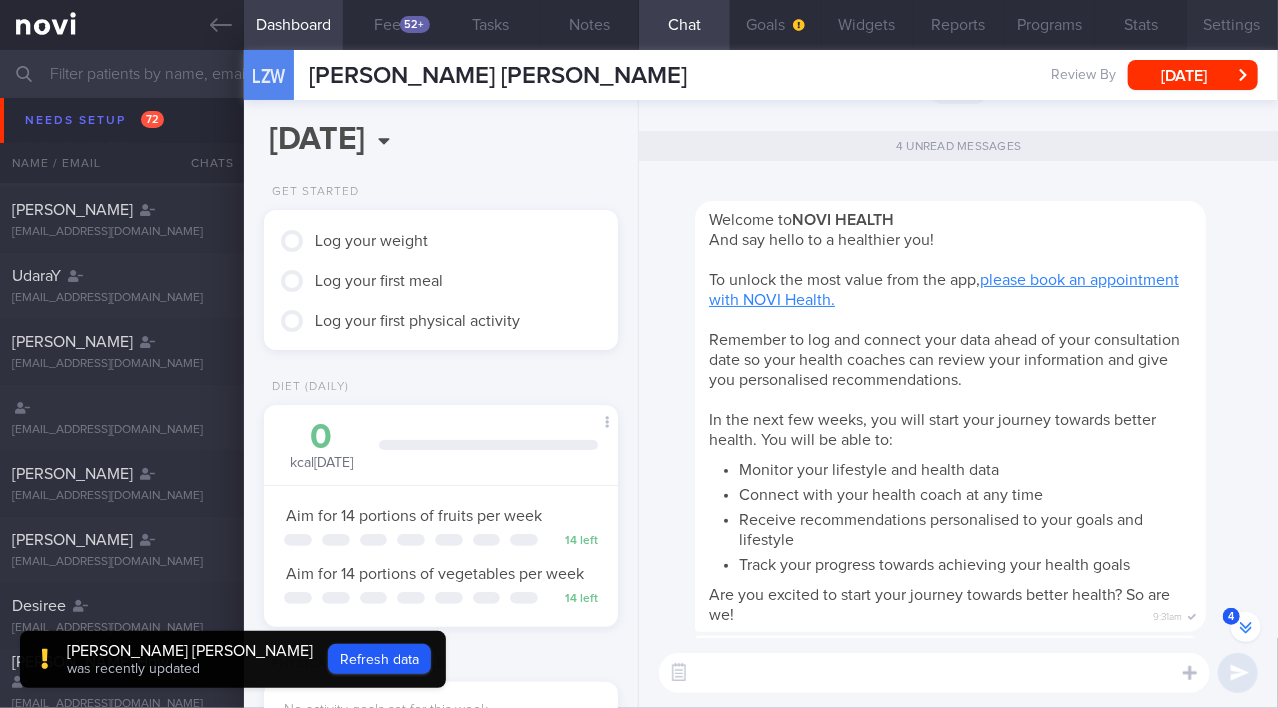 click on "Settings" at bounding box center [1232, 25] 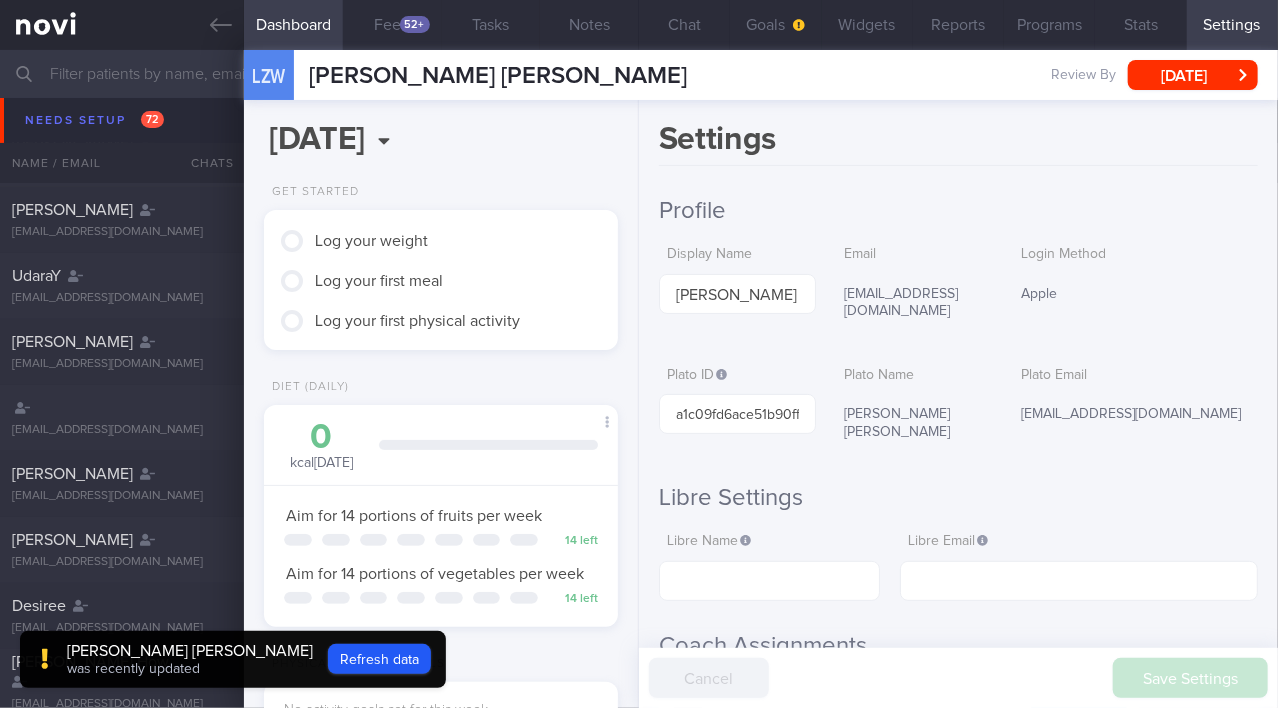 scroll, scrollTop: -450, scrollLeft: 0, axis: vertical 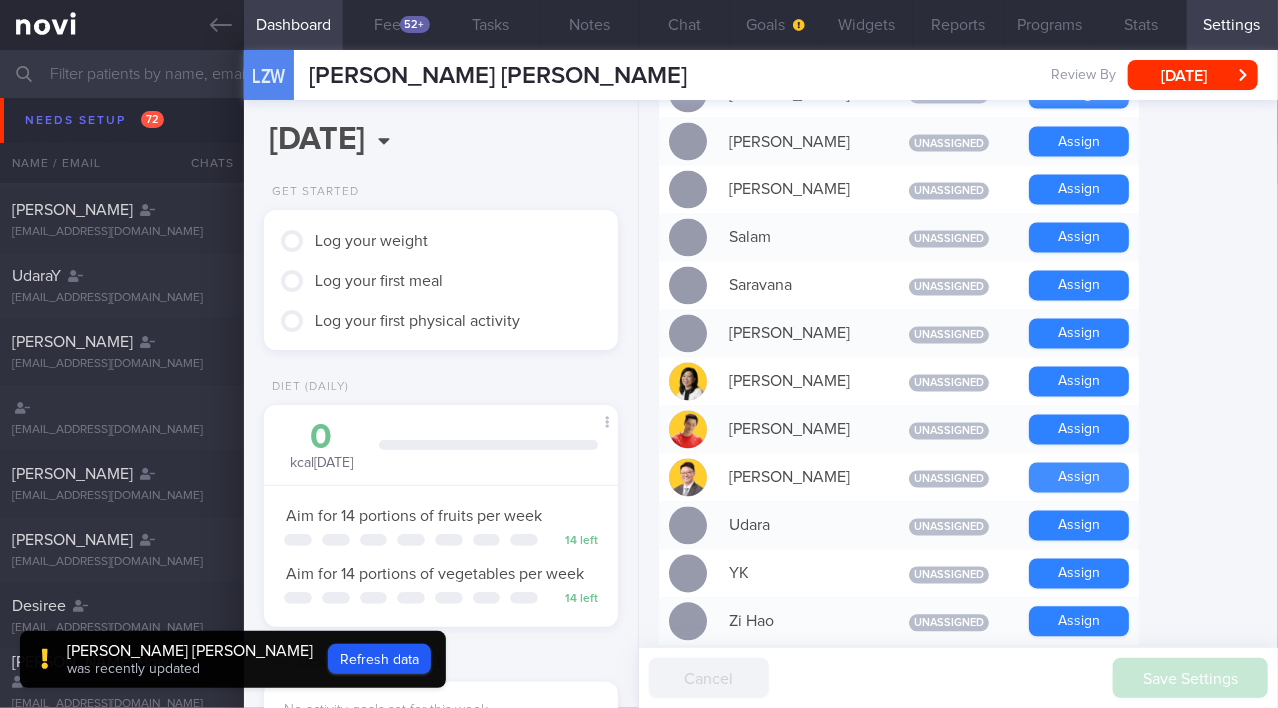 click on "Assign" at bounding box center (1079, 478) 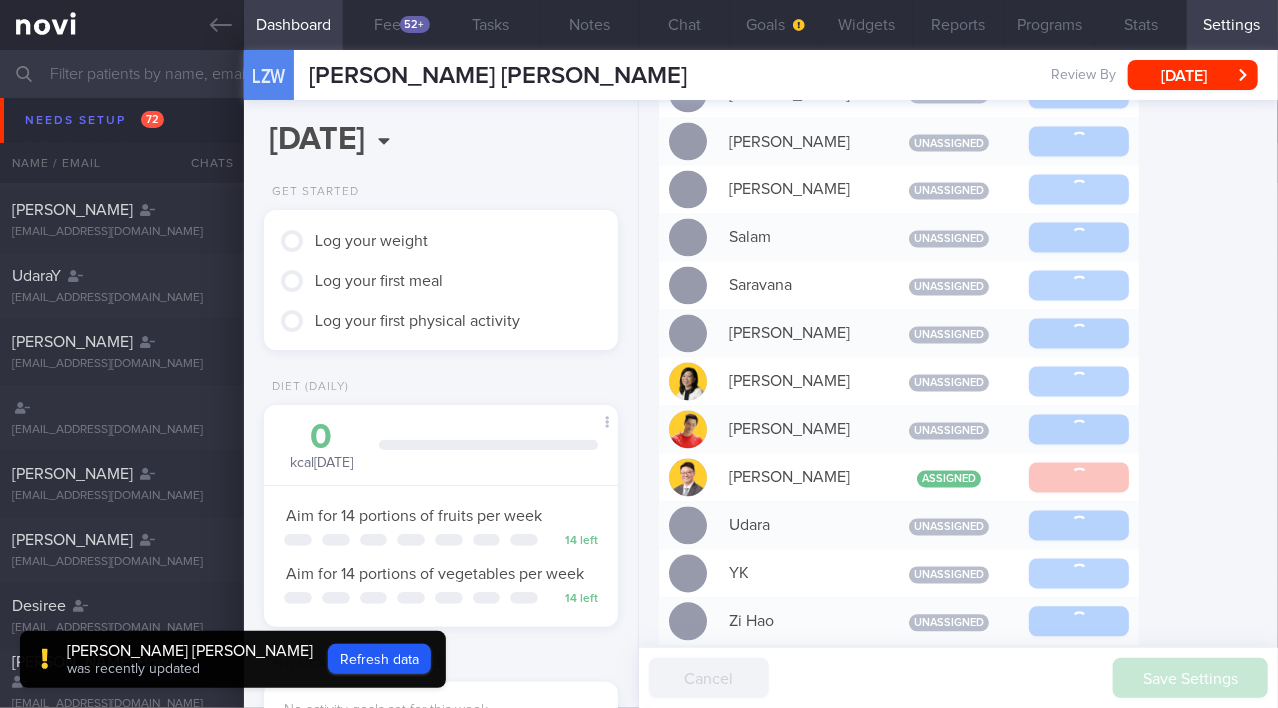 scroll, scrollTop: -506, scrollLeft: 0, axis: vertical 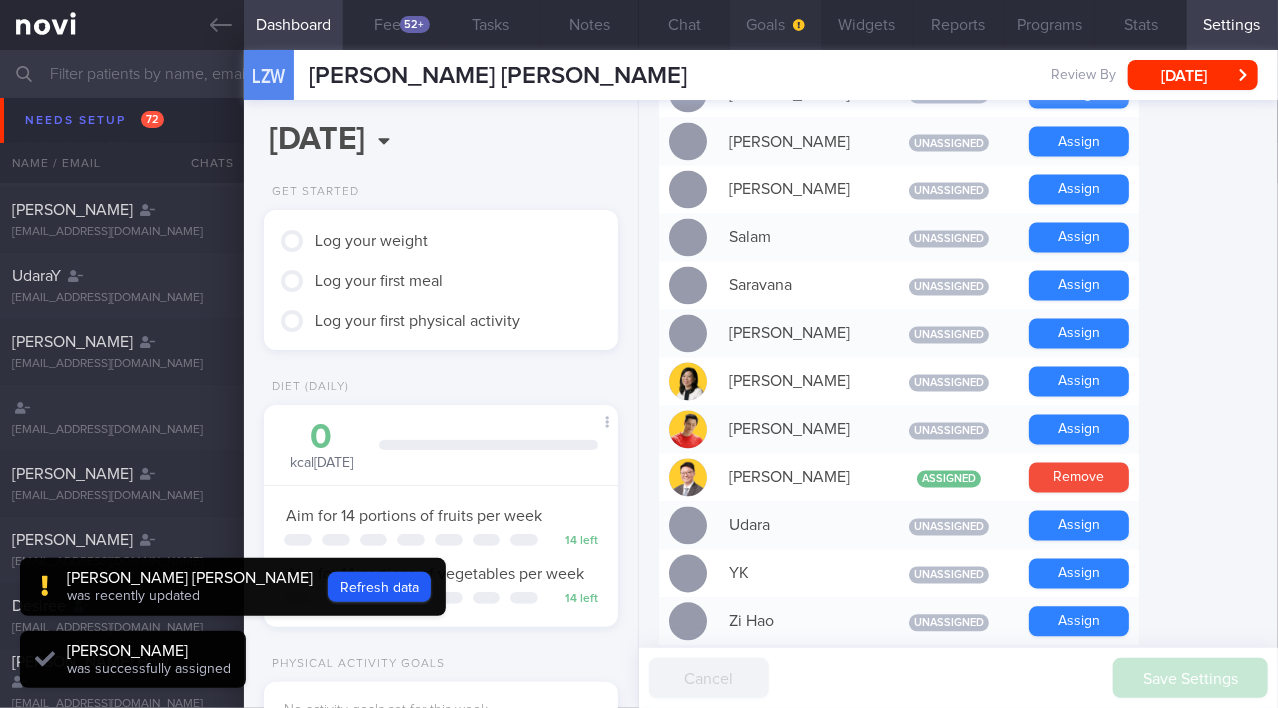 click on "Goals" at bounding box center (775, 25) 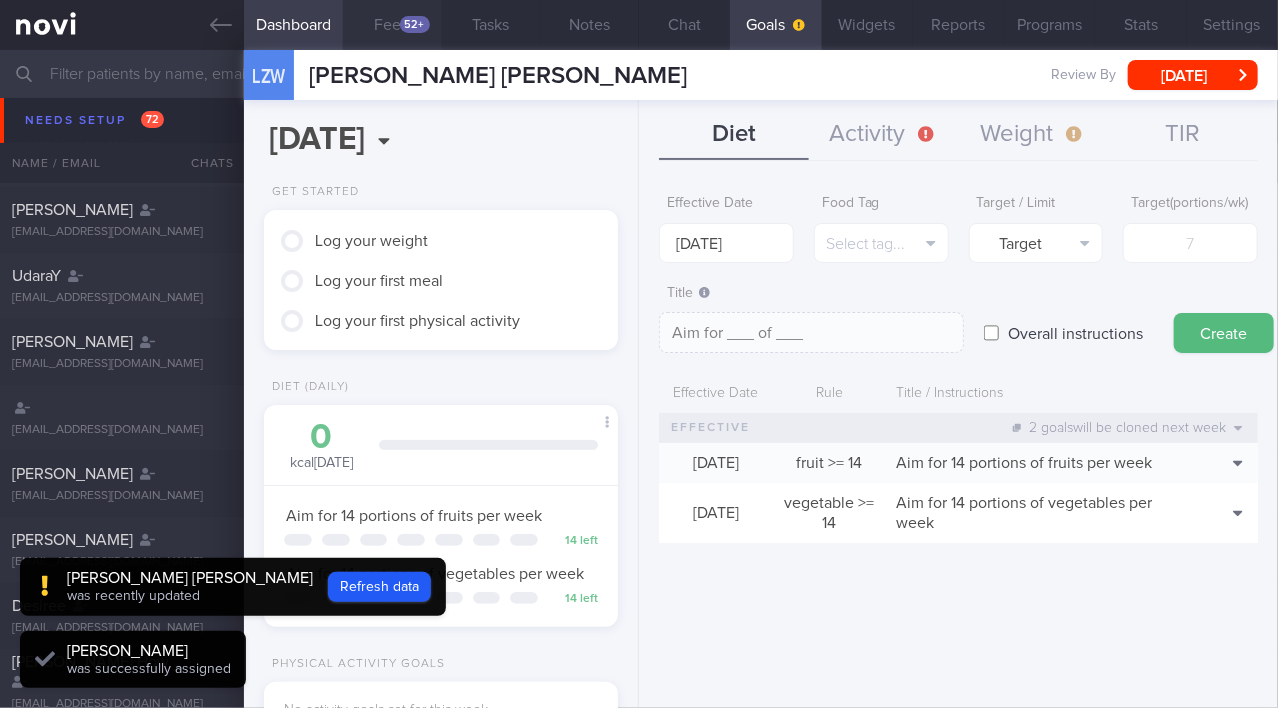 click on "Feed
52+" at bounding box center [392, 25] 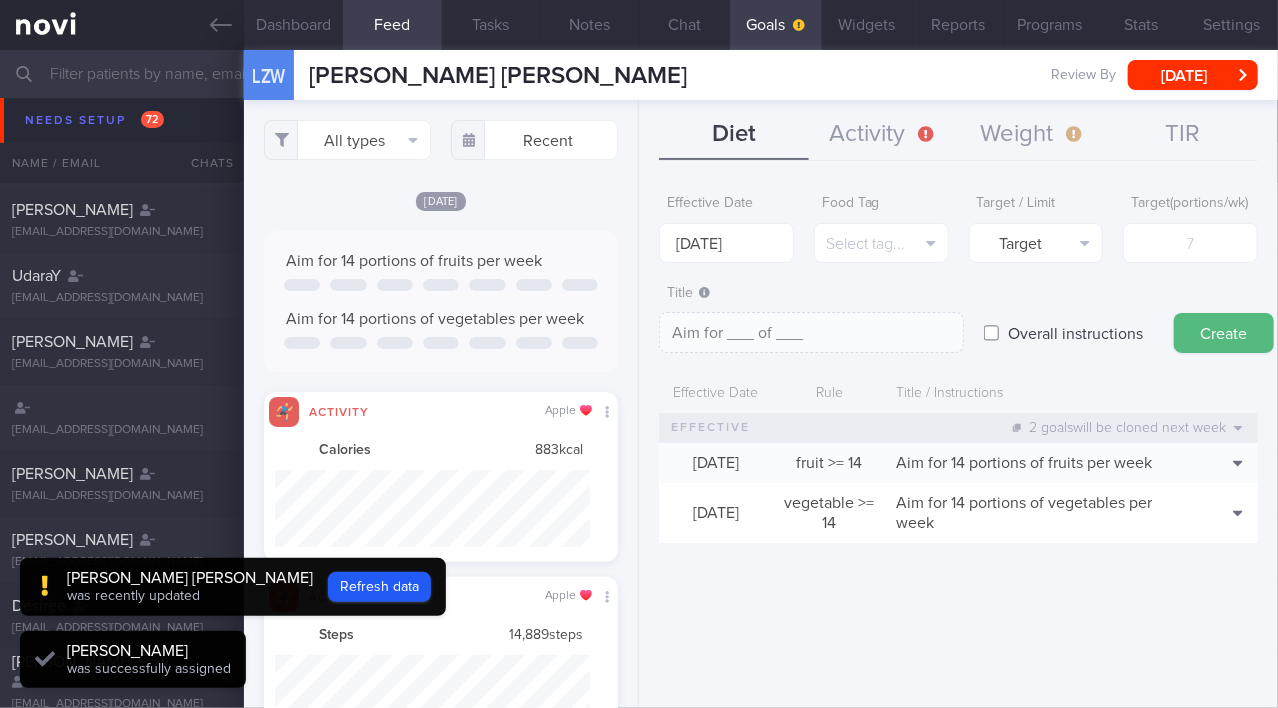 scroll, scrollTop: 999921, scrollLeft: 999685, axis: both 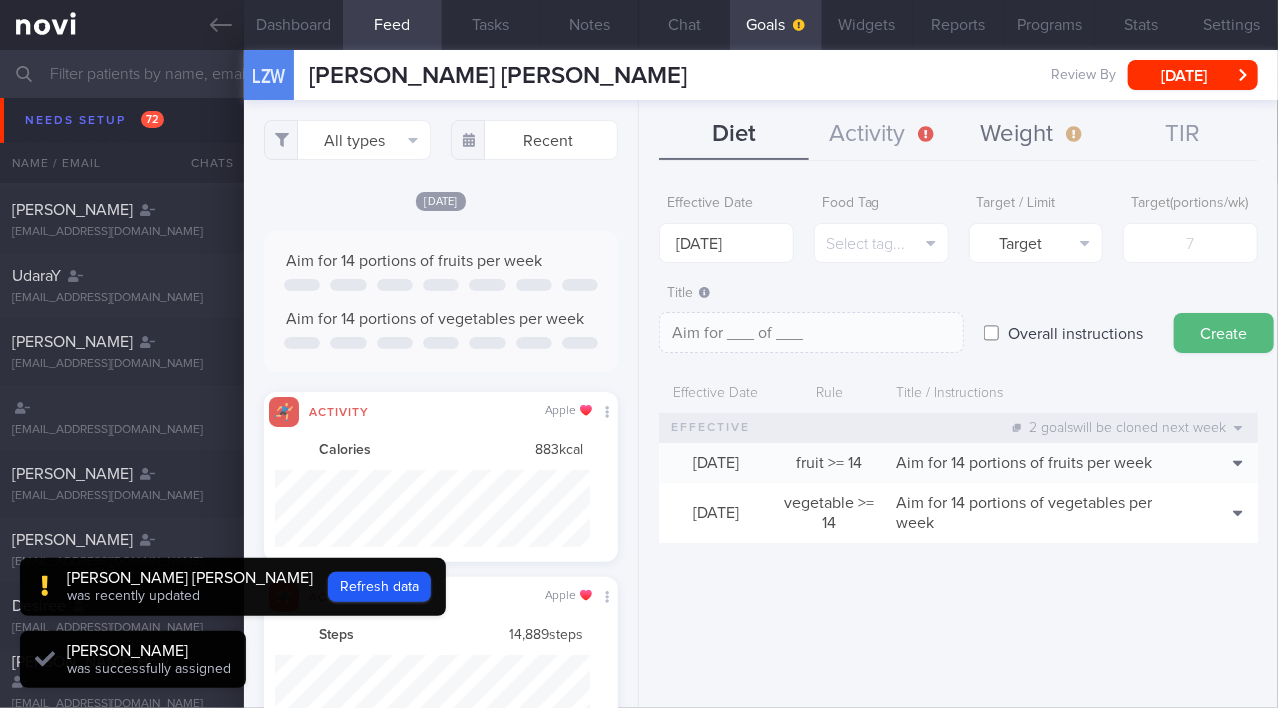 click on "Weight" at bounding box center [1034, 135] 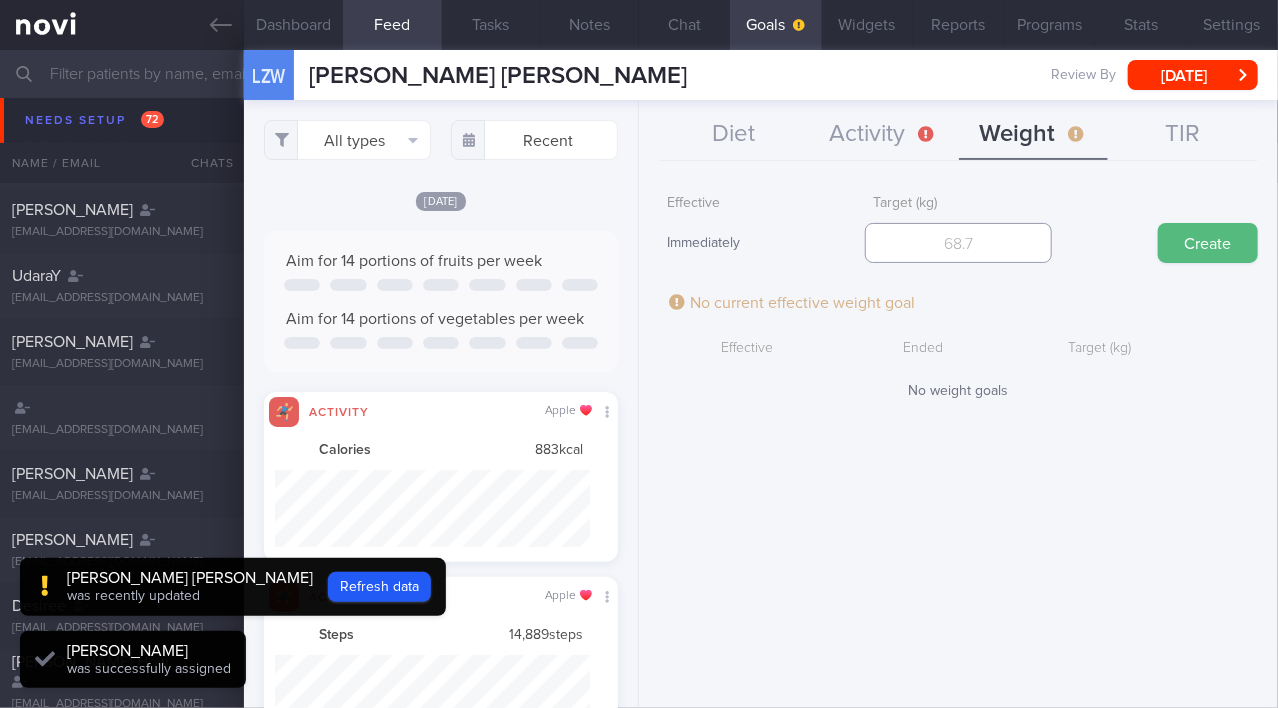 click at bounding box center [958, 243] 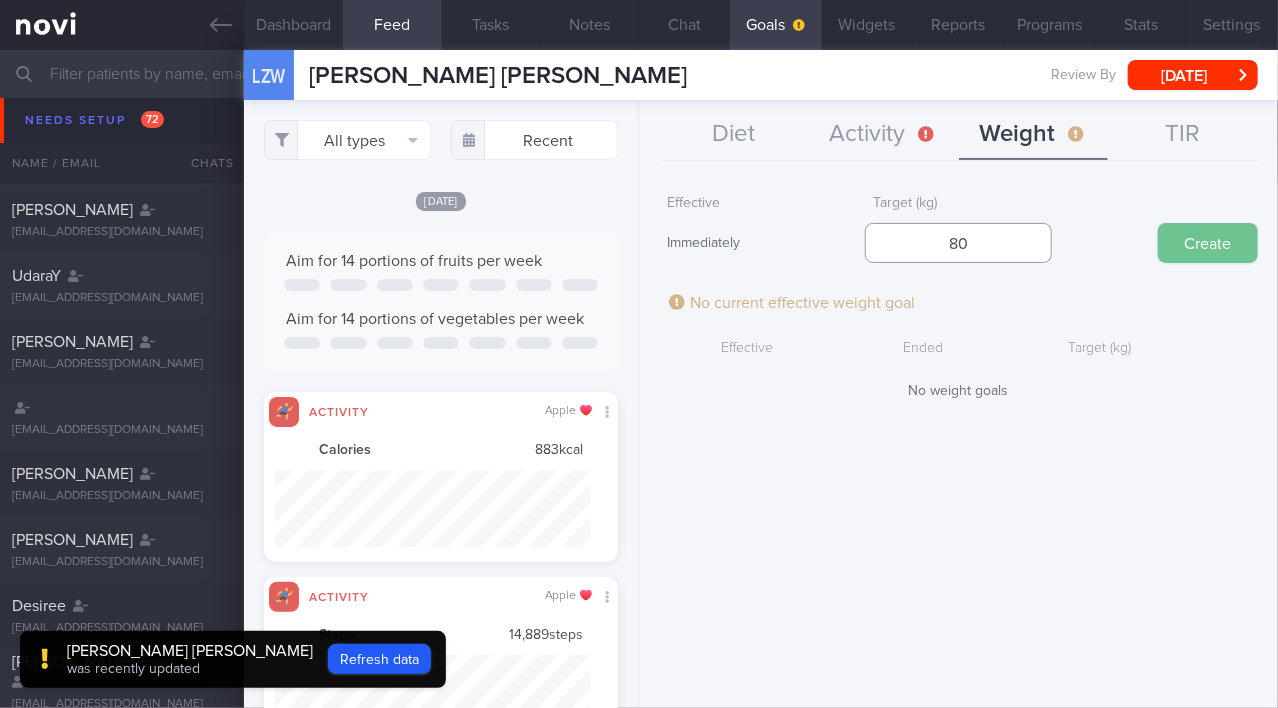 type on "80" 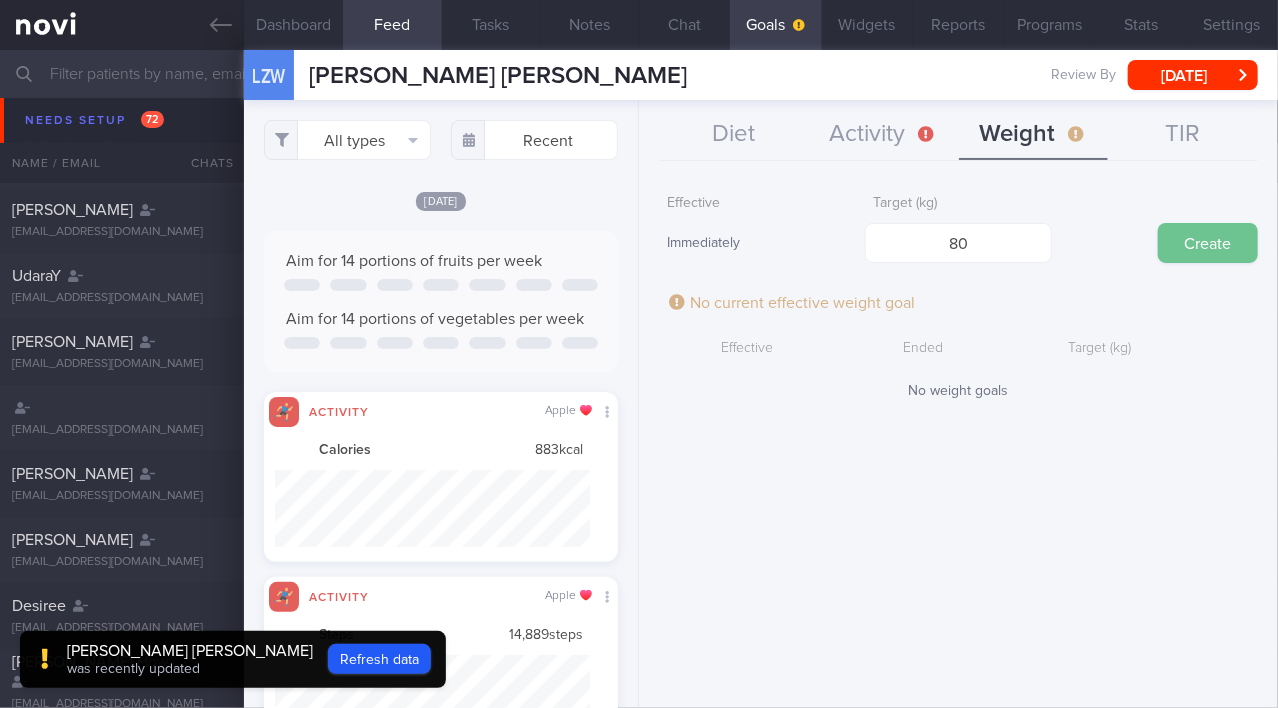 click on "Create" at bounding box center (1208, 243) 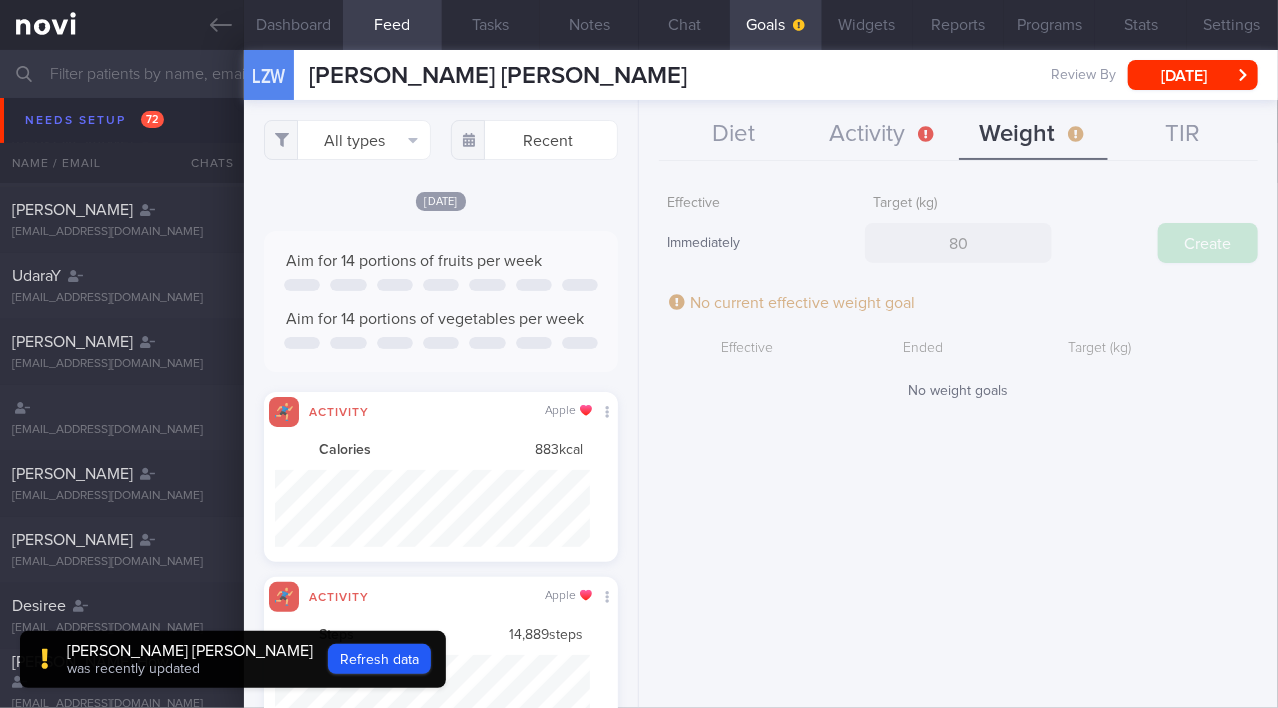 type 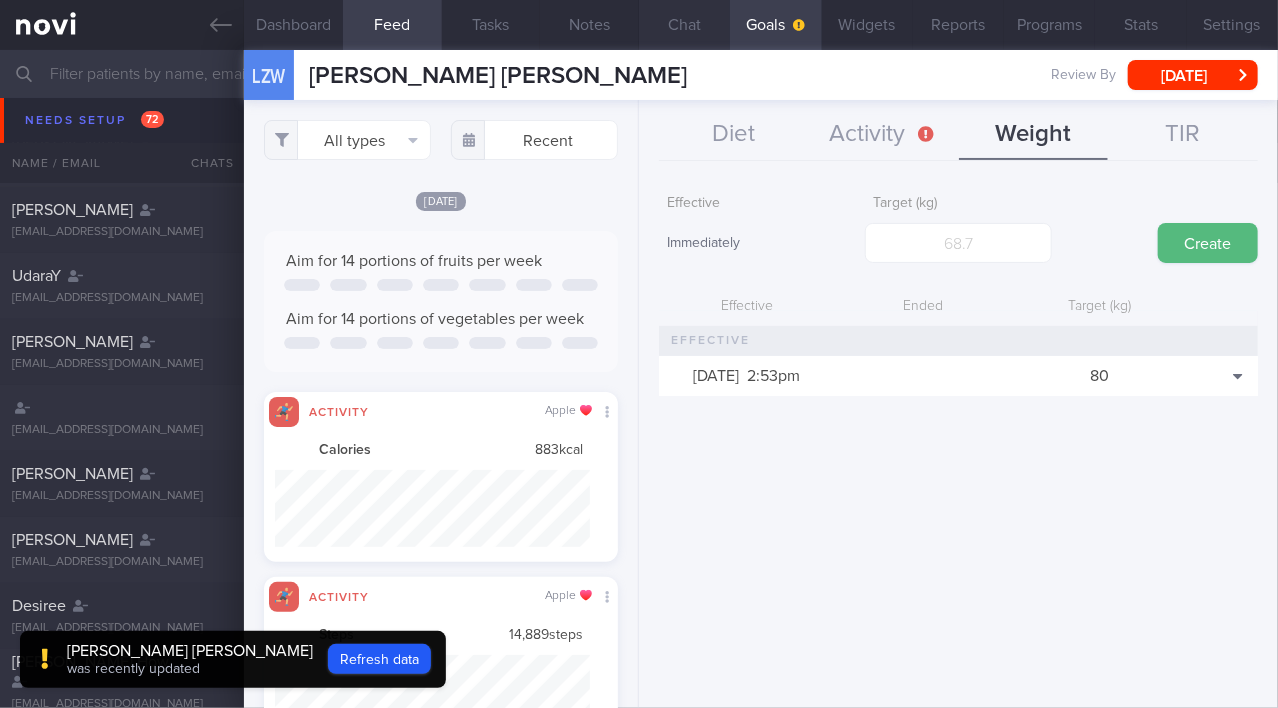 click on "Chat" at bounding box center [684, 25] 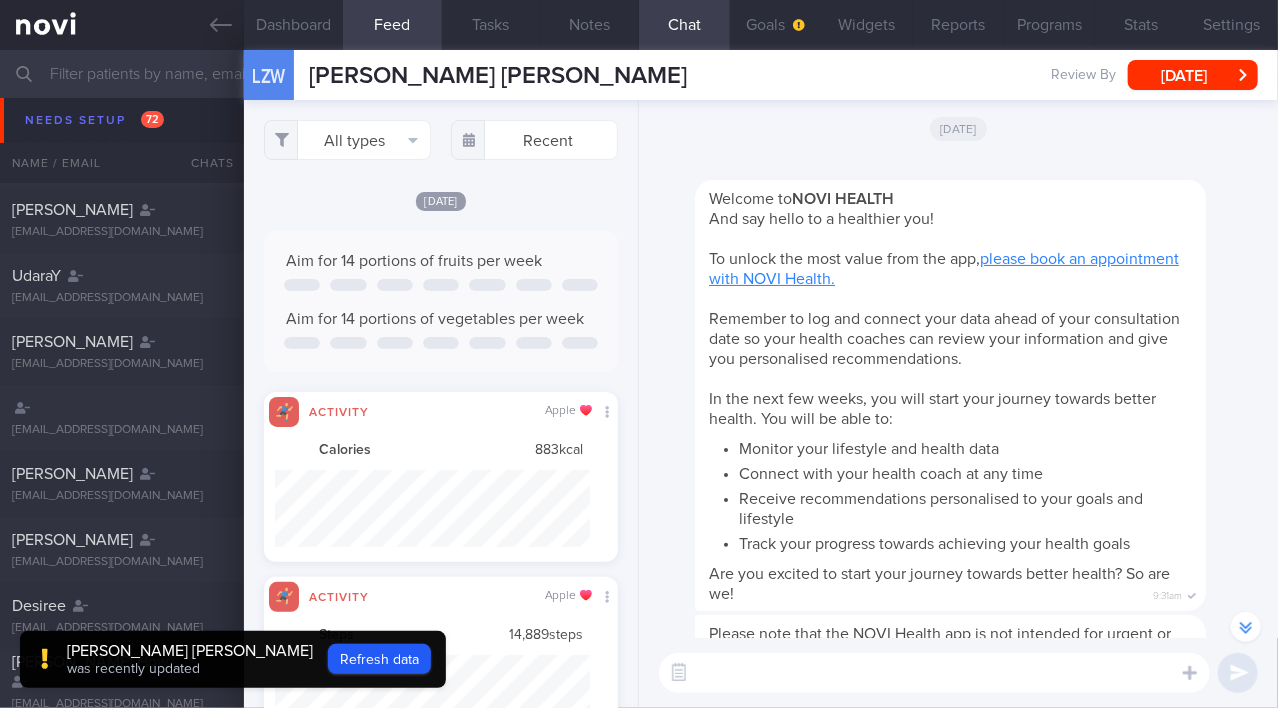 click at bounding box center [934, 673] 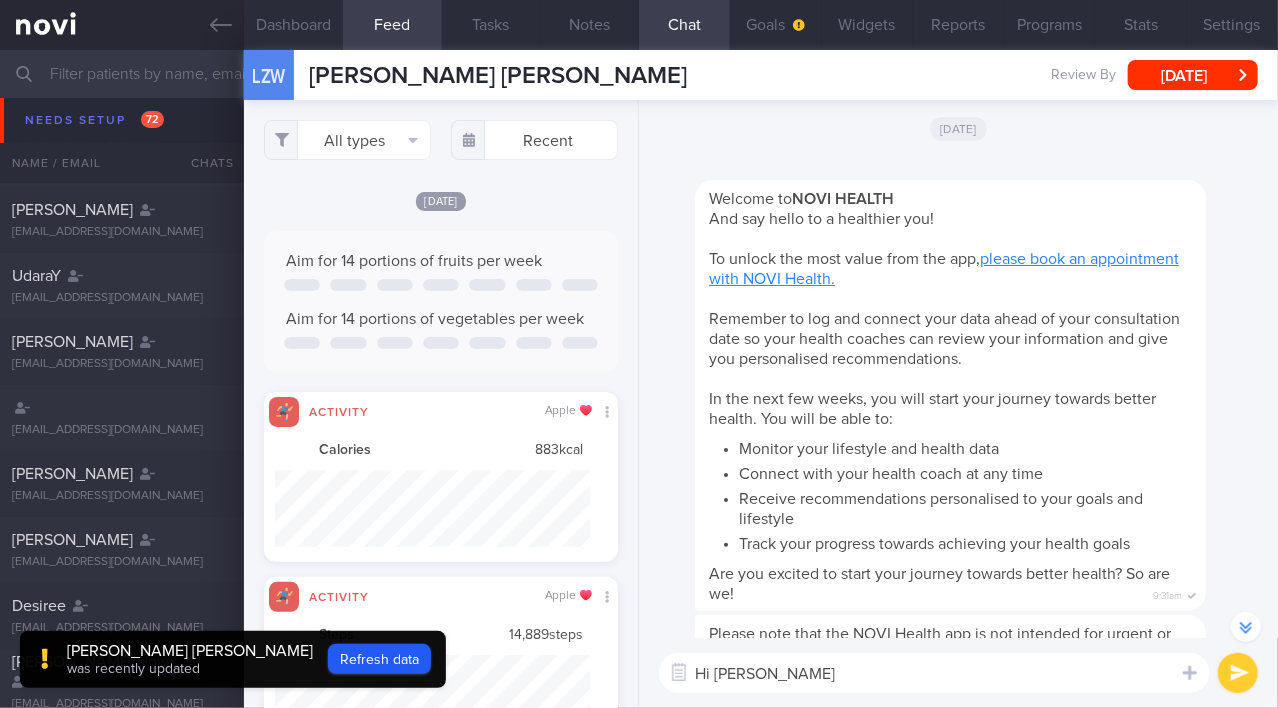 type on "Hi Zhi Wei!" 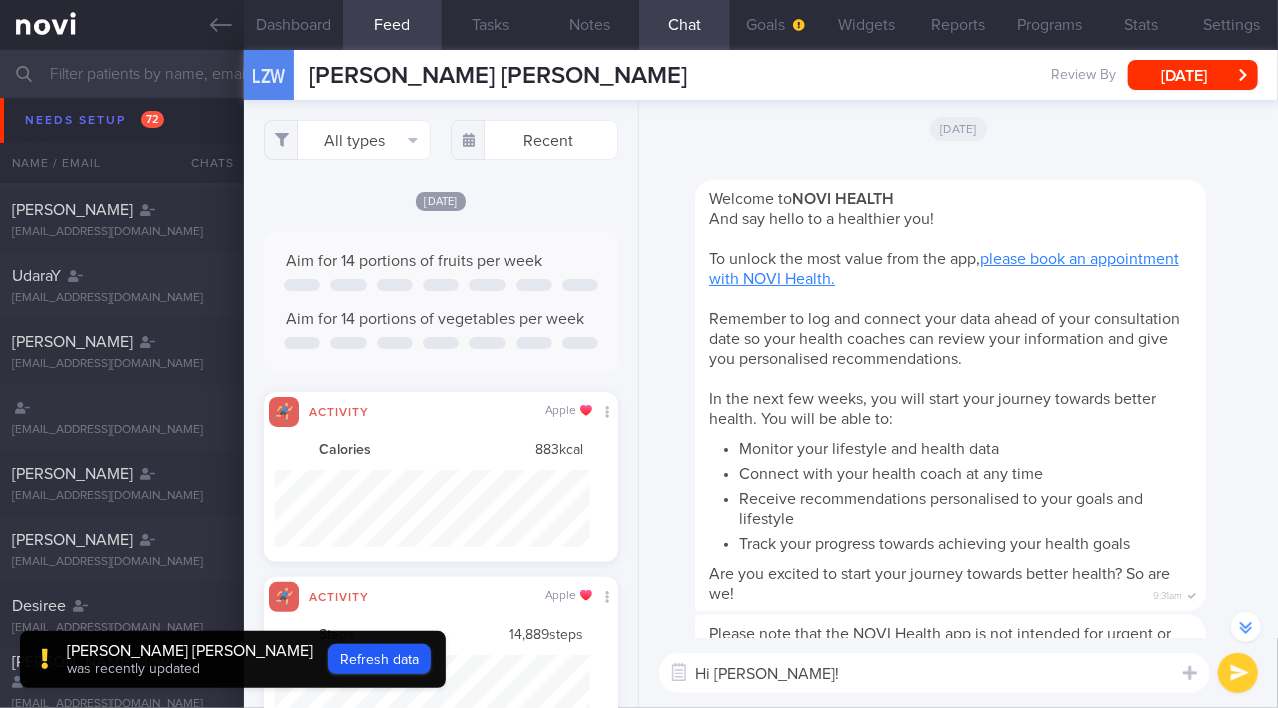 type 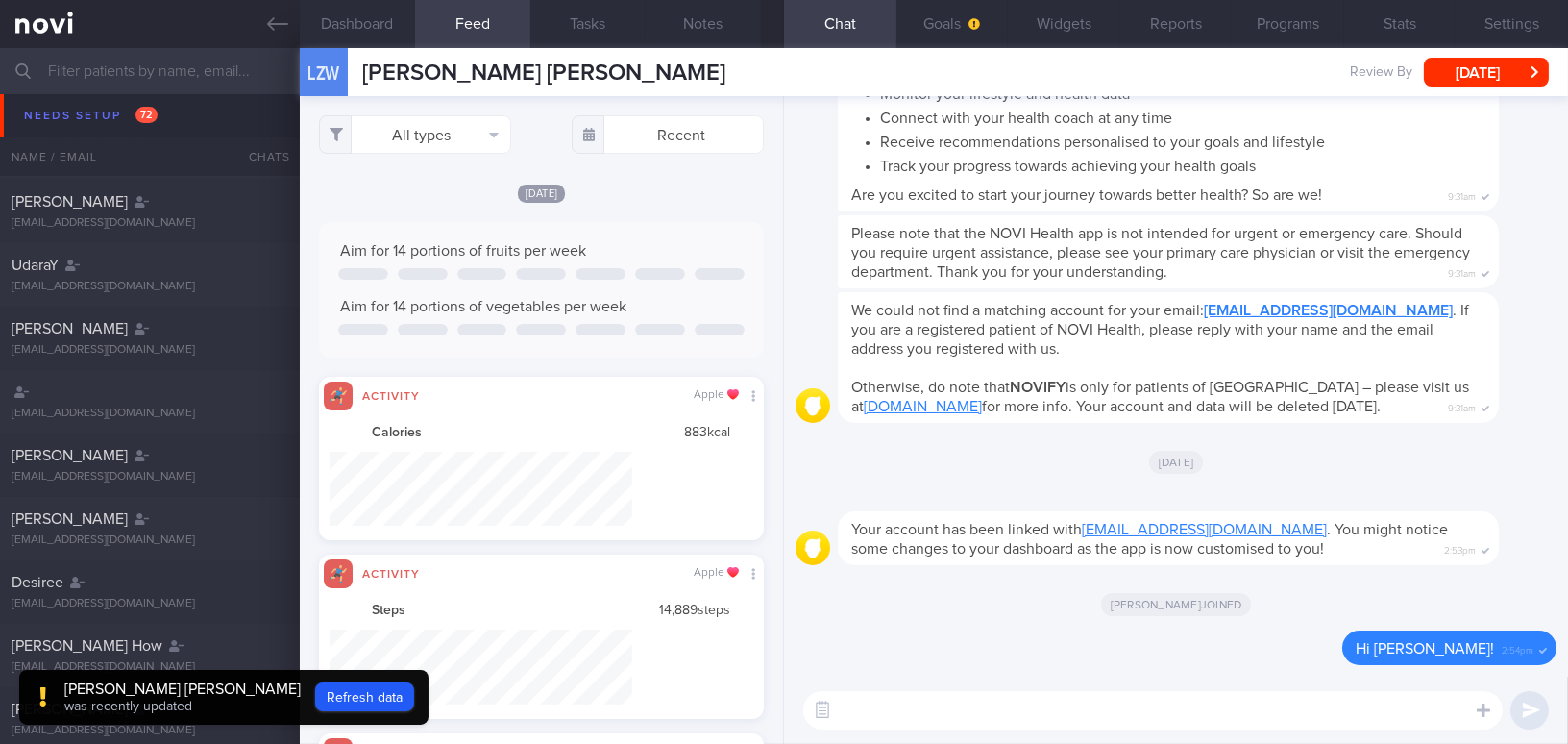 scroll, scrollTop: 70, scrollLeft: 0, axis: vertical 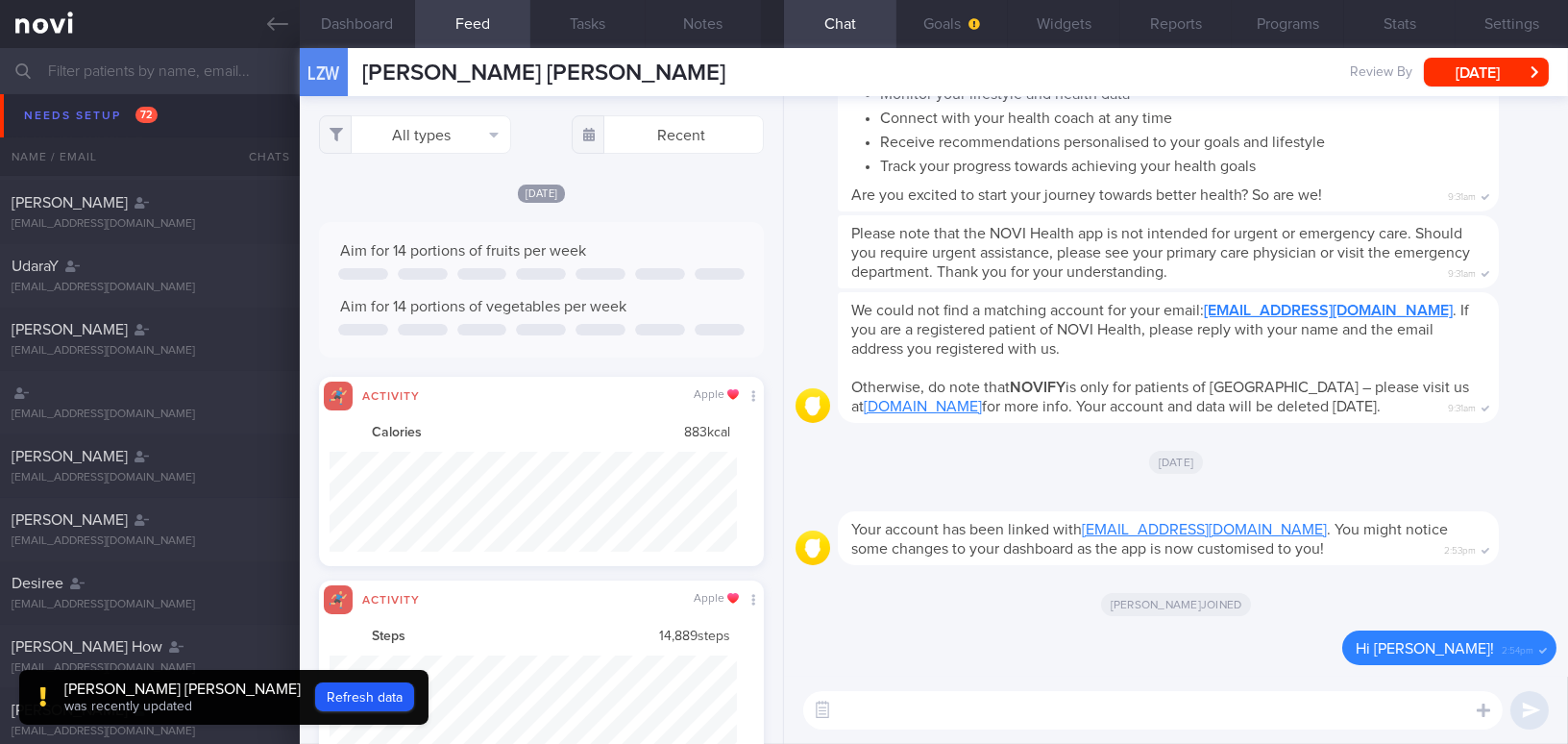 click at bounding box center (784, 71) 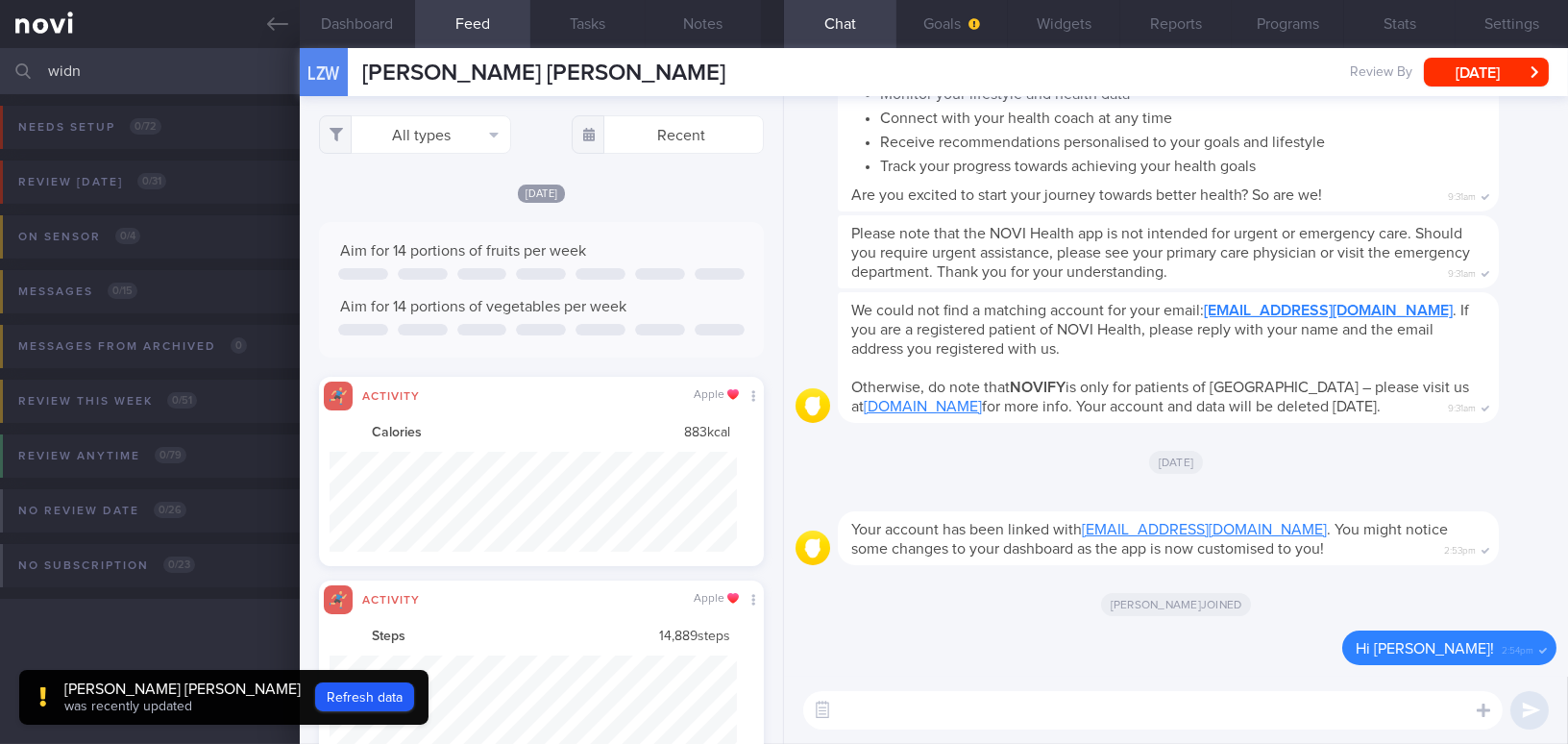 scroll, scrollTop: 0, scrollLeft: 0, axis: both 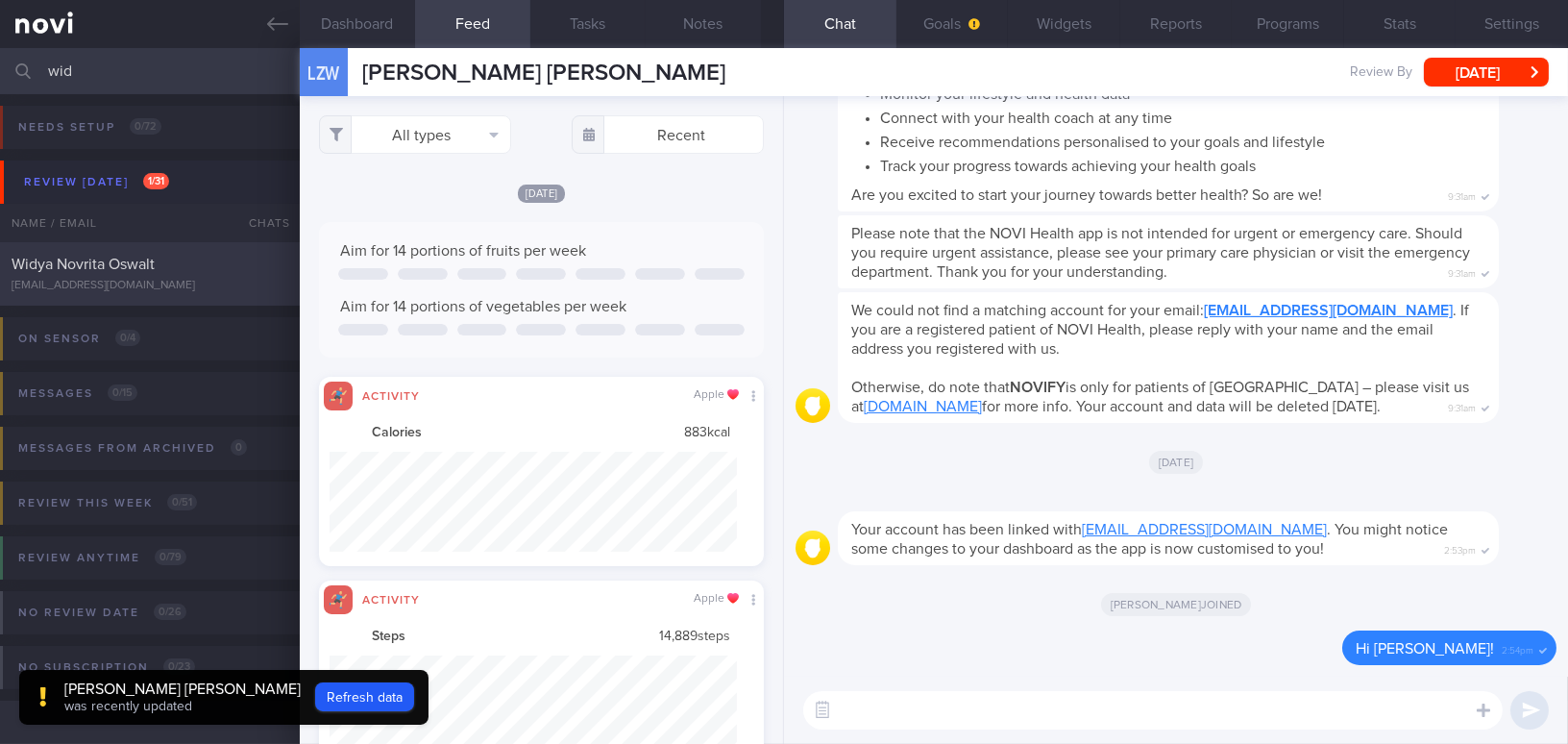 type on "wid" 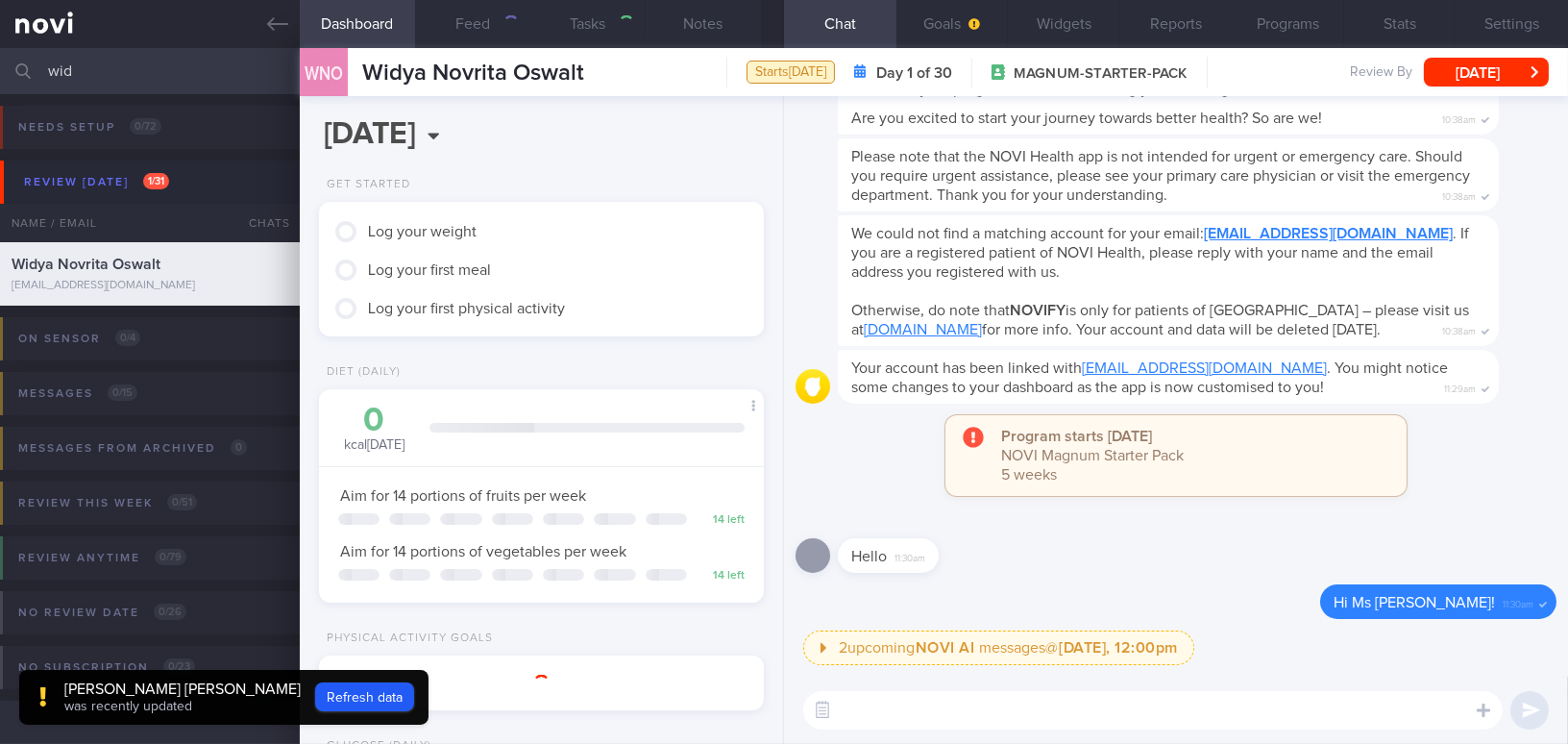 scroll, scrollTop: 0, scrollLeft: 0, axis: both 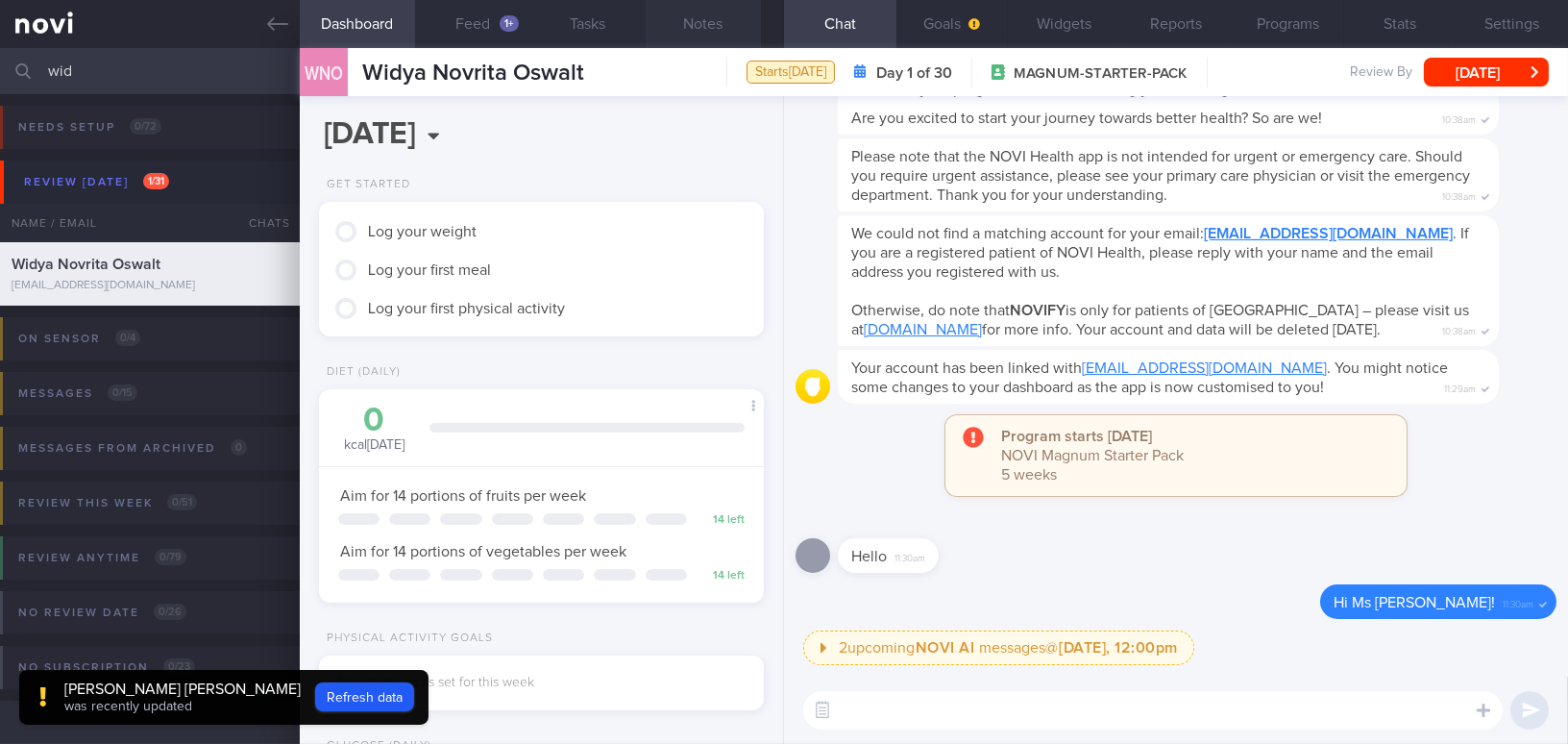 click on "Notes" at bounding box center [703, 24] 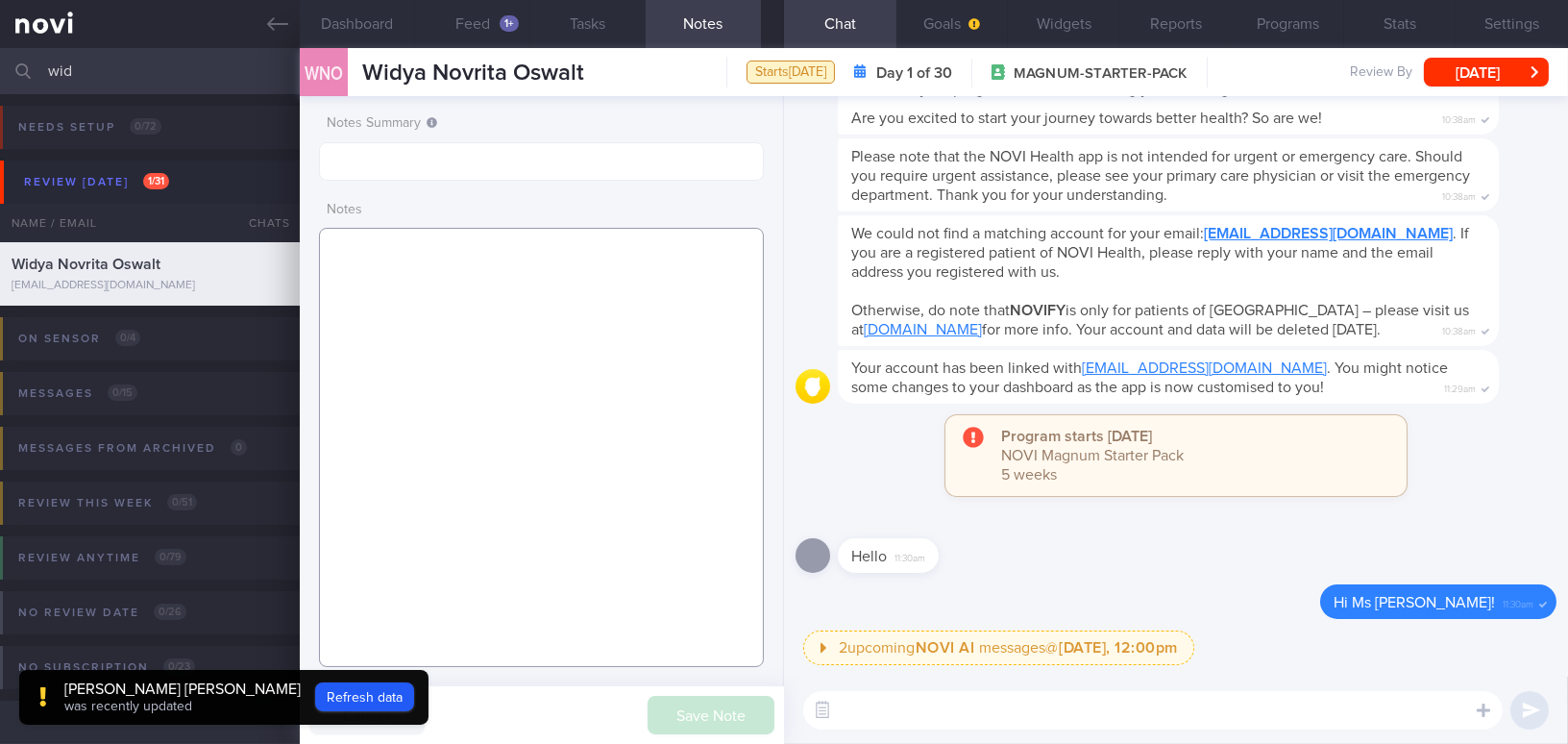 click at bounding box center [541, 447] 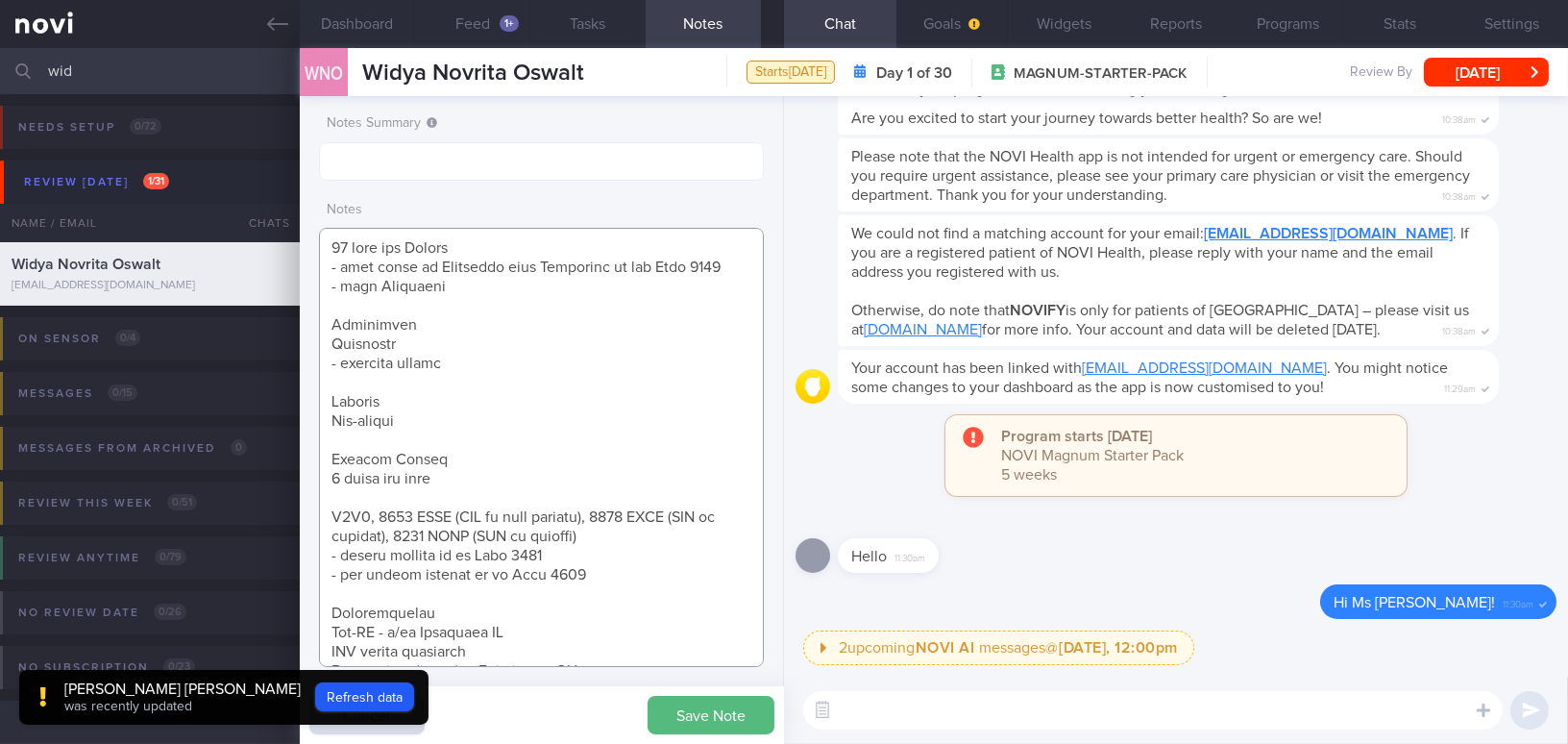 scroll, scrollTop: 1742, scrollLeft: 0, axis: vertical 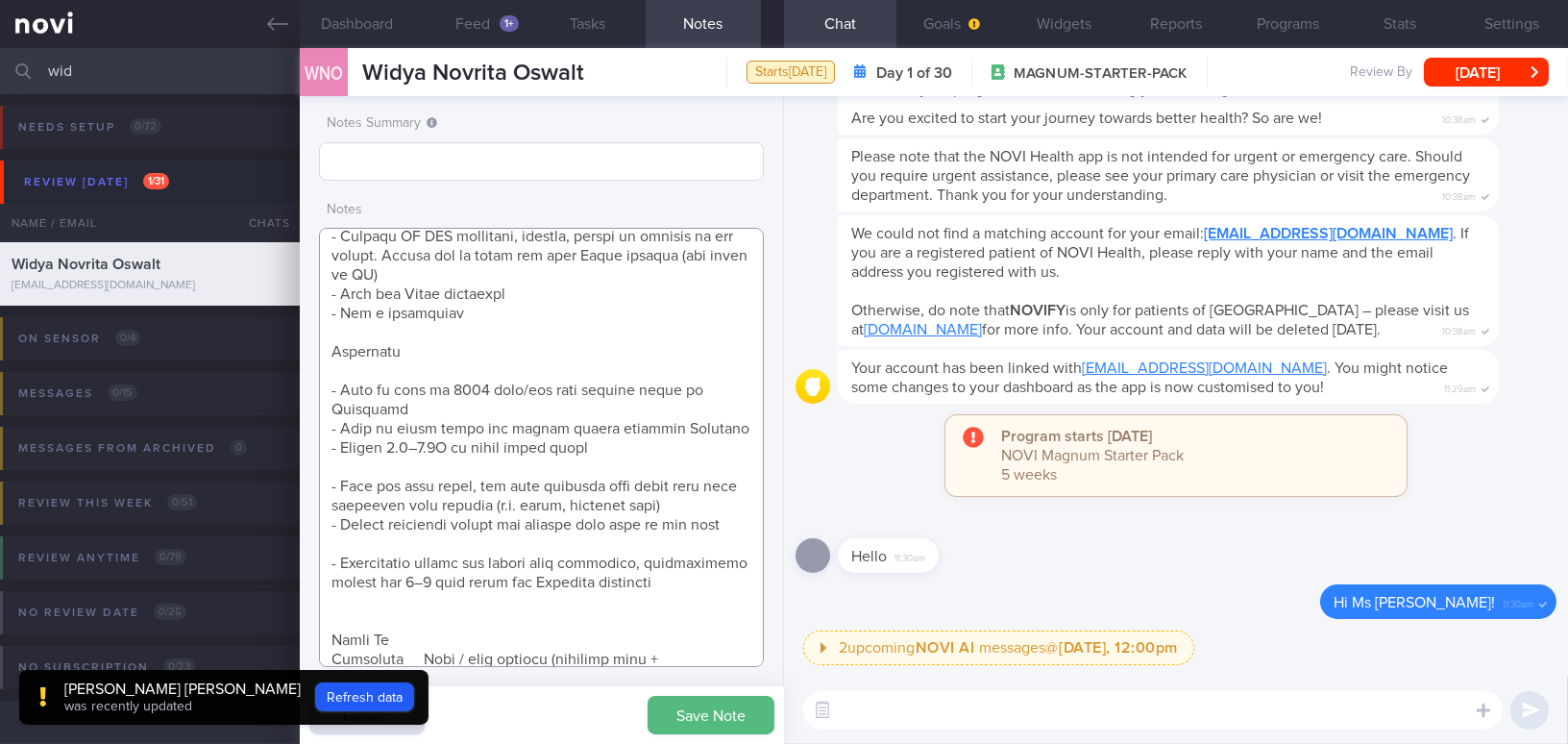 type on "37 year old Female
- just moved to Singapore from Amsterdam in end July 2025
- full Indonesia
Occupation
Homemaker
- physical active
Smoking
Non-smoker
Alcohol Intake
0 units per week
G3P3, 2015 LSCS (GDM on diet control), 2018 LSCS (GDM on insulin), 2021 LSCS (GDM on insulin)
- menses regular as of July 2025
- not breast feeding as of July 2025
Comorbidities
Pre-DM - f/up Amsterdam GP
GDM during pregnancy
Hyperlipidemia - f/up Amsterdam GP
Fatty liver - f/up Amsterdam GP
PCOS - f/up Amsterdam Gynae
Endometriosis
Adenomyosis
Acute pancreatitis  and cholelithiasis and gallbladder polyps s/p lap cholecystectomy in 2021
Other Providers
Amsterdam GP
Amsterdam Gynae
Medication
Mounjaro 5mg once/week (started April 2025)
Supplements
Digestive enzymes due to post-cholecystectomy
Magnesium glycinate for sleep
Omega 3 fish oil
Family History
No family hx of DM, hypertension, hyperlipidemia
Maternal grandmother: IHD
Maternal uncle: IHD
Paternal grandparents: stroke
Mother: Hashimoto's thyroiditis
No family hx ..." 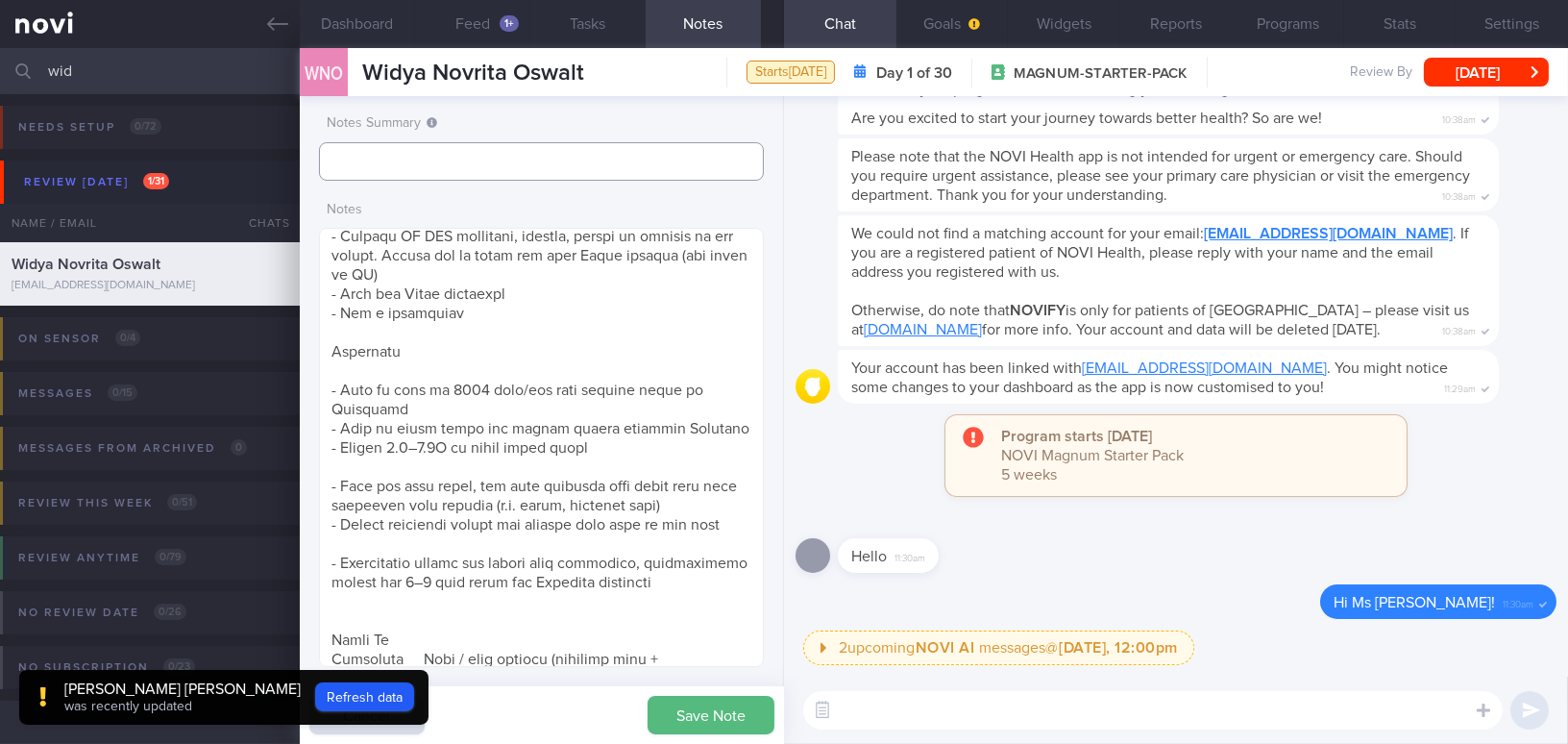 click at bounding box center [541, 161] 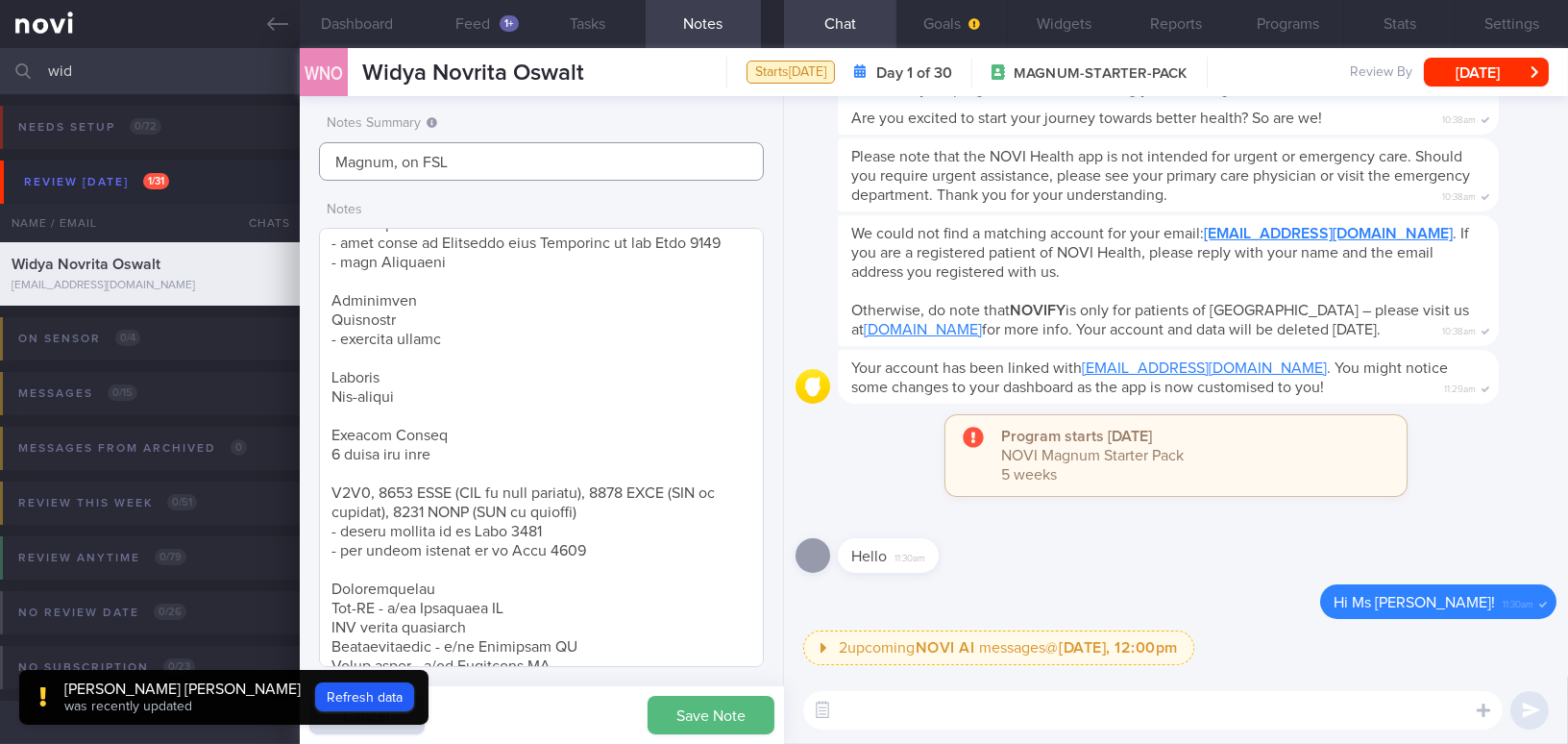 scroll, scrollTop: 0, scrollLeft: 0, axis: both 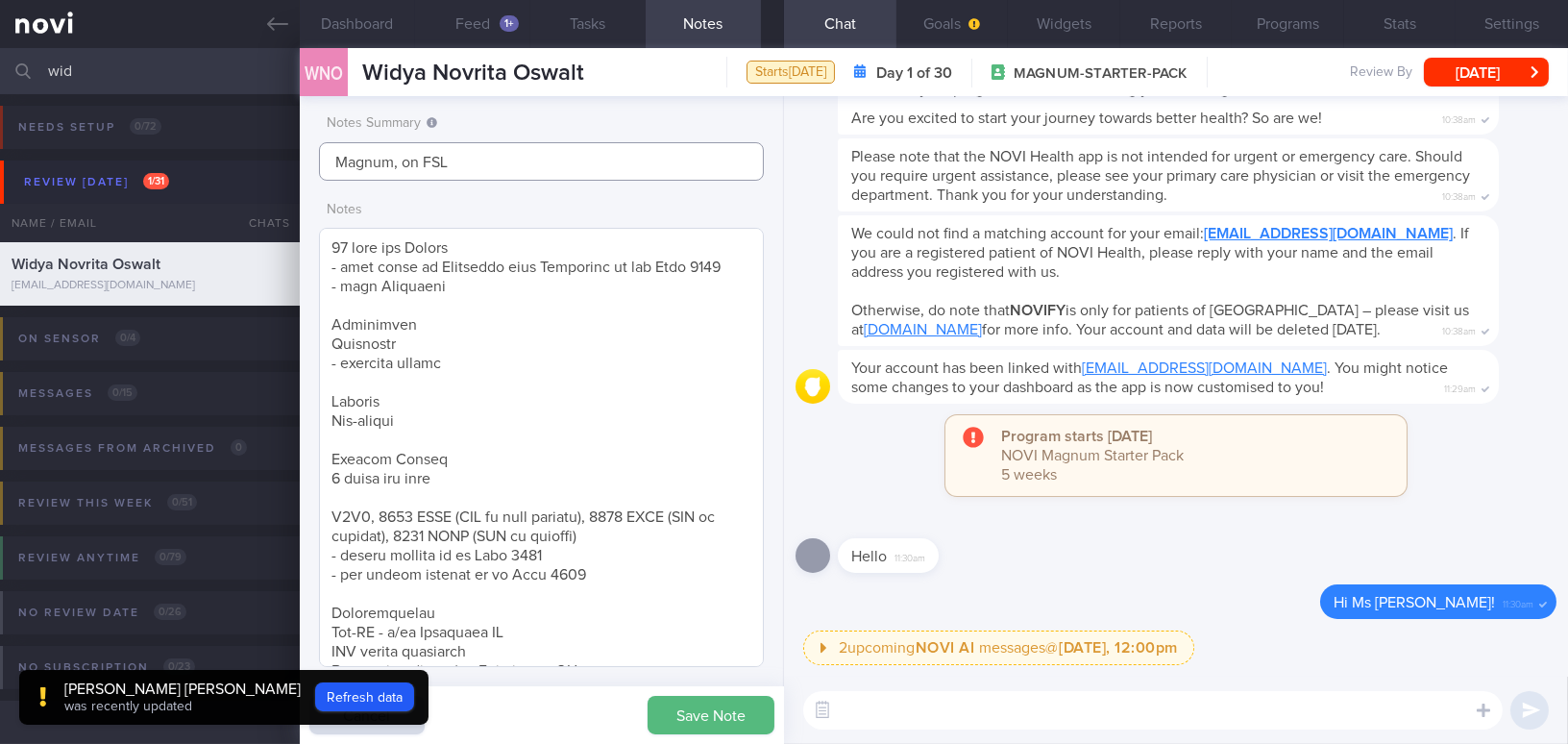 type on "Magnum, on FSL" 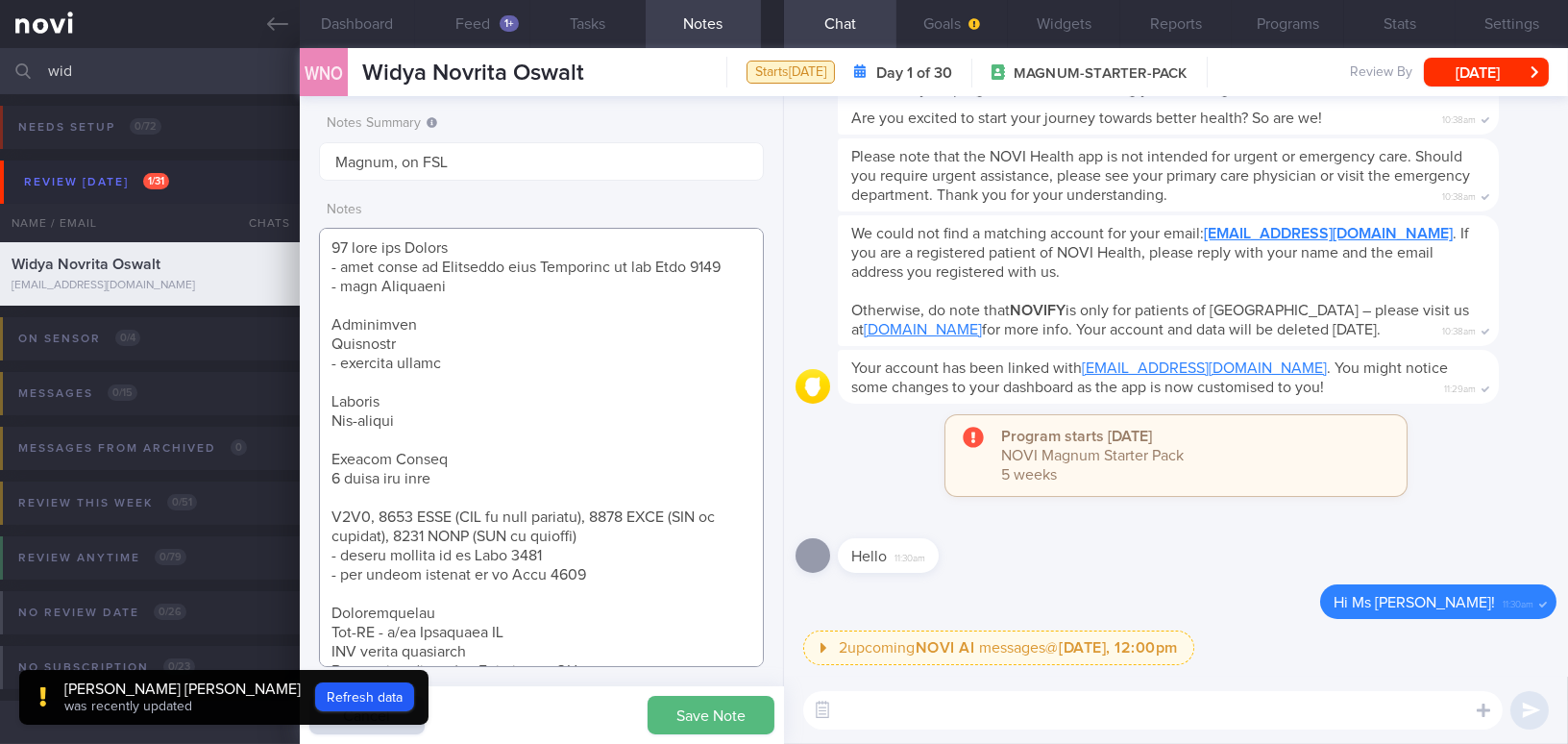 drag, startPoint x: 435, startPoint y: 287, endPoint x: 293, endPoint y: 288, distance: 142.00352 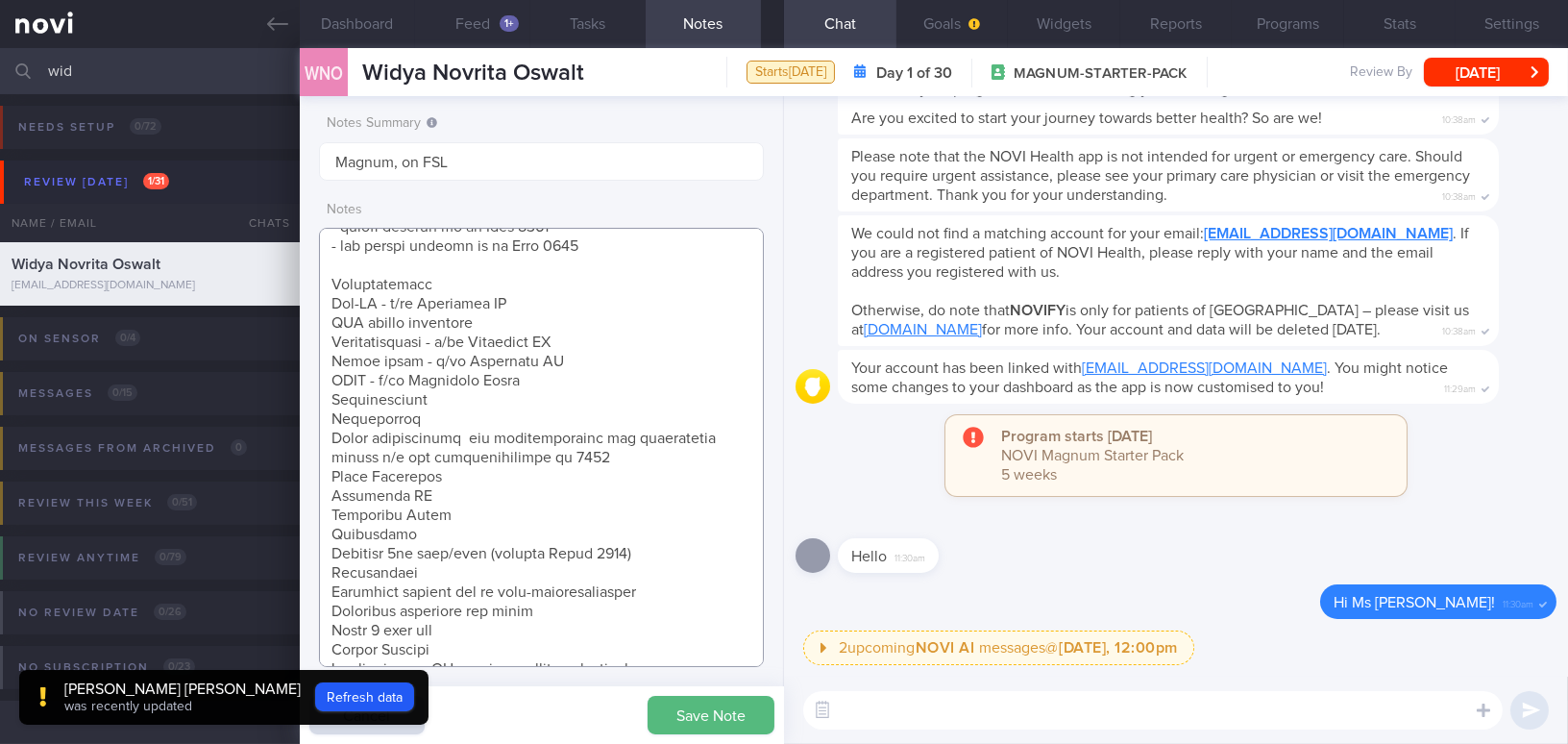scroll, scrollTop: 349, scrollLeft: 0, axis: vertical 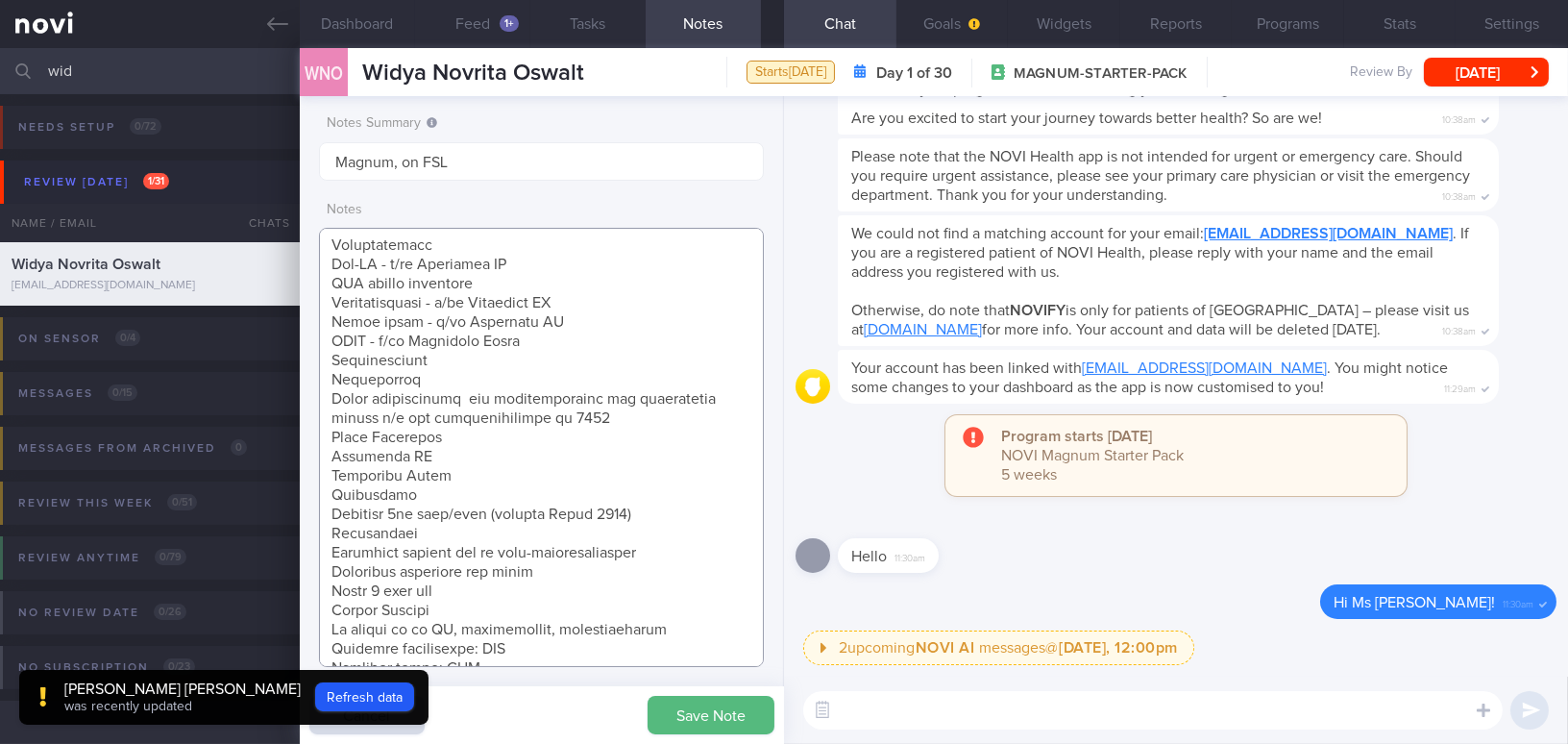click at bounding box center [541, 447] 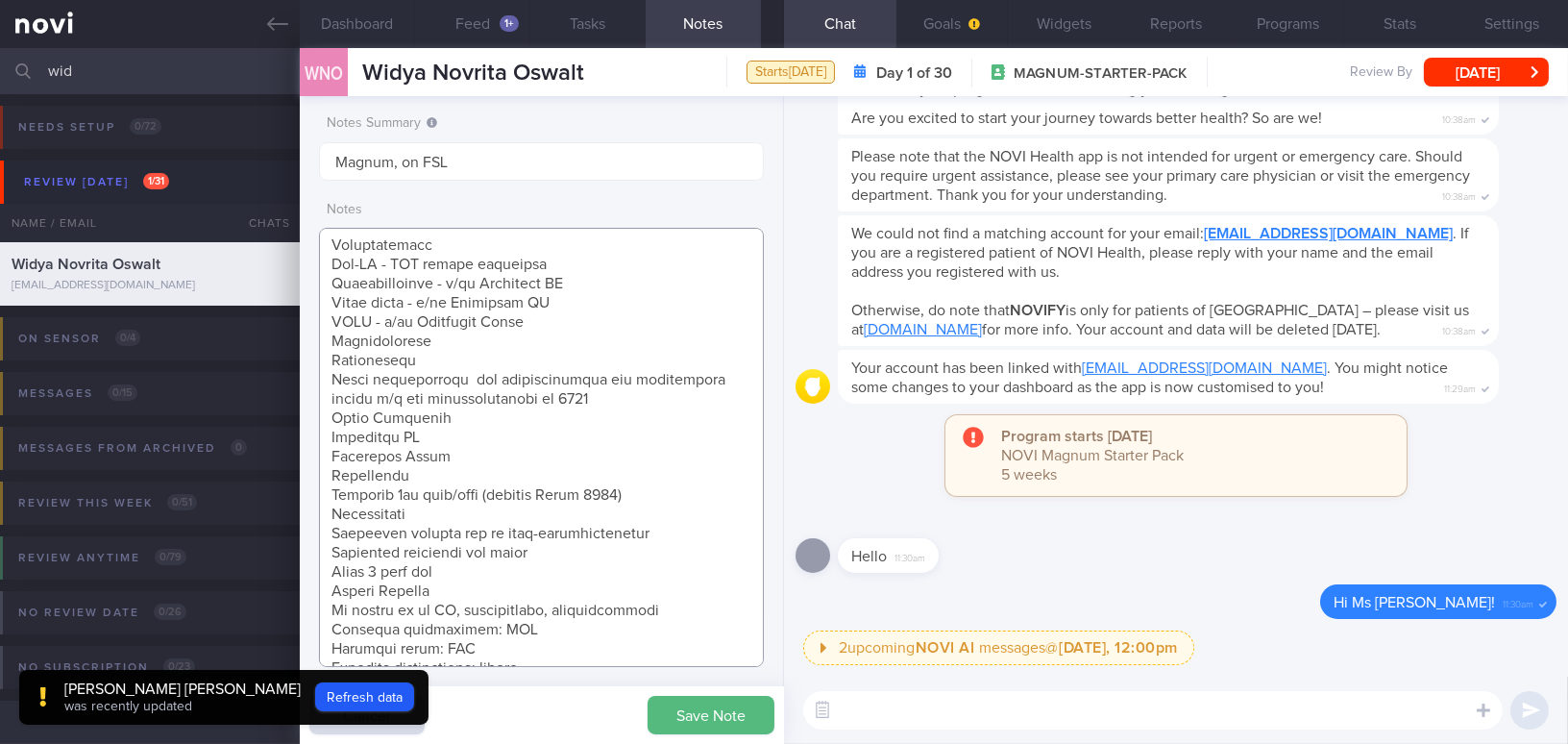 click at bounding box center (541, 447) 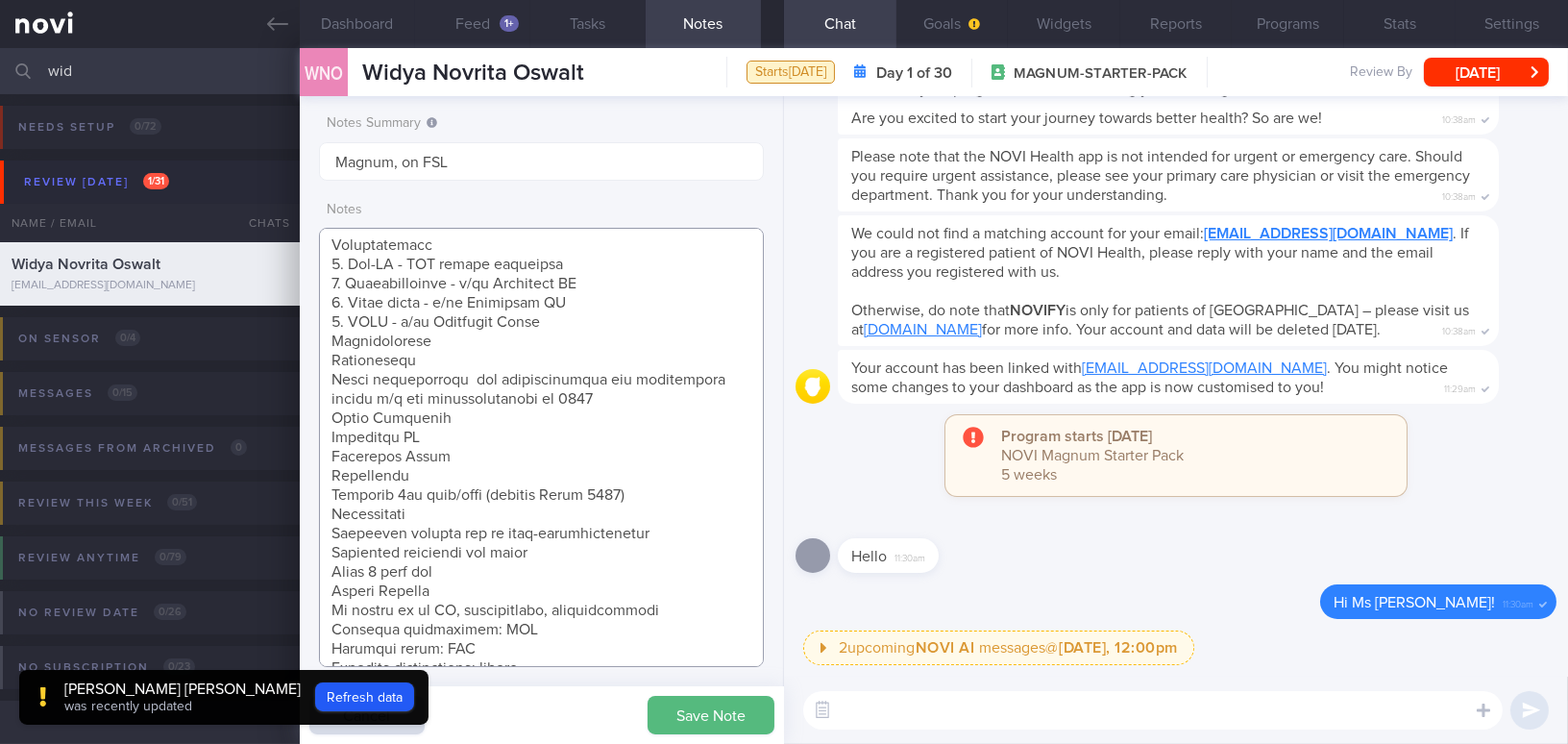 click at bounding box center (541, 447) 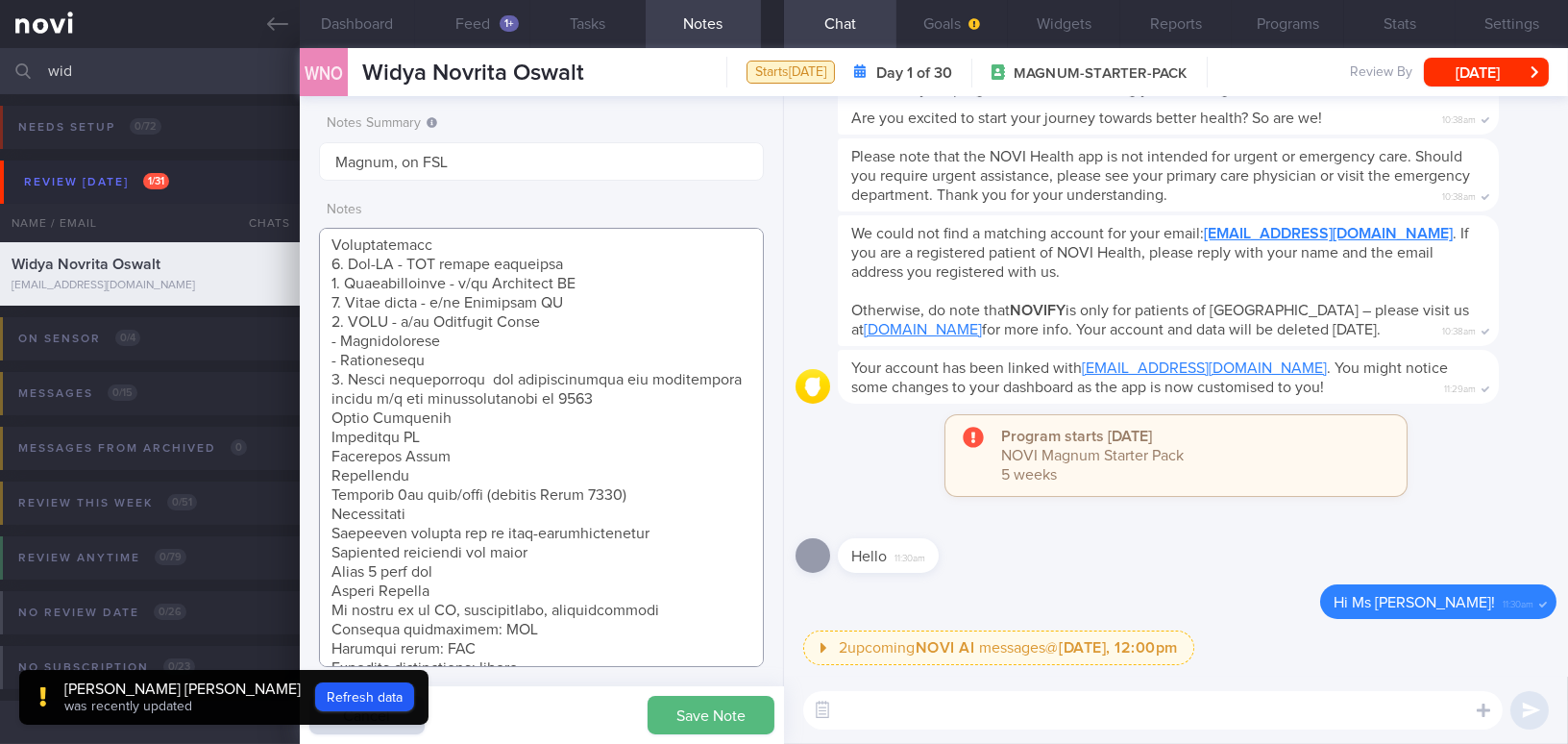 drag, startPoint x: 331, startPoint y: 415, endPoint x: 464, endPoint y: 458, distance: 139.7784 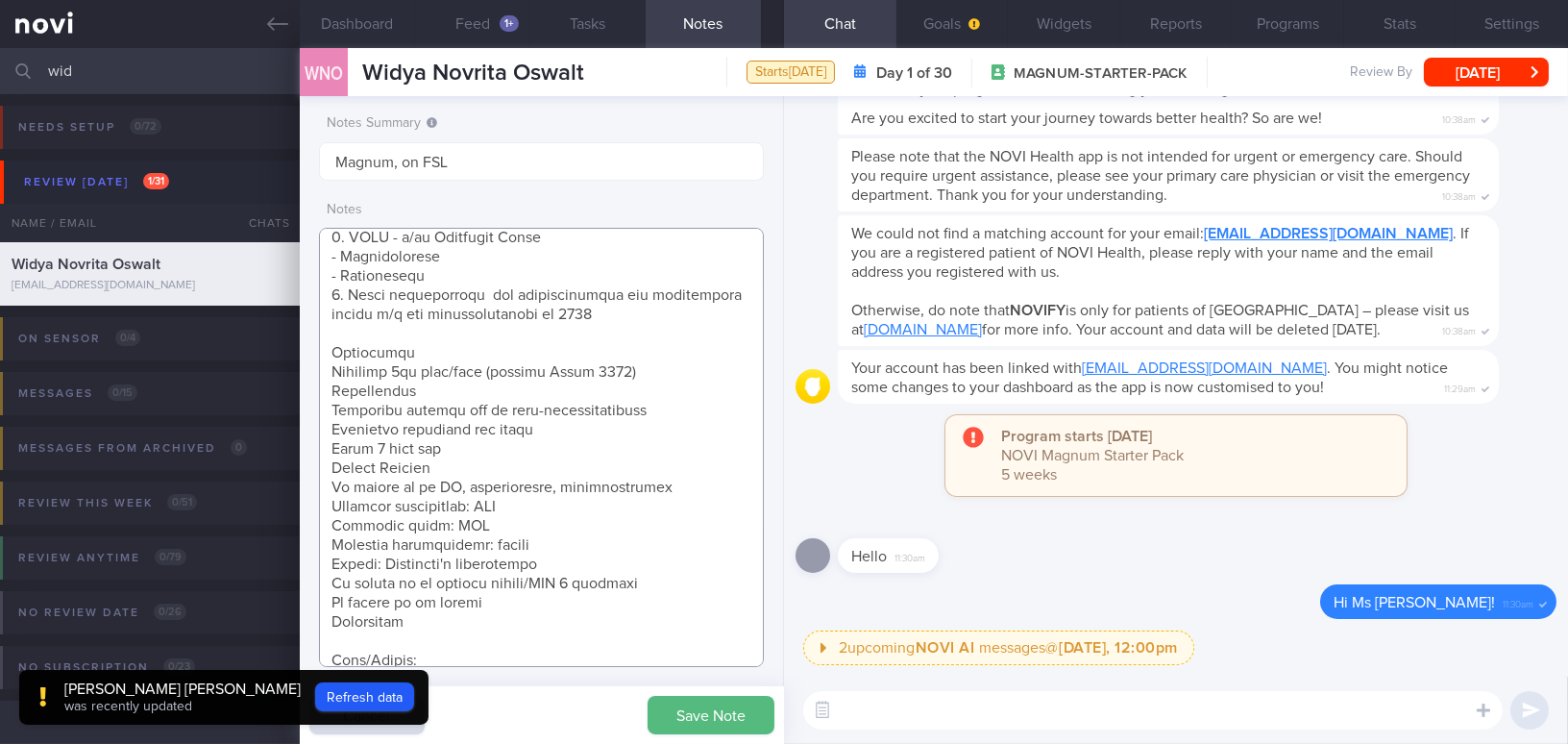 scroll, scrollTop: 436, scrollLeft: 0, axis: vertical 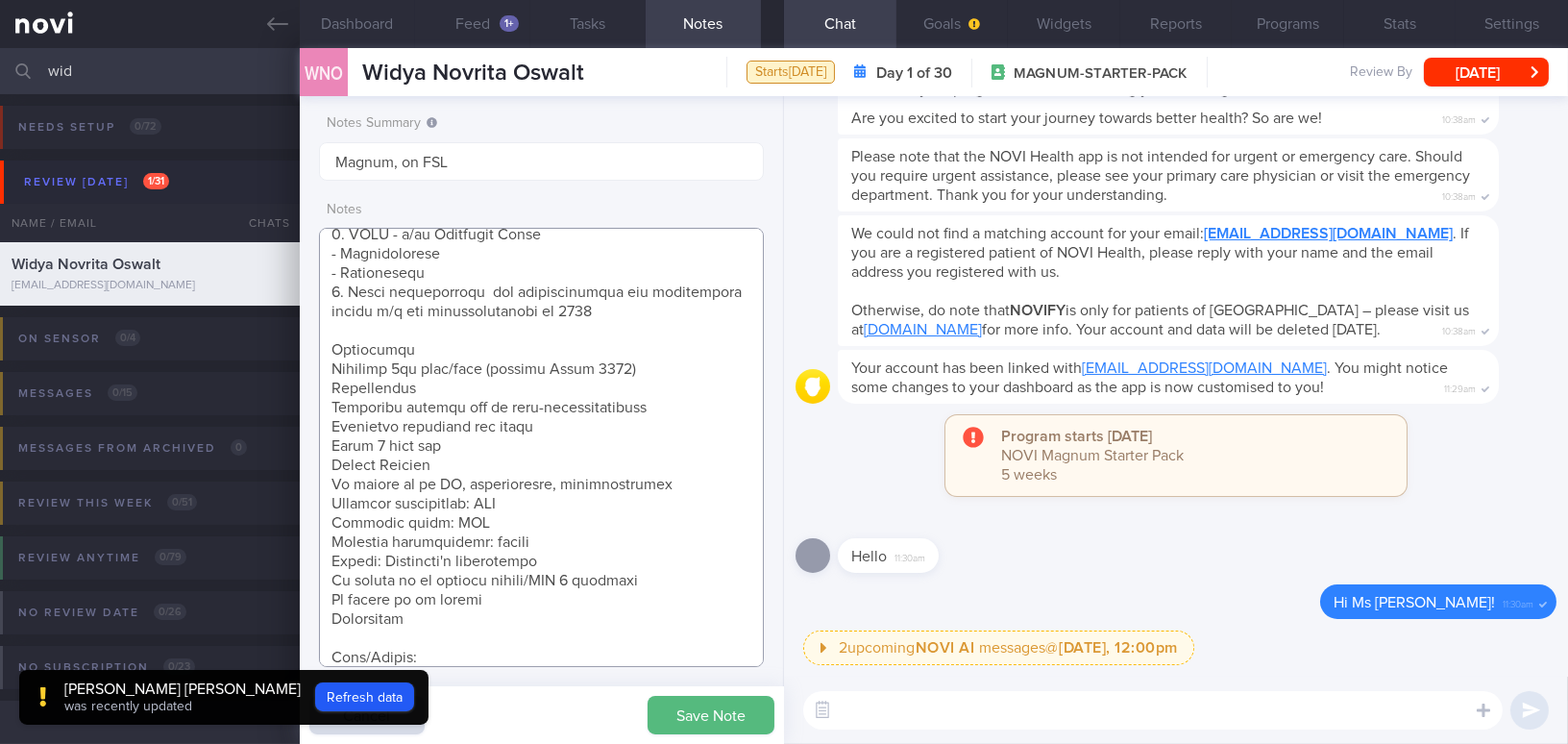 click at bounding box center [541, 447] 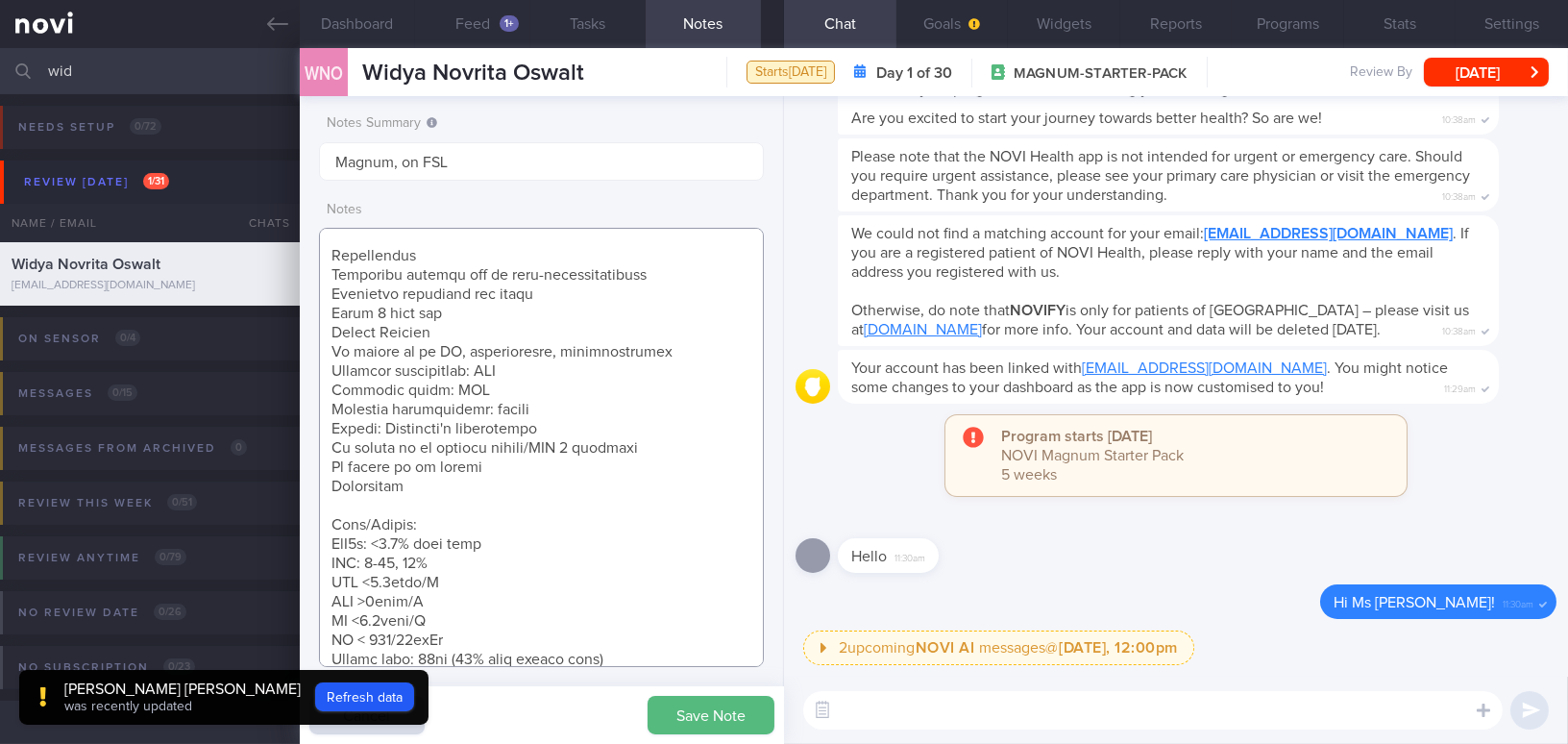 scroll, scrollTop: 611, scrollLeft: 0, axis: vertical 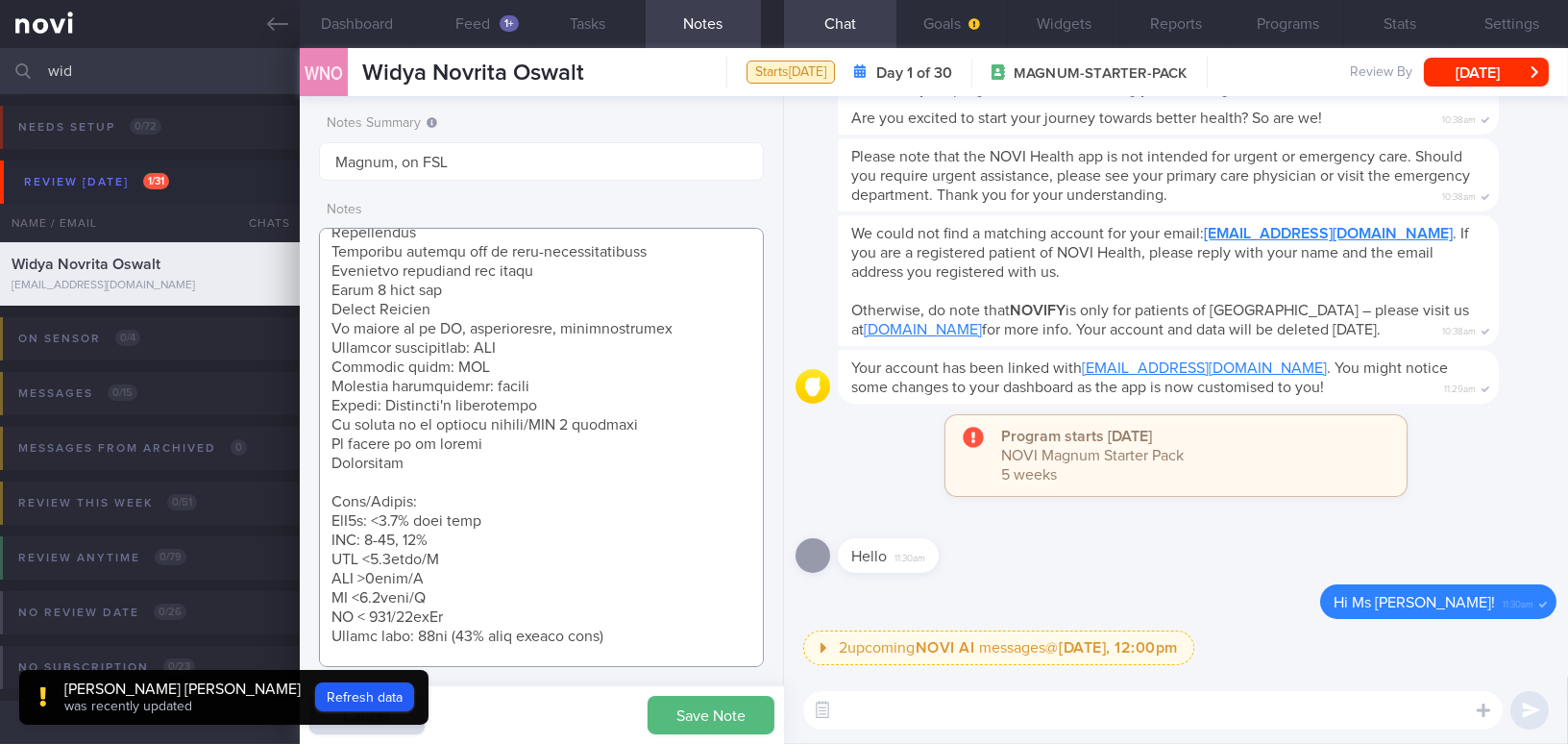 drag, startPoint x: 331, startPoint y: 312, endPoint x: 482, endPoint y: 459, distance: 210.7368 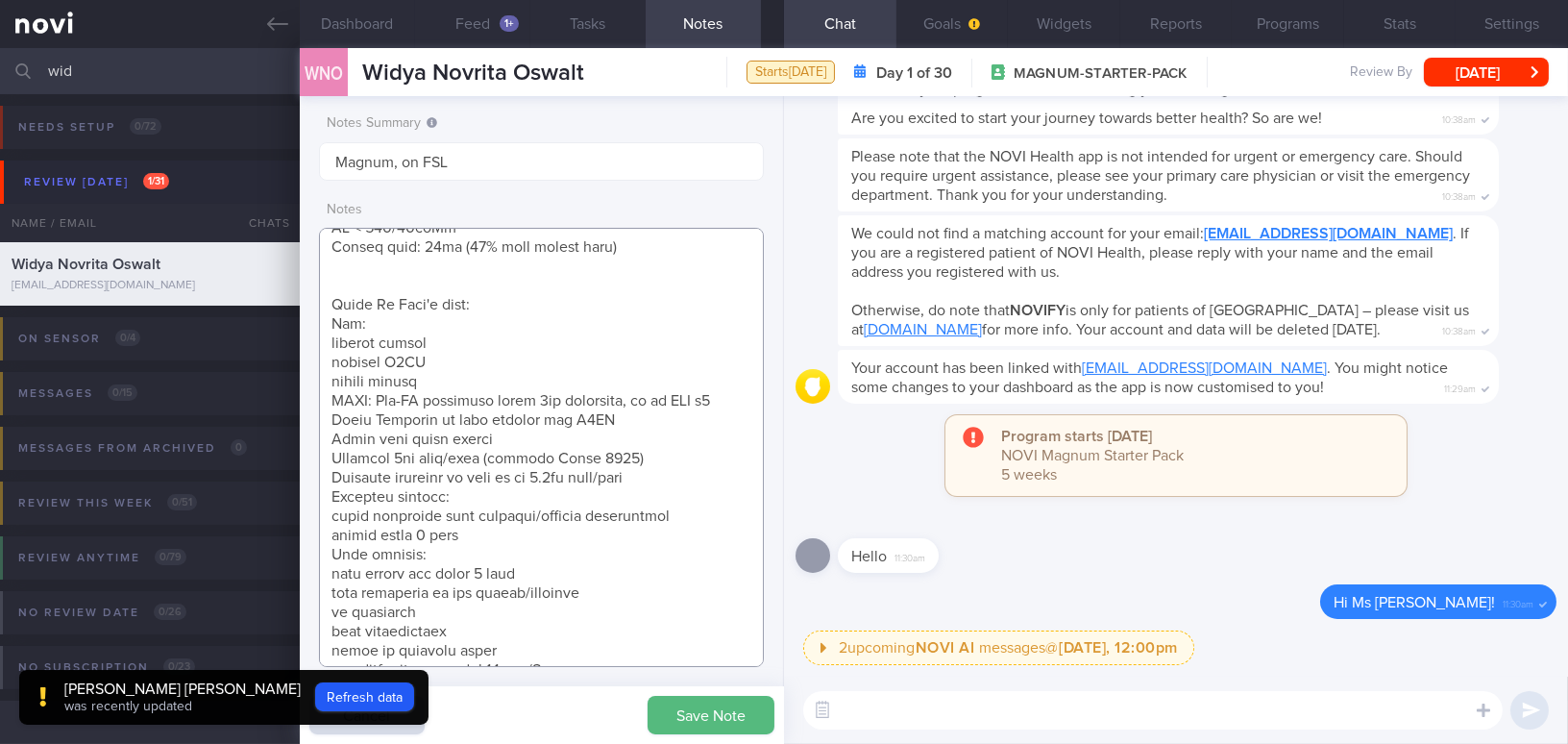 scroll, scrollTop: 874, scrollLeft: 0, axis: vertical 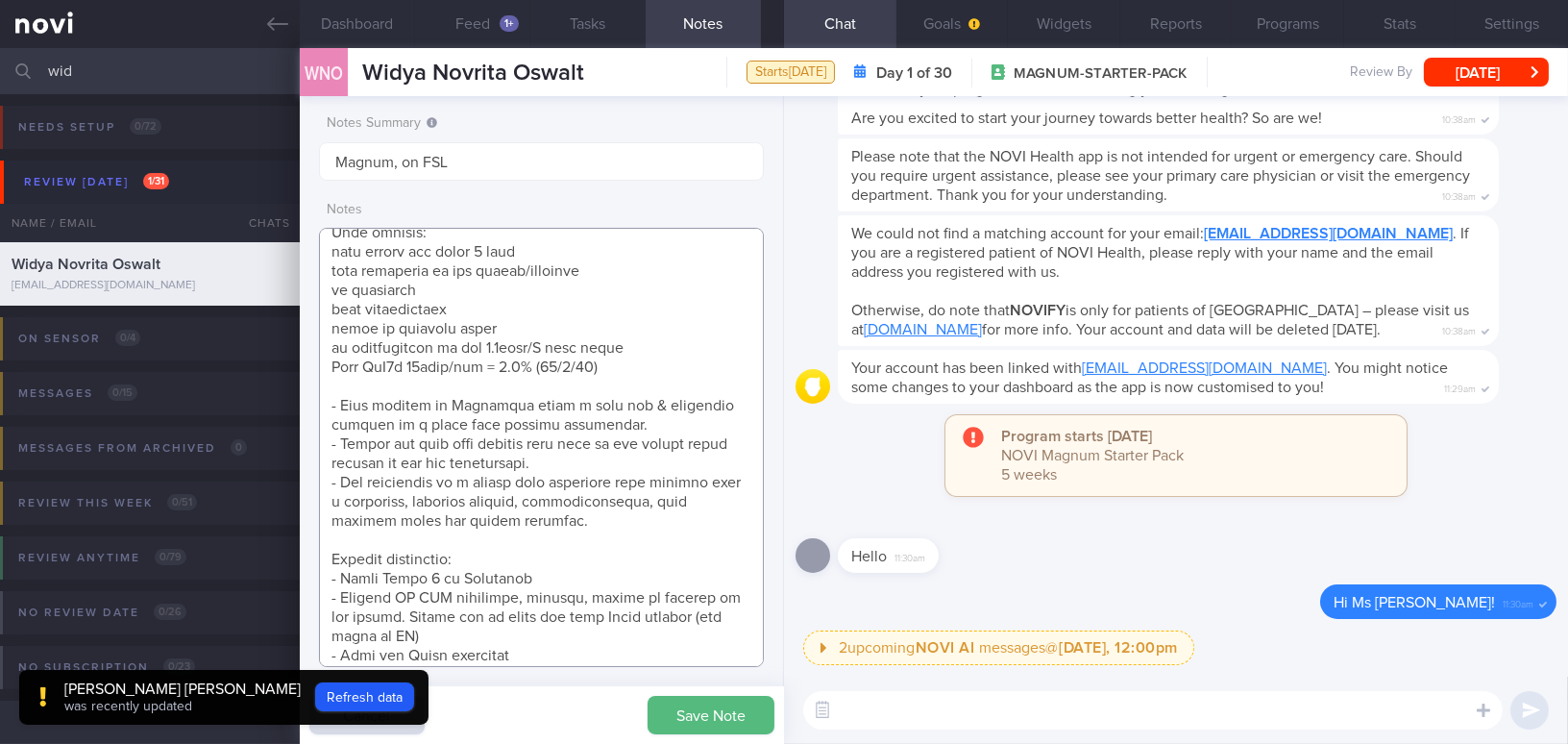 drag, startPoint x: 333, startPoint y: 273, endPoint x: 641, endPoint y: 356, distance: 318.9875 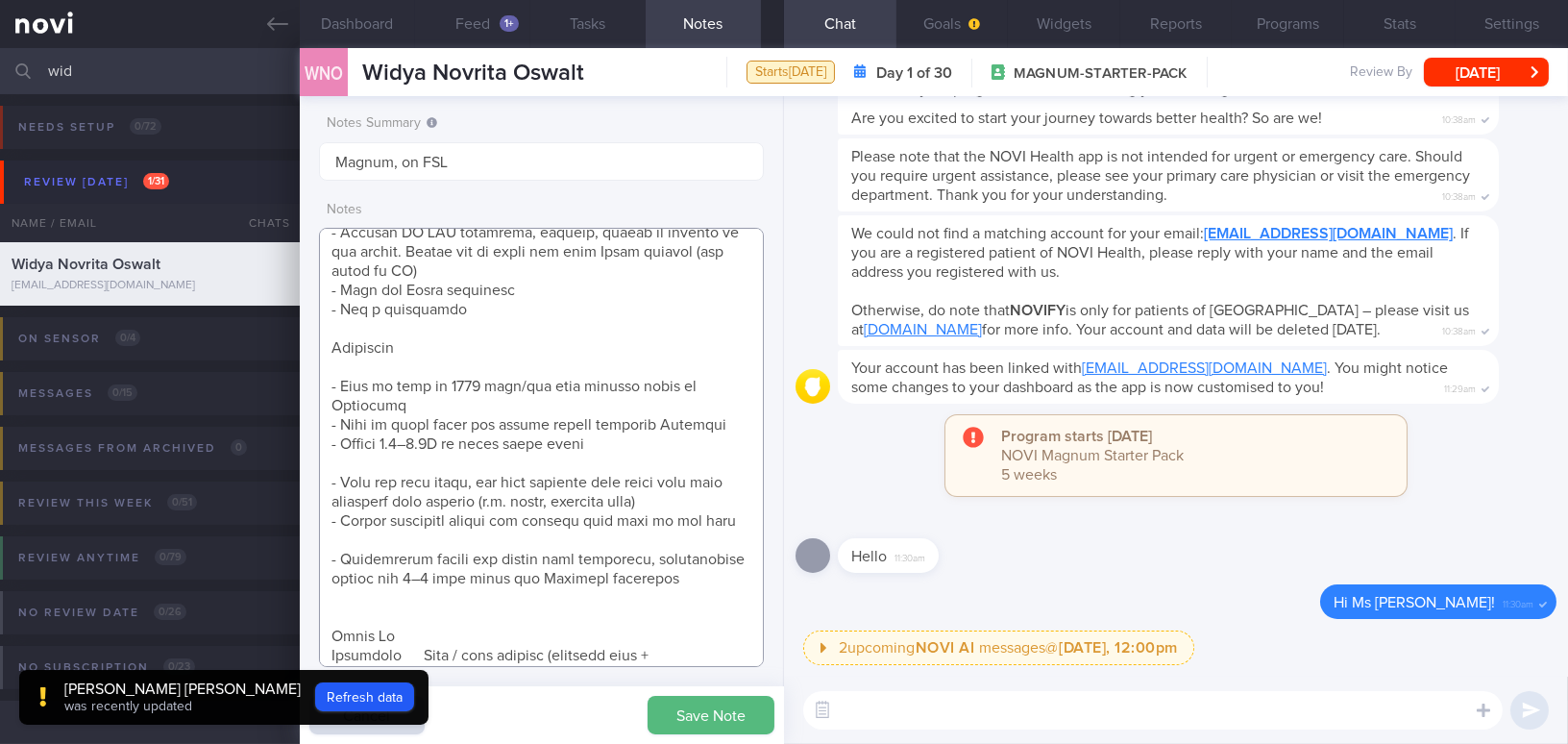 scroll, scrollTop: 804, scrollLeft: 0, axis: vertical 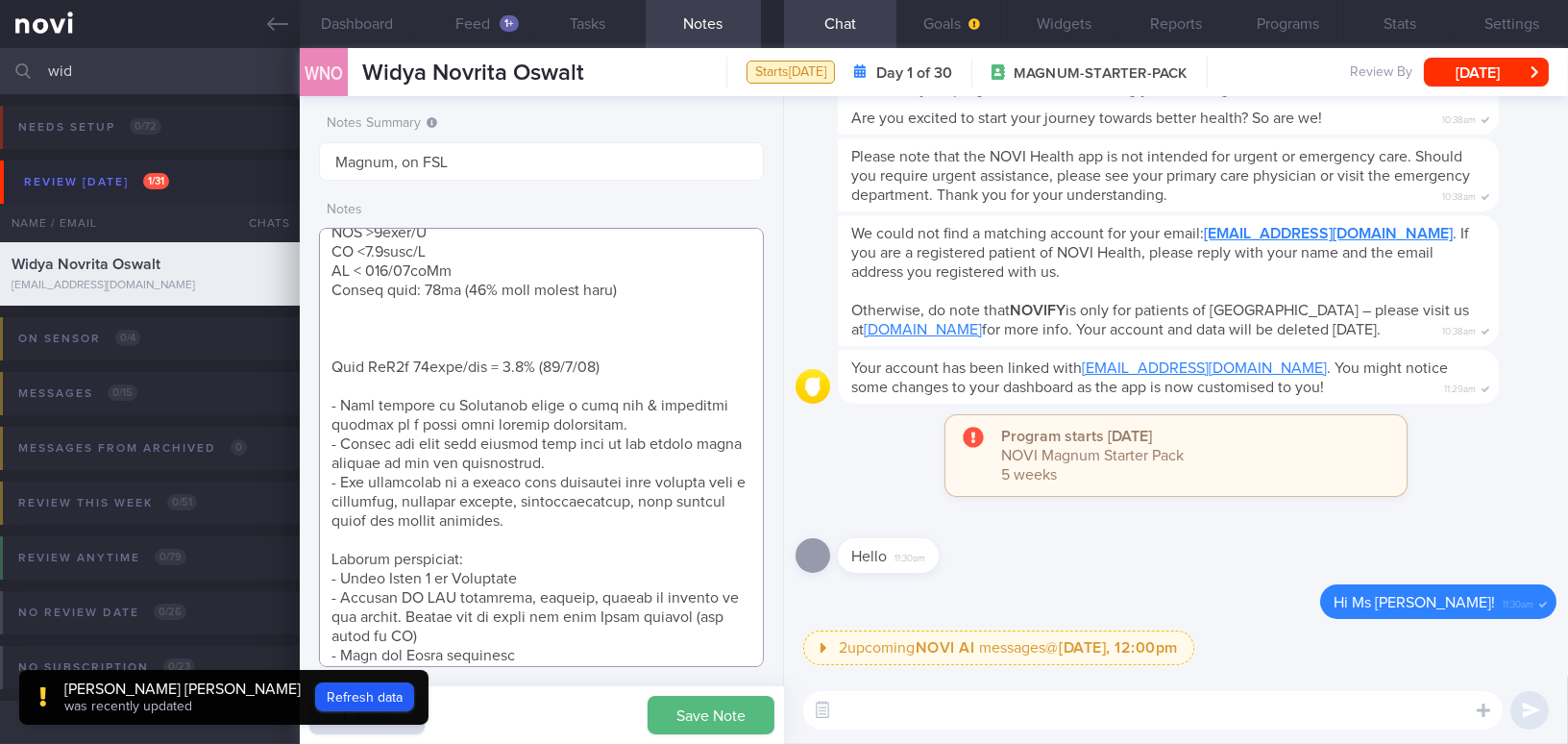 drag, startPoint x: 613, startPoint y: 360, endPoint x: 312, endPoint y: 366, distance: 301.0598 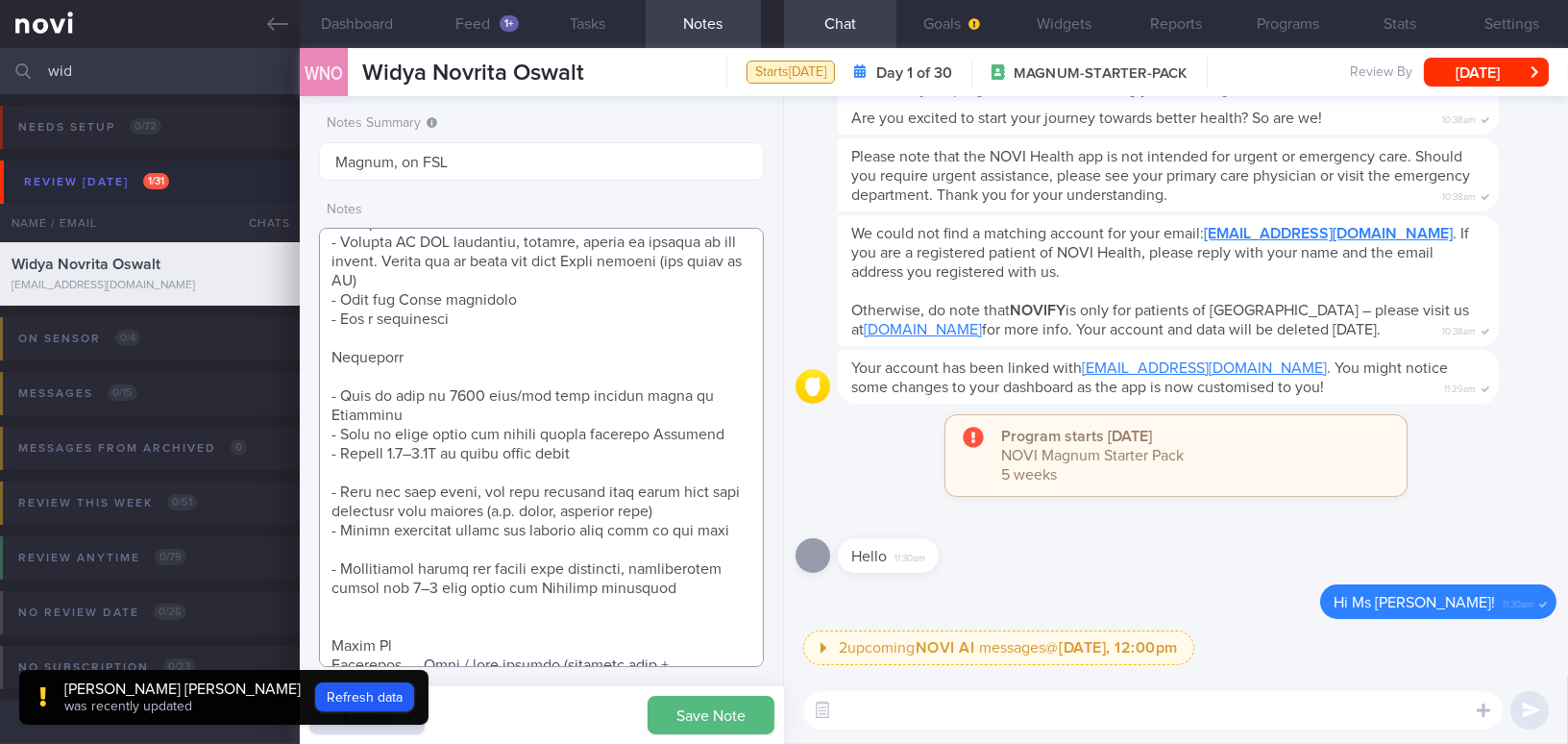 scroll, scrollTop: 1118, scrollLeft: 0, axis: vertical 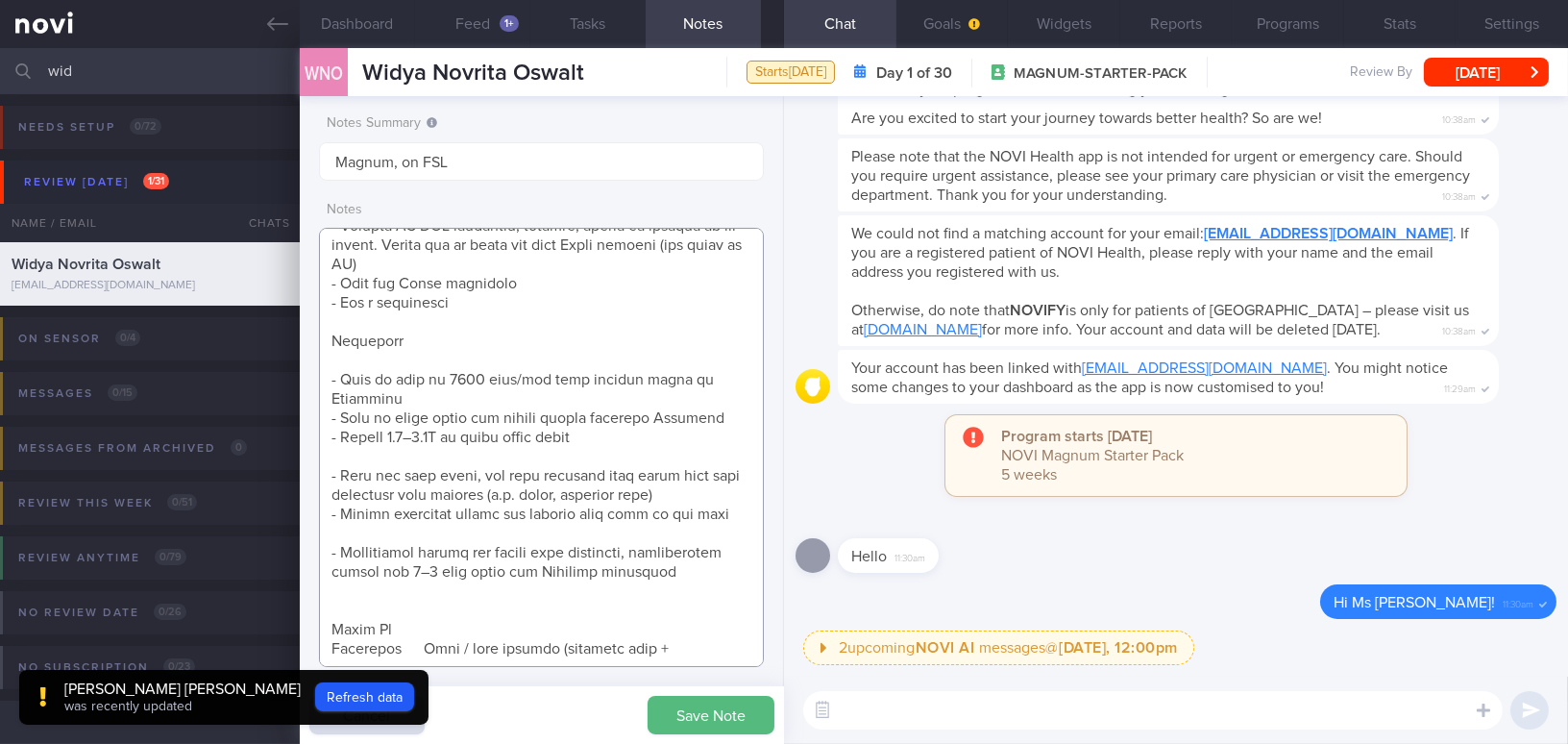drag, startPoint x: 688, startPoint y: 644, endPoint x: 289, endPoint y: 633, distance: 399.1516 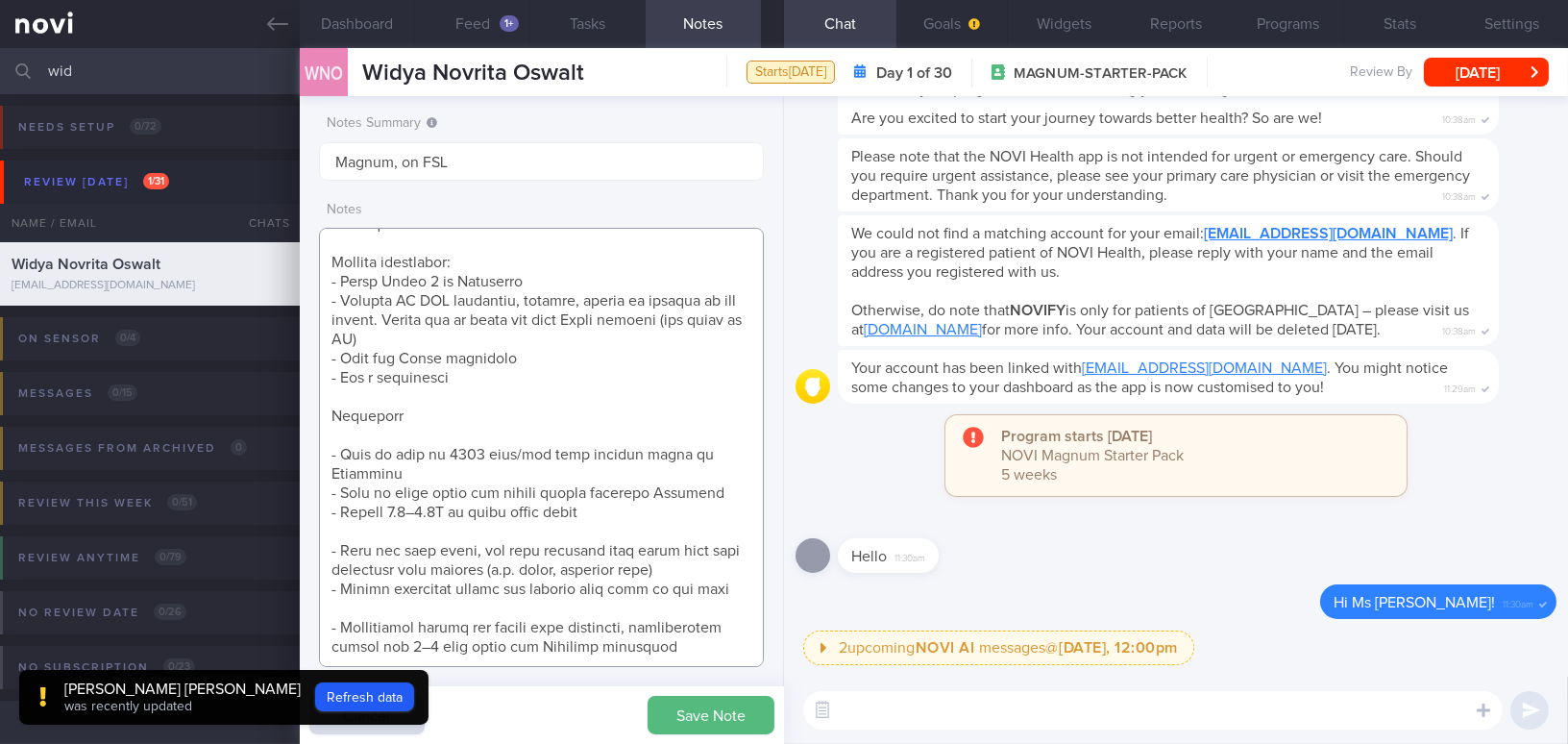 scroll, scrollTop: 1080, scrollLeft: 0, axis: vertical 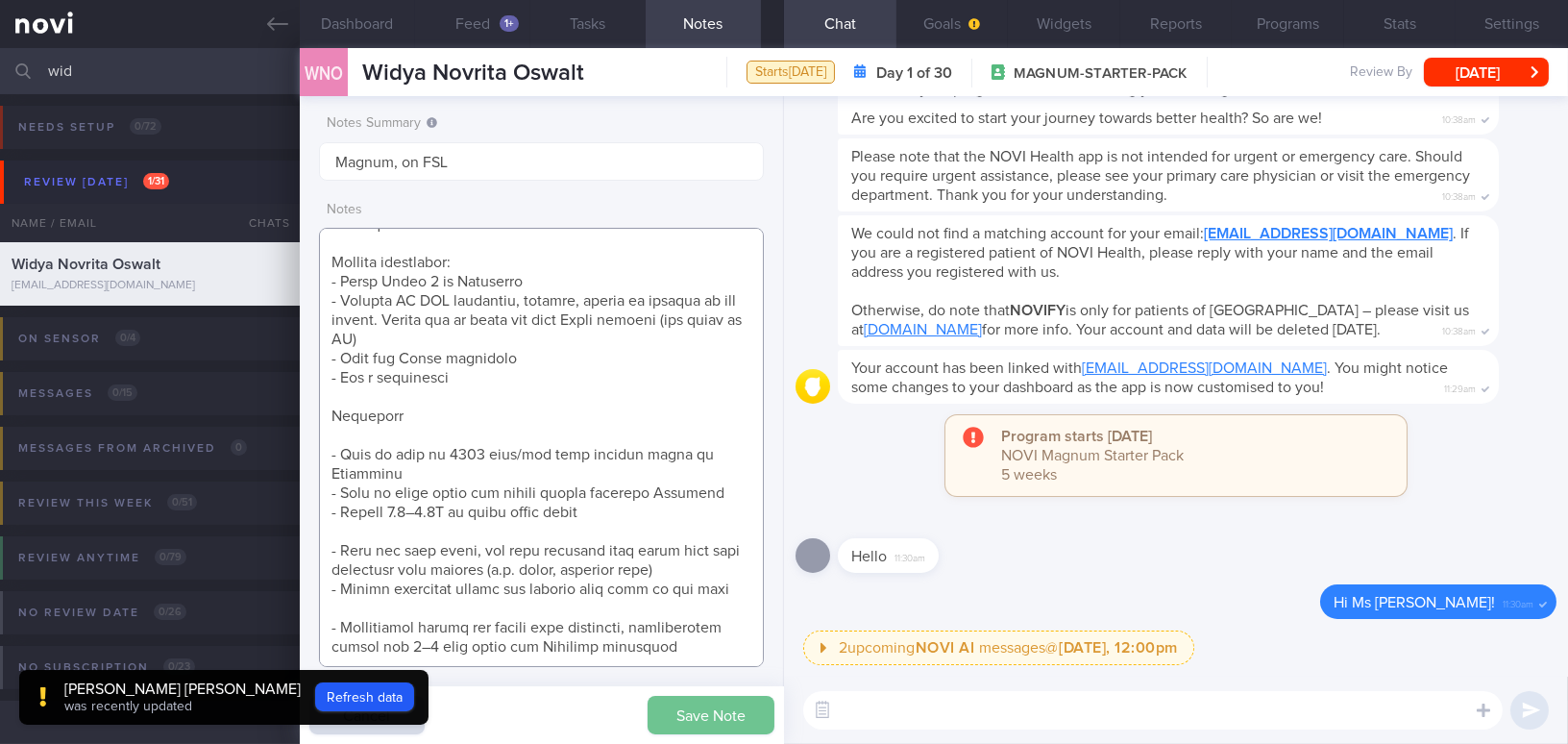 type on "37 year old Female
- just moved to Singapore from Amsterdam in end July 2025
Occupation
Homemaker
- physical active
Smoking
Non-smoker
Alcohol Intake
0 units per week
G3P3, 2015 LSCS (GDM on diet control), 2018 LSCS (GDM on insulin), 2021 LSCS (GDM on insulin)
- menses regular as of July 2025
- not breast feeding as of July 2025
Comorbidities
1. Pre-DM - GDM during pregnancy
2. Hyperlipidemia - f/up Amsterdam GP
3. Fatty liver - f/up Amsterdam GP
4. PCOS - f/up Amsterdam Gynae
- Endometriosis
- Adenomyosis
5. Acute pancreatitis  and cholelithiasis and gallbladder polyps s/p lap cholecystectomy in 2021
Medication
Mounjaro 5mg once/week (started April 2025)
Supplements
Digestive enzymes due to post-cholecystectomy
Magnesium glycinate for sleep
Omega 3 fish oil
Goal/Target:
HbA1c: <5.7% long term
TIR: 4-10, 80%
LDL <2.6mmol/L
HDL >1mmol/L
TG <1.7mmol/L
BP < 130/80mmHg
Weight goal: 60kg (20% body weight loss)
- Just arrived in Singapore about a week ago & currently staying in a hotel with cooking f..." 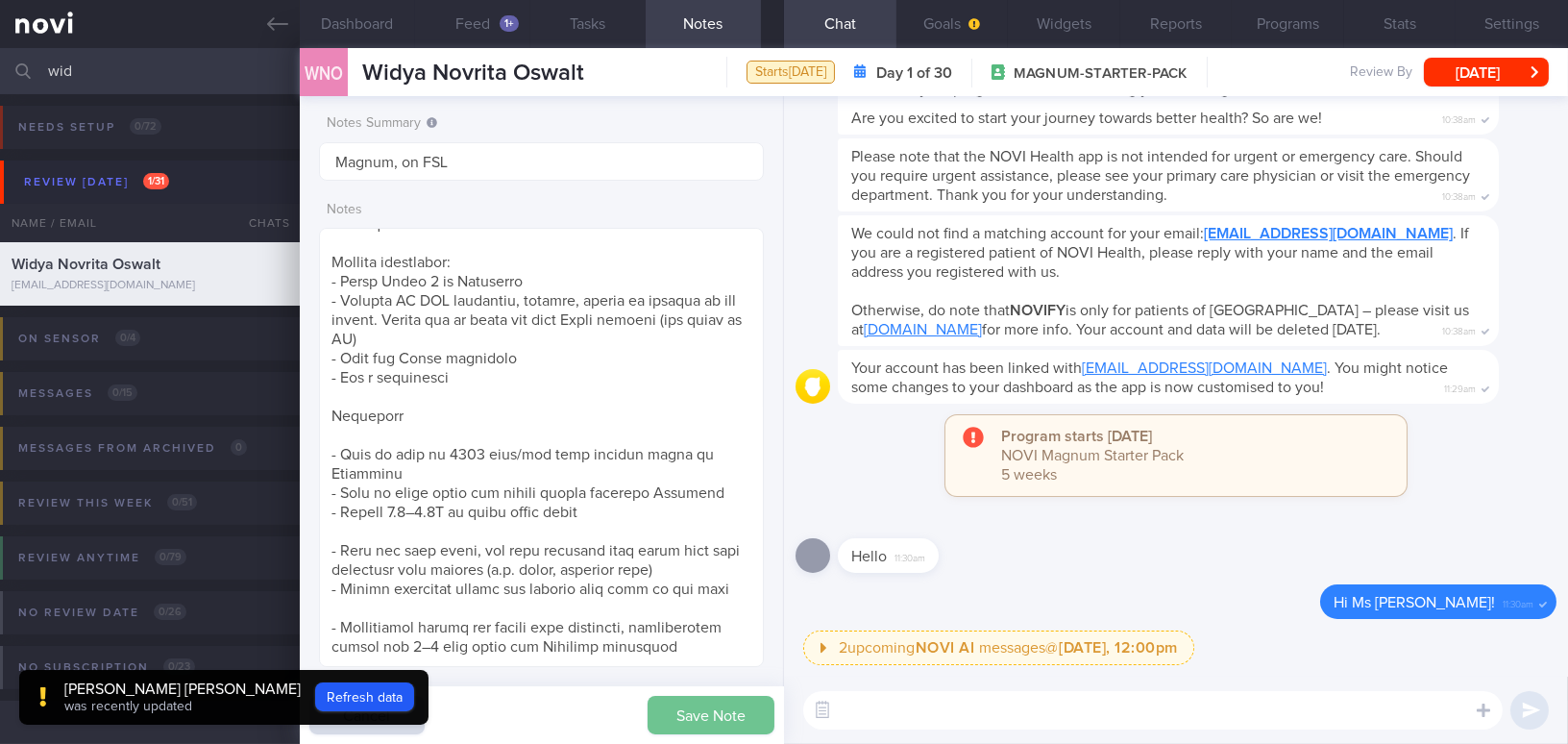 click on "Save Note" at bounding box center [711, 715] 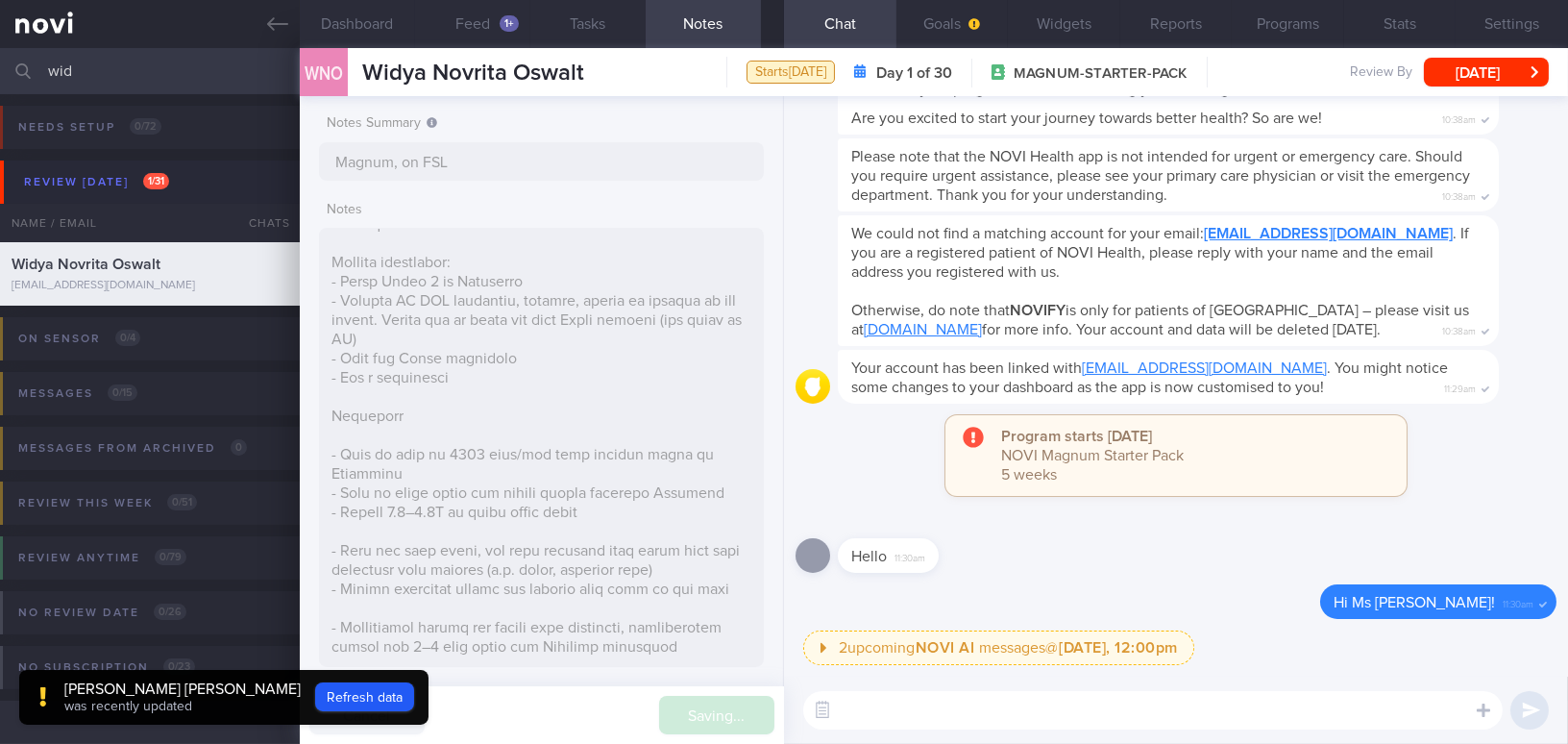 type on "Magnum, on FSL" 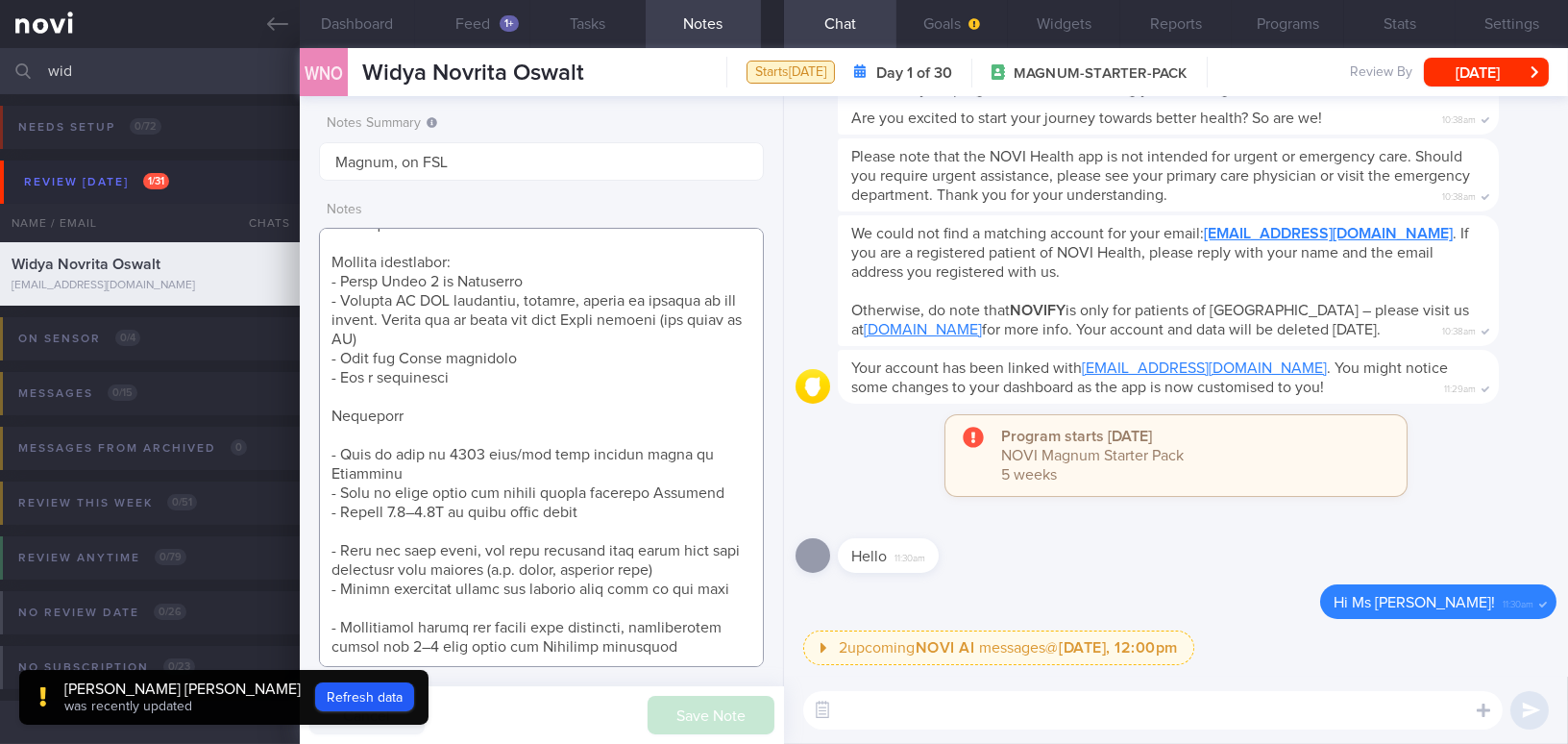 click at bounding box center (541, 447) 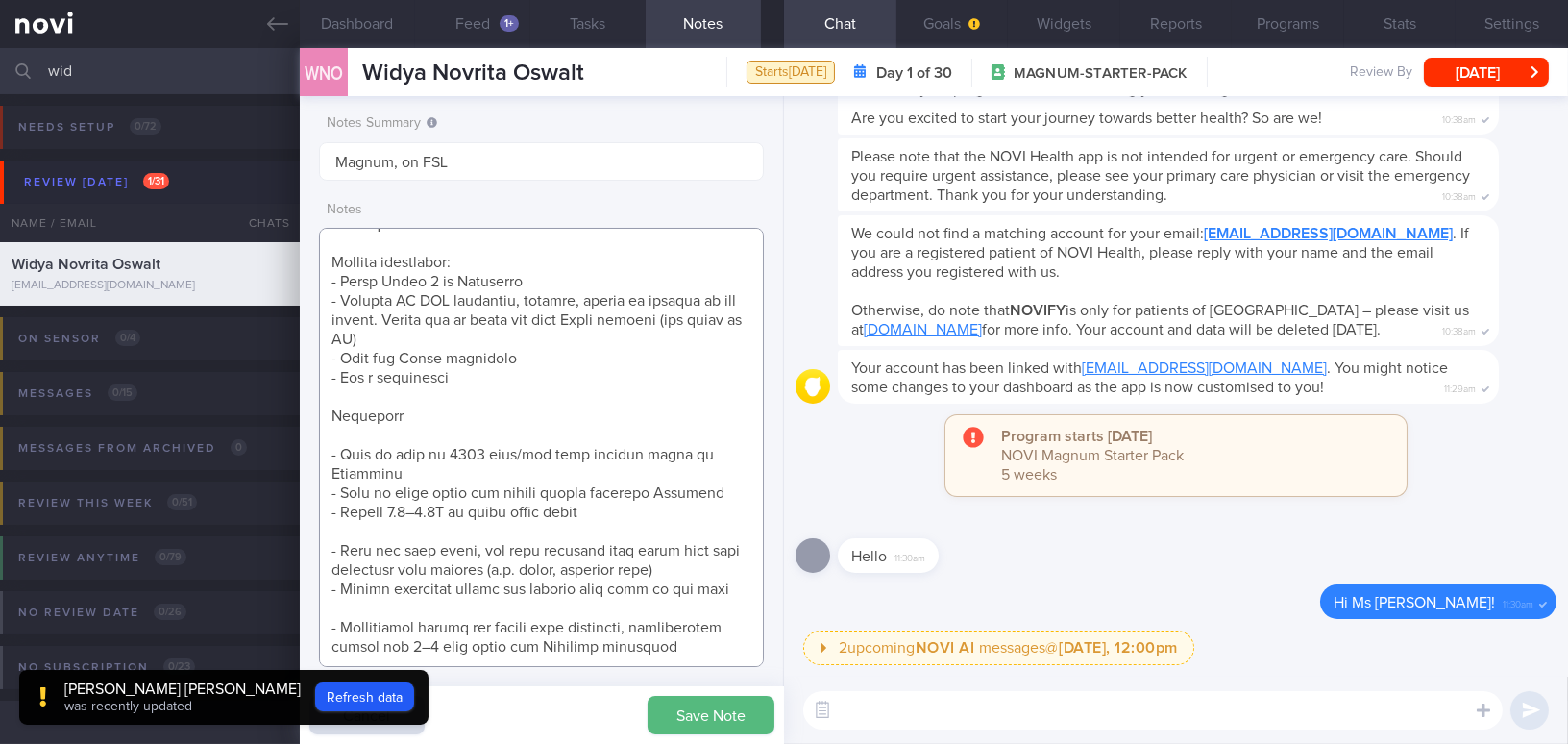 scroll, scrollTop: 1100, scrollLeft: 0, axis: vertical 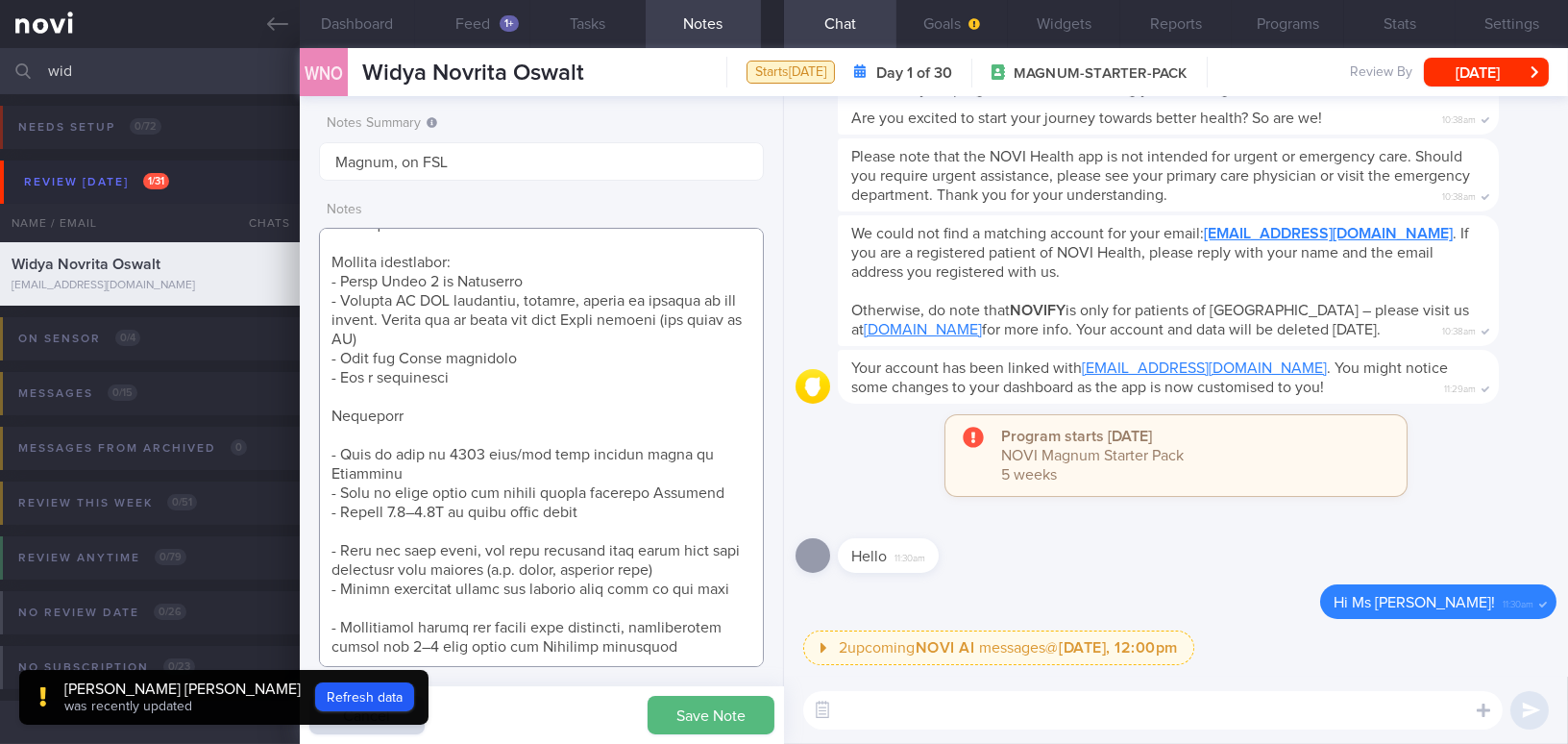 paste on "Blood Test Results
HbA1c 5.8% (2/5/25) -> 5.7% (14/6/25)
Fasting glucose 6.1mmol/L (14/6/25)
LDL 3.53mmol/L (14/6/25)
HDL 0.98mmol/L
Chol/HDL ratio 5
TG 1.53mmol/L" 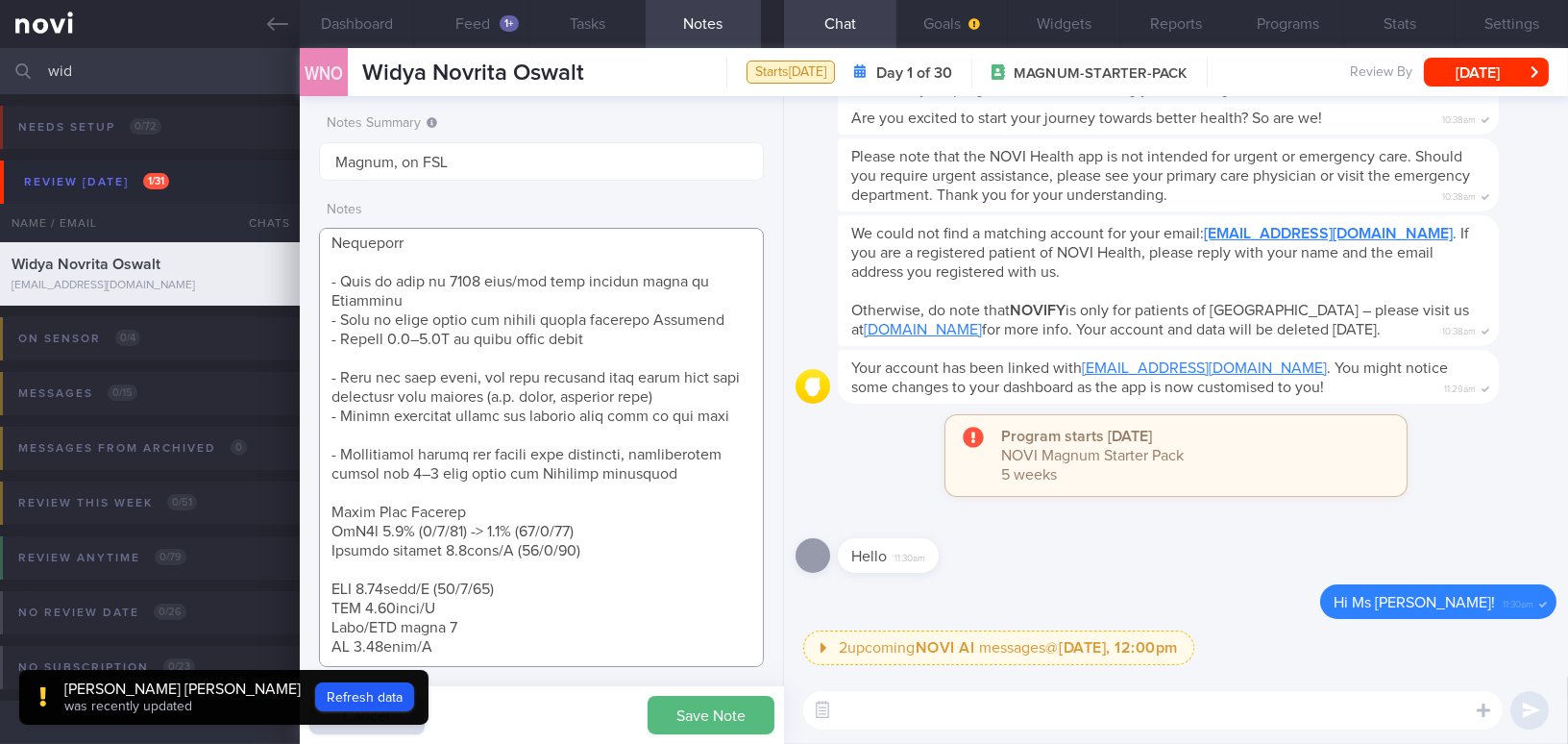 scroll, scrollTop: 1242, scrollLeft: 0, axis: vertical 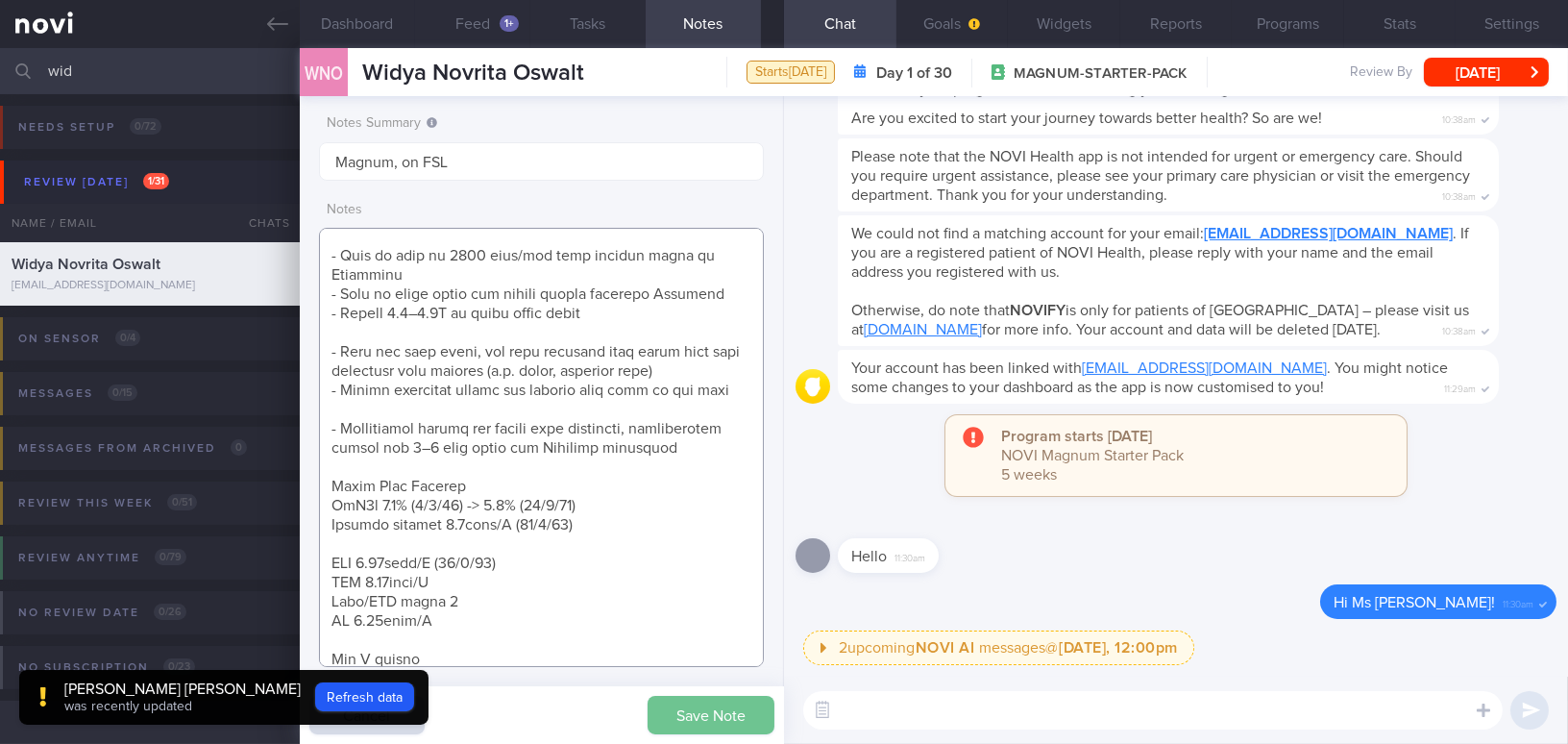 type on "37 year old Female
- just moved to Singapore from Amsterdam in end July 2025
Occupation
Homemaker
- physical active
Smoking
Non-smoker
Alcohol Intake
0 units per week
G3P3, 2015 LSCS (GDM on diet control), 2018 LSCS (GDM on insulin), 2021 LSCS (GDM on insulin)
- menses regular as of July 2025
- not breast feeding as of July 2025
Comorbidities
1. Pre-DM - GDM during pregnancy
2. Hyperlipidemia - f/up Amsterdam GP
3. Fatty liver - f/up Amsterdam GP
4. PCOS - f/up Amsterdam Gynae
- Endometriosis
- Adenomyosis
5. Acute pancreatitis  and cholelithiasis and gallbladder polyps s/p lap cholecystectomy in 2021
Medication
Mounjaro 5mg once/week (started April 2025)
Supplements
Digestive enzymes due to post-cholecystectomy
Magnesium glycinate for sleep
Omega 3 fish oil
Goal/Target:
HbA1c: <5.7% long term
TIR: 4-10, 80%
LDL <2.6mmol/L
HDL >1mmol/L
TG <1.7mmol/L
BP < 130/80mmHg
Weight goal: 60kg (20% body weight loss)
- Just arrived in Singapore about a week ago & currently staying in a hotel with cooking f..." 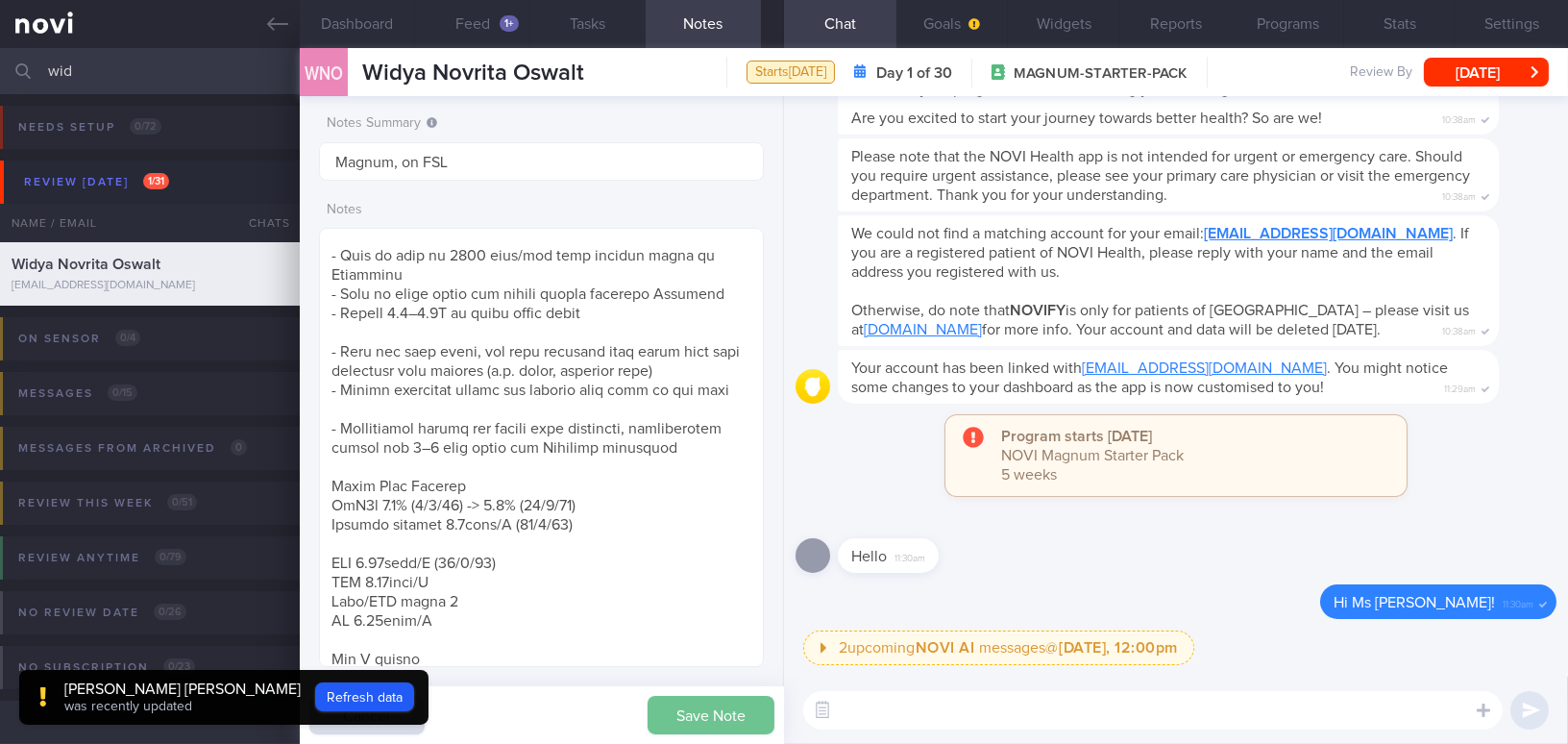 click on "Save Note" at bounding box center [711, 715] 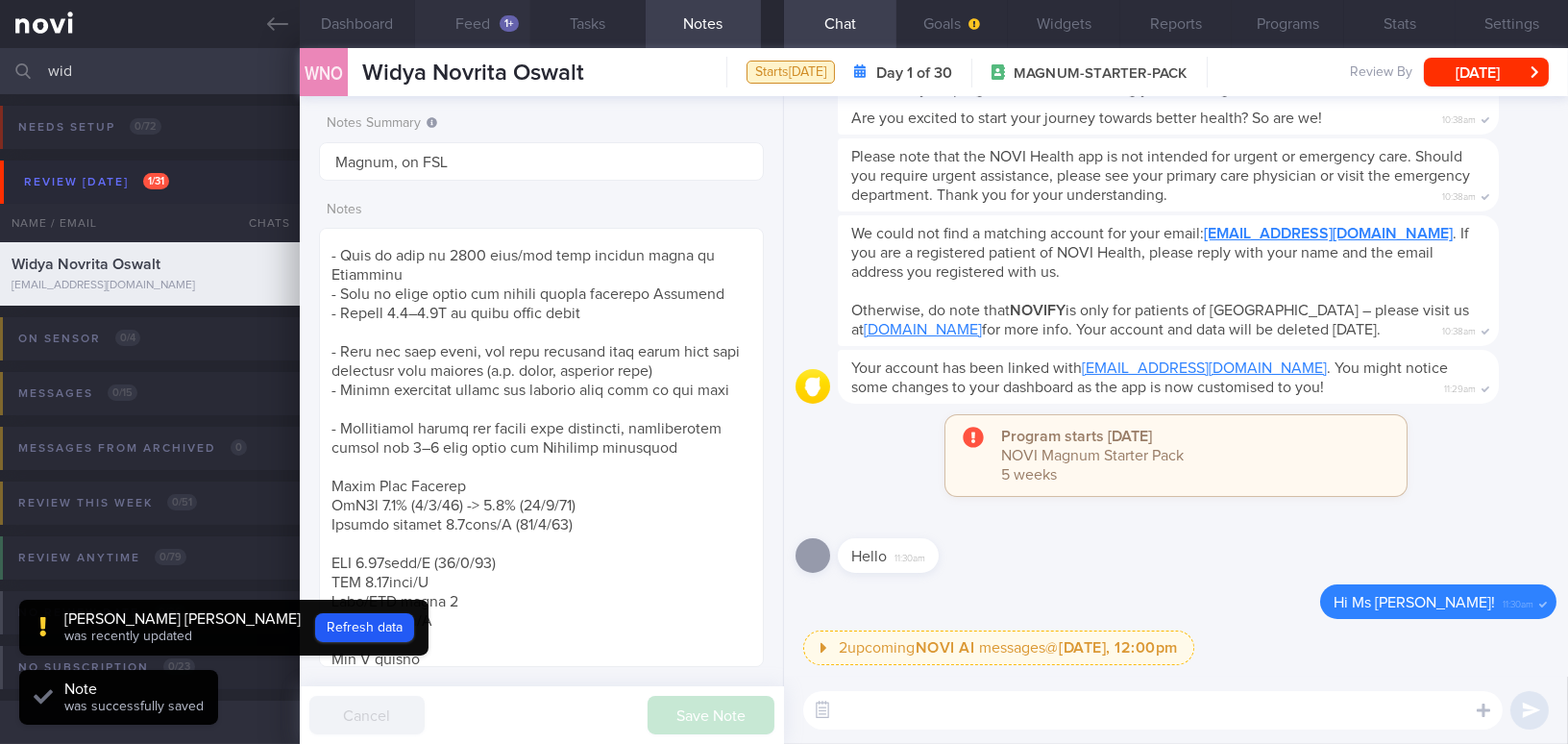 click on "Feed
1+" at bounding box center (473, 24) 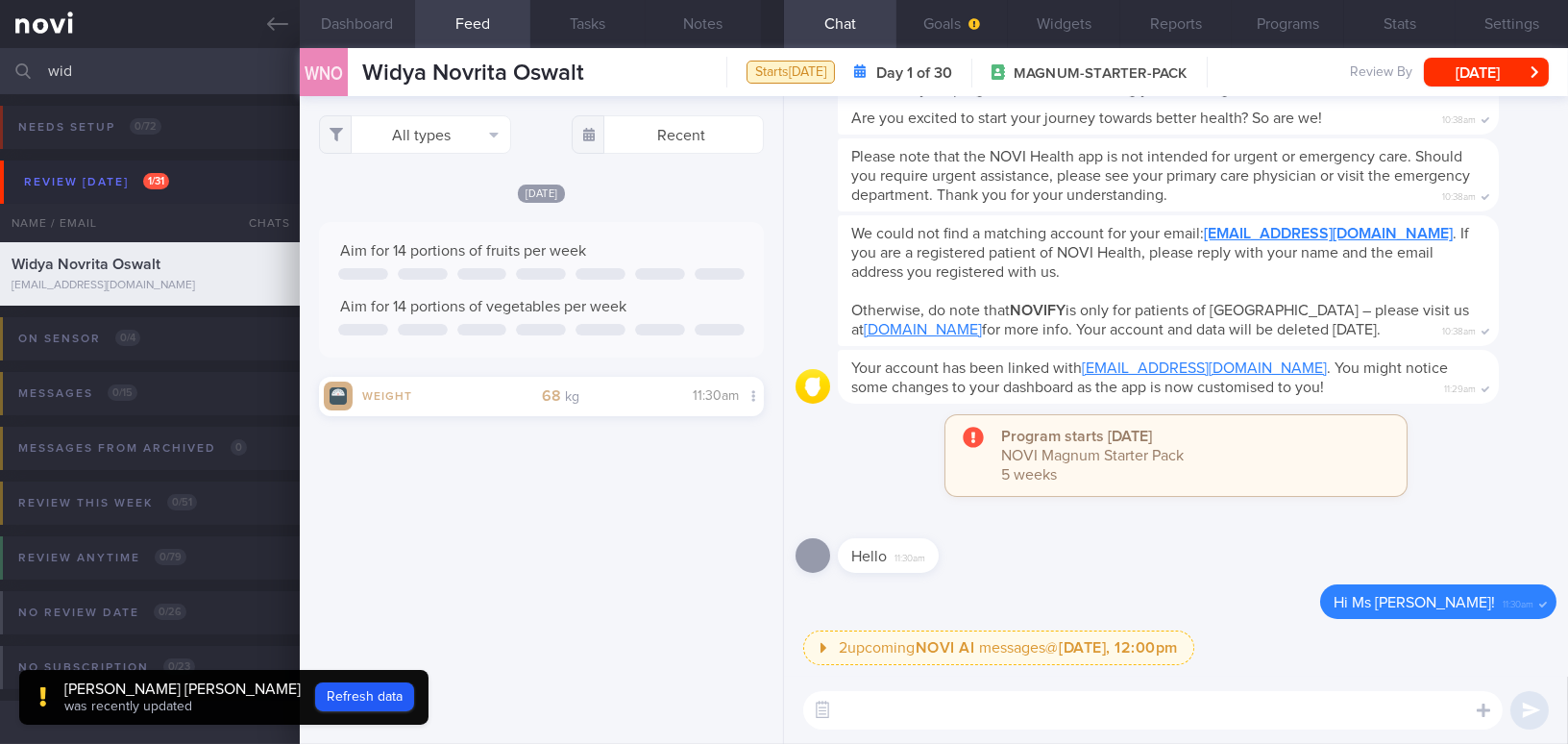 click on "Dashboard" at bounding box center (357, 24) 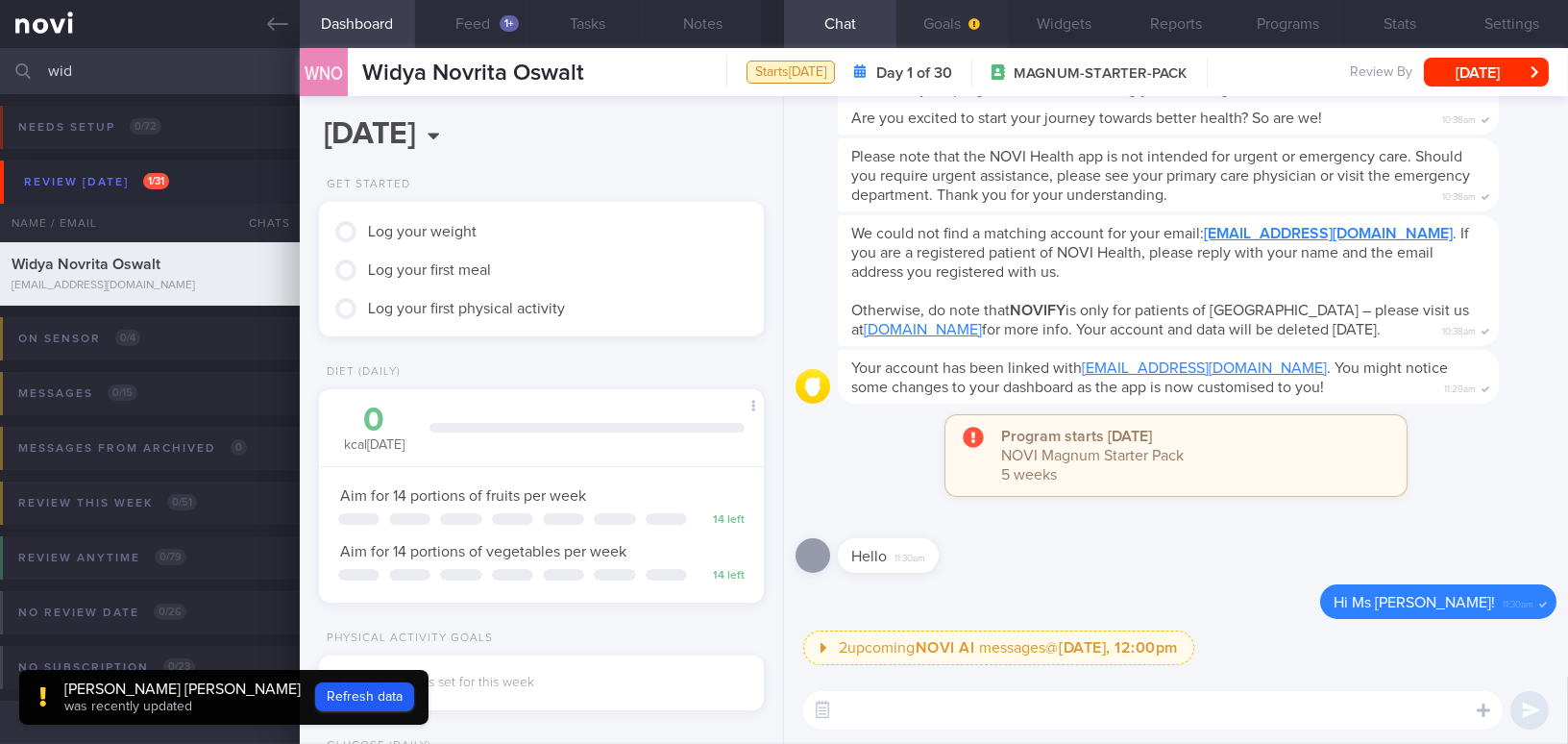 click on "Goals" at bounding box center (952, 24) 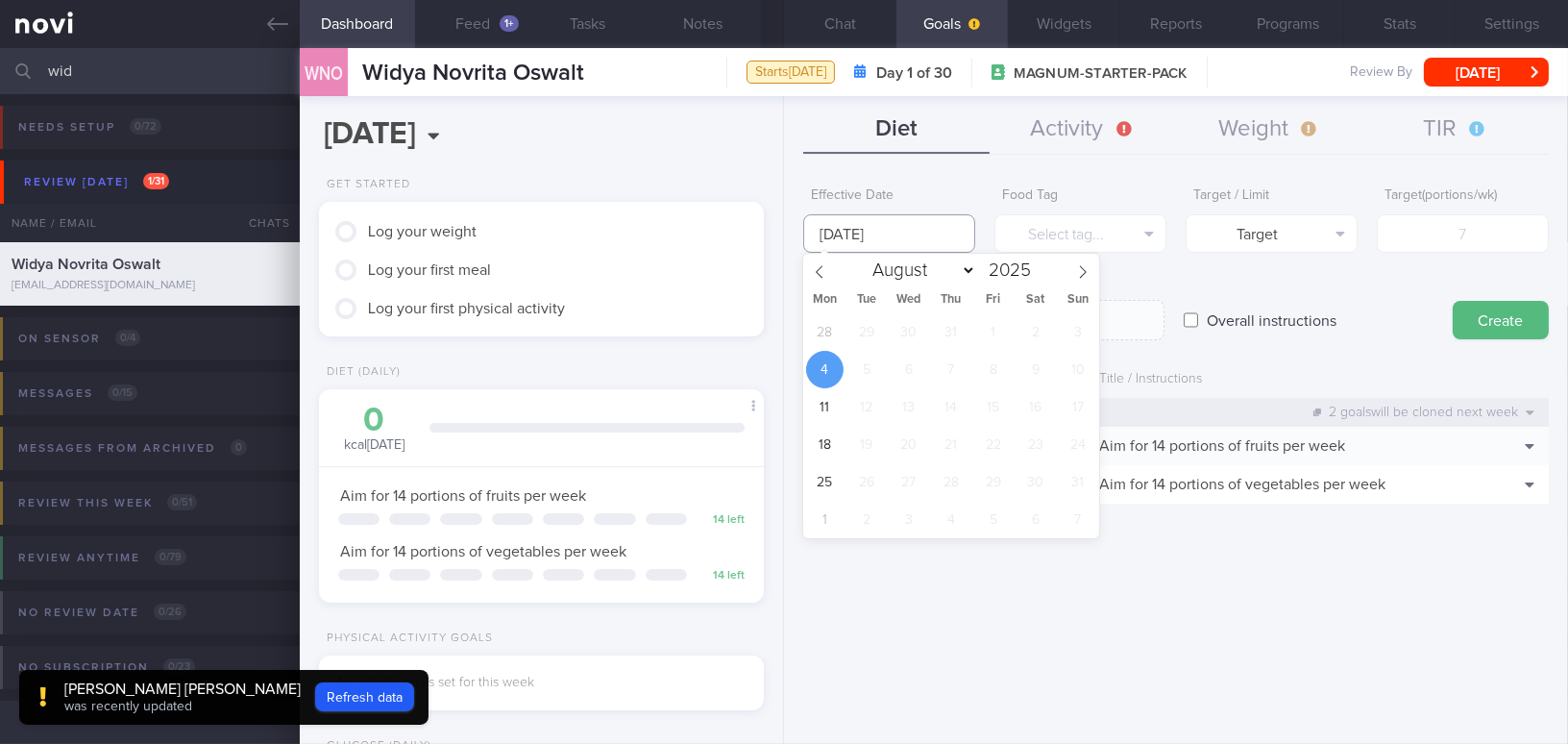 click on "[DATE]" at bounding box center (889, 234) 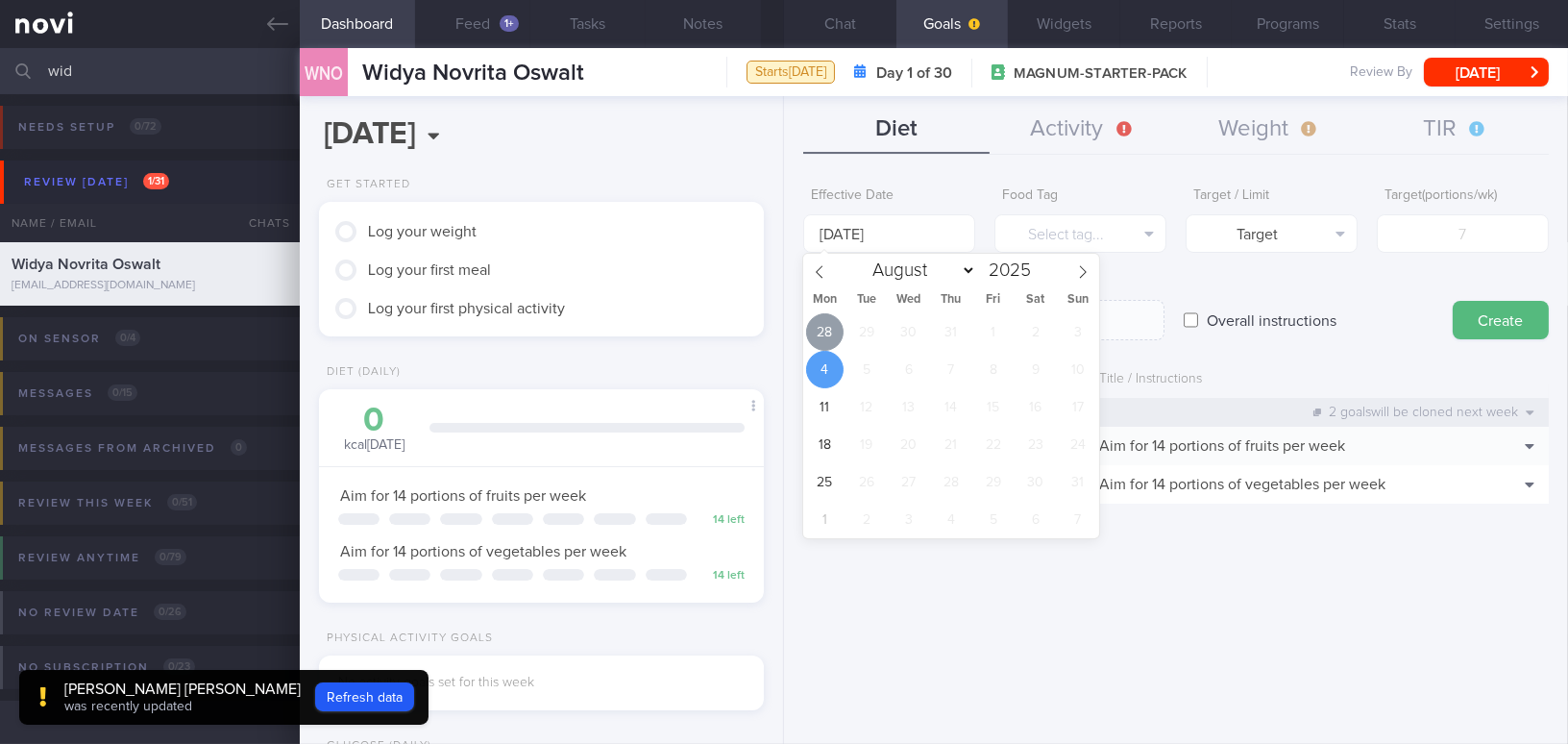 click on "28" at bounding box center [824, 332] 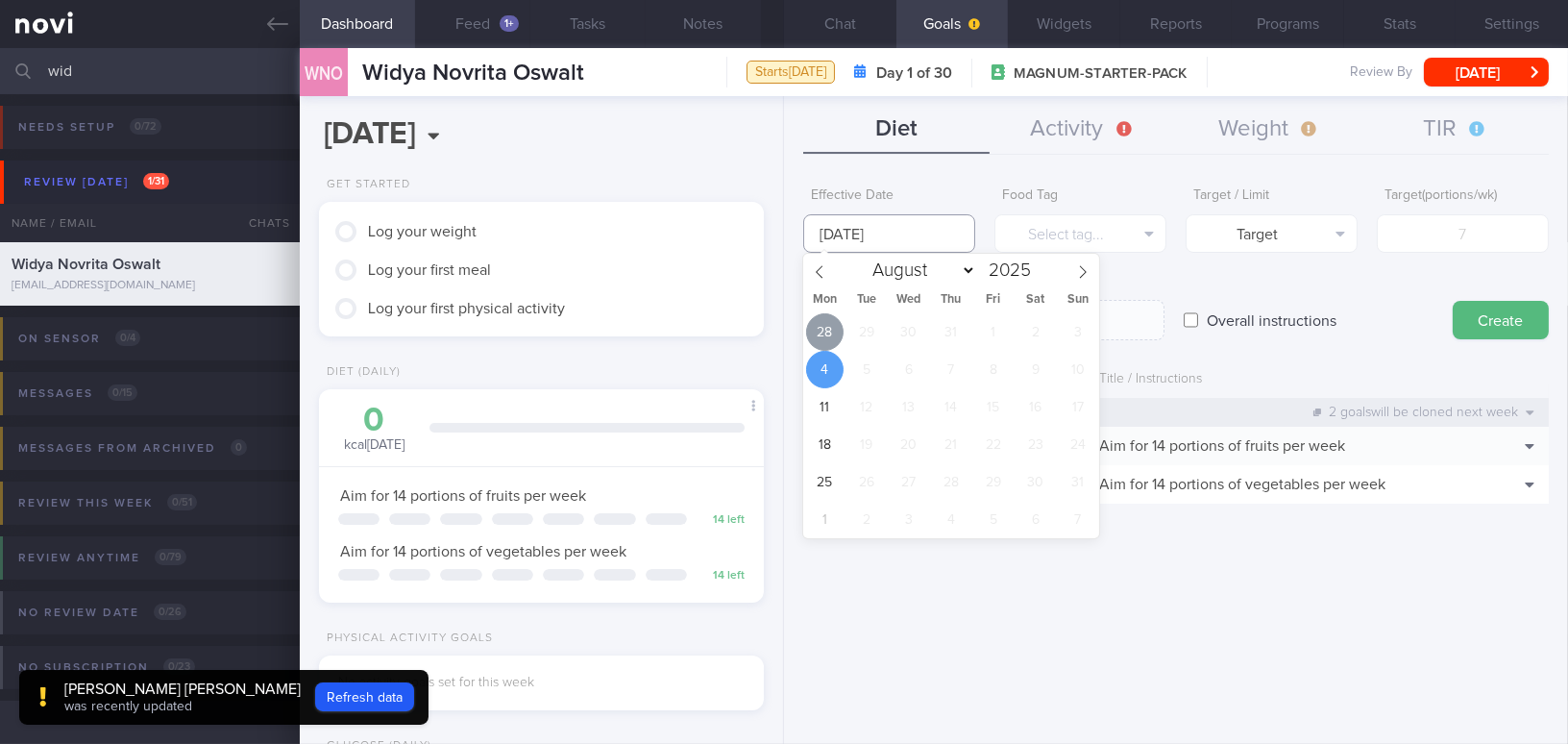 type on "[DATE]" 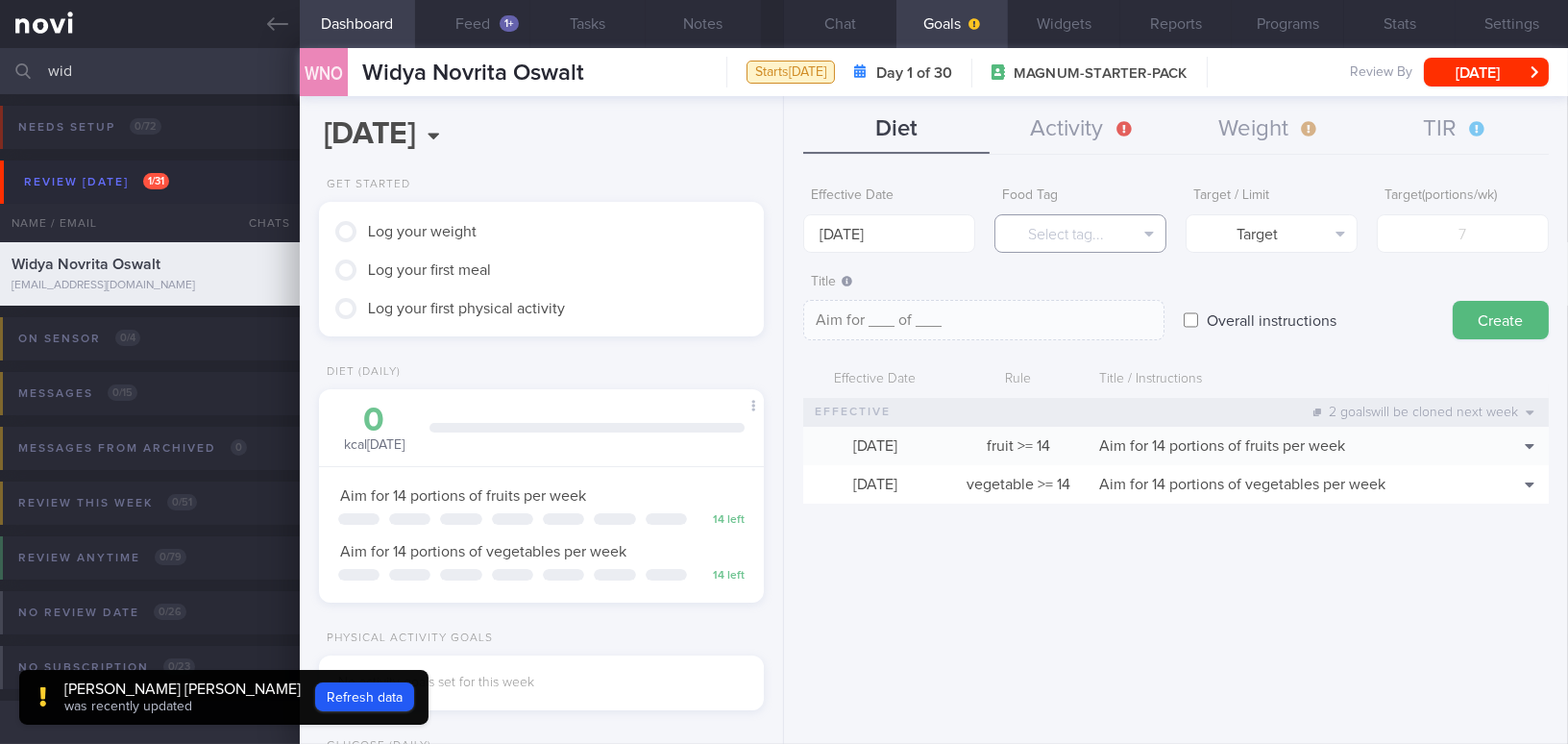 click on "Select tag..." at bounding box center (1080, 234) 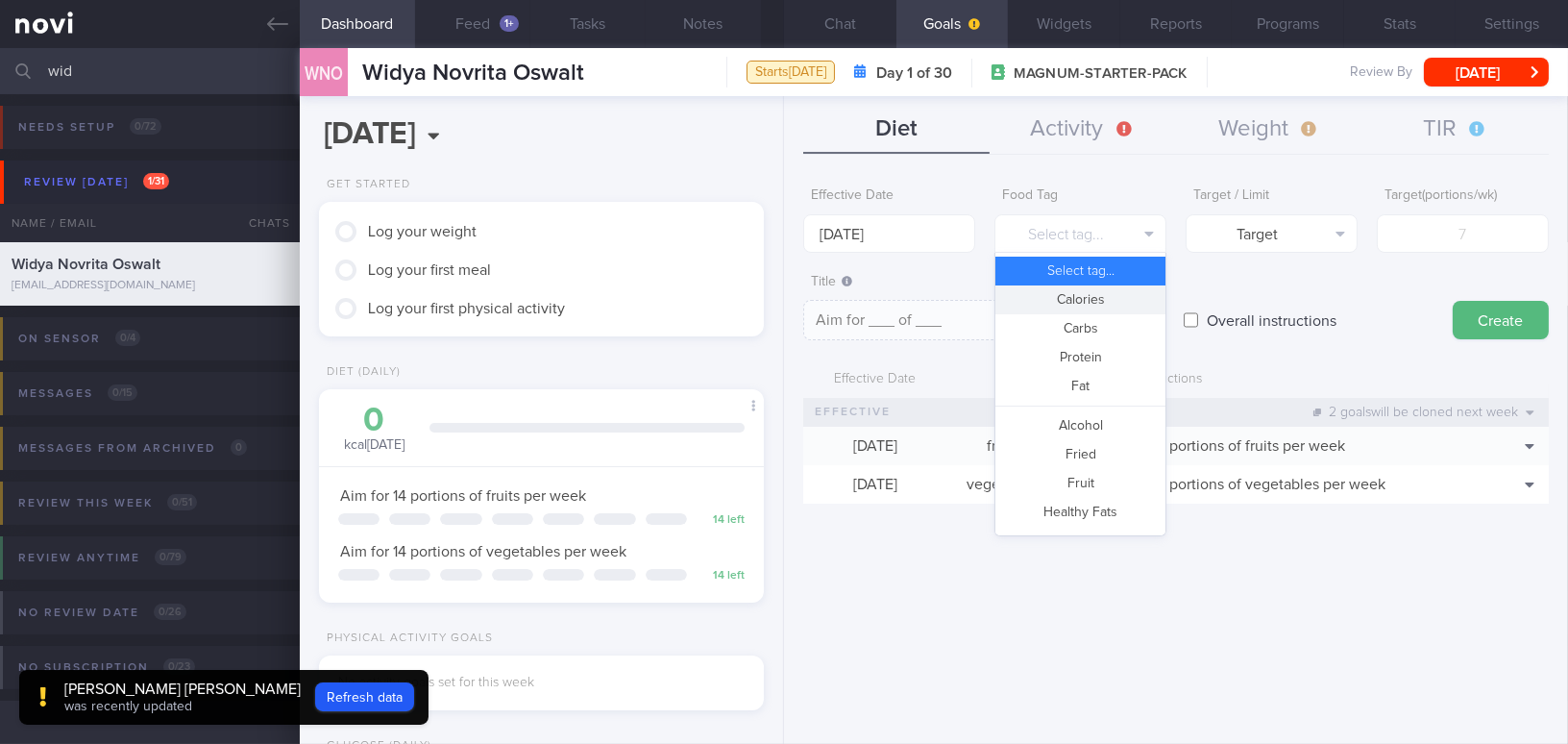 click on "Calories" at bounding box center (1080, 300) 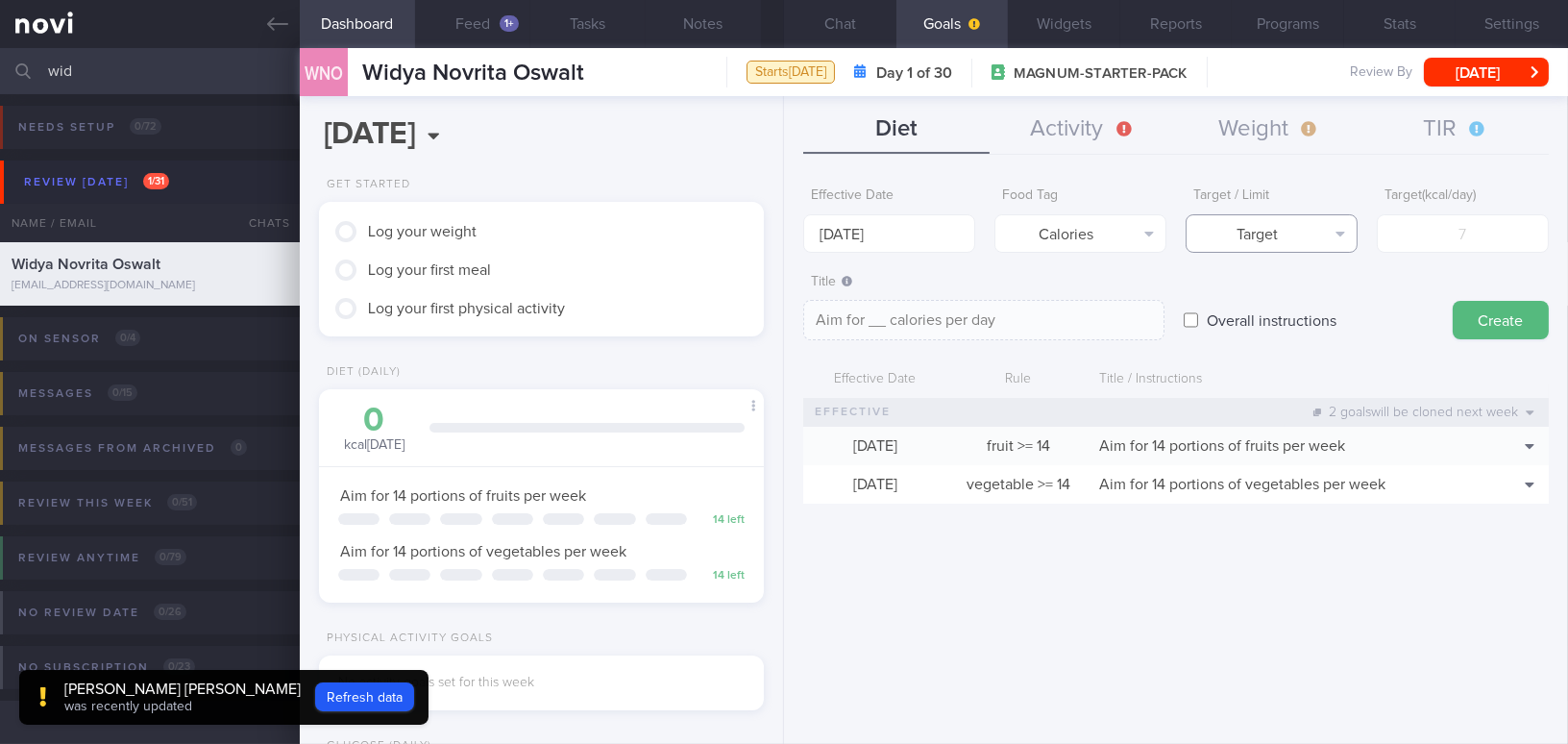 click on "Target" at bounding box center (1271, 234) 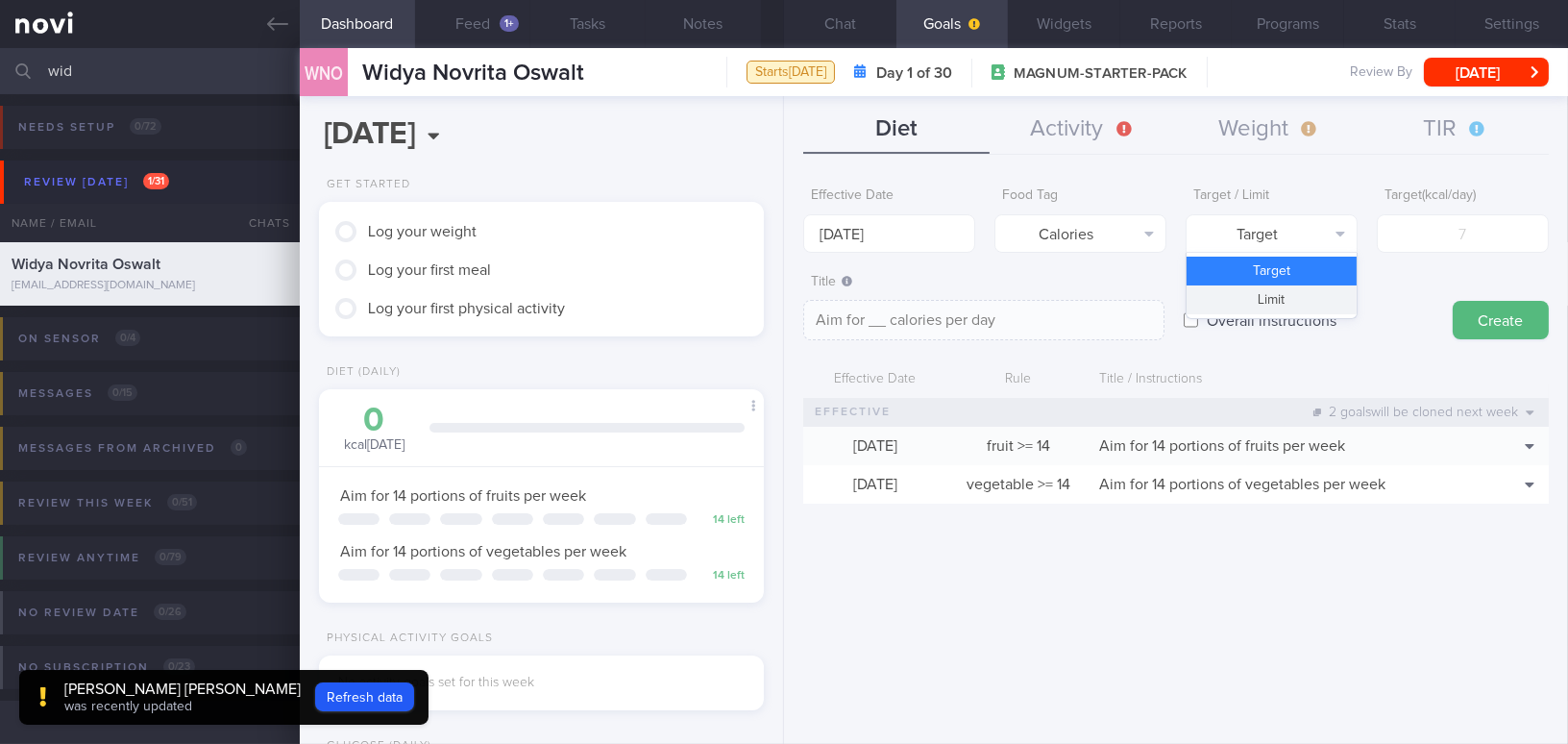 click on "Limit" at bounding box center [1271, 300] 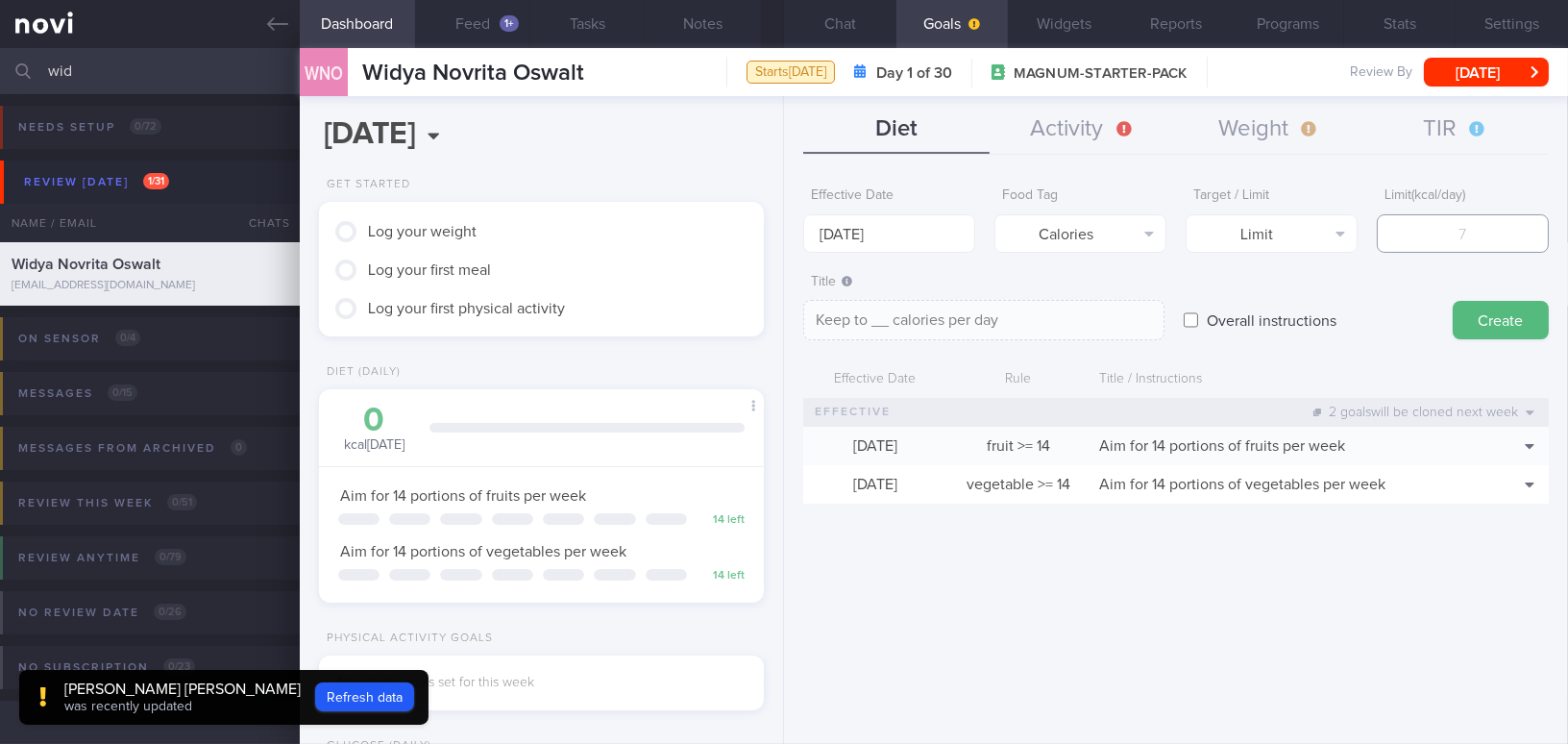 click at bounding box center (1462, 234) 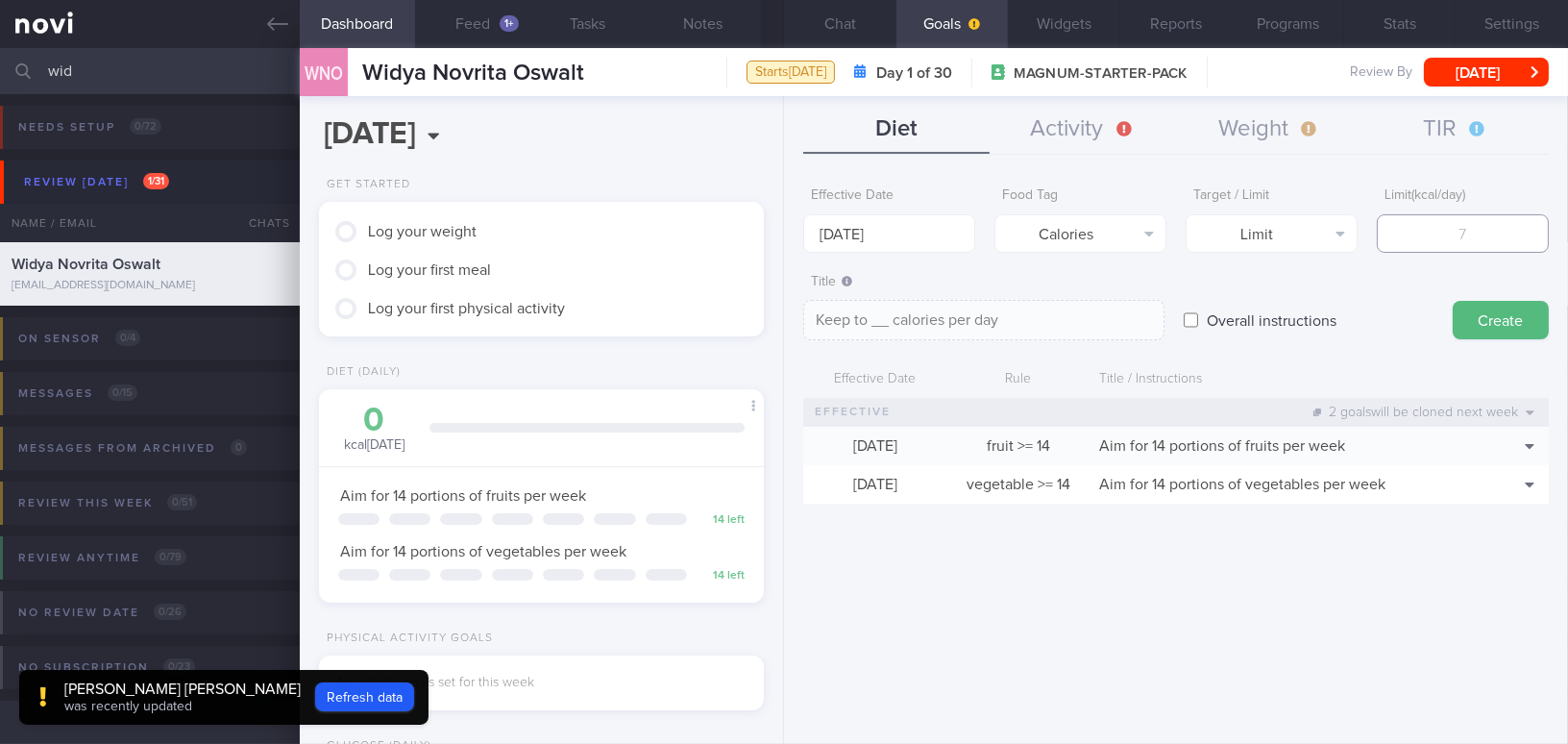 type on "1" 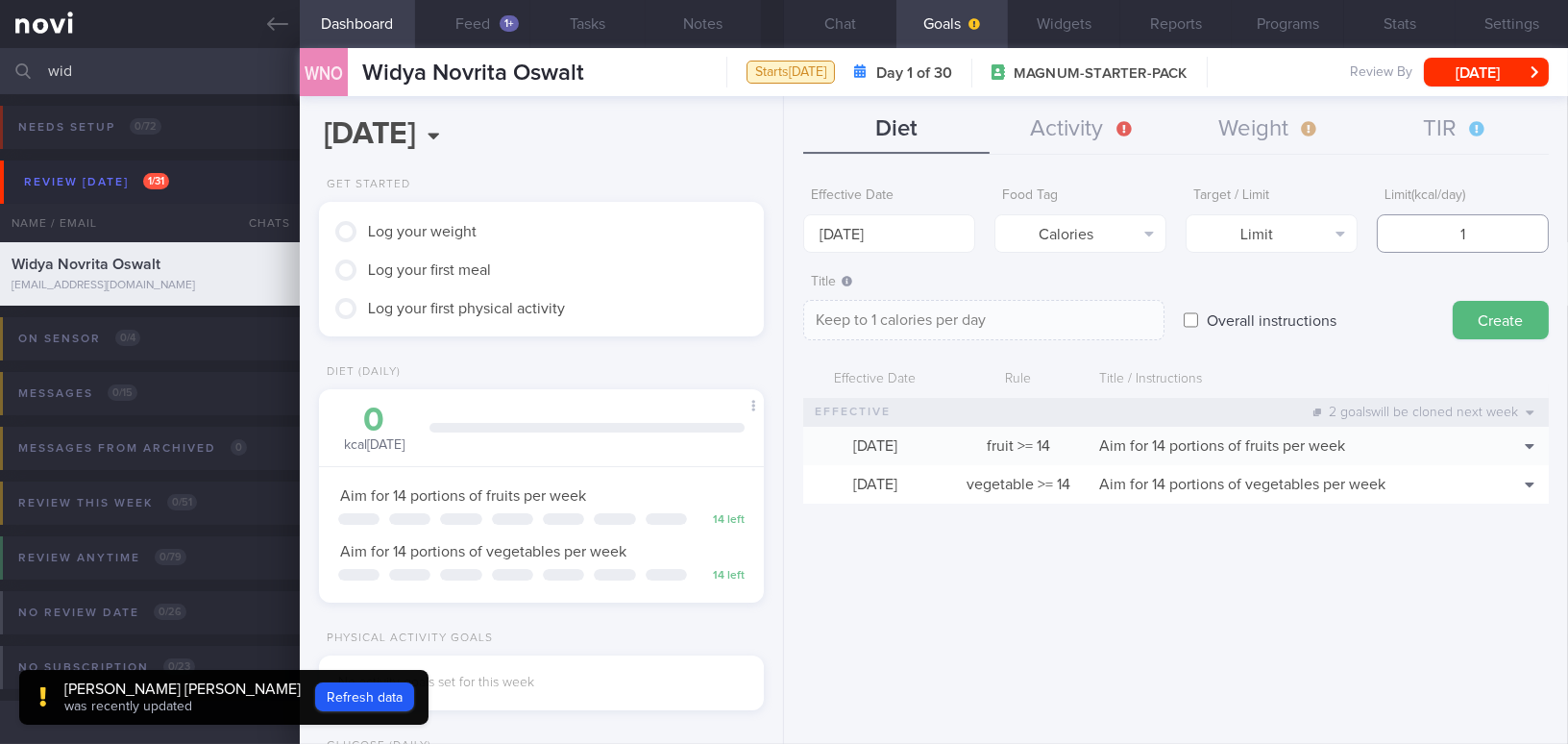 type on "12" 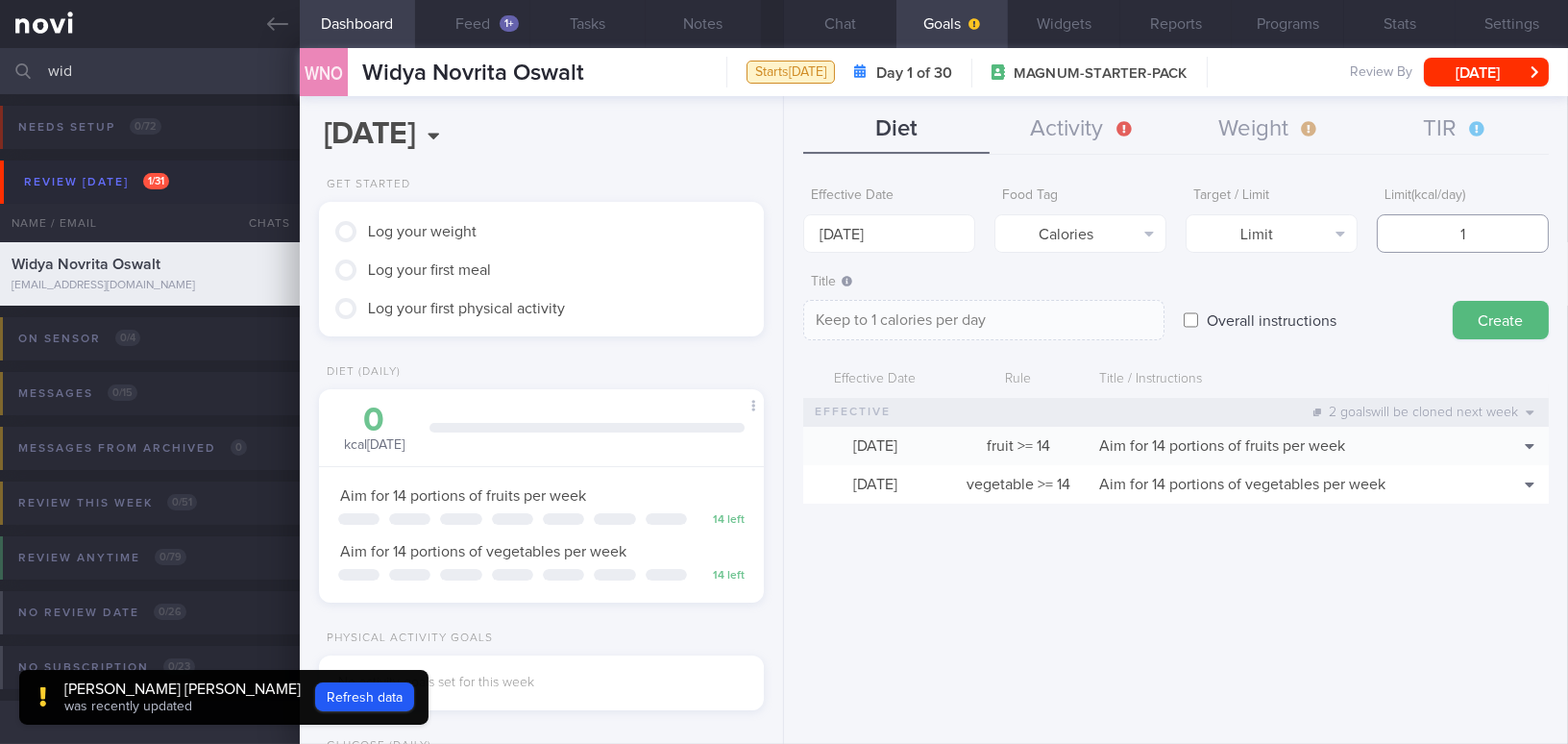 type on "Keep to 12 calories per day" 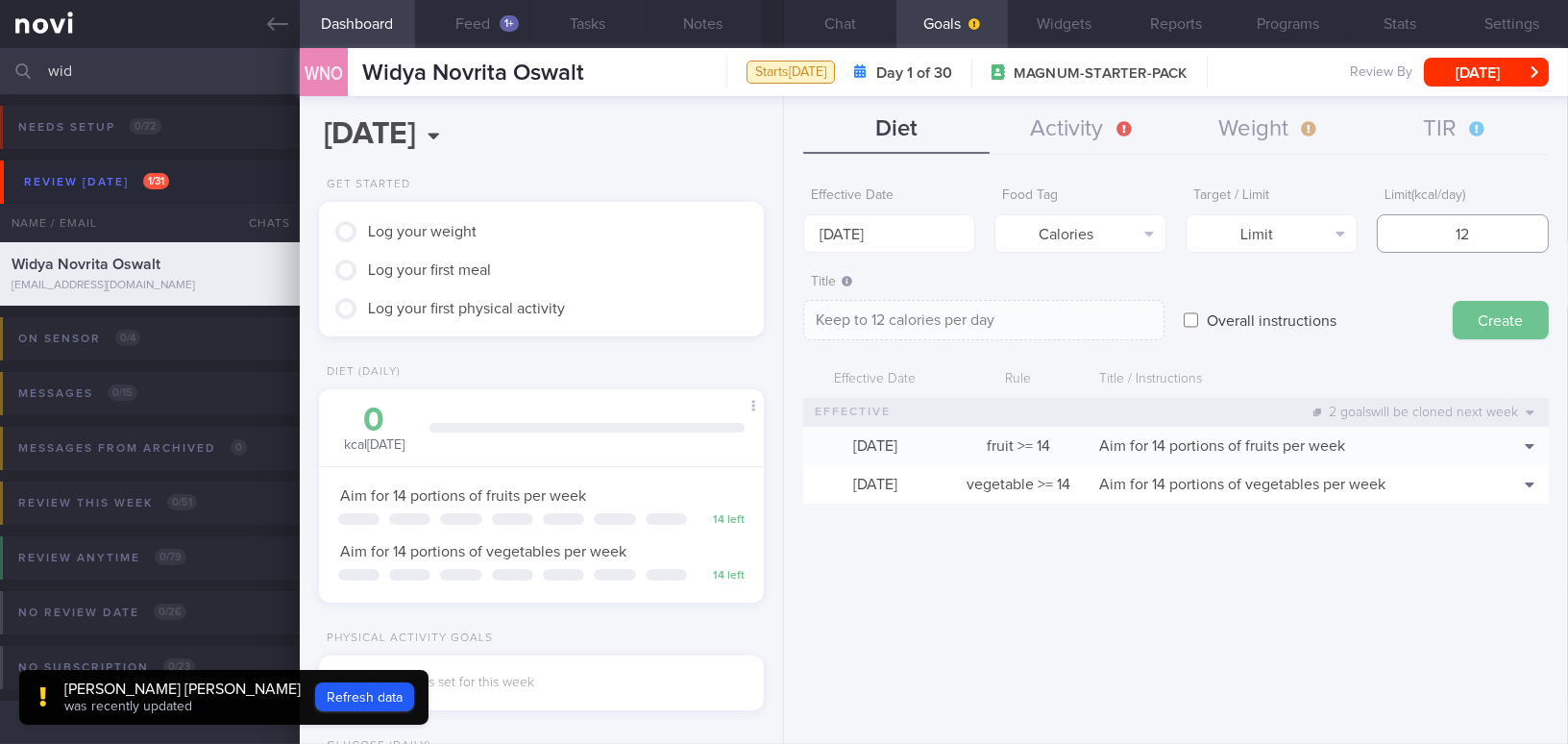 type on "120" 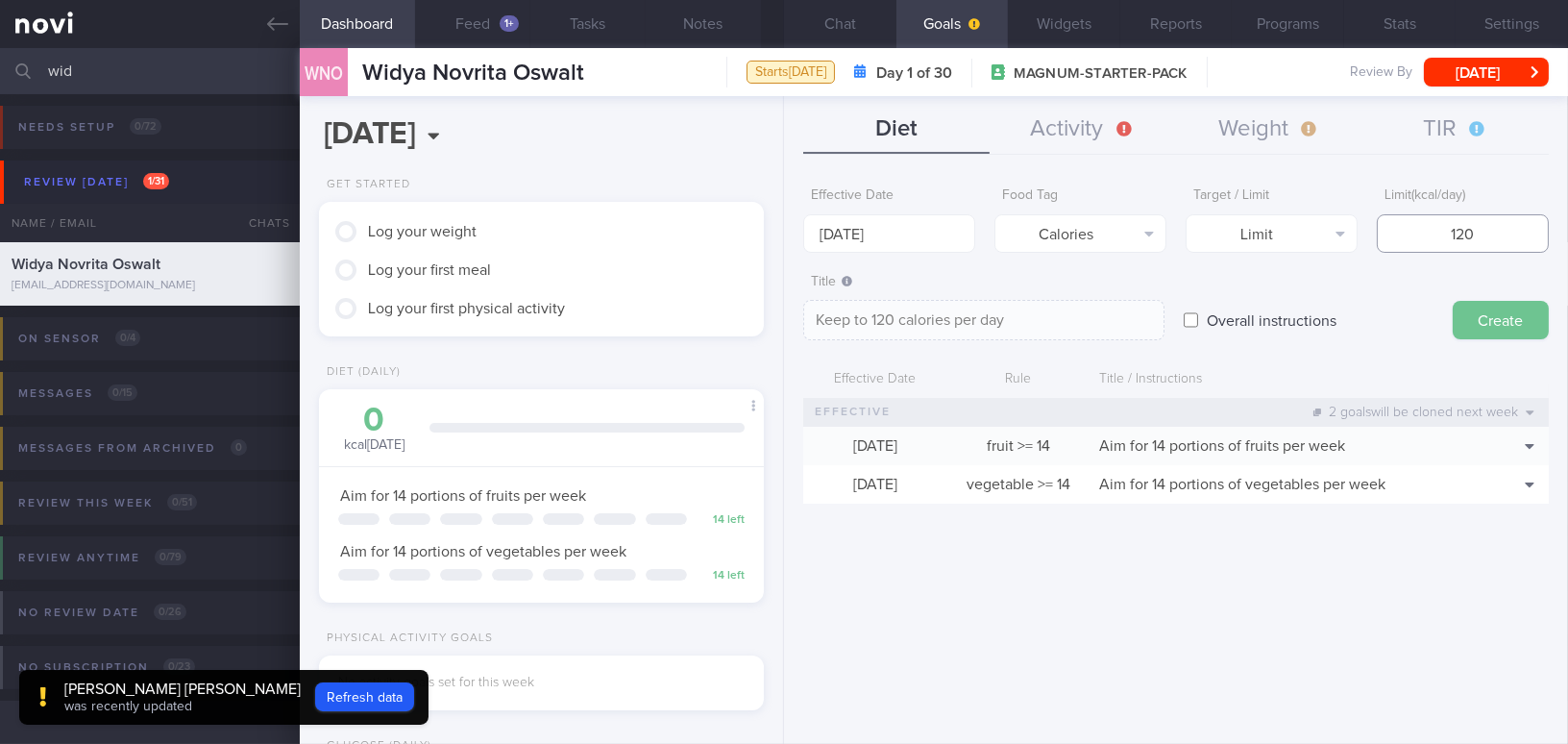 type on "1200" 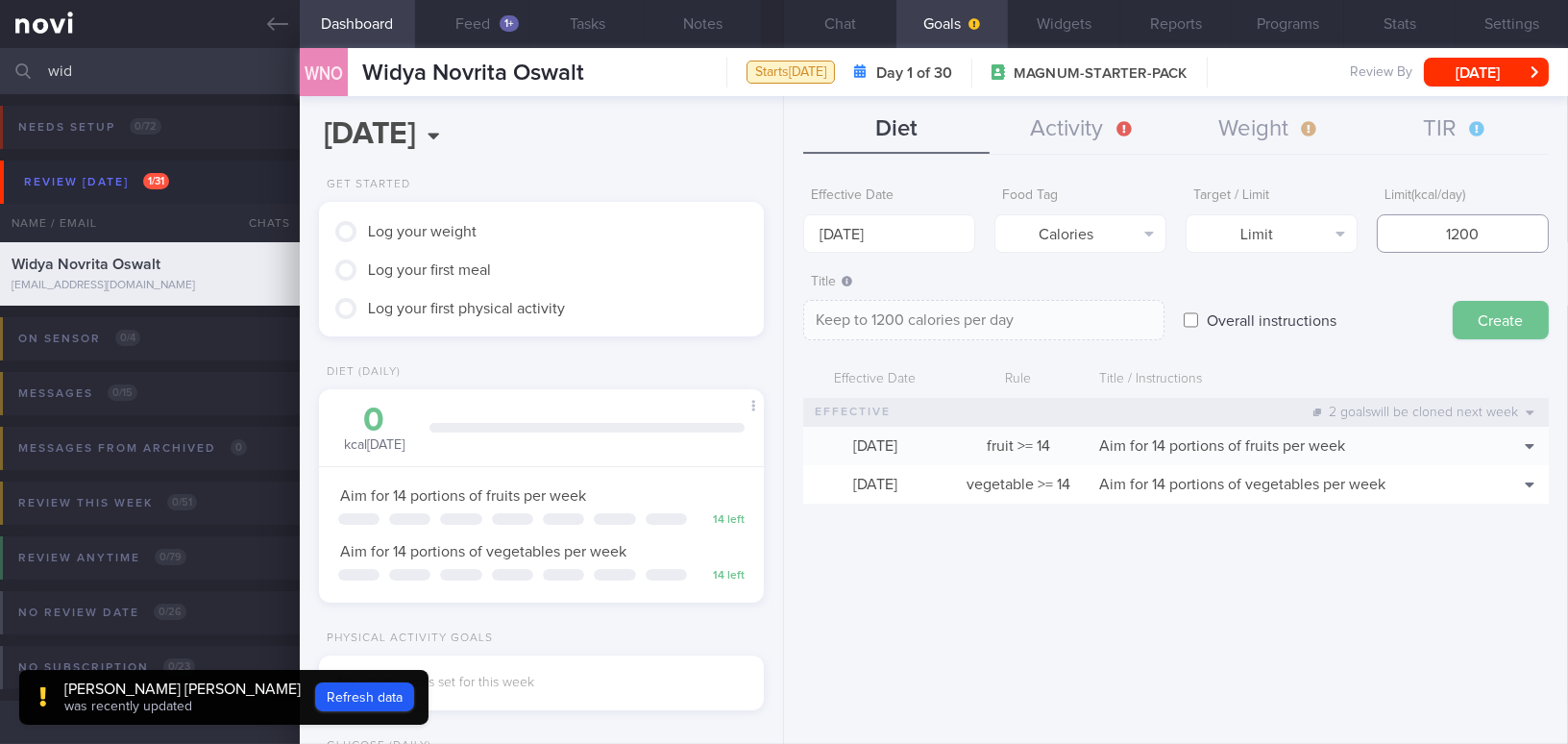 type on "1200" 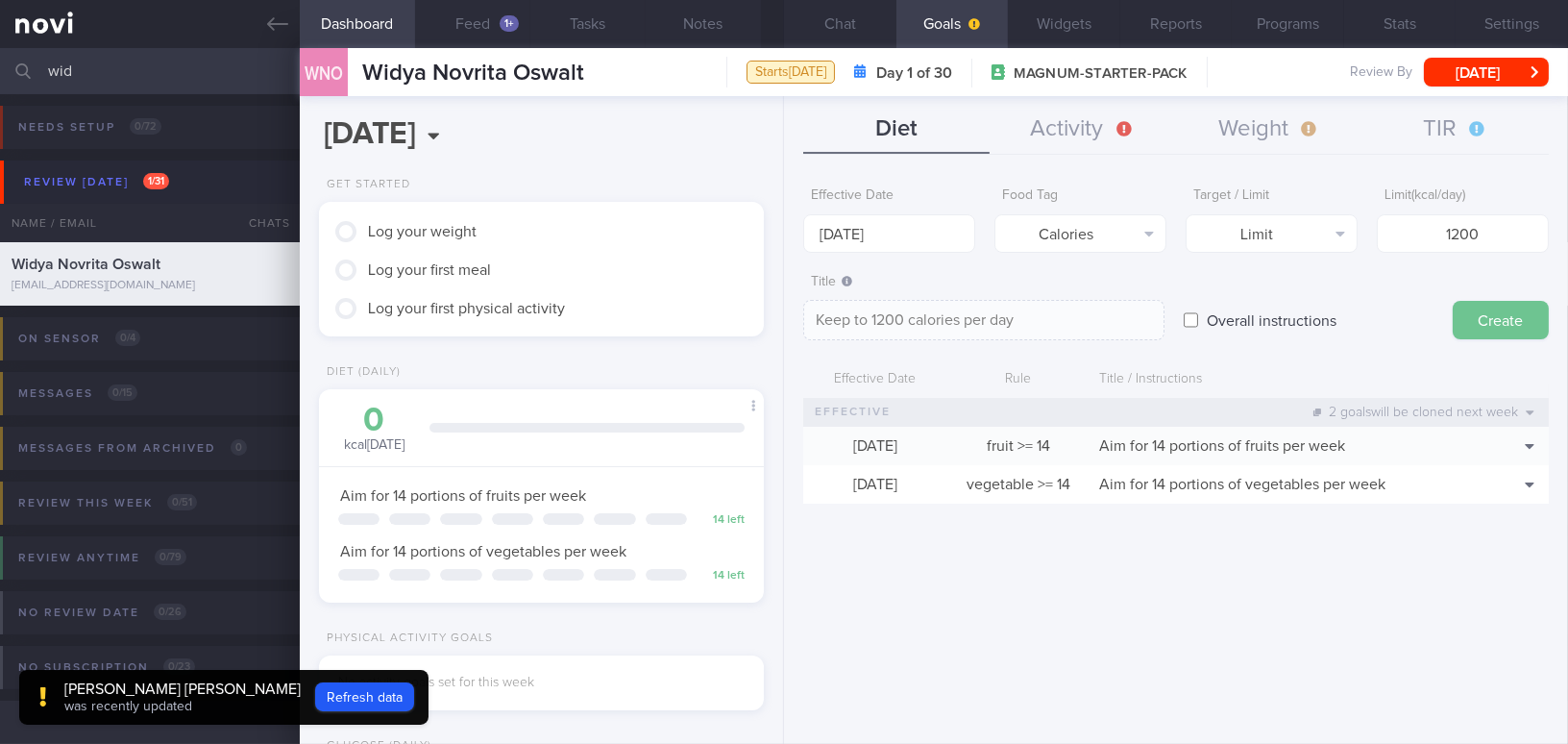 click on "Create" at bounding box center (1501, 320) 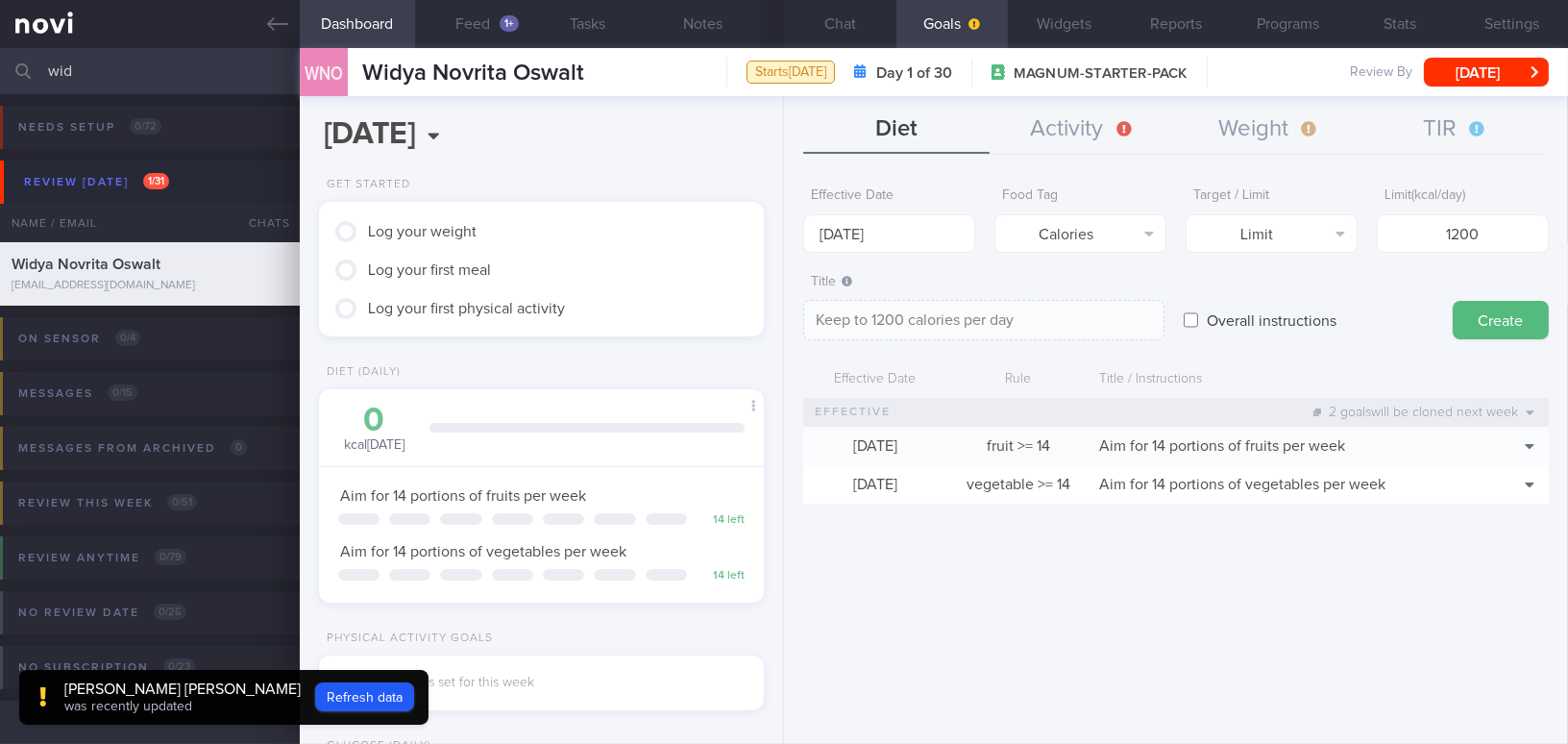 type on "[DATE]" 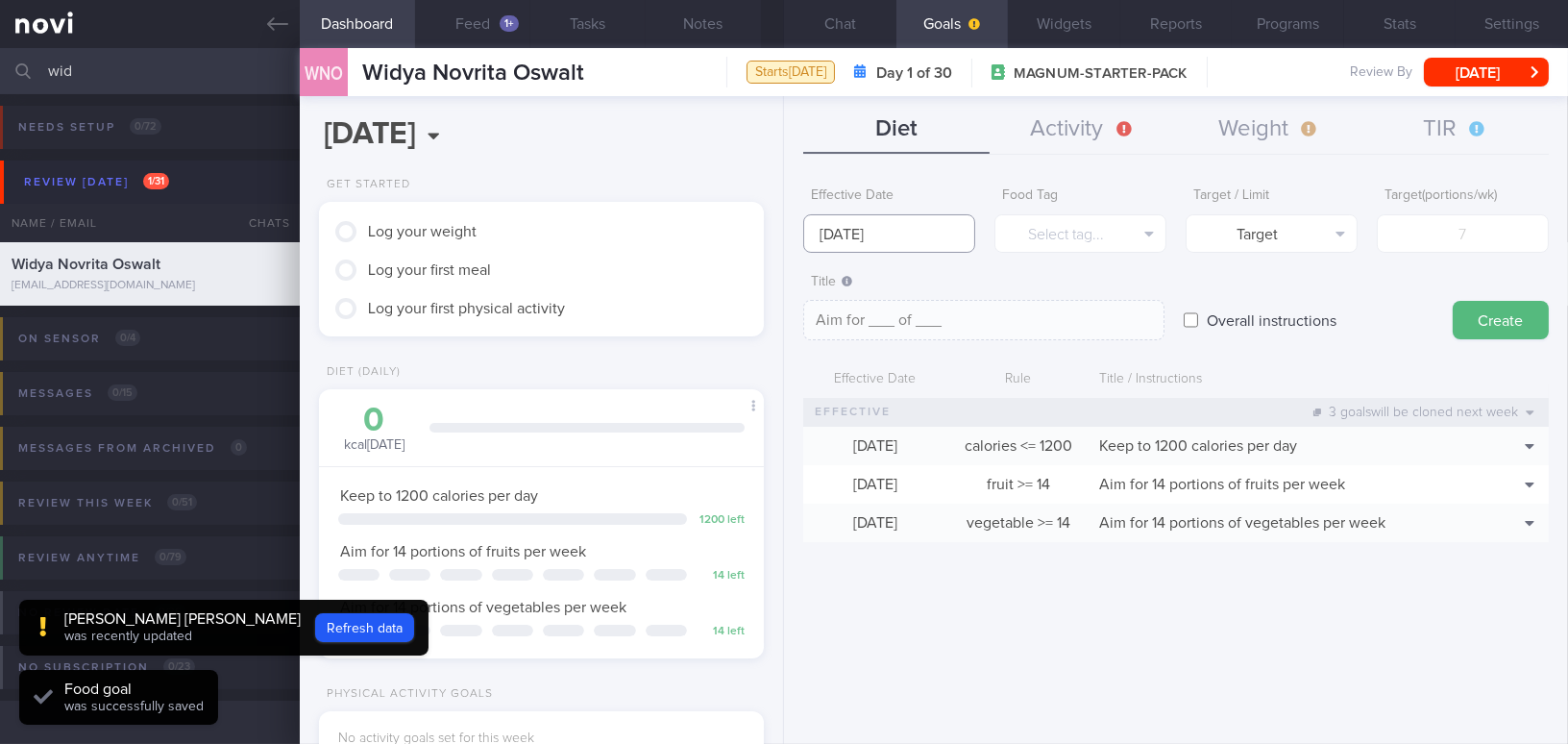 click on "[DATE]" at bounding box center (889, 234) 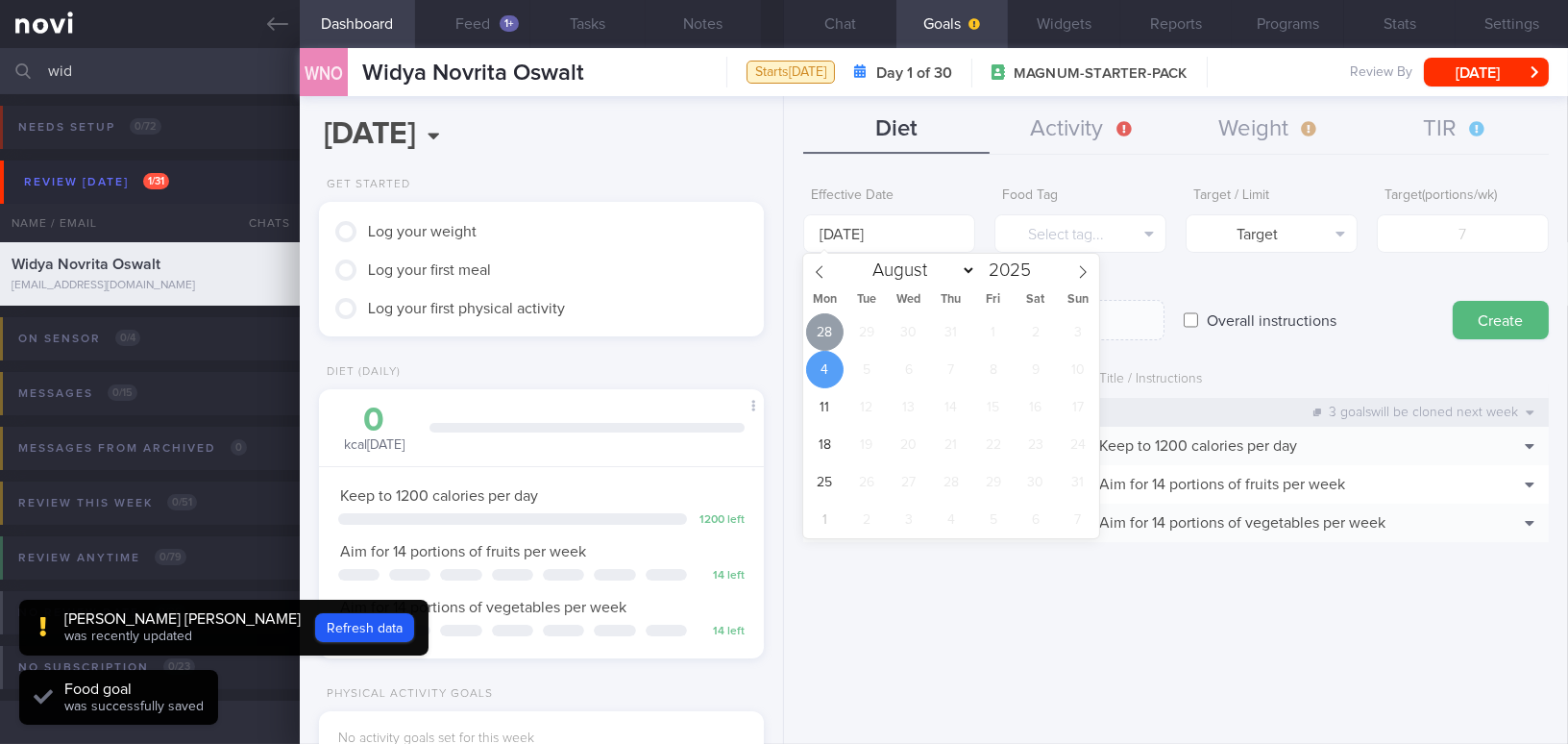 click on "28" at bounding box center [824, 332] 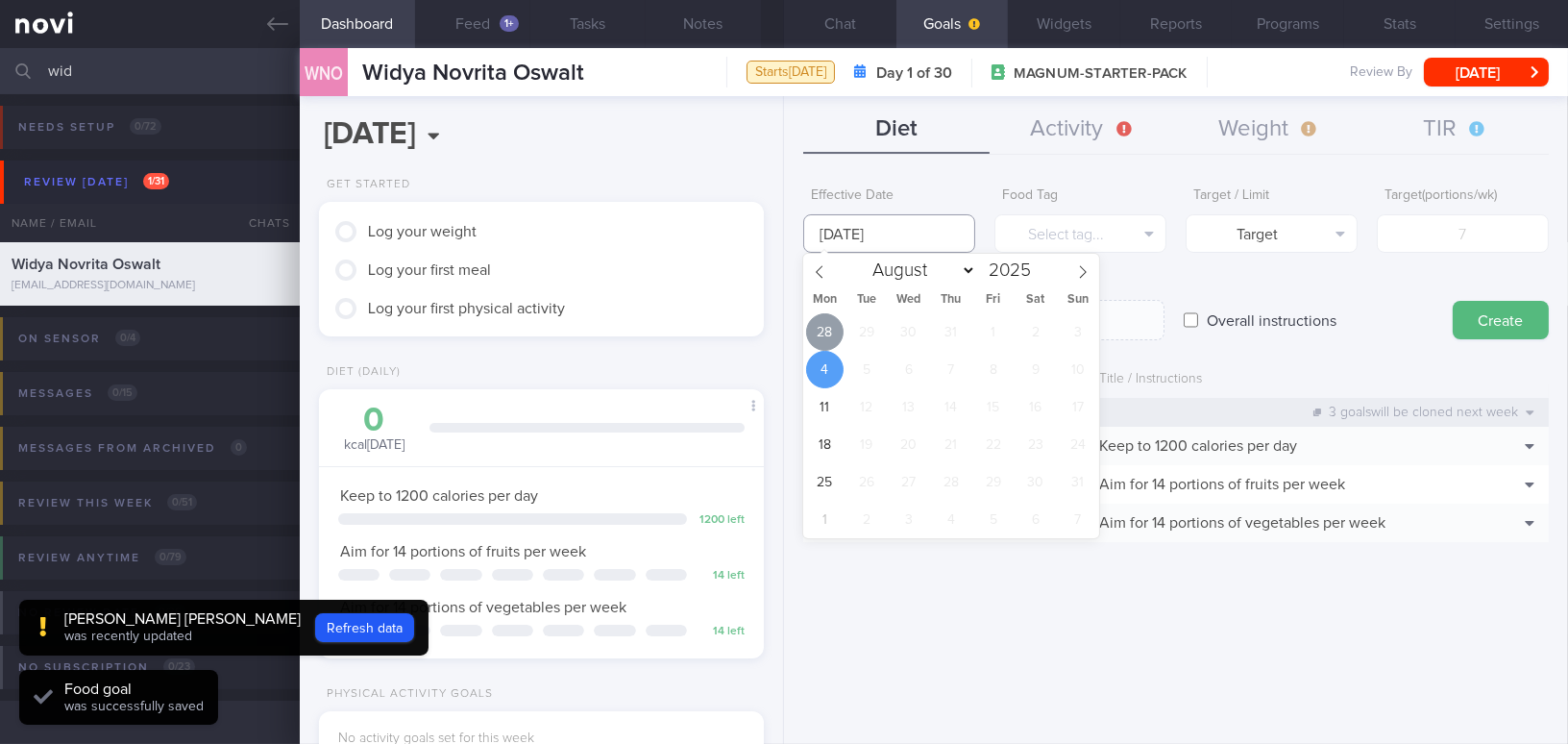type on "[DATE]" 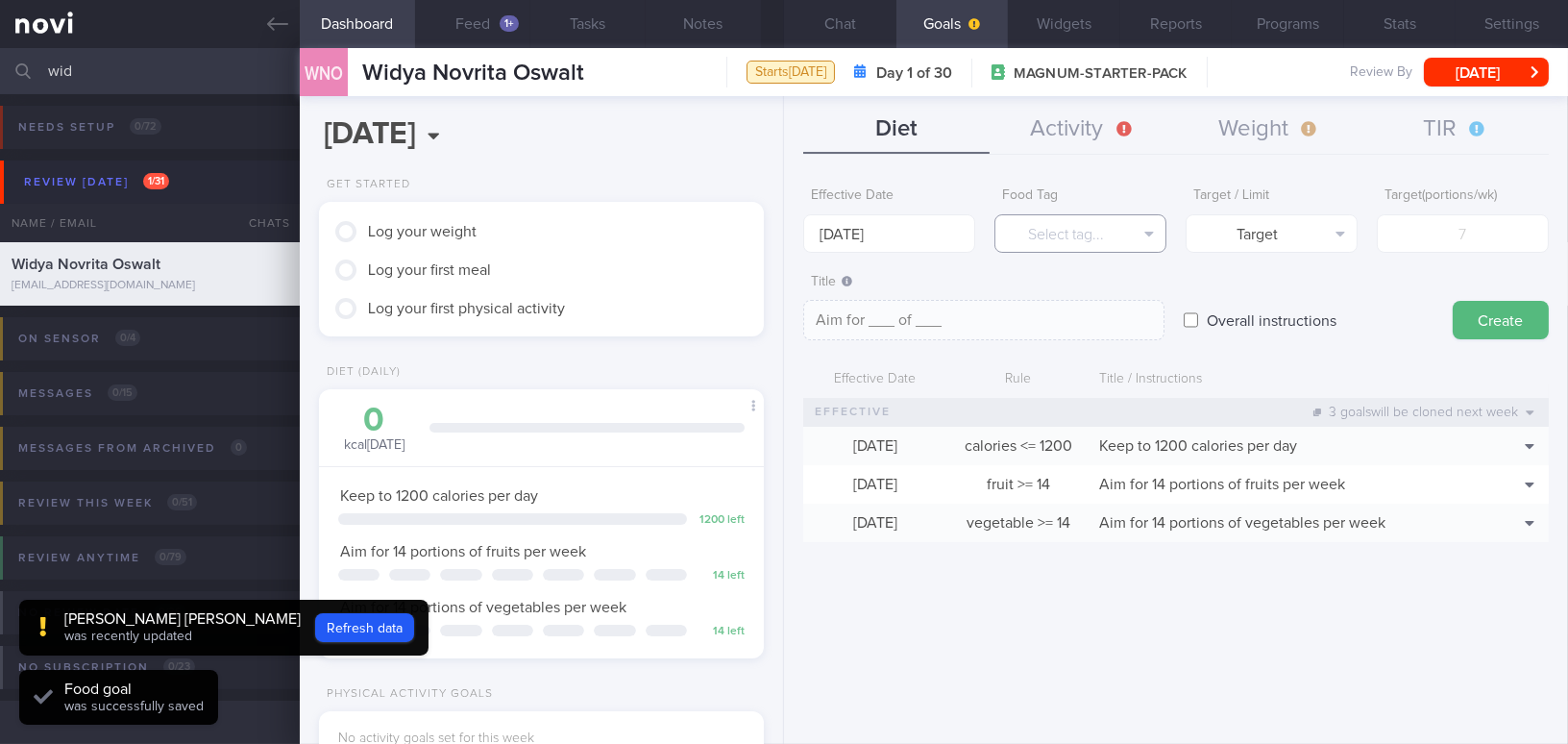 click on "Select tag..." at bounding box center [1080, 234] 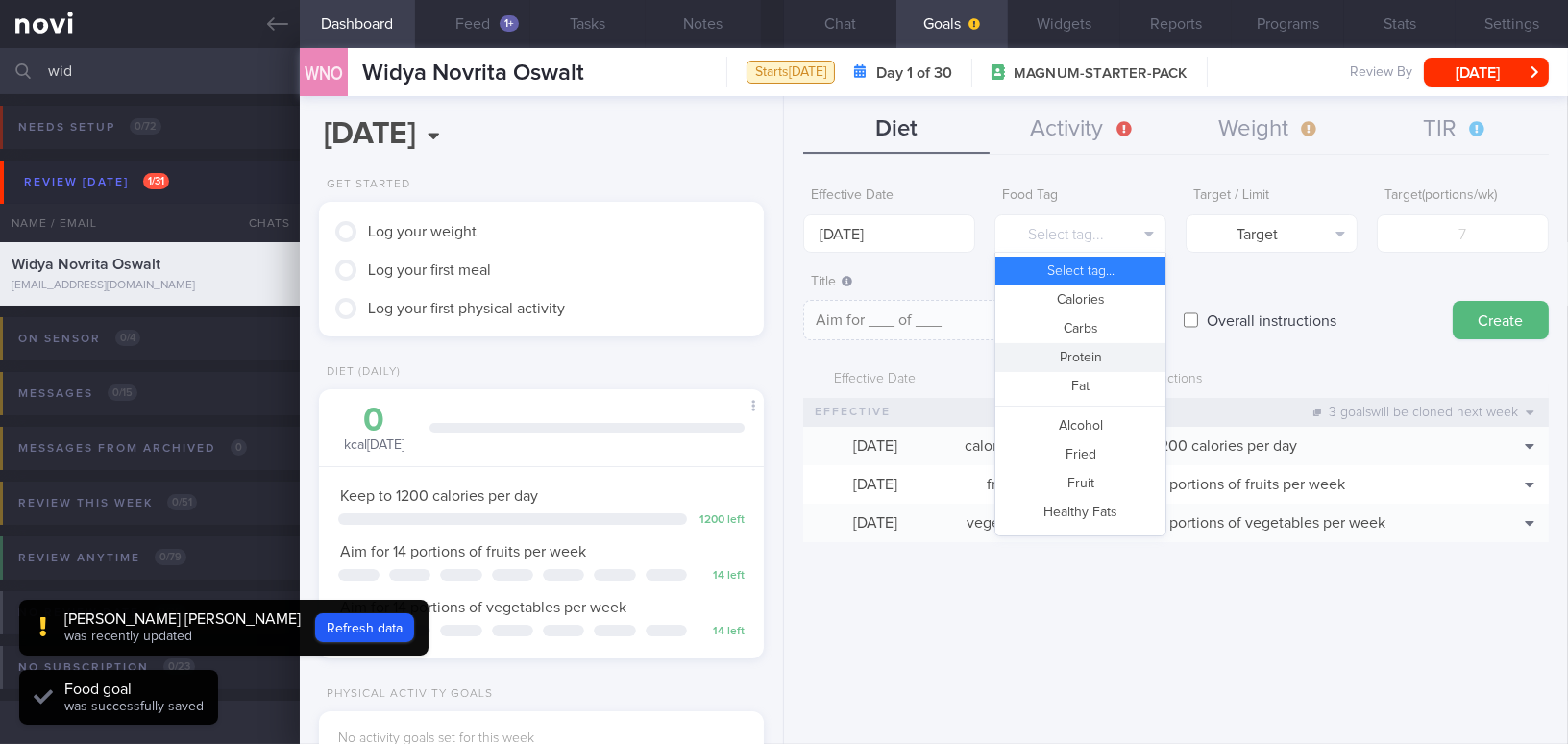 click on "Protein" at bounding box center [1080, 358] 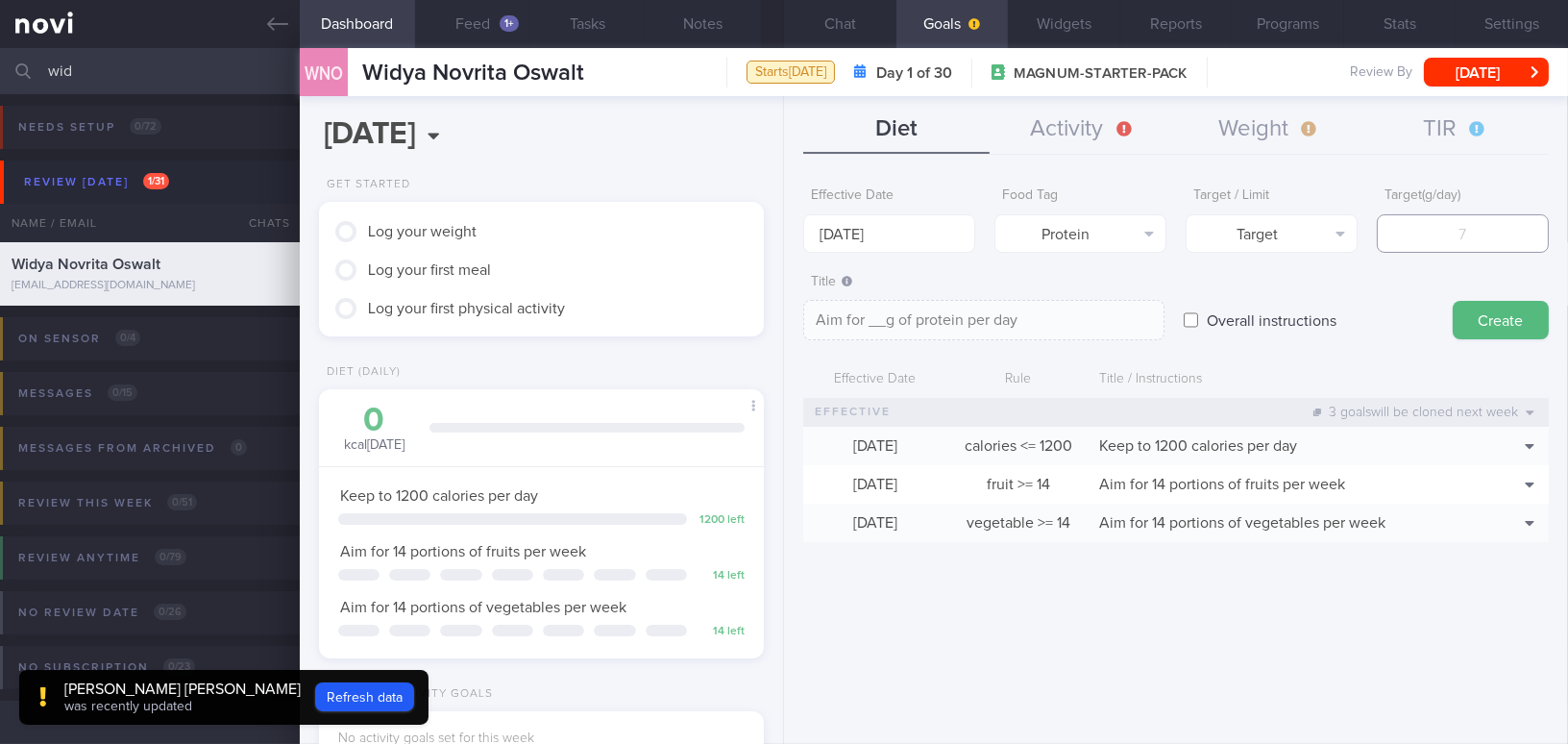 click at bounding box center [1462, 234] 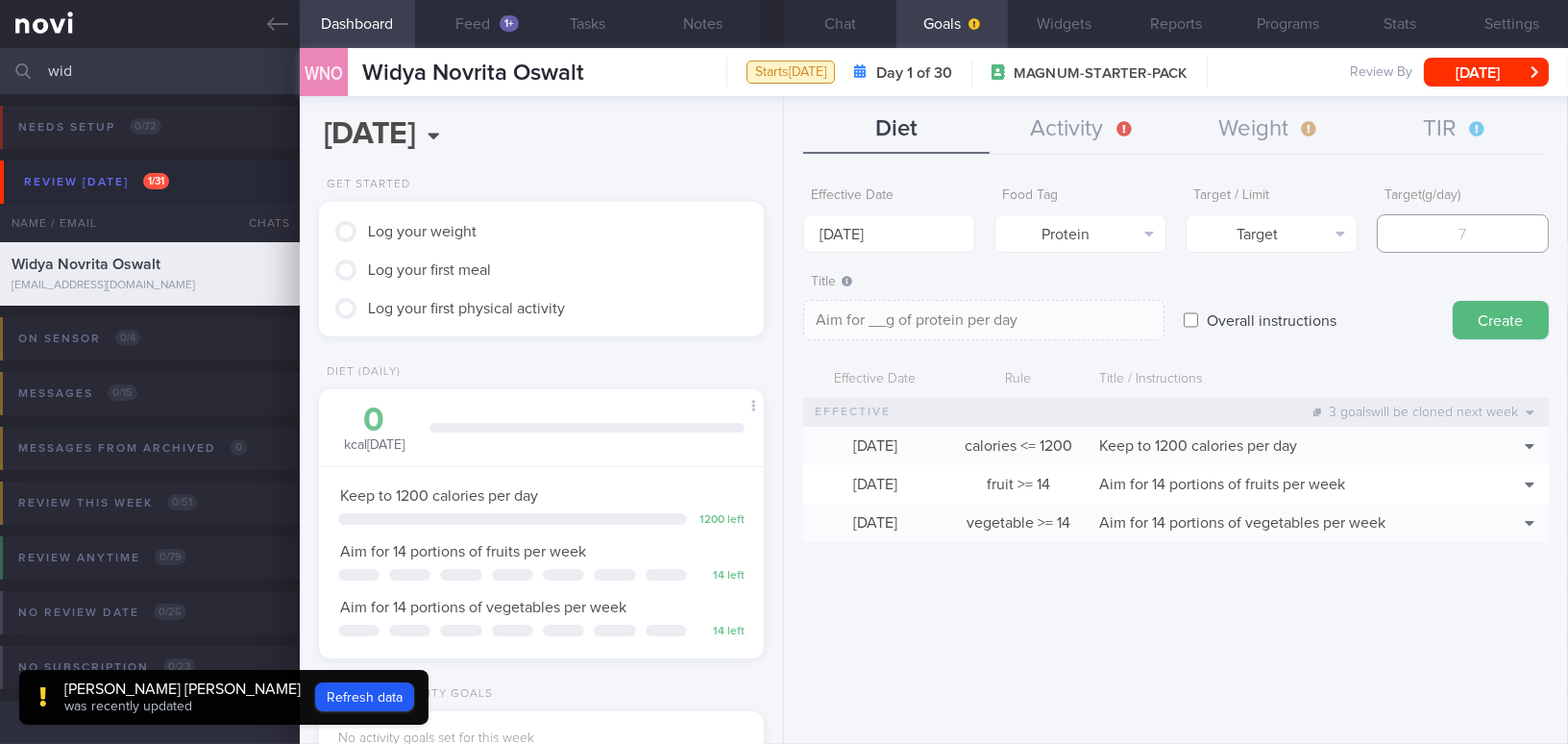 type on "7" 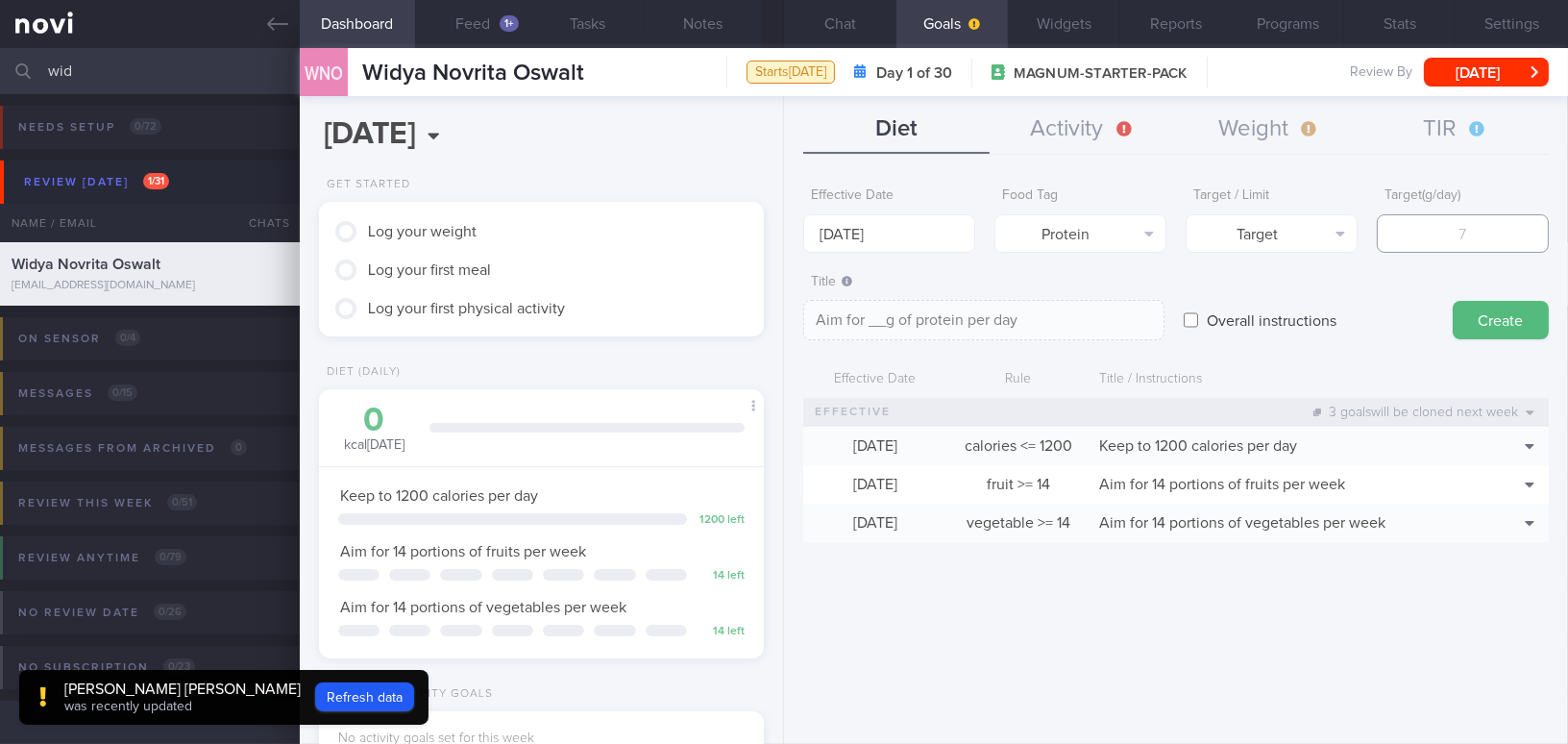 type on "Aim for 7g of protein per day" 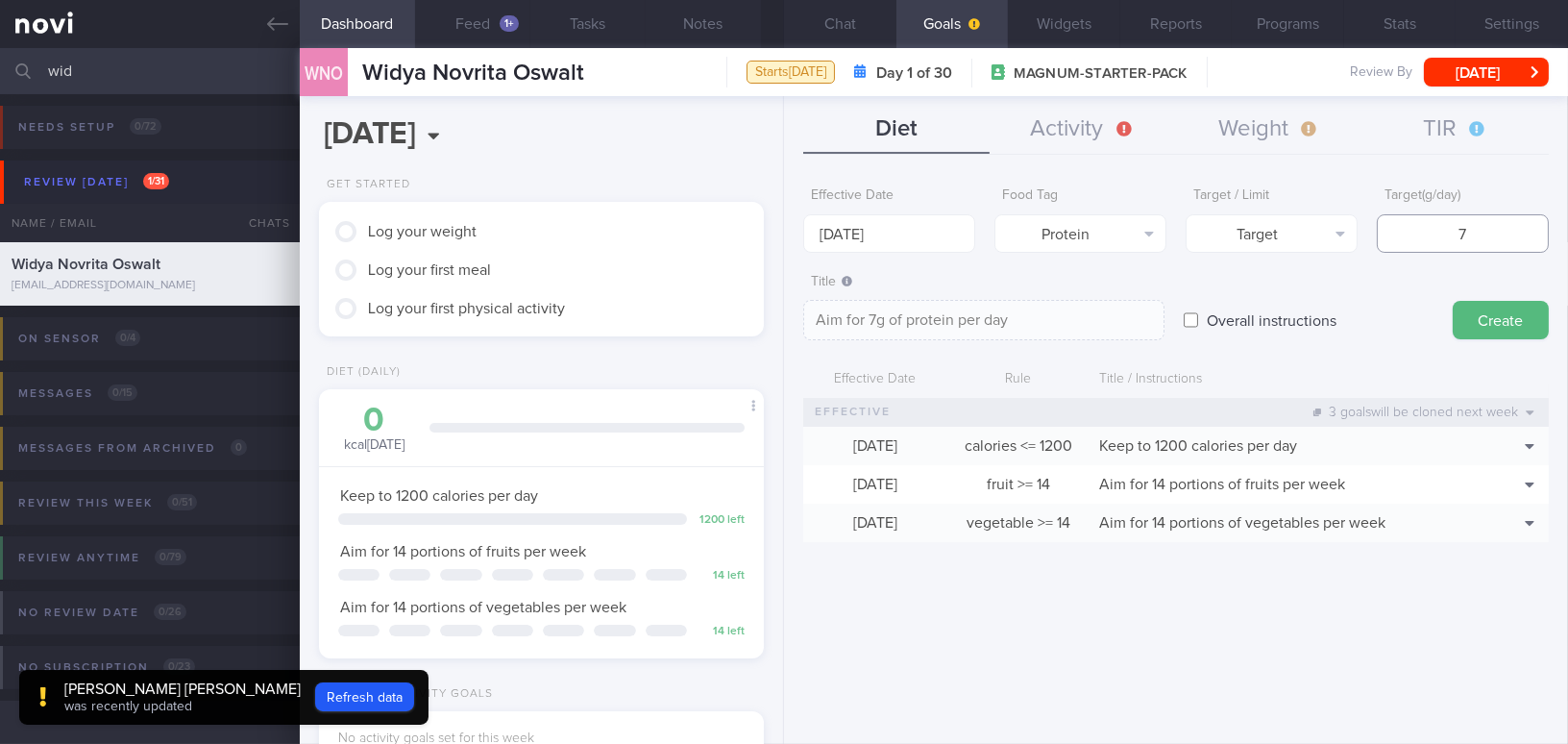 type on "70" 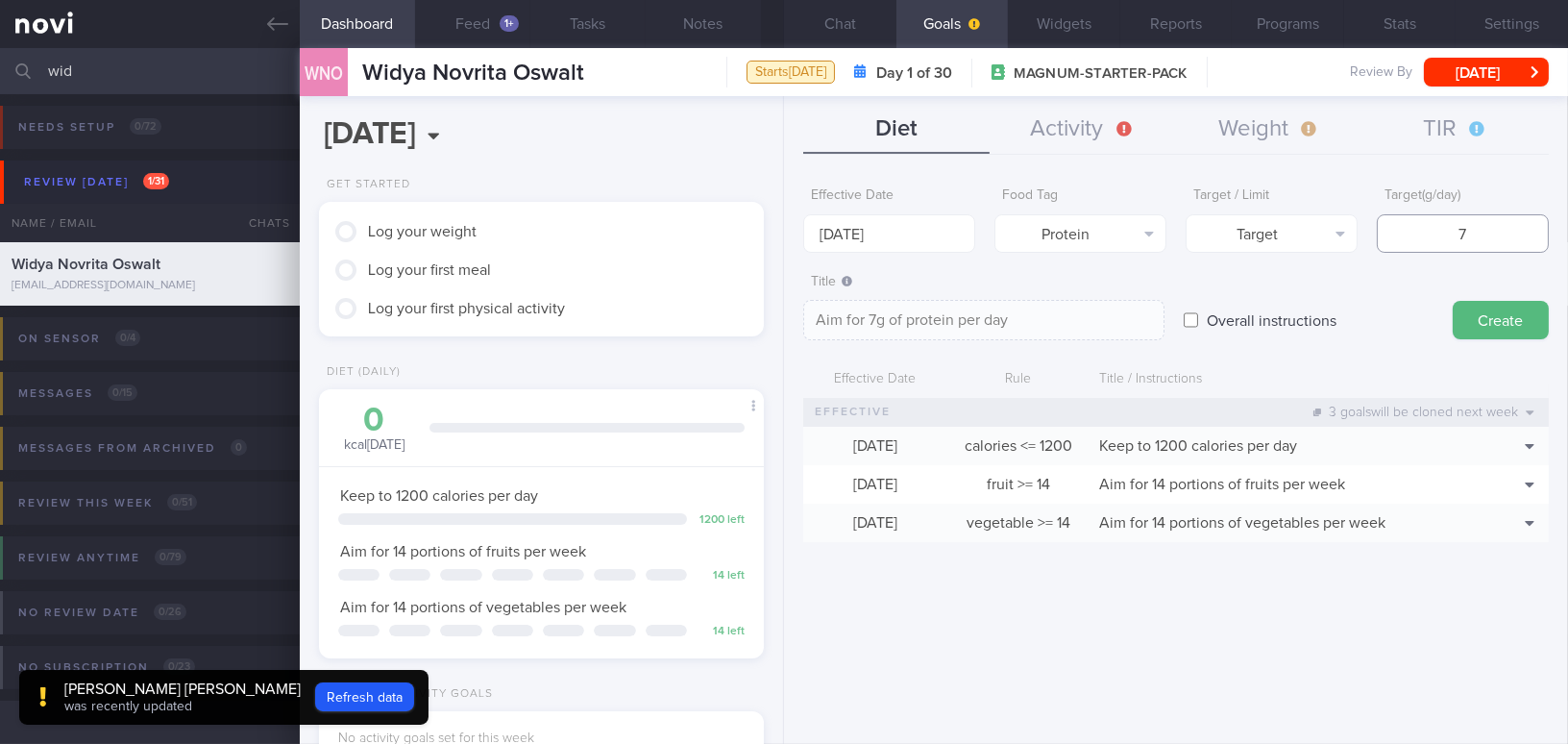 type on "Aim for 70g of protein per day" 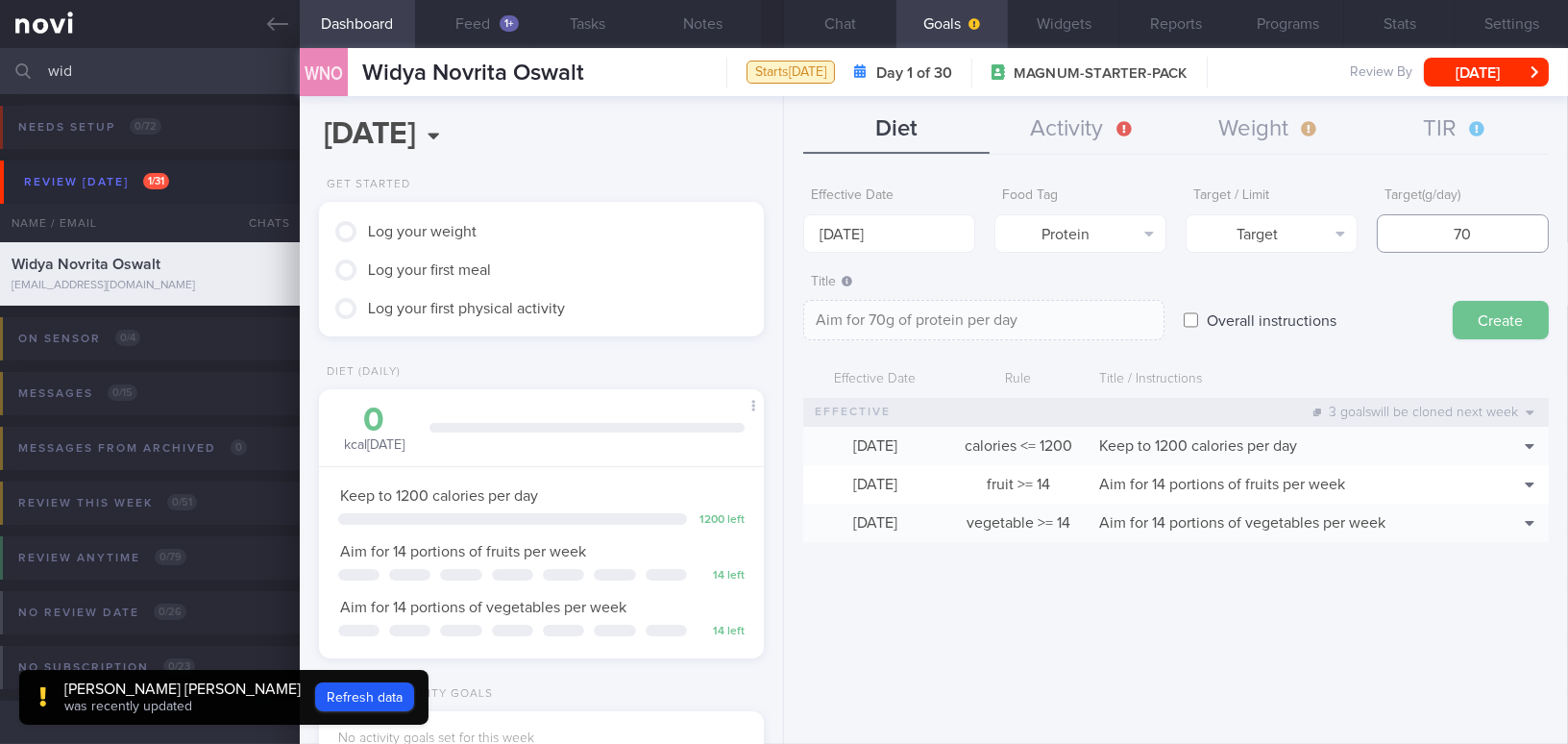 type on "70" 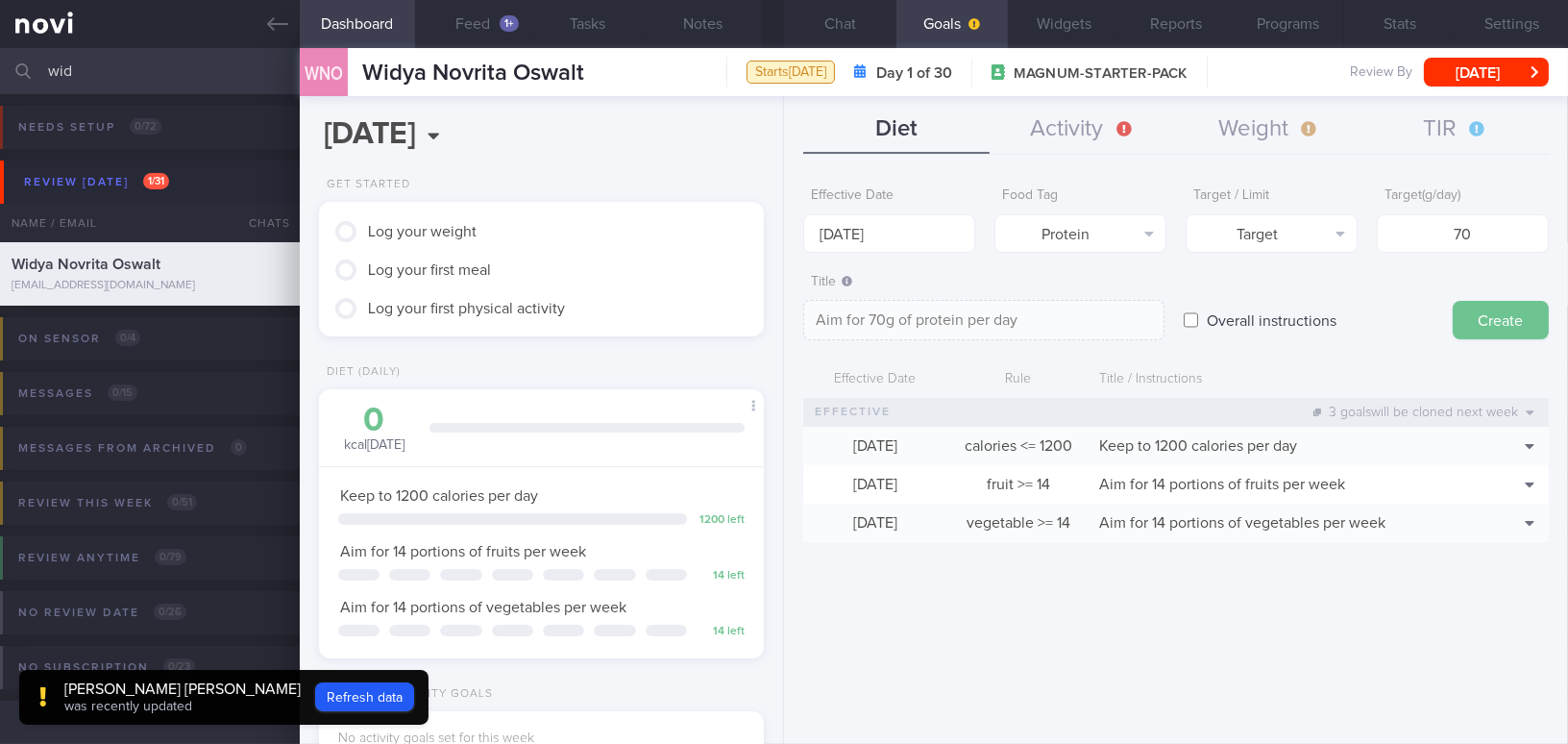 click on "Create" at bounding box center (1501, 320) 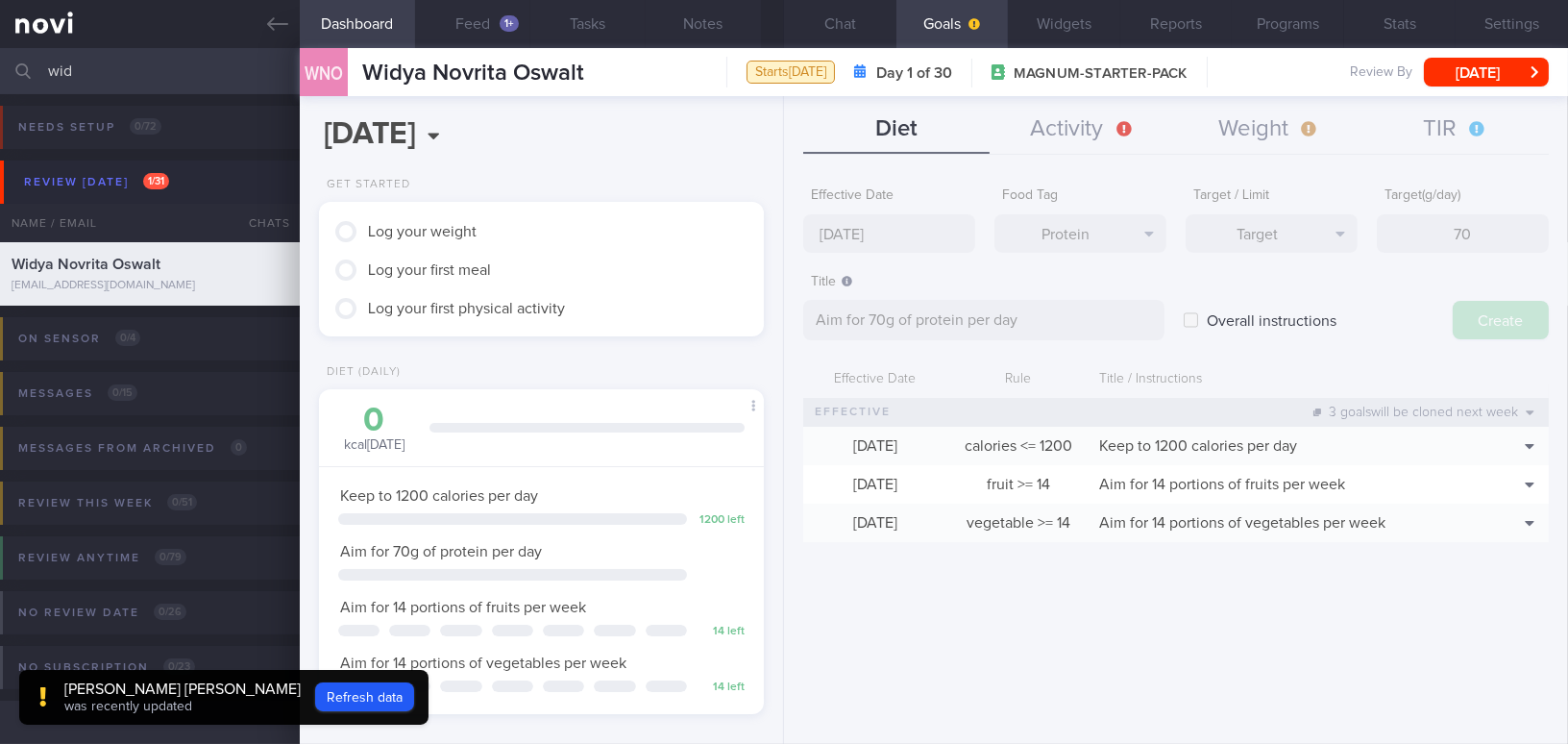 type on "[DATE]" 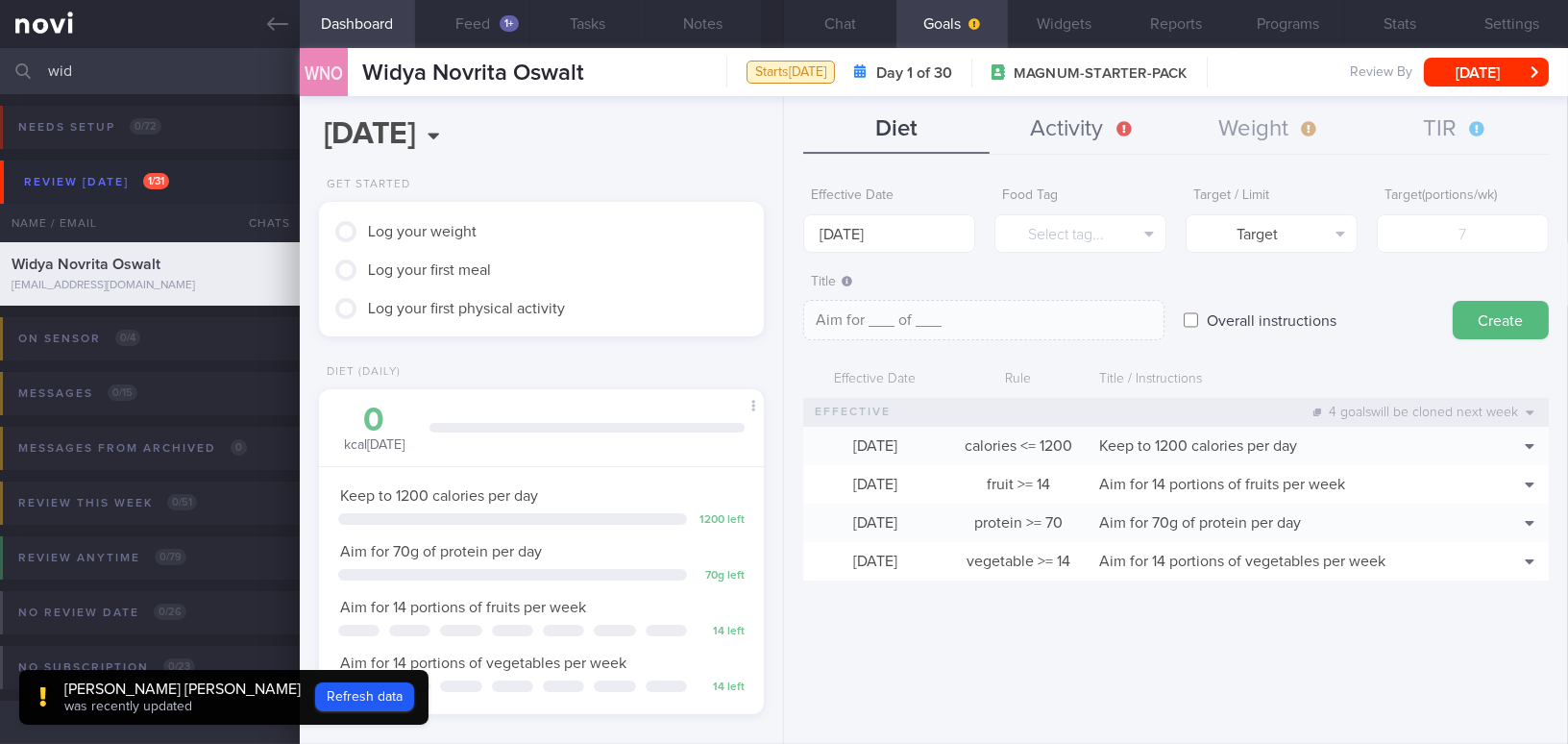click on "Activity" at bounding box center [1083, 130] 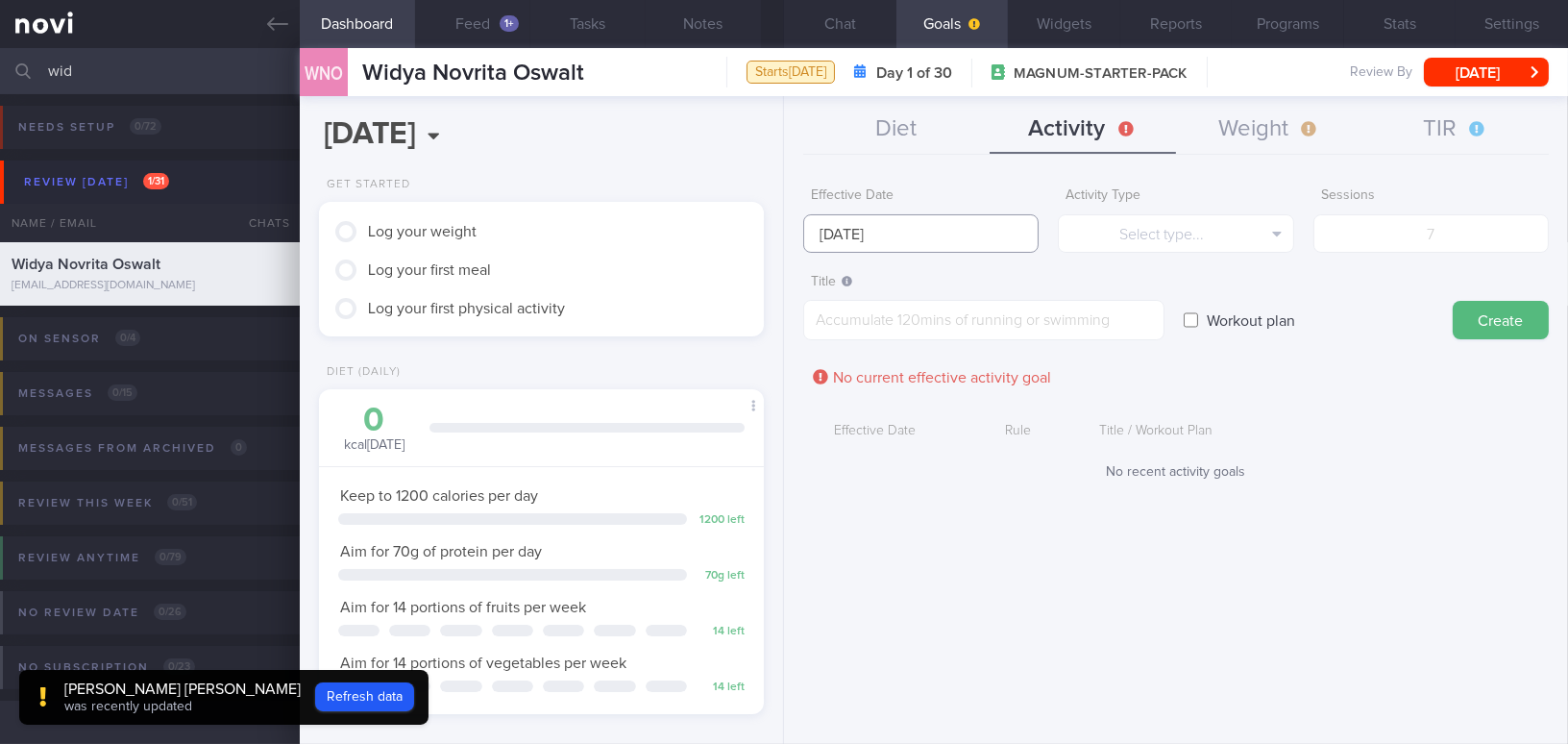 click on "[DATE]" at bounding box center (920, 234) 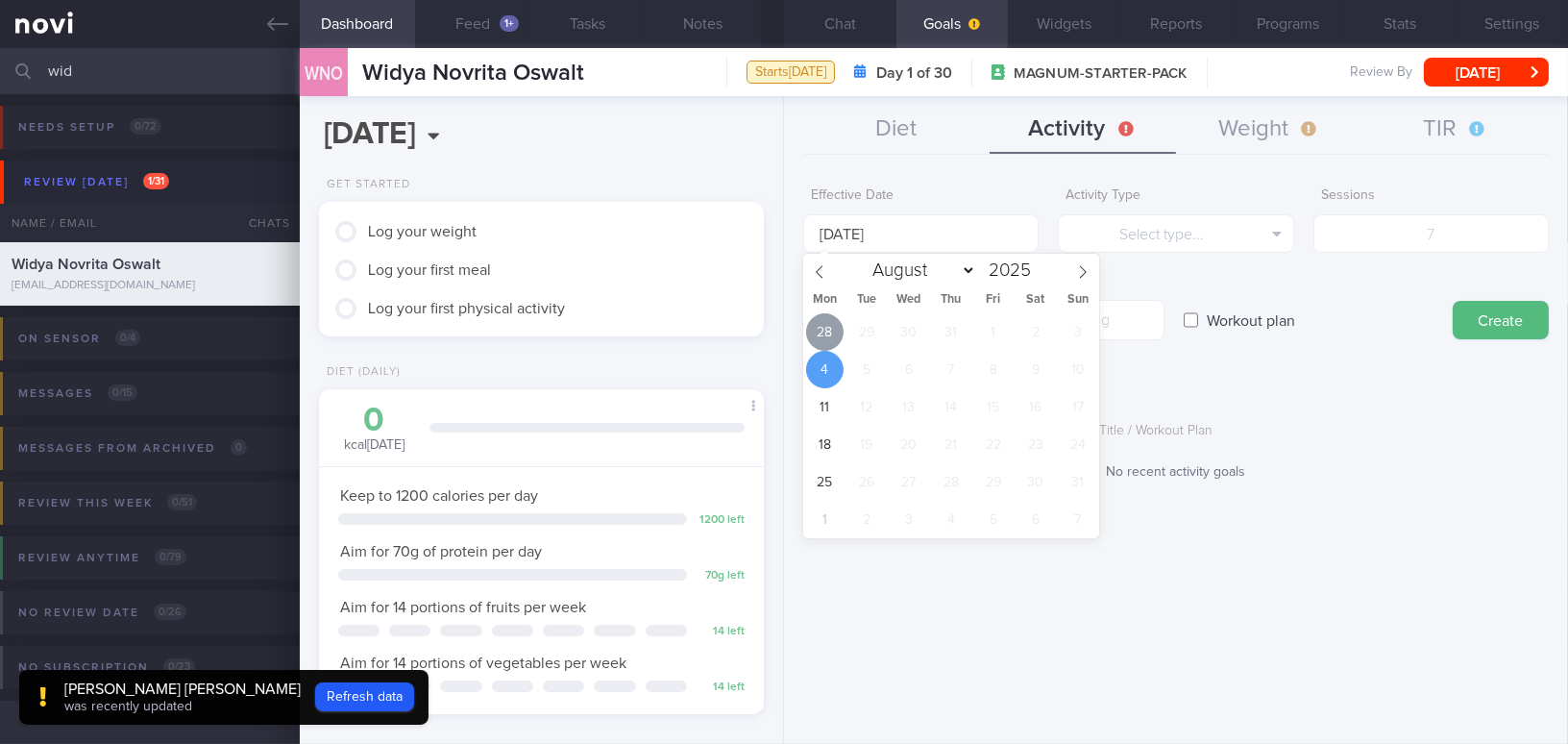 click on "28" at bounding box center (824, 332) 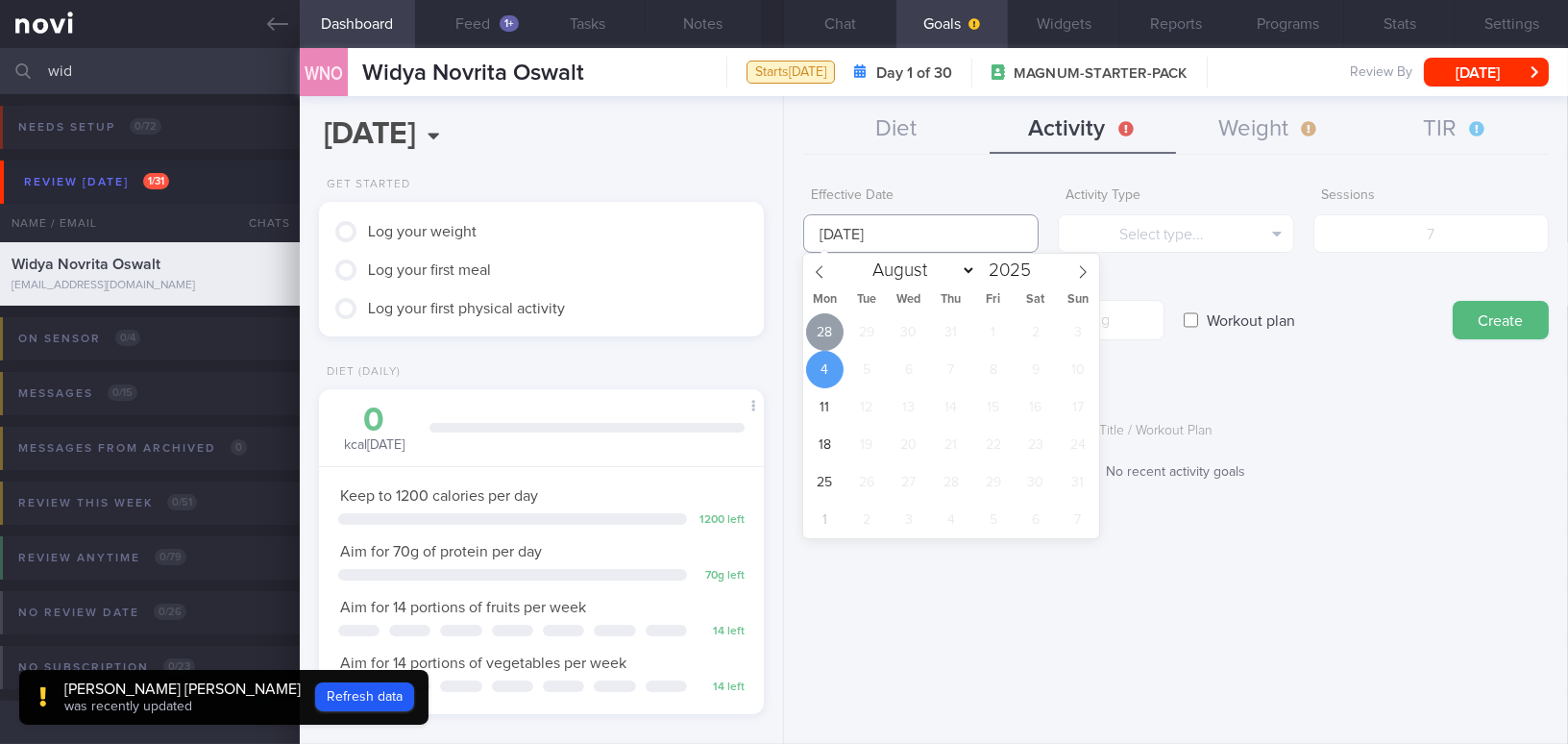 type on "[DATE]" 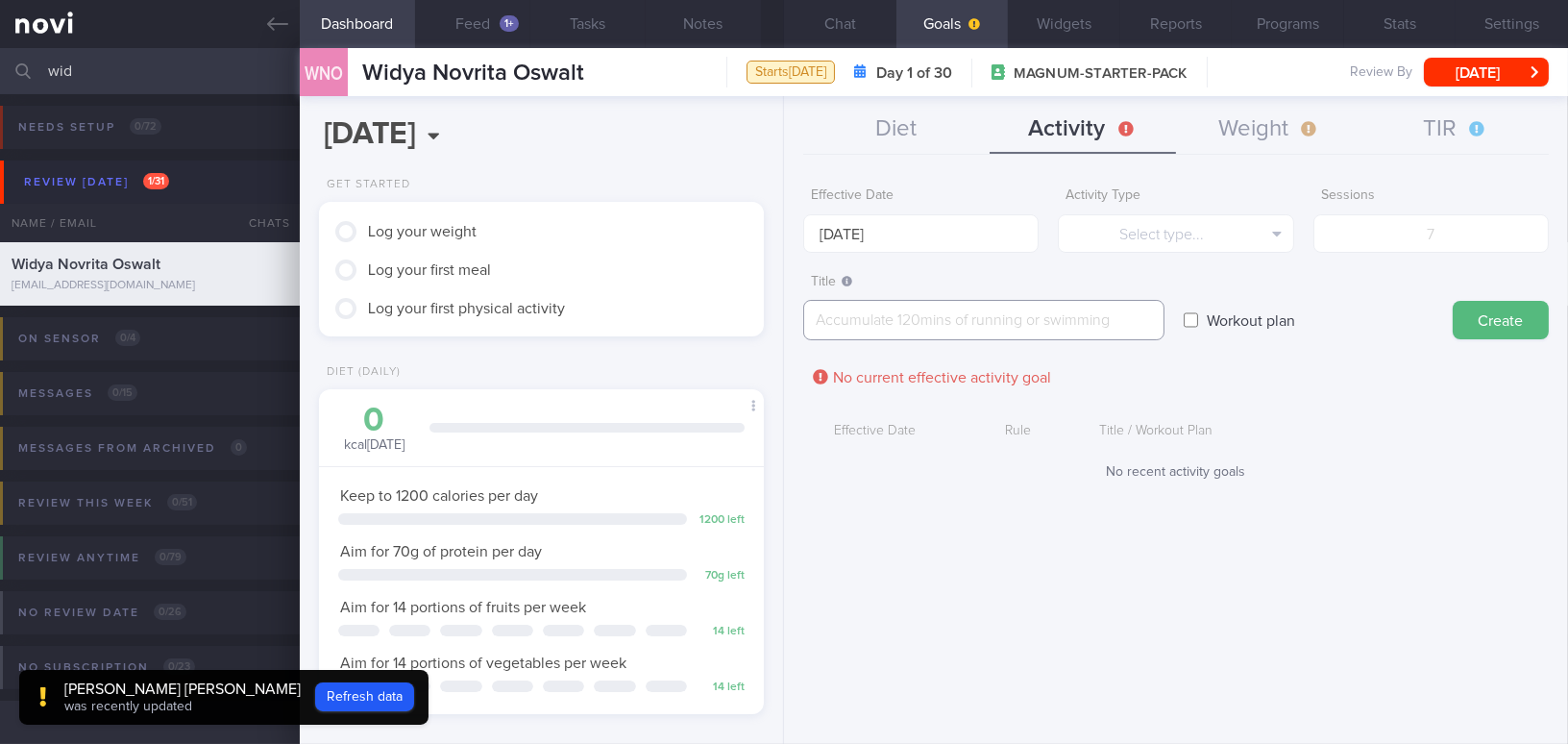click at bounding box center (984, 320) 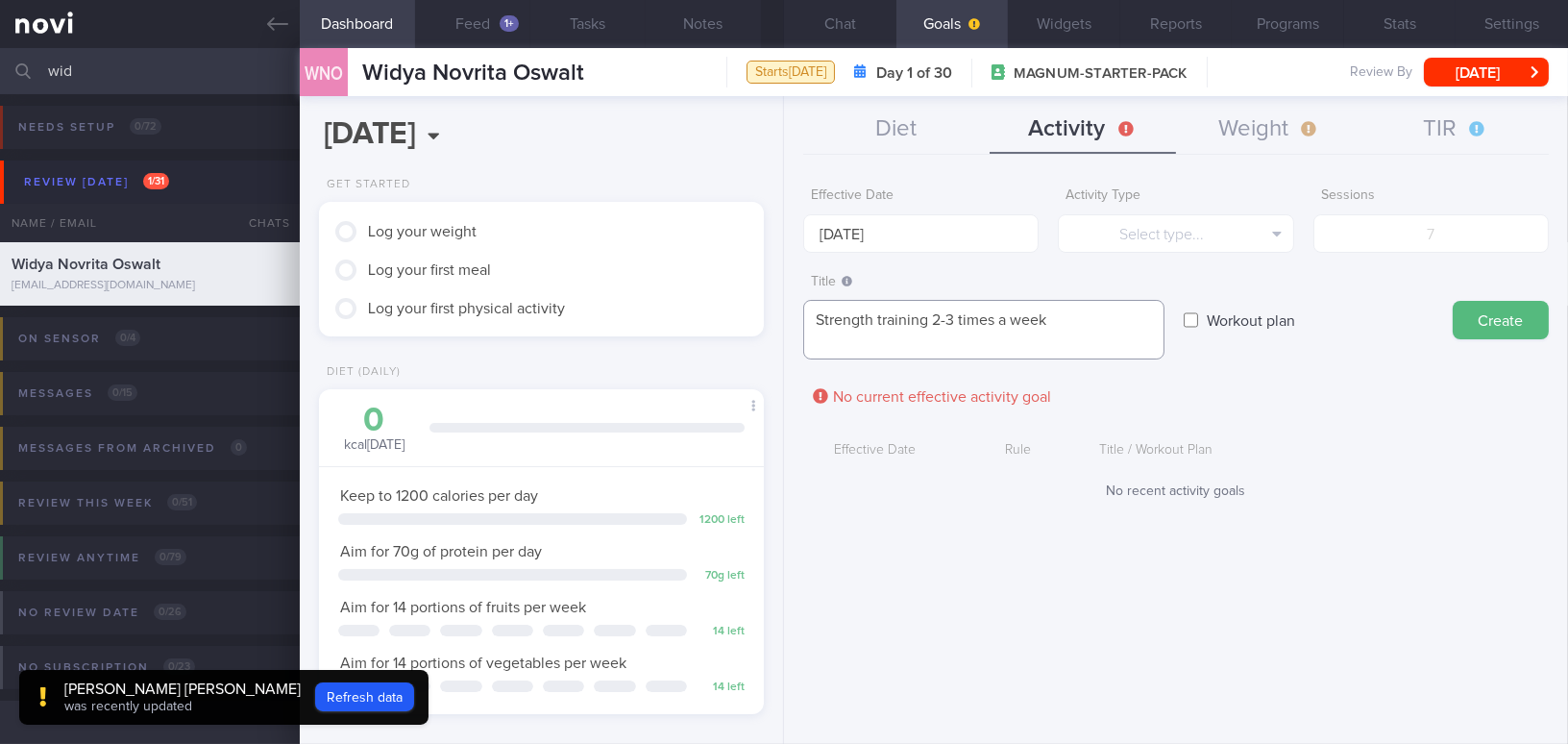 scroll, scrollTop: 0, scrollLeft: 0, axis: both 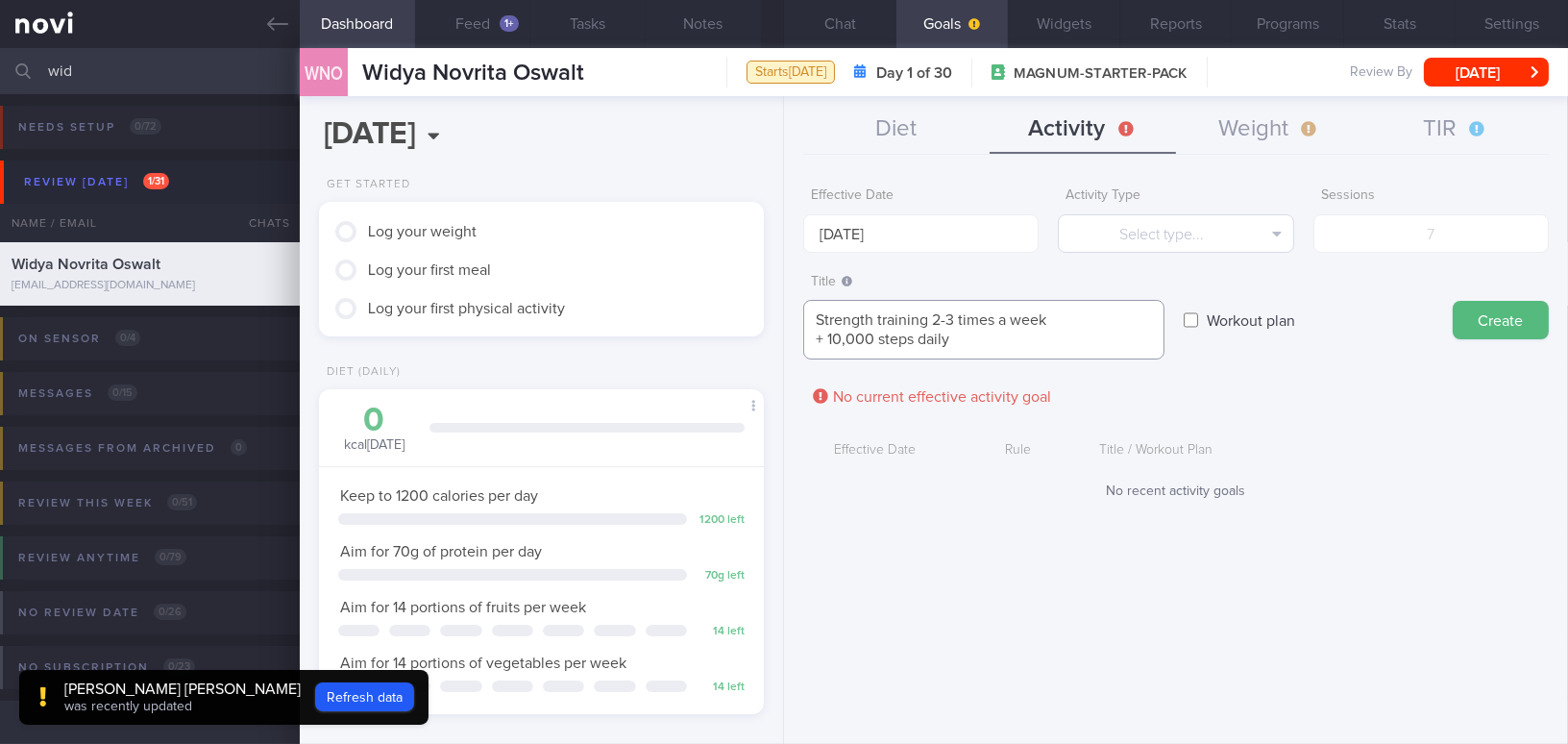 type on "Strength training 2-3 times a week
+ 10,000 steps daily" 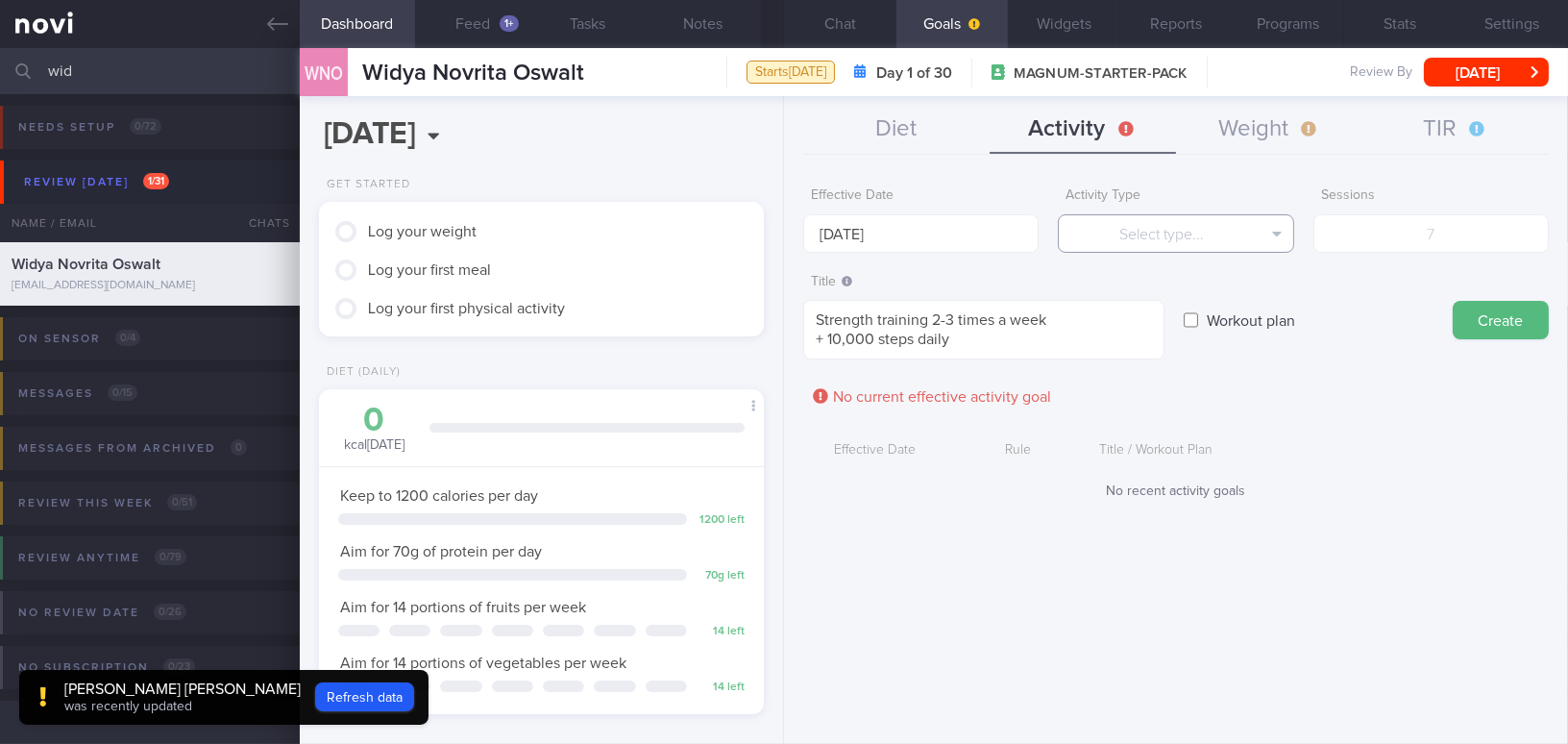 click on "Select type..." at bounding box center [1175, 234] 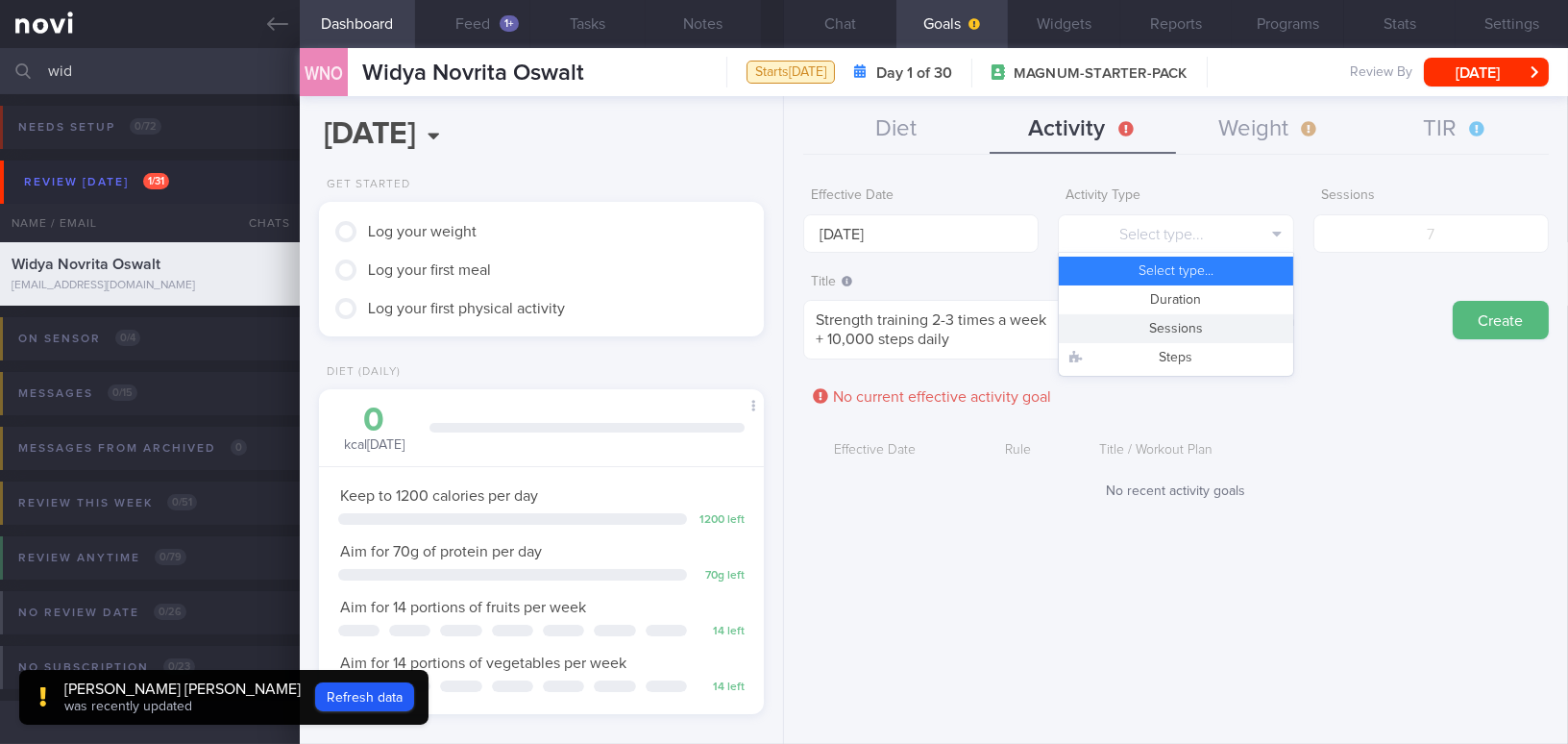click on "Sessions" at bounding box center [1175, 329] 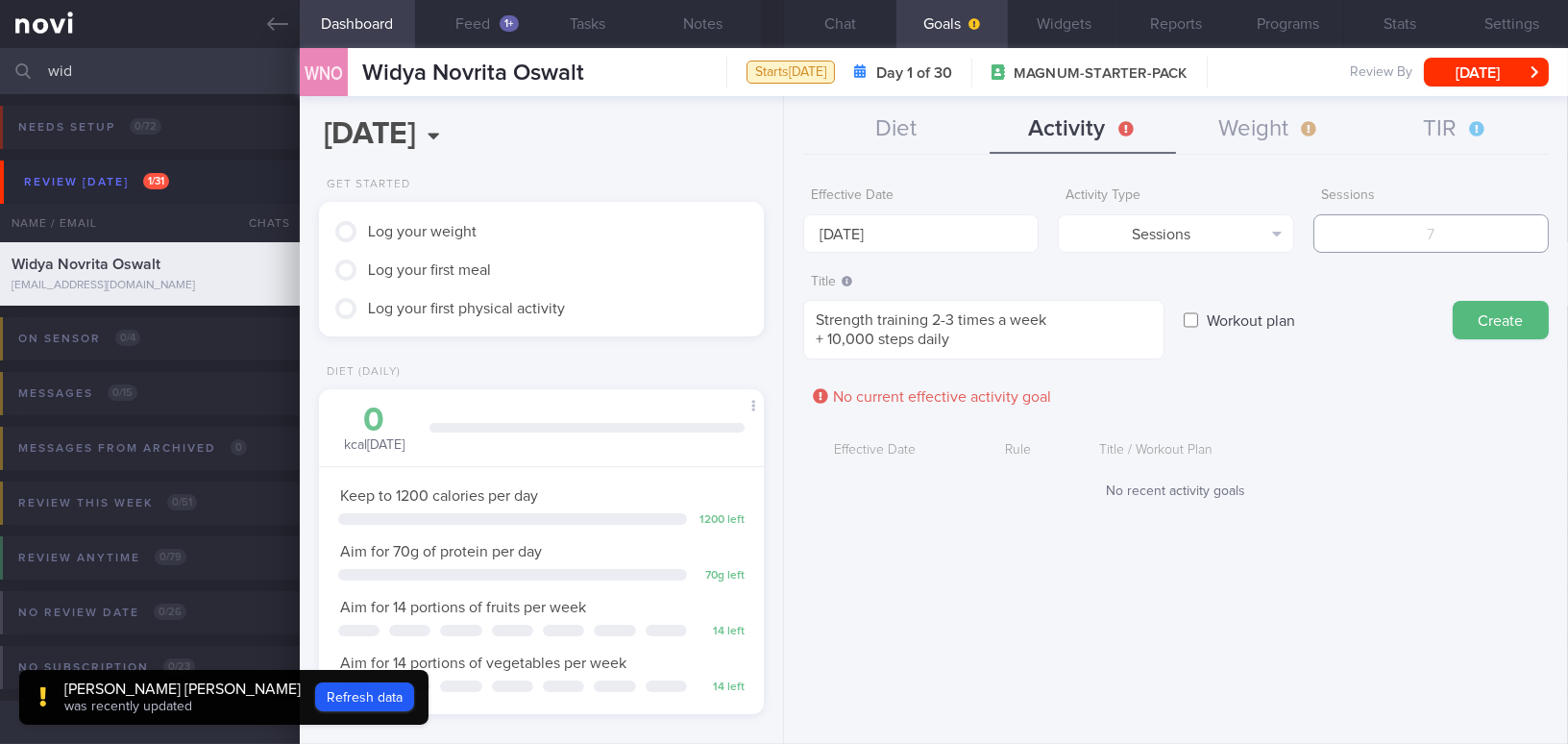 click at bounding box center (1431, 234) 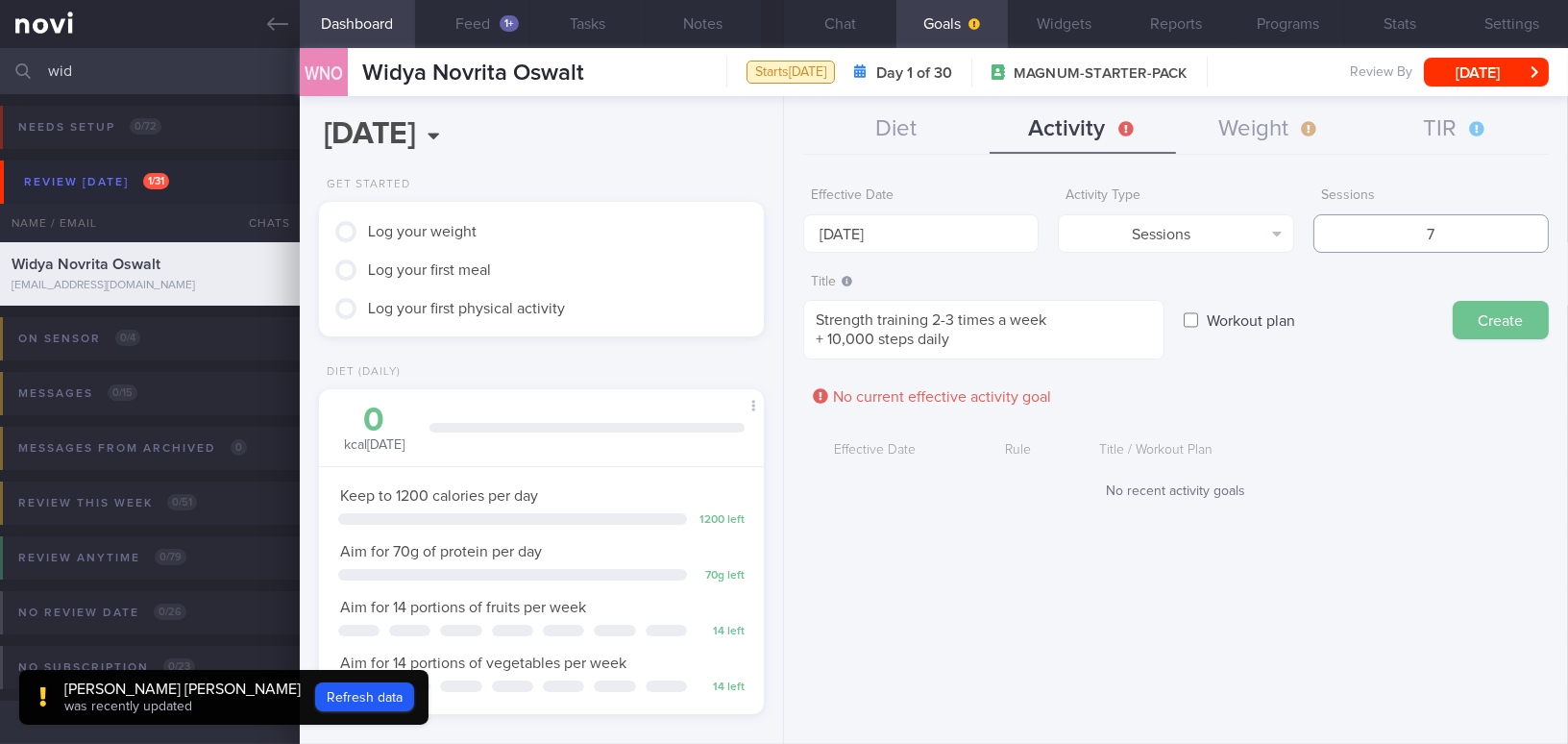 type on "7" 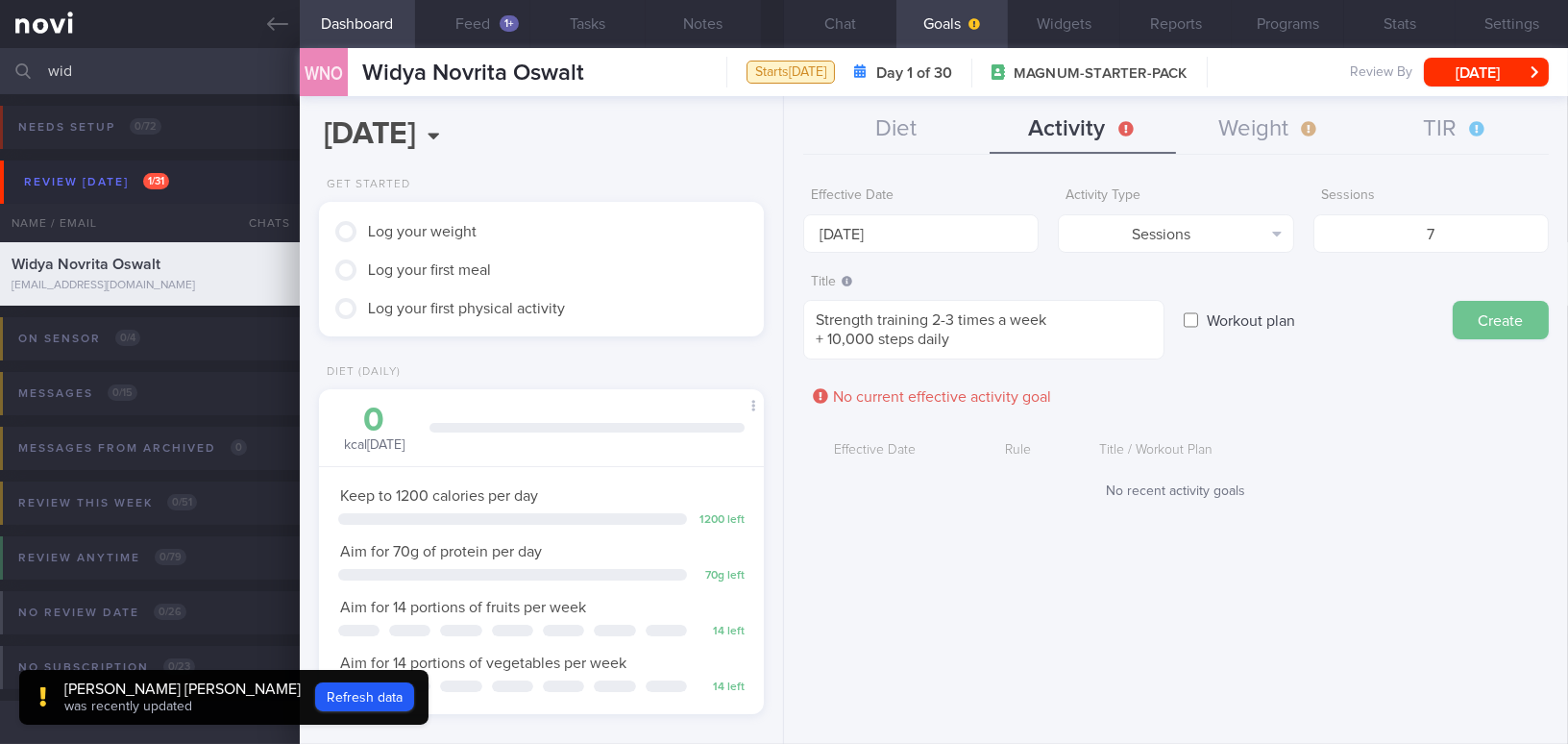 click on "Create" at bounding box center [1501, 320] 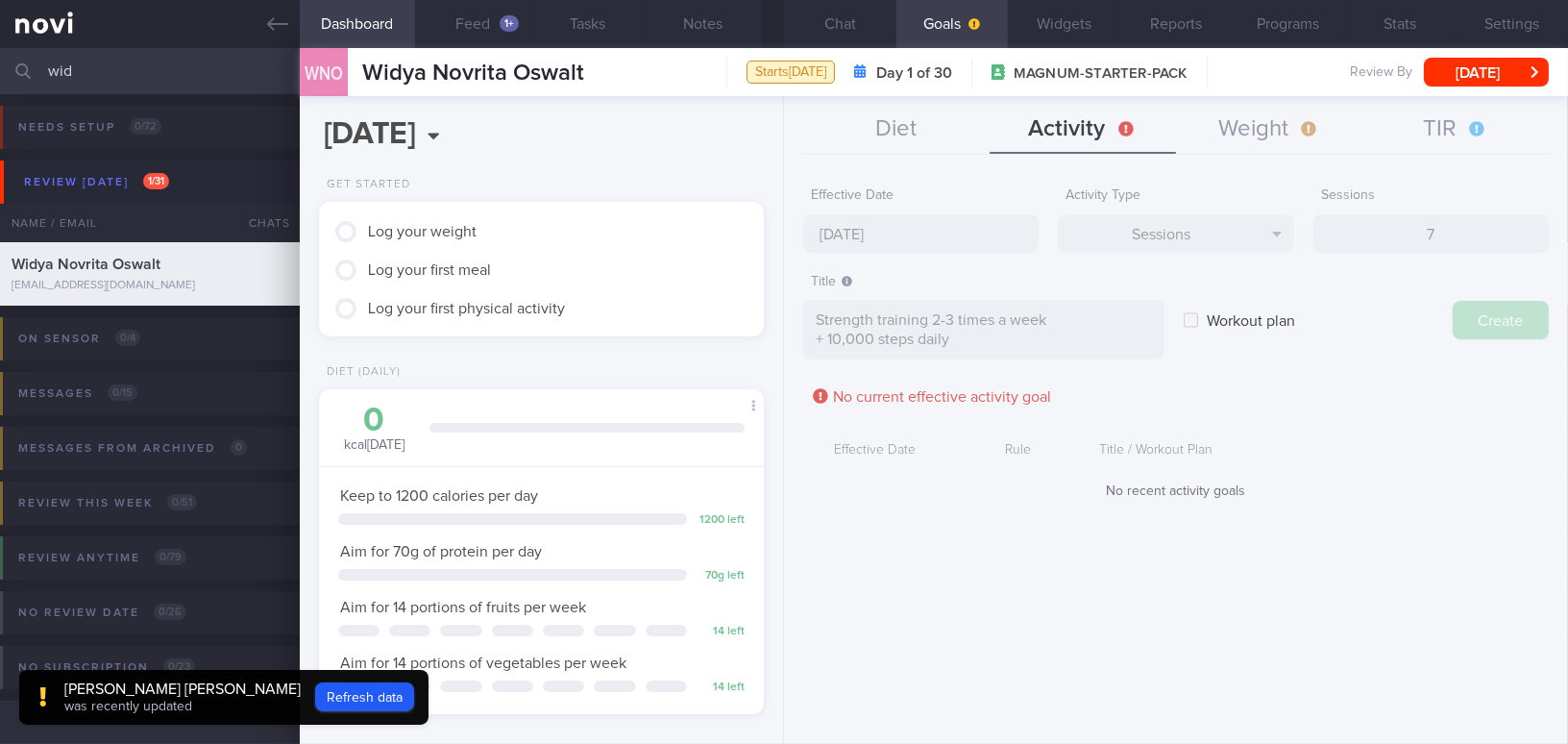 type on "[DATE]" 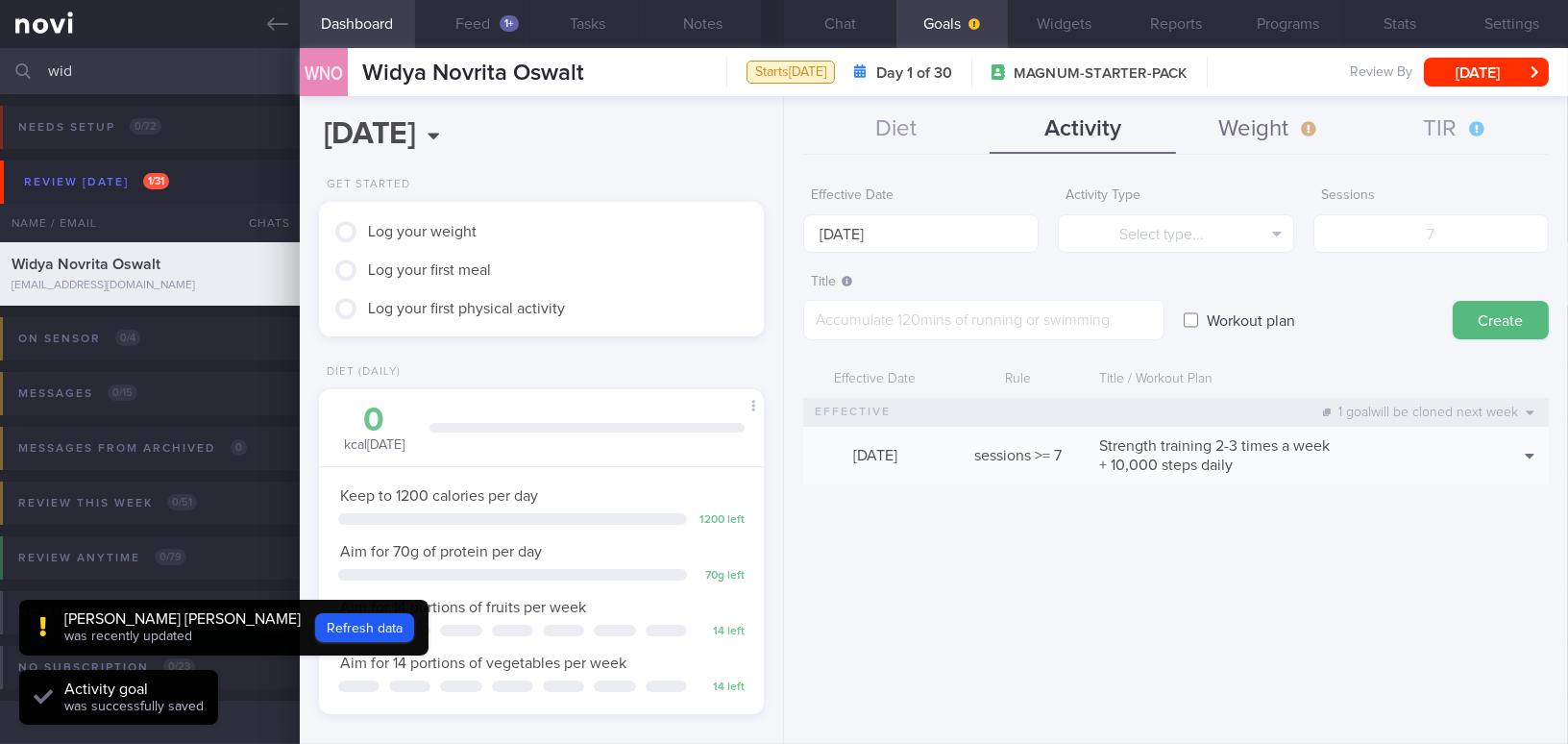 click on "Weight" at bounding box center (1269, 130) 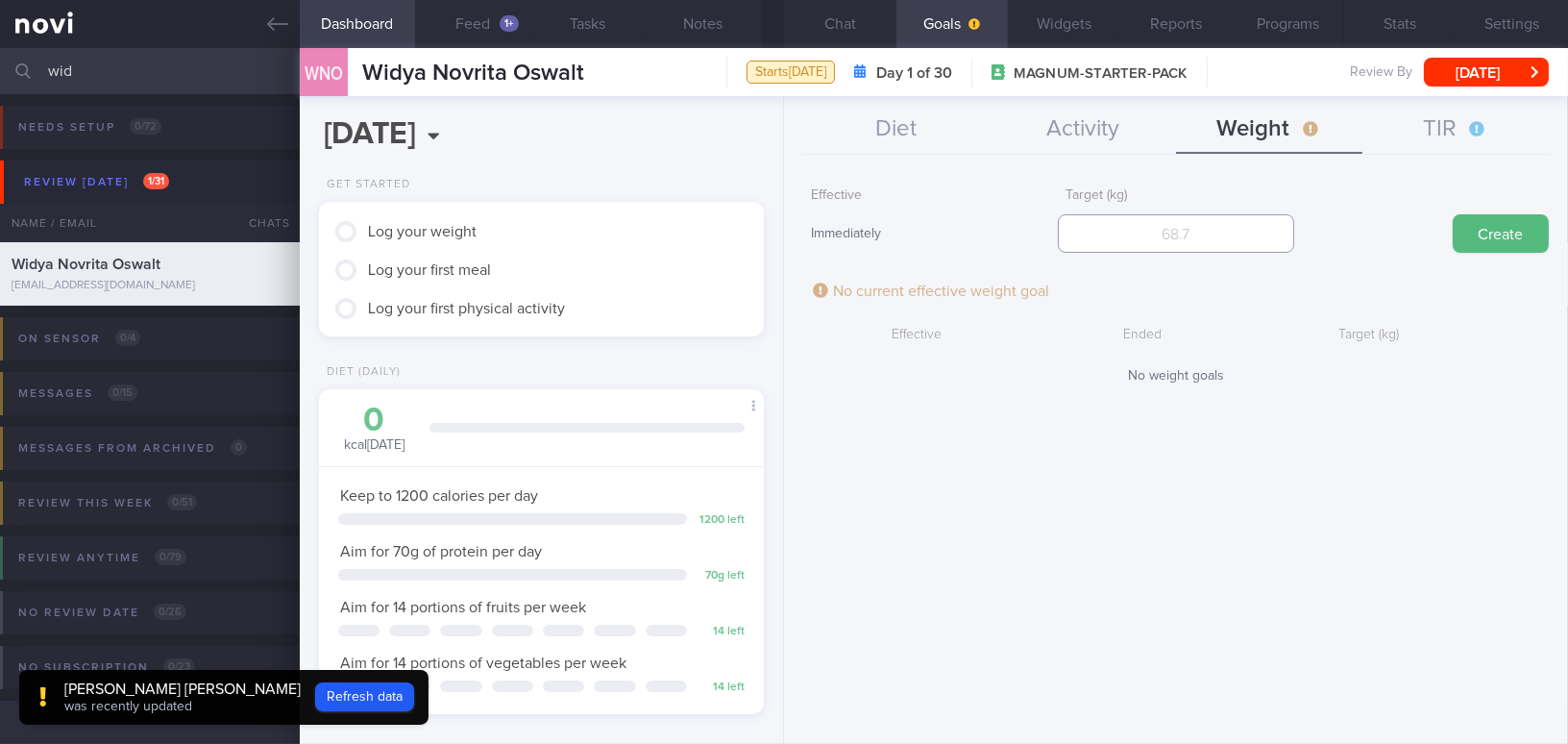 click at bounding box center (1175, 234) 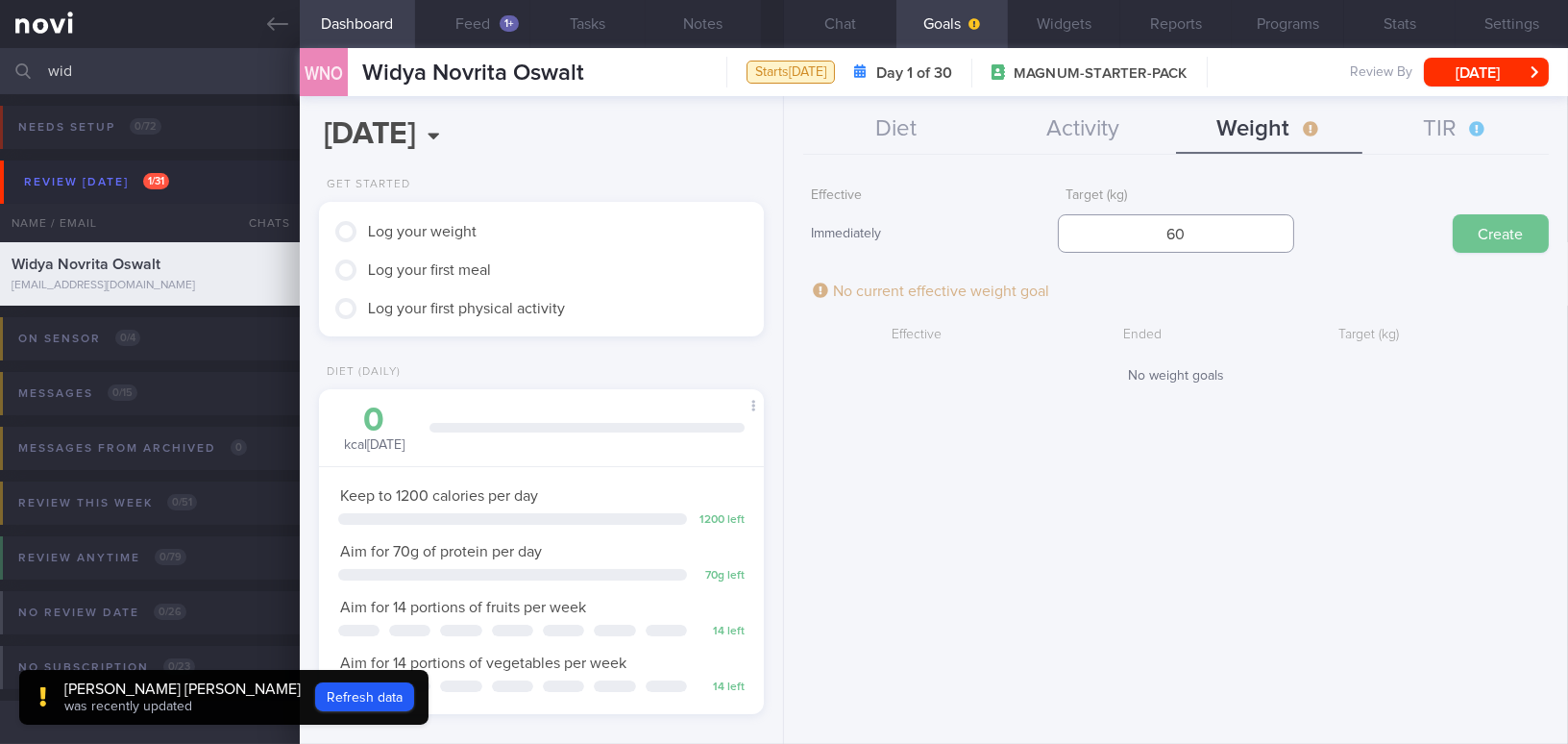 type on "60" 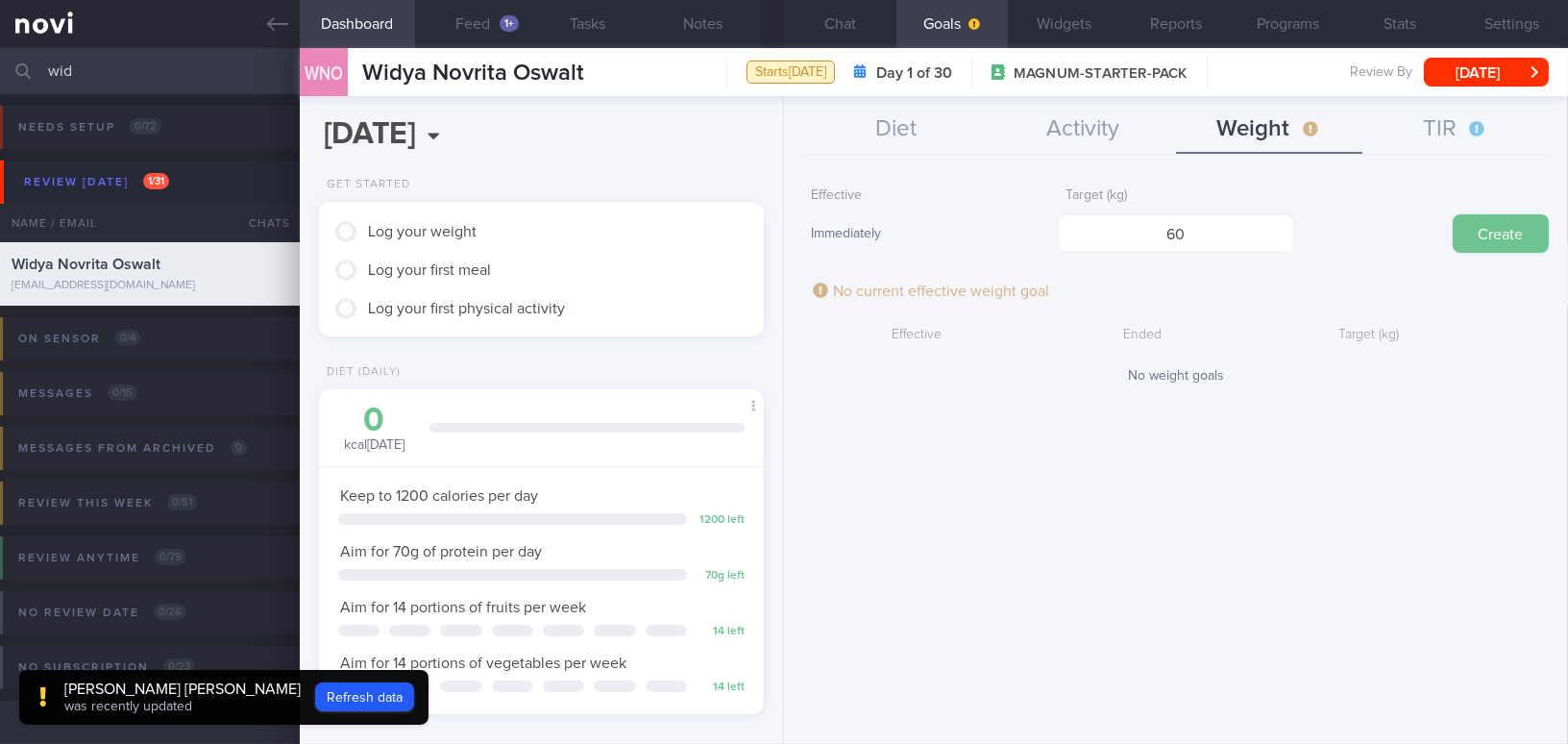 click on "Create" at bounding box center [1501, 234] 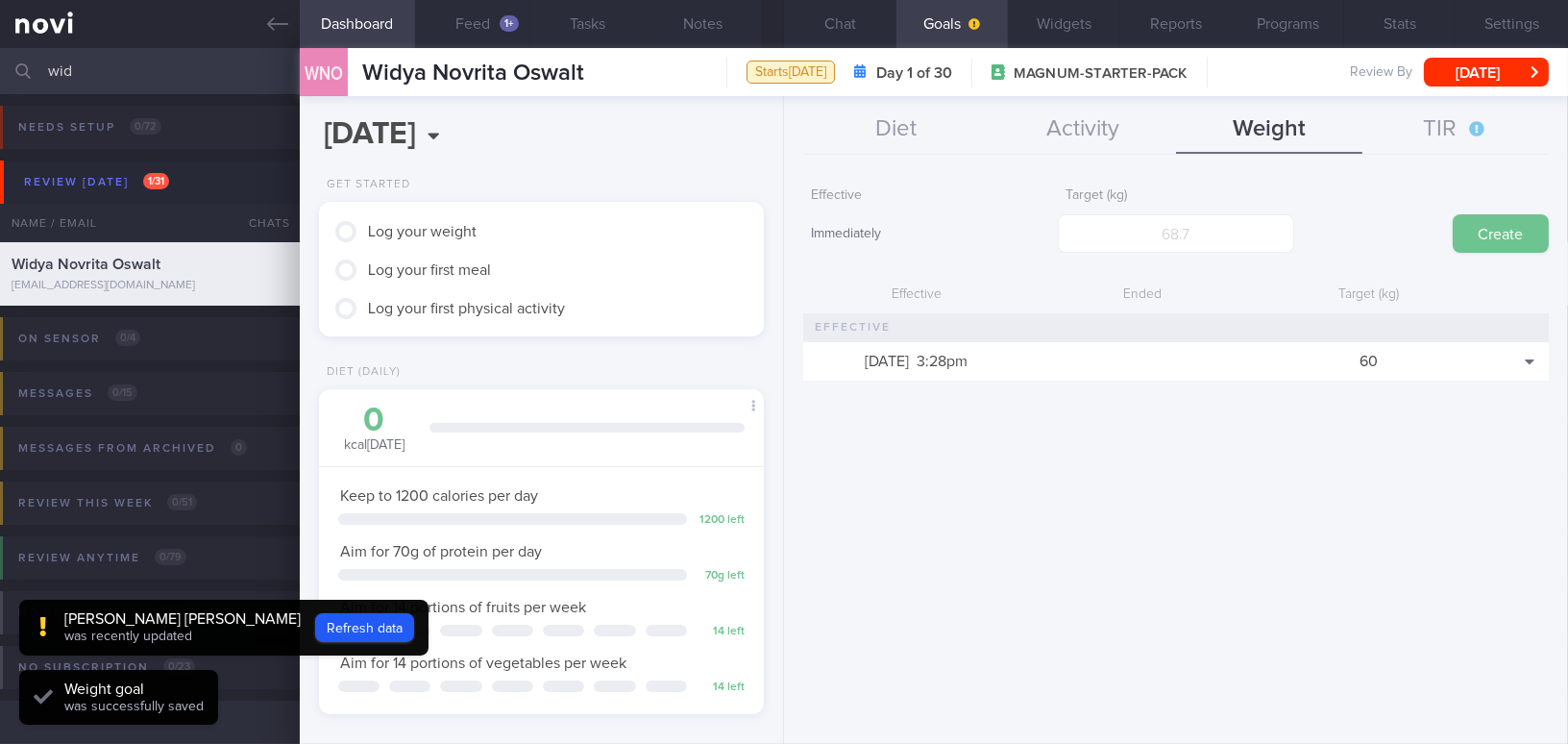 scroll, scrollTop: 961012, scrollLeft: 960387, axis: both 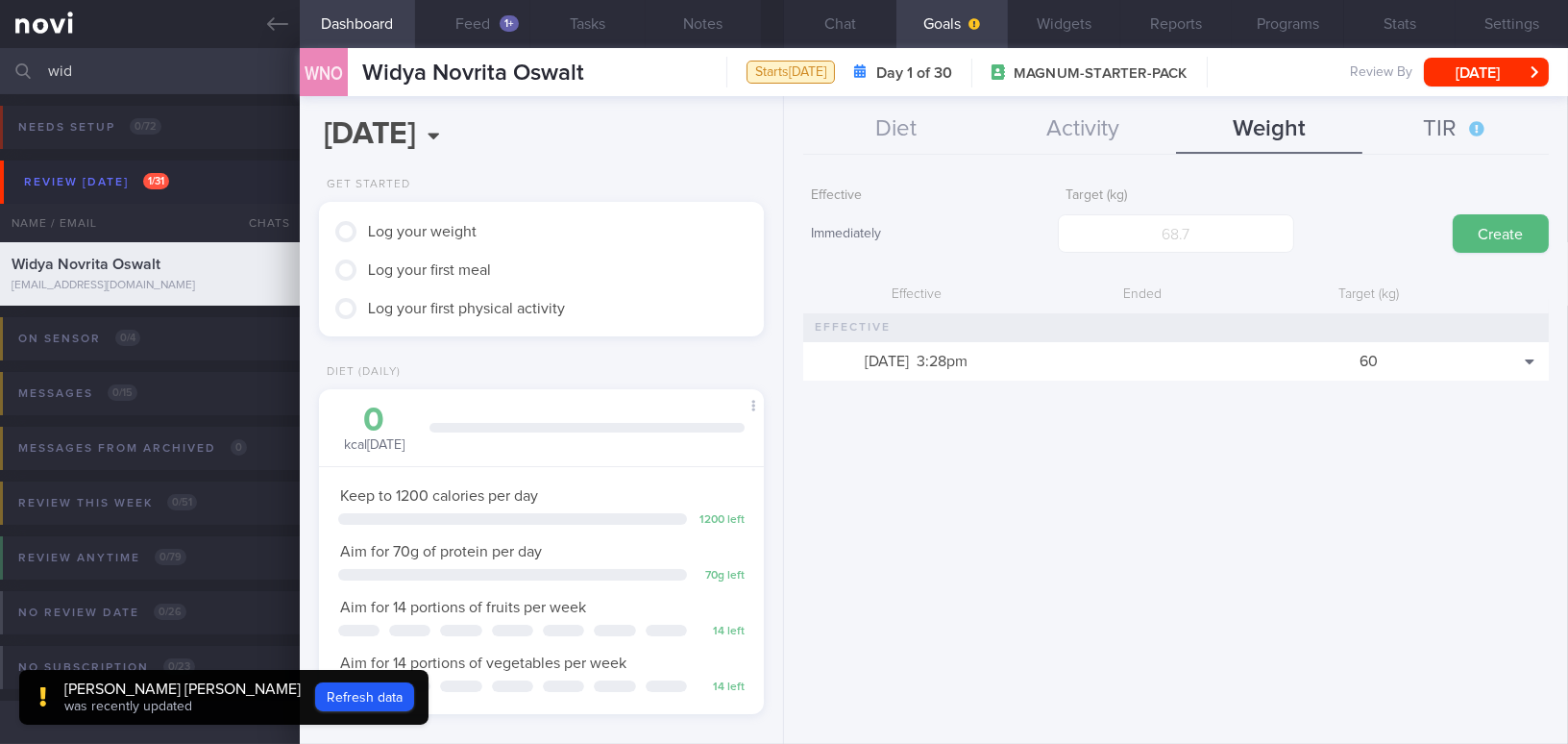 click on "TIR" at bounding box center [1456, 130] 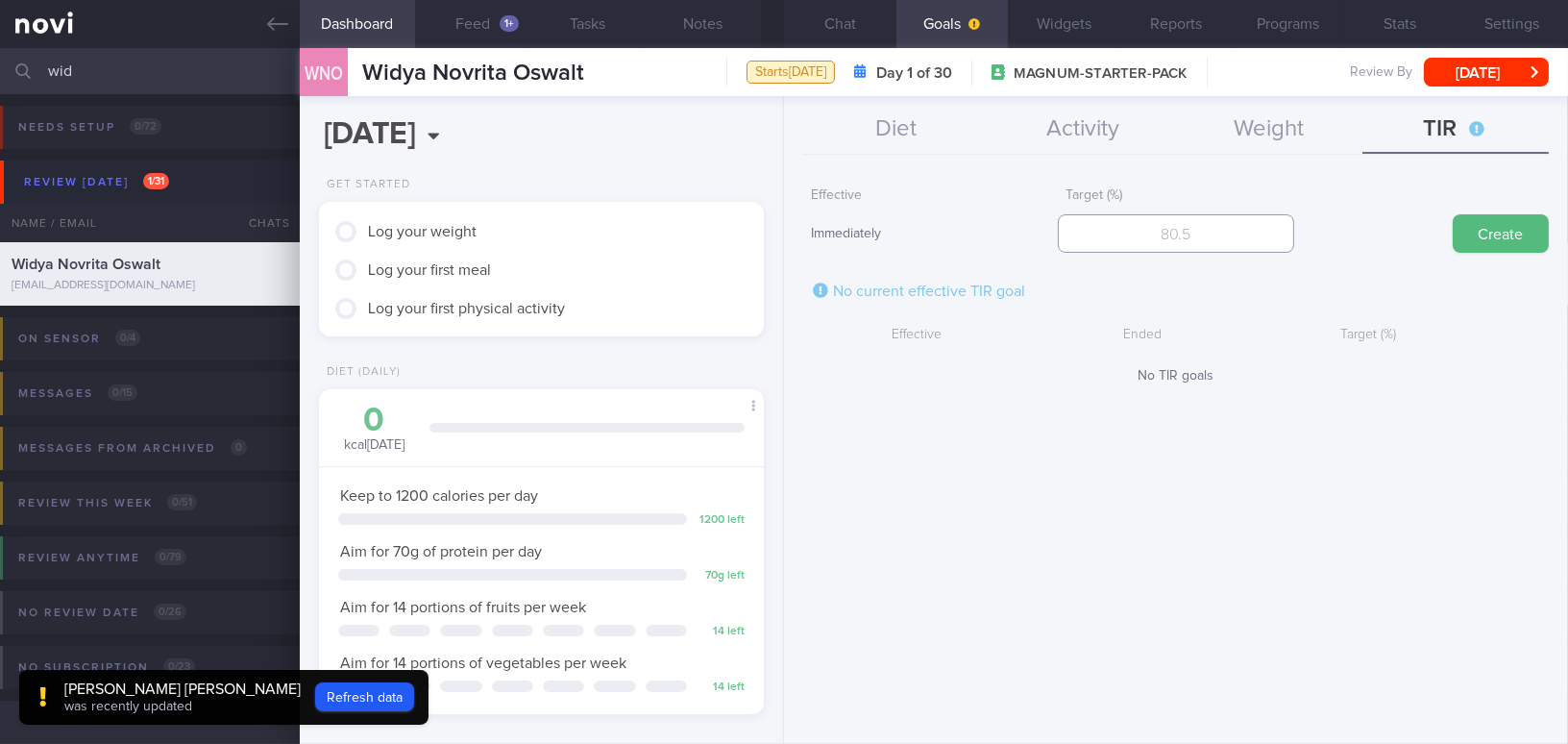 click at bounding box center [1175, 234] 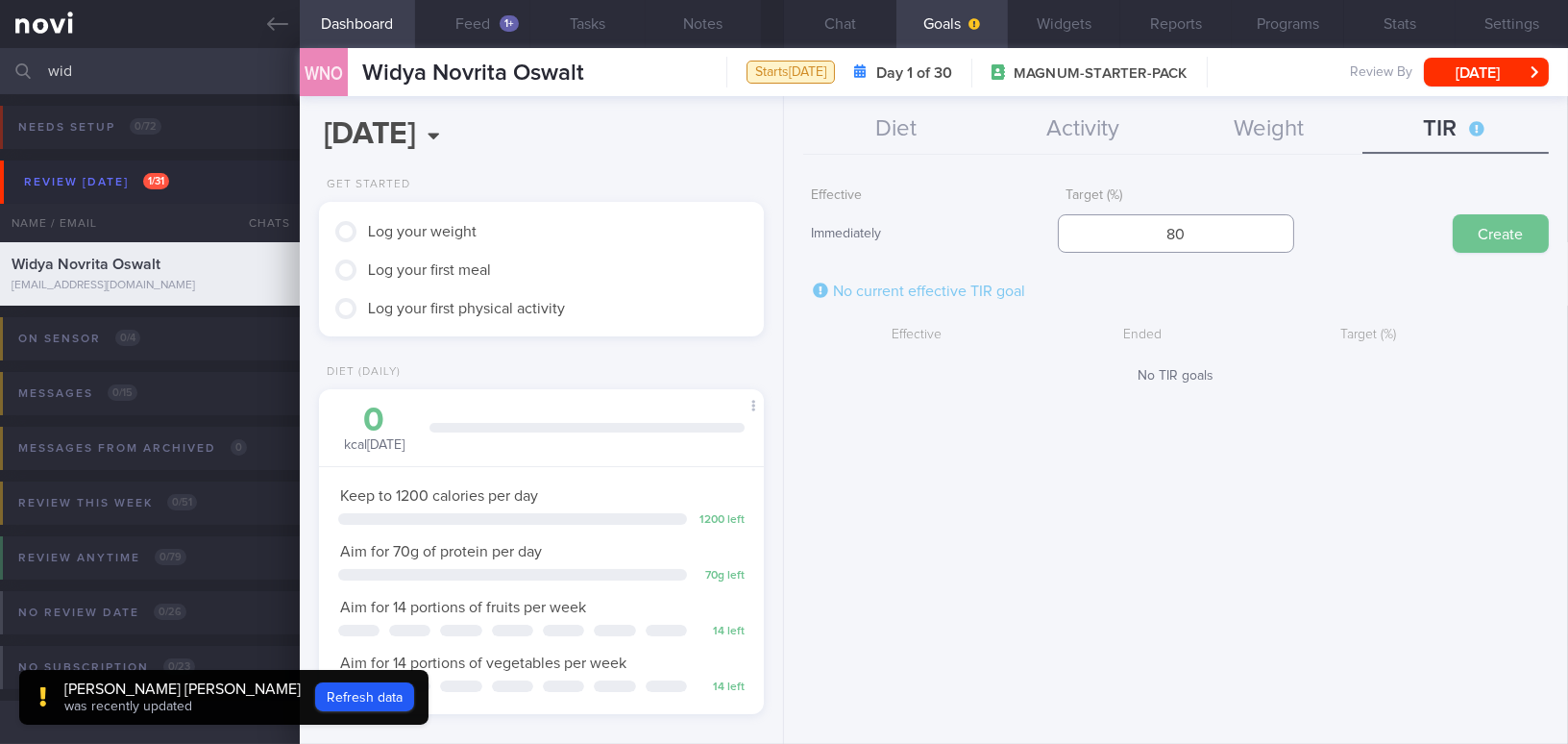 type on "80" 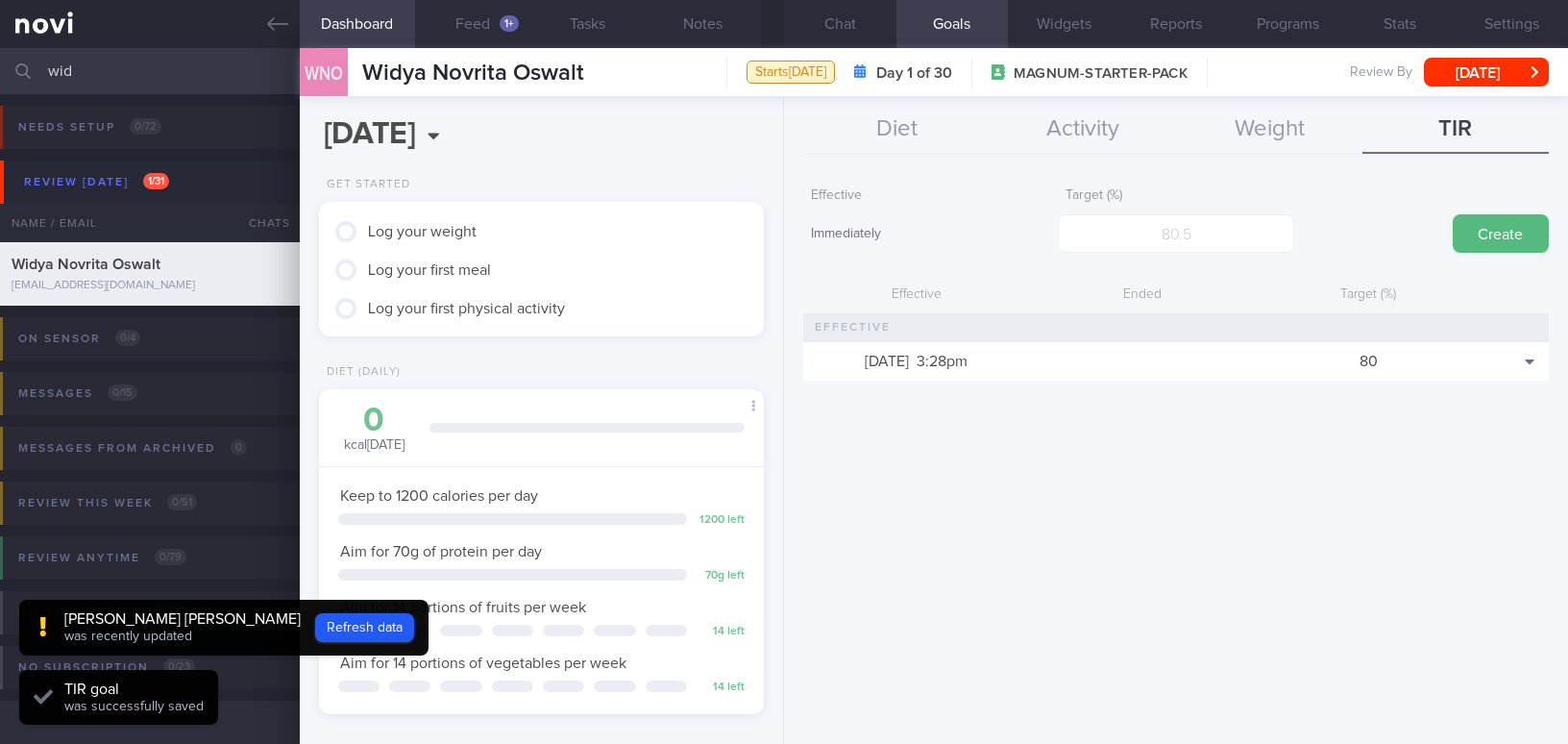 scroll, scrollTop: 0, scrollLeft: 0, axis: both 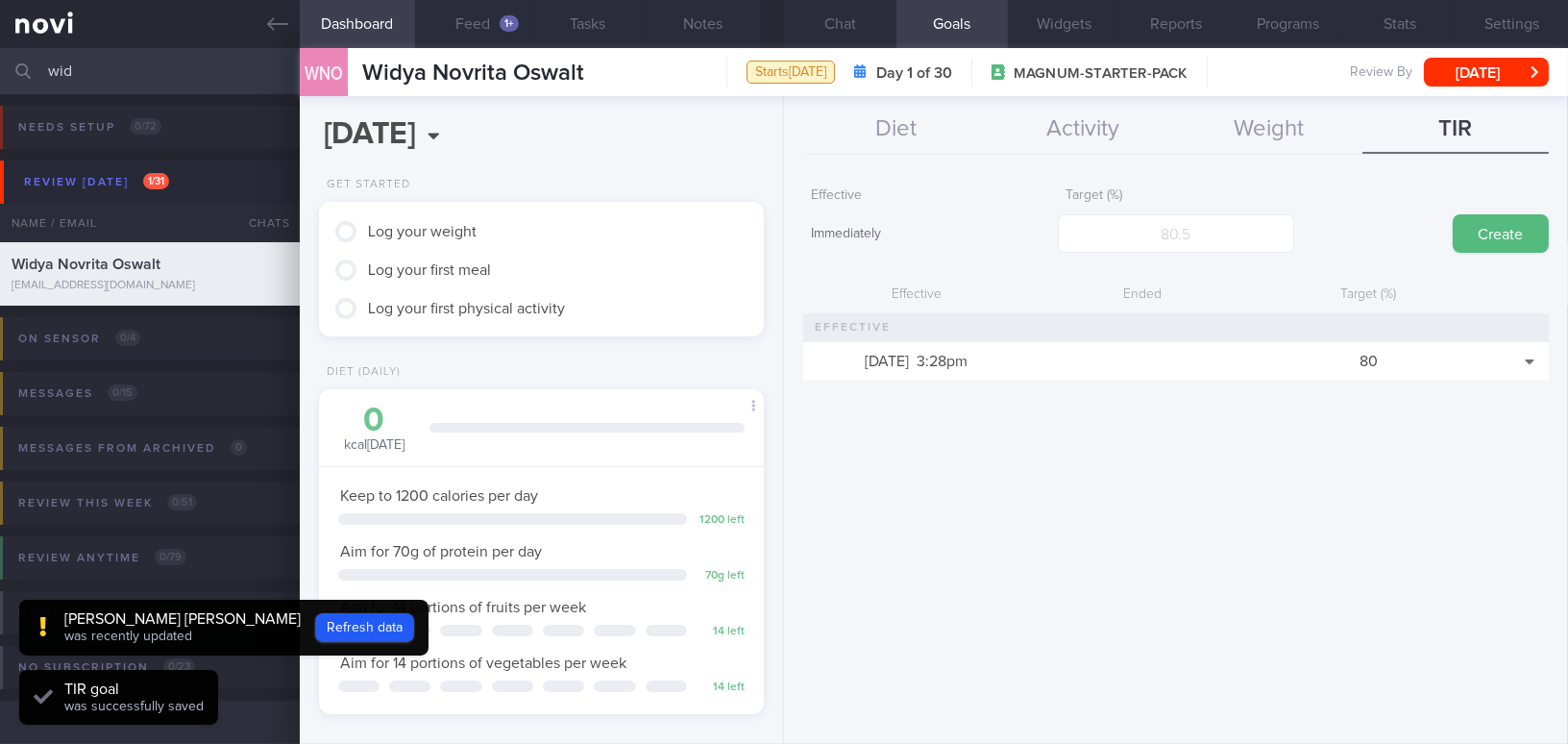 click on "Widgets" at bounding box center (1064, 24) 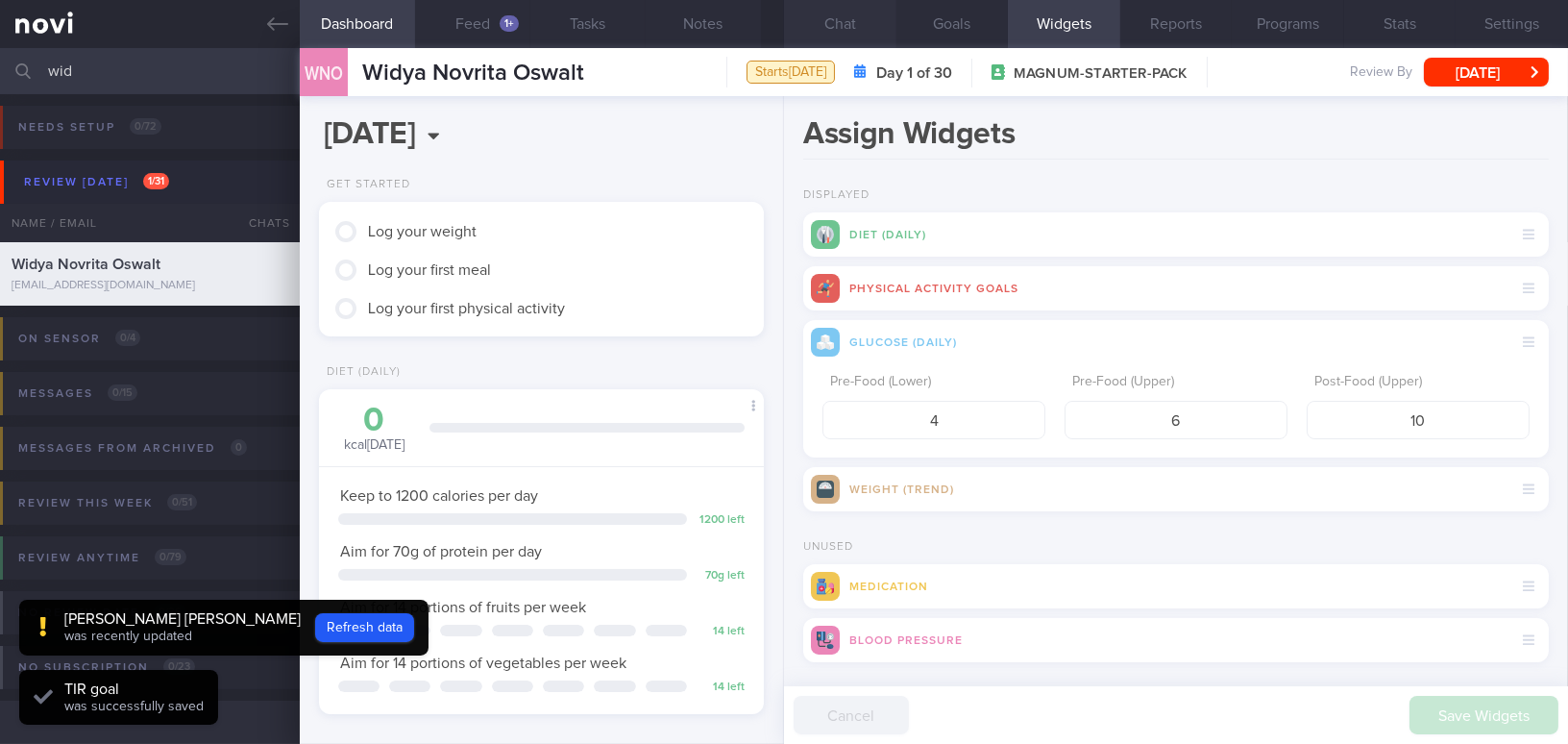 click on "Chat" at bounding box center (840, 24) 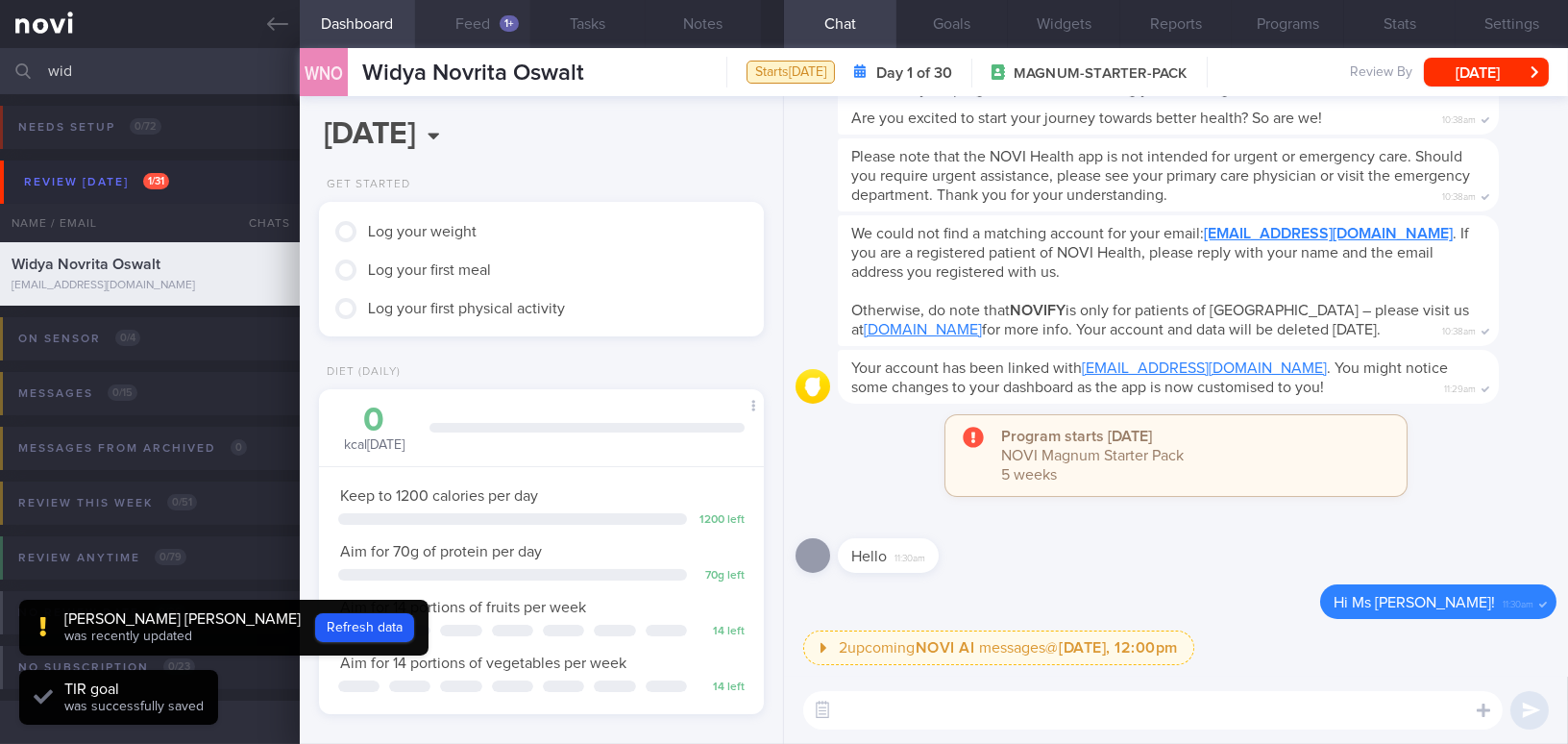 click on "Feed
1+" at bounding box center [473, 24] 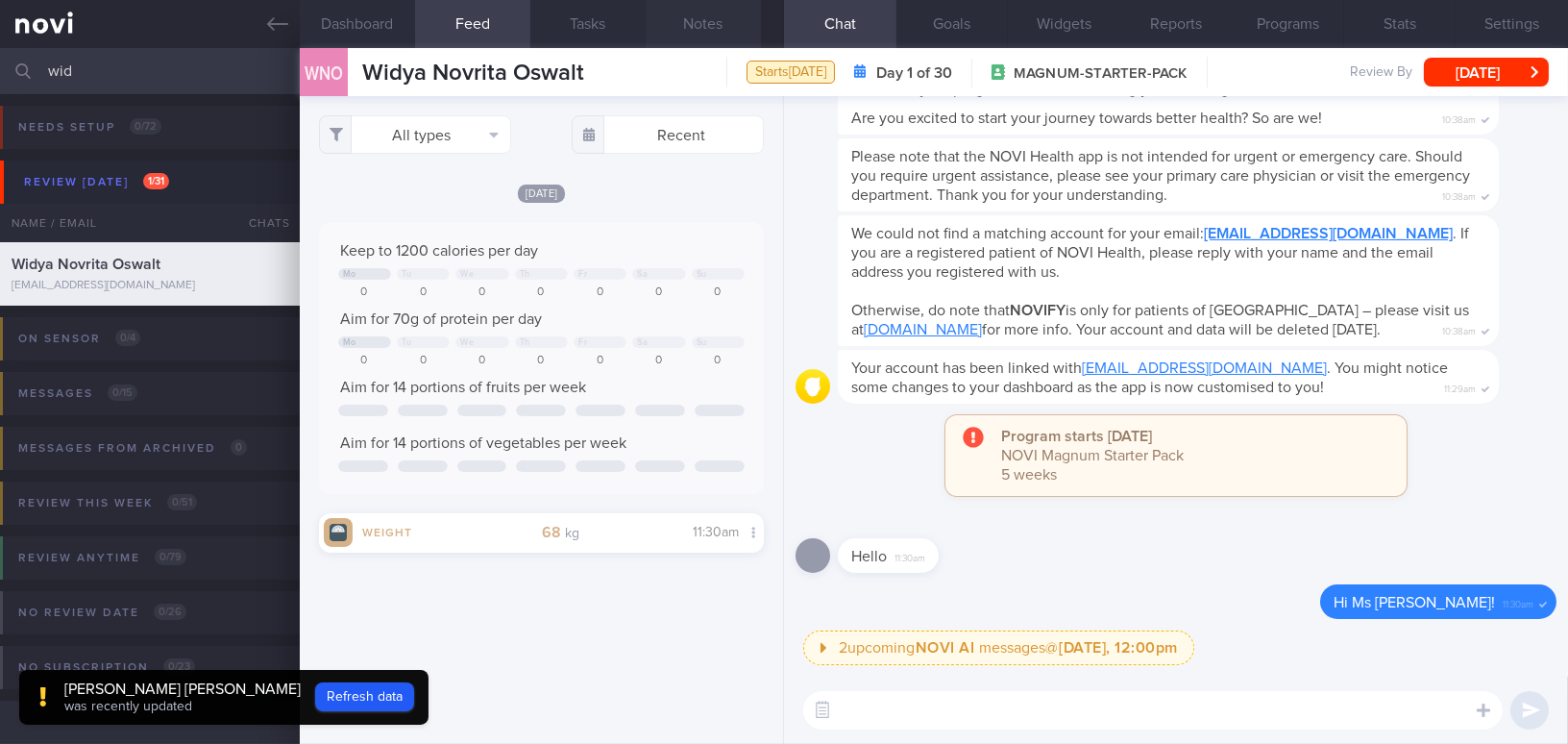click on "Notes" at bounding box center (703, 24) 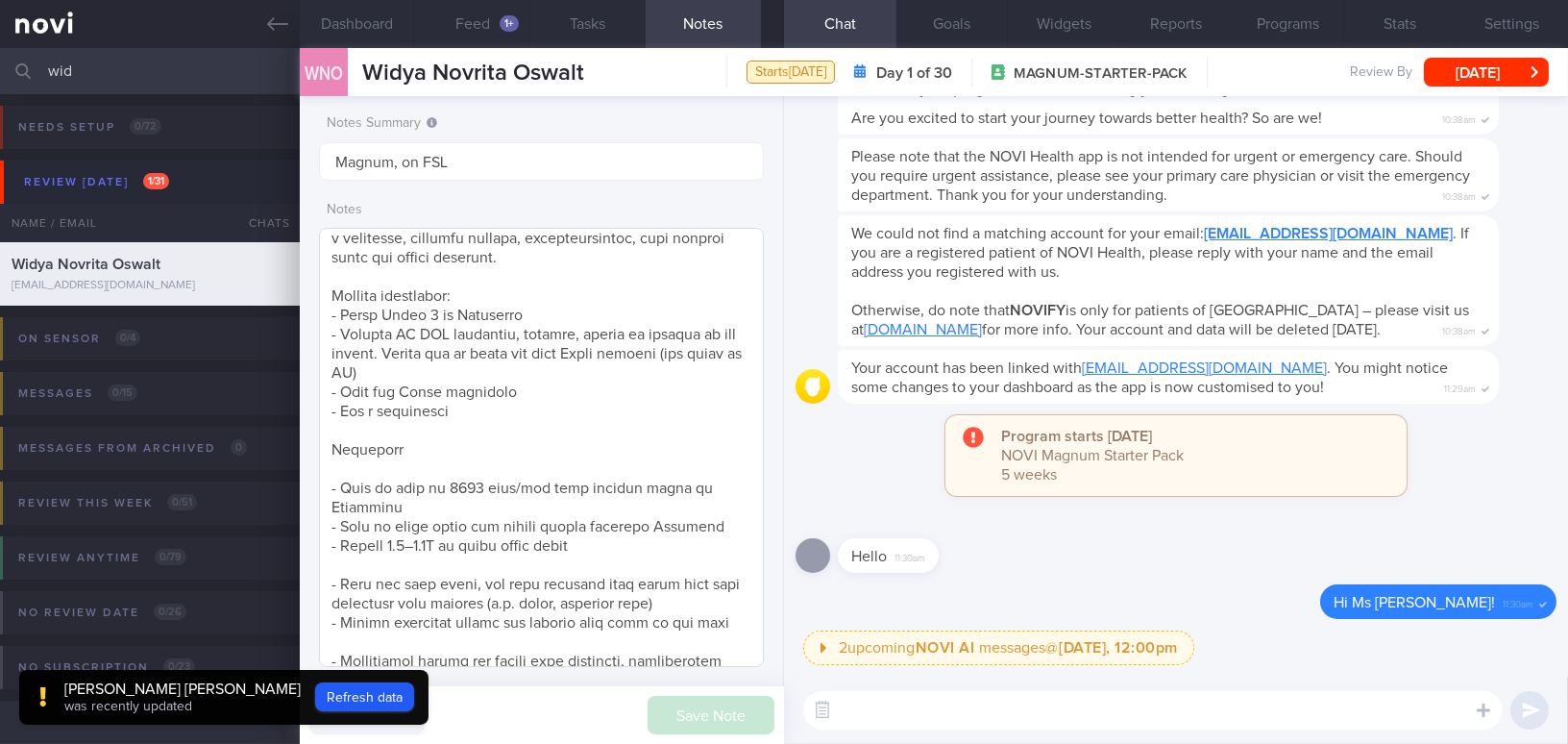 scroll, scrollTop: 923, scrollLeft: 0, axis: vertical 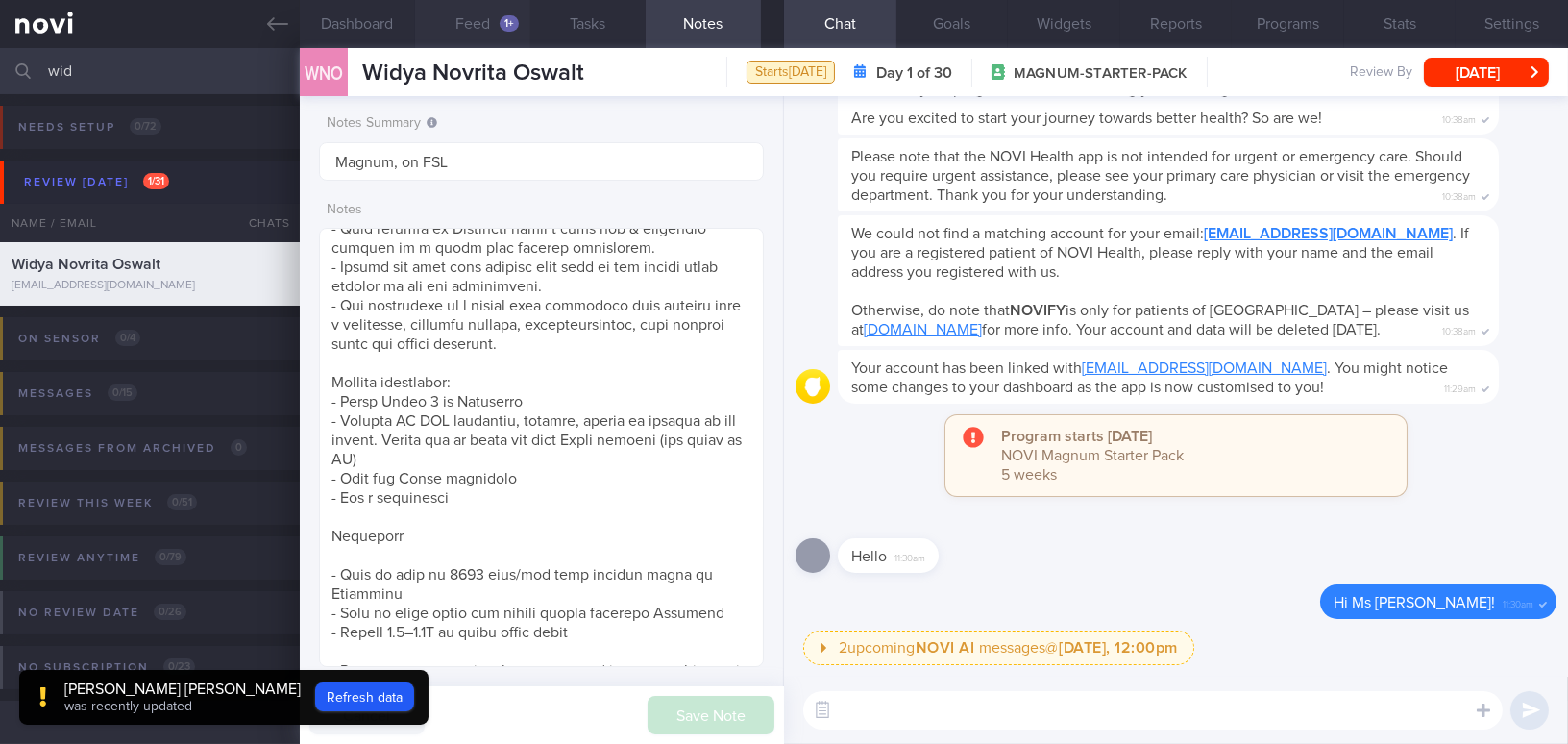 click on "Feed
1+" at bounding box center [473, 24] 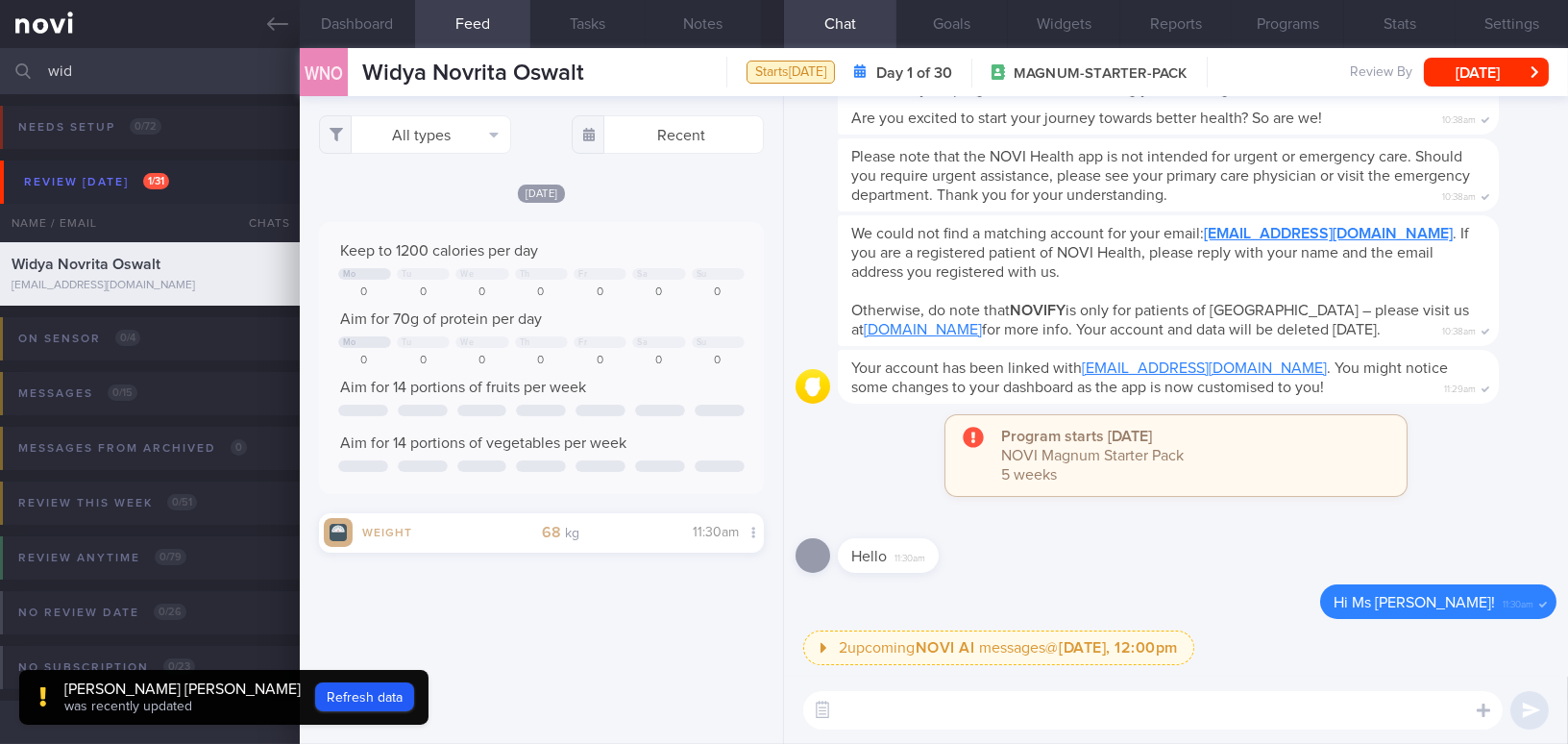 click at bounding box center [1153, 710] 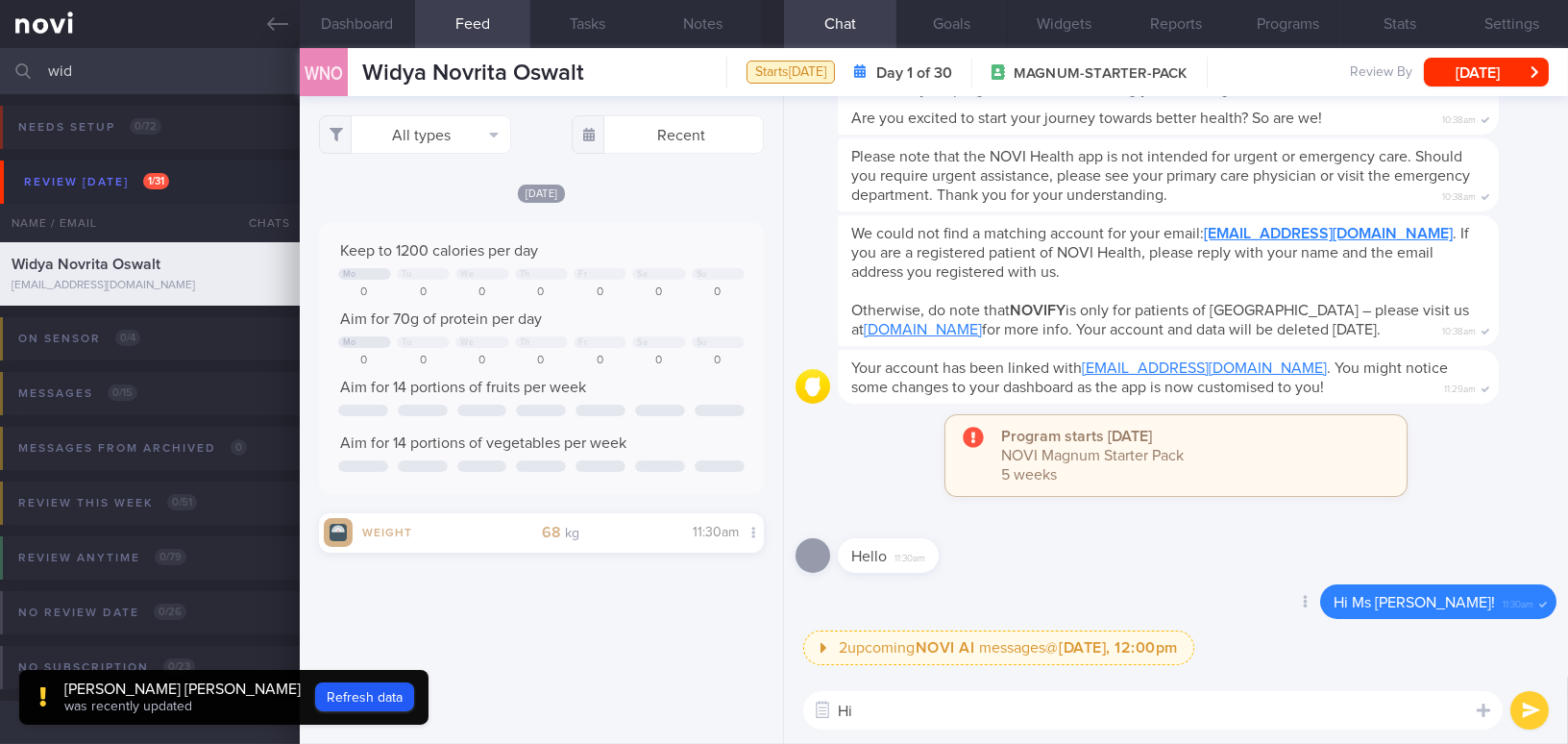 type on "H" 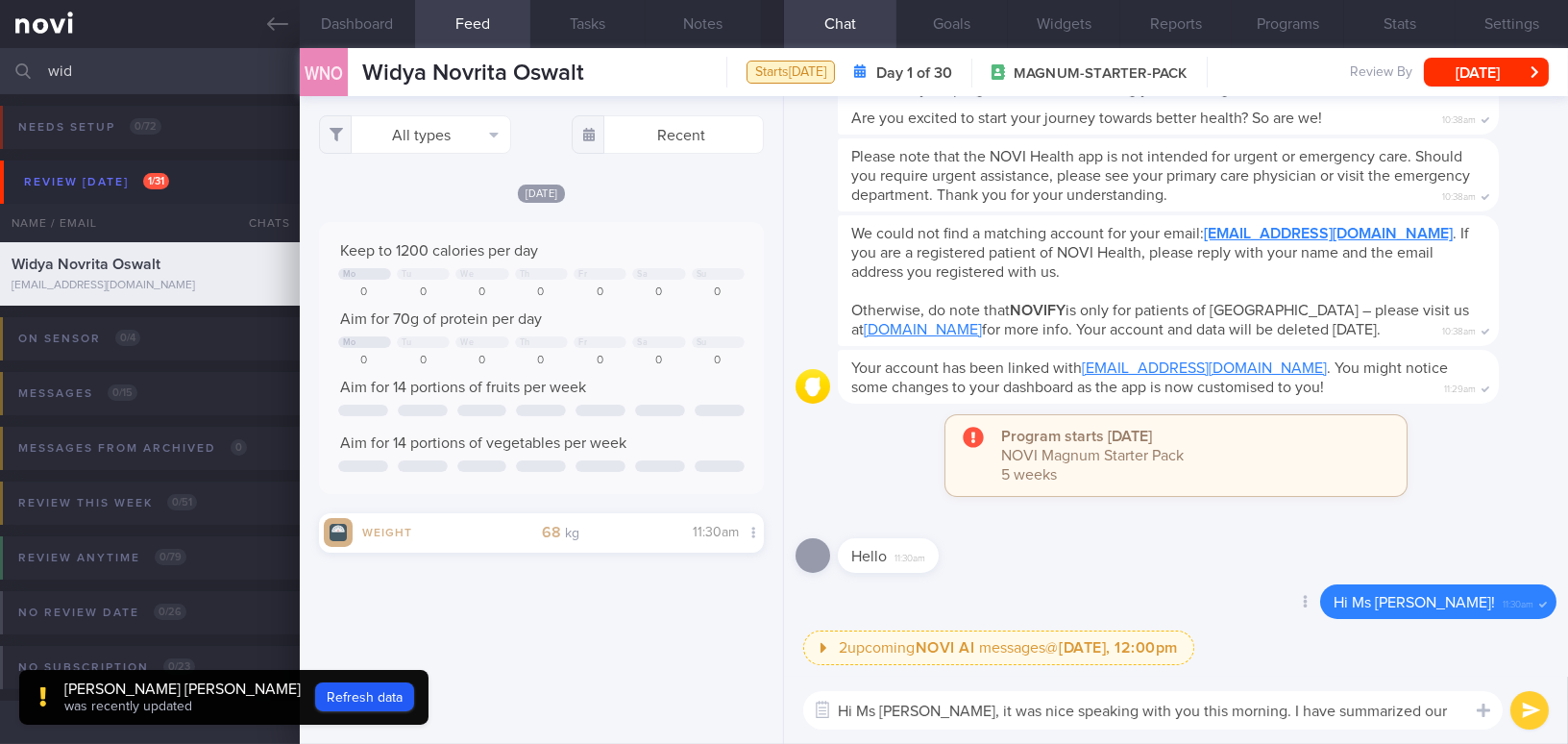 scroll, scrollTop: 0, scrollLeft: 0, axis: both 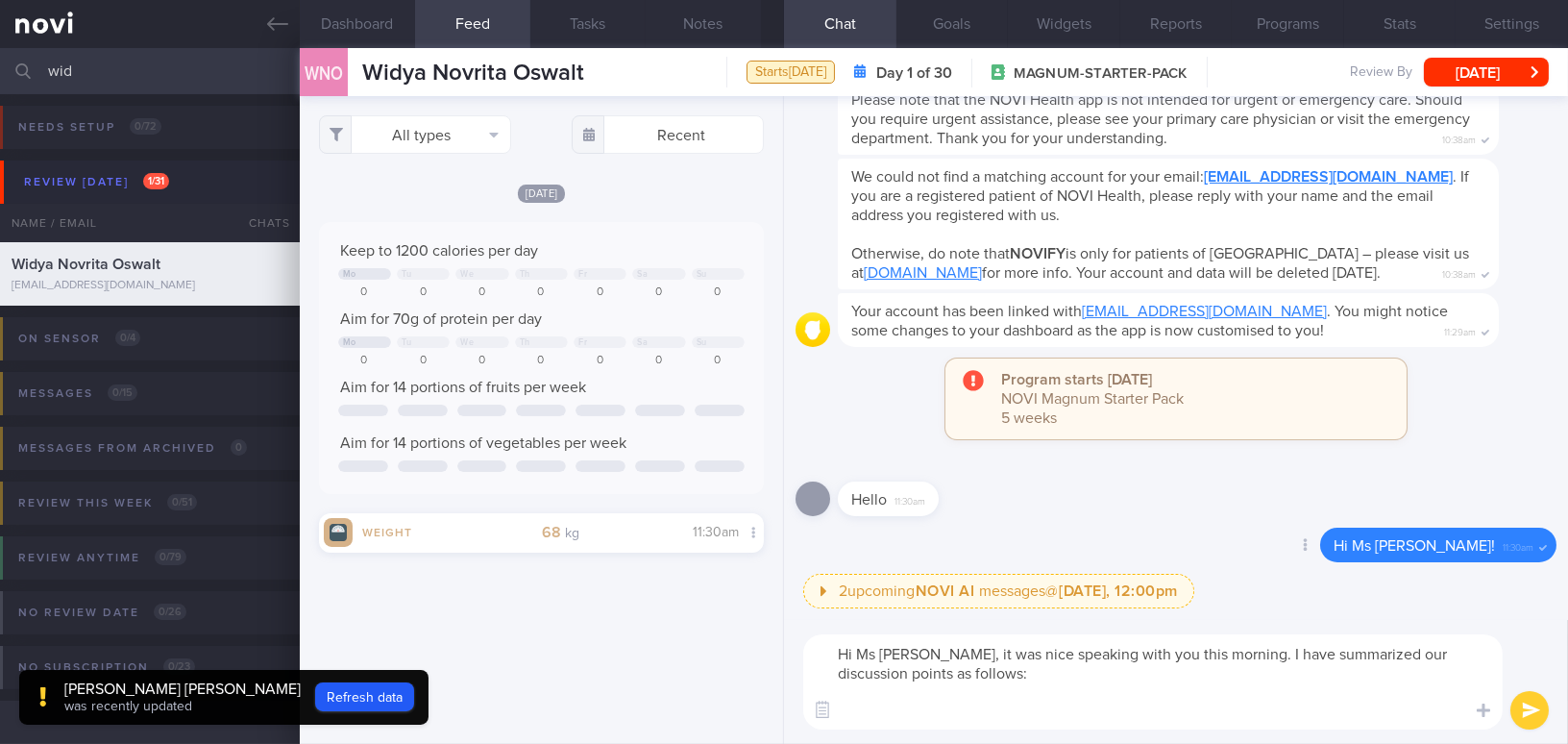 paste on "Adopt the My Healthy Plate concept for lunch and dinner by including at least a handful of leafy vegetables and 1.5 palm-sized portions of lean protein.
Consider a meal replacement if you experience low appetite during main meals.
Choose fruits as snacks.
Restart exercise once you have settled in. Aim for strength training 2–3 times a week and target 10,000 steps daily." 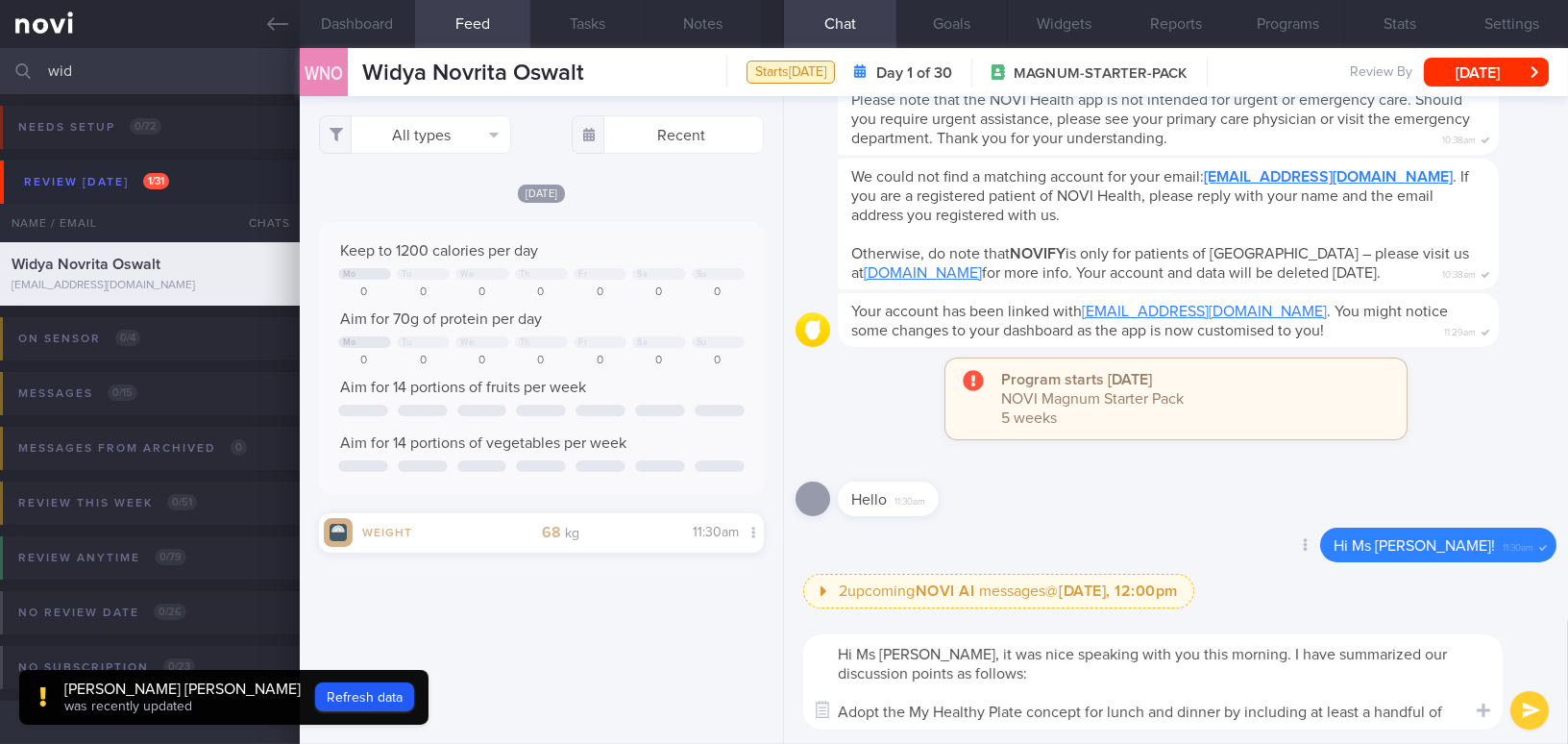 scroll, scrollTop: 0, scrollLeft: 0, axis: both 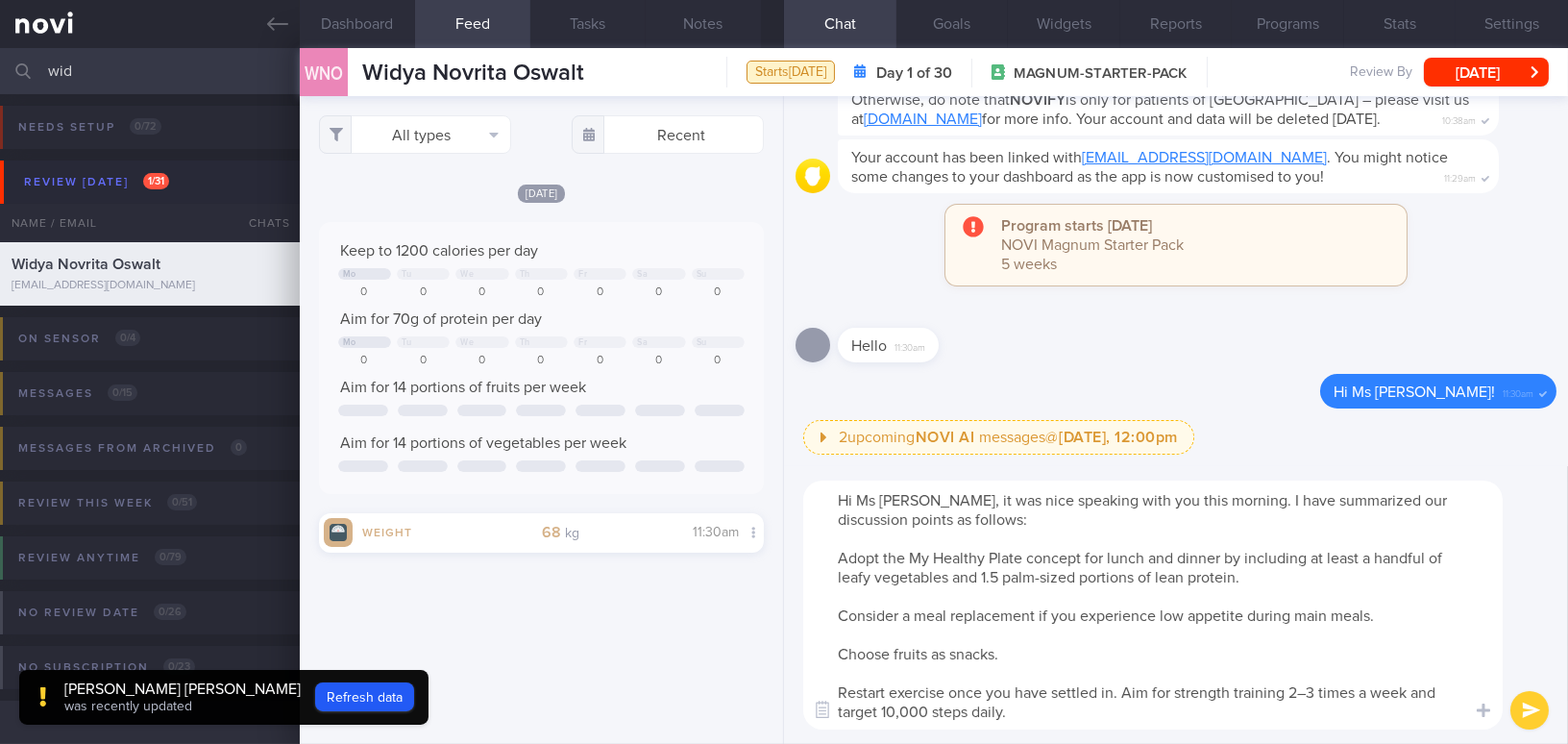 click on "Hi Ms Widya, it was nice speaking with you this morning. I have summarized our discussion points as follows:
Adopt the My Healthy Plate concept for lunch and dinner by including at least a handful of leafy vegetables and 1.5 palm-sized portions of lean protein.
Consider a meal replacement if you experience low appetite during main meals.
Choose fruits as snacks.
Restart exercise once you have settled in. Aim for strength training 2–3 times a week and target 10,000 steps daily." at bounding box center [1153, 605] 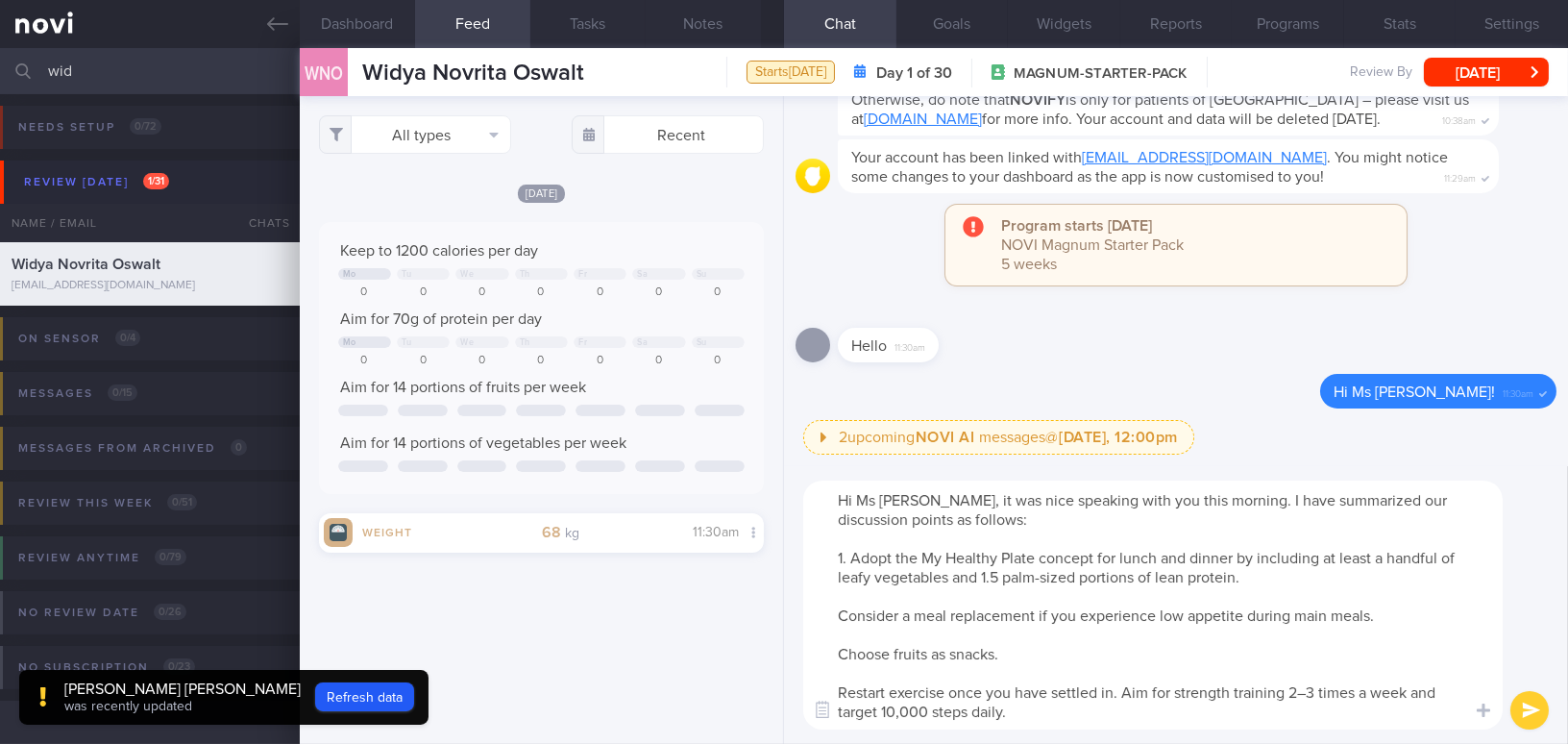 click on "Hi Ms Widya, it was nice speaking with you this morning. I have summarized our discussion points as follows:
1. Adopt the My Healthy Plate concept for lunch and dinner by including at least a handful of leafy vegetables and 1.5 palm-sized portions of lean protein.
Consider a meal replacement if you experience low appetite during main meals.
Choose fruits as snacks.
Restart exercise once you have settled in. Aim for strength training 2–3 times a week and target 10,000 steps daily." at bounding box center [1153, 605] 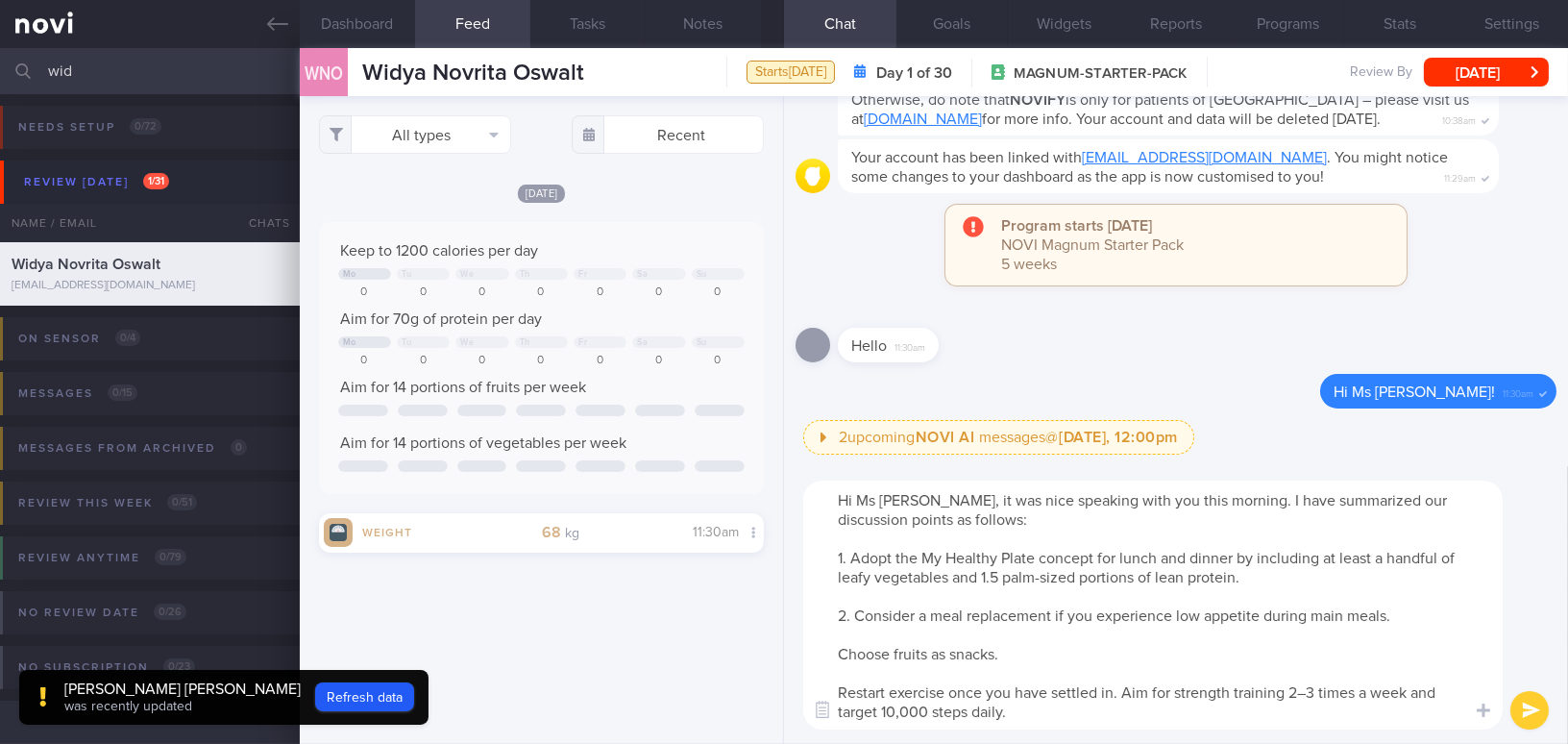click on "Hi Ms Widya, it was nice speaking with you this morning. I have summarized our discussion points as follows:
1. Adopt the My Healthy Plate concept for lunch and dinner by including at least a handful of leafy vegetables and 1.5 palm-sized portions of lean protein.
2. Consider a meal replacement if you experience low appetite during main meals.
Choose fruits as snacks.
Restart exercise once you have settled in. Aim for strength training 2–3 times a week and target 10,000 steps daily." at bounding box center [1153, 605] 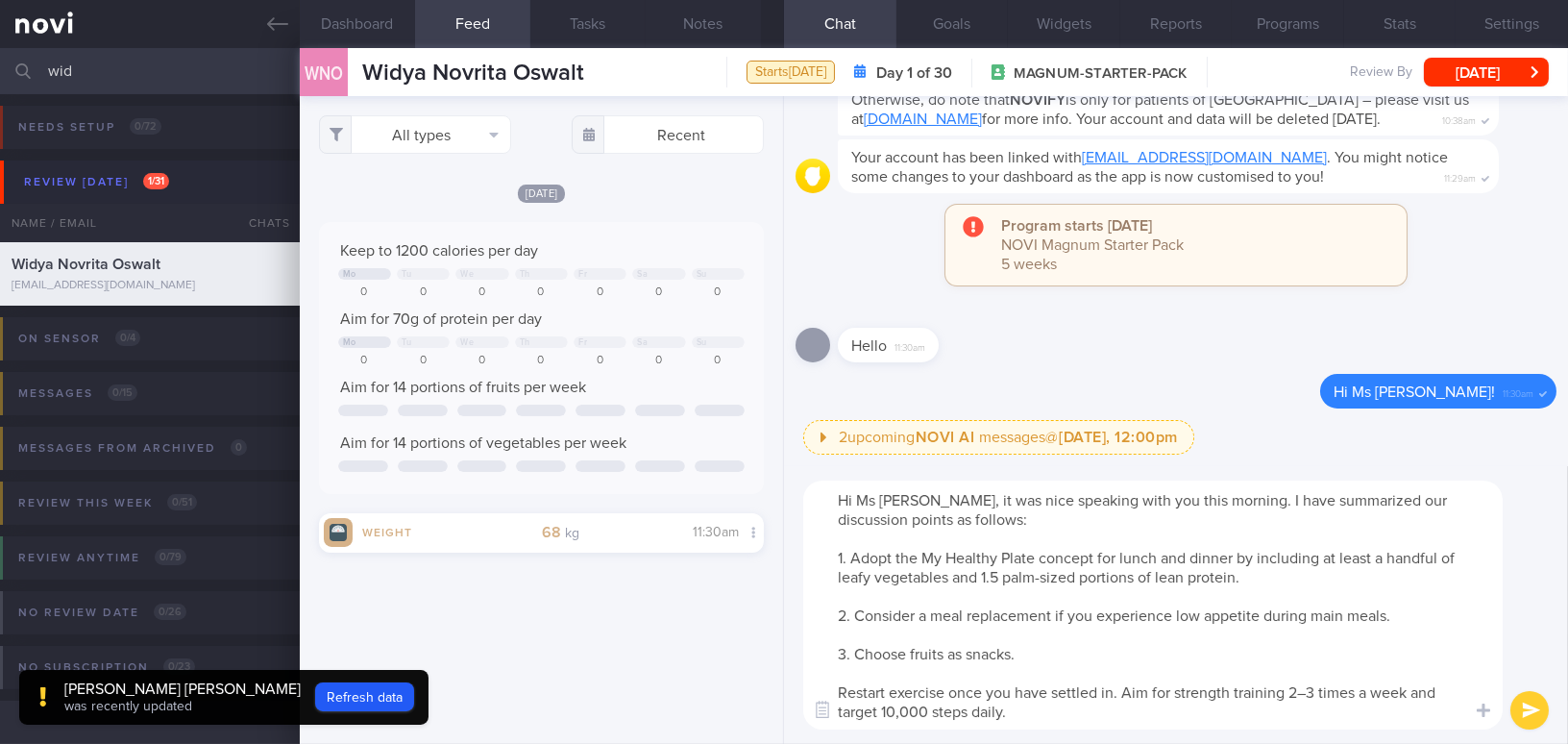 click on "Hi Ms Widya, it was nice speaking with you this morning. I have summarized our discussion points as follows:
1. Adopt the My Healthy Plate concept for lunch and dinner by including at least a handful of leafy vegetables and 1.5 palm-sized portions of lean protein.
2. Consider a meal replacement if you experience low appetite during main meals.
3. Choose fruits as snacks.
Restart exercise once you have settled in. Aim for strength training 2–3 times a week and target 10,000 steps daily." at bounding box center [1153, 605] 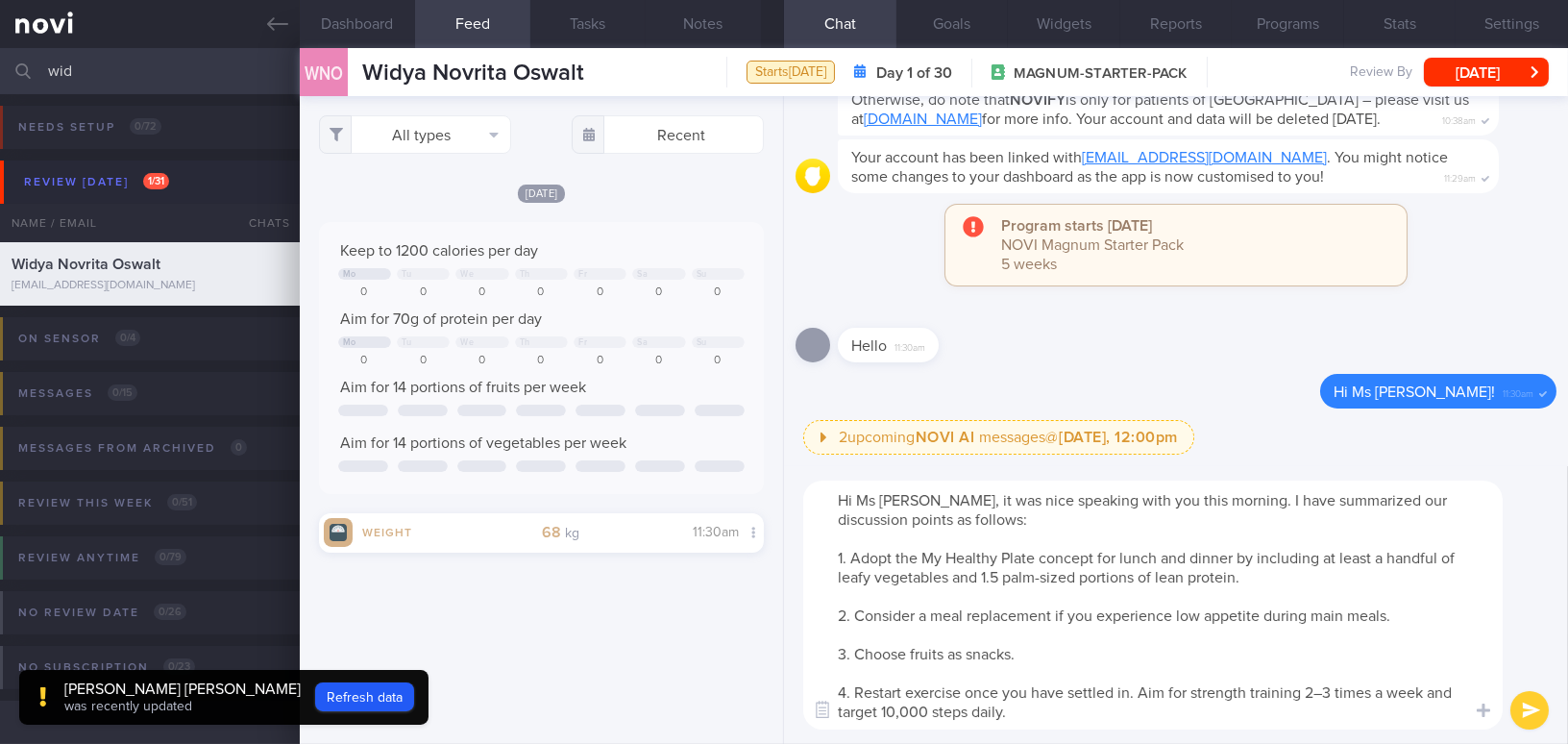 type on "Hi Ms Widya, it was nice speaking with you this morning. I have summarized our discussion points as follows:
1. Adopt the My Healthy Plate concept for lunch and dinner by including at least a handful of leafy vegetables and 1.5 palm-sized portions of lean protein.
2. Consider a meal replacement if you experience low appetite during main meals.
3. Choose fruits as snacks.
4. Restart exercise once you have settled in. Aim for strength training 2–3 times a week and target 10,000 steps daily." 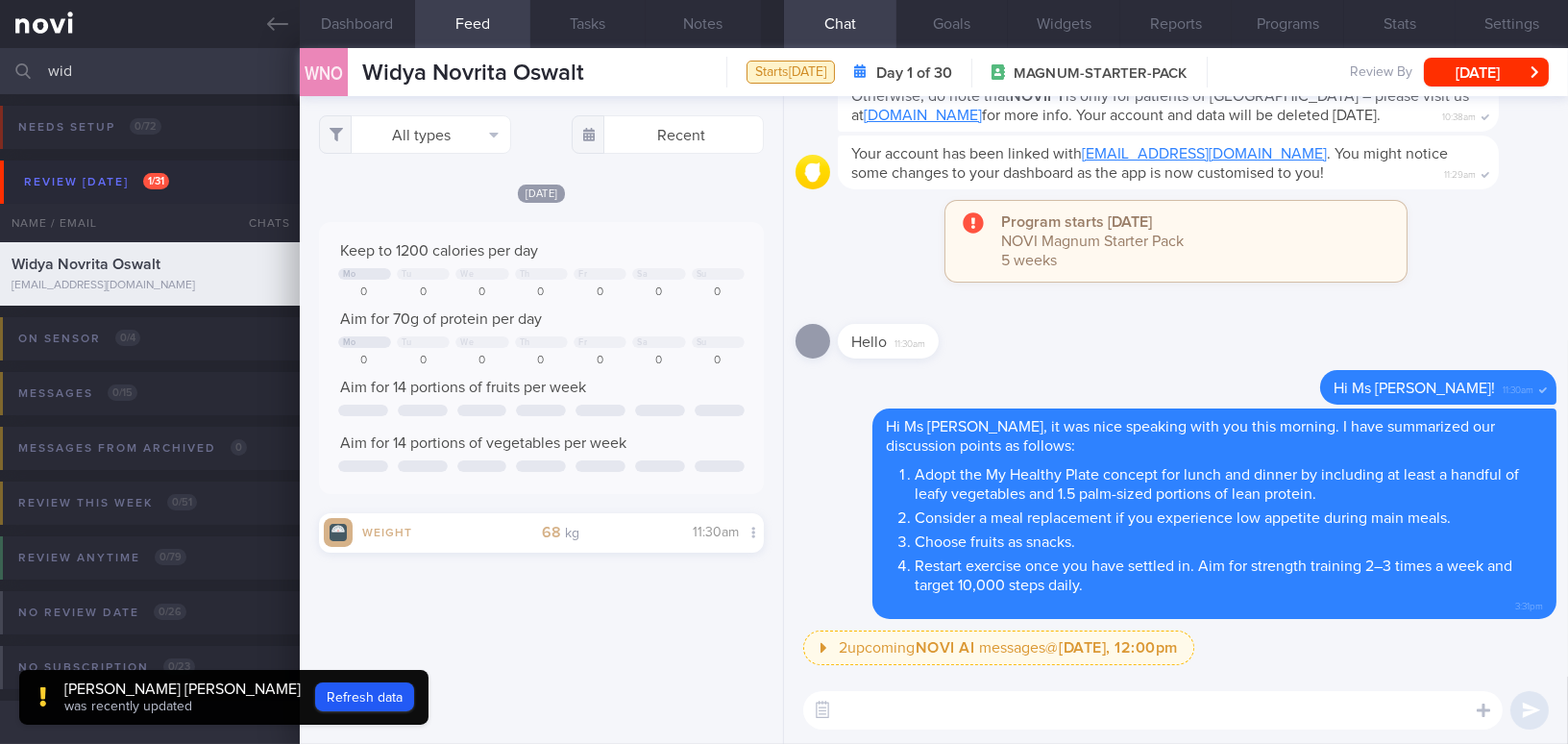 click at bounding box center (1153, 710) 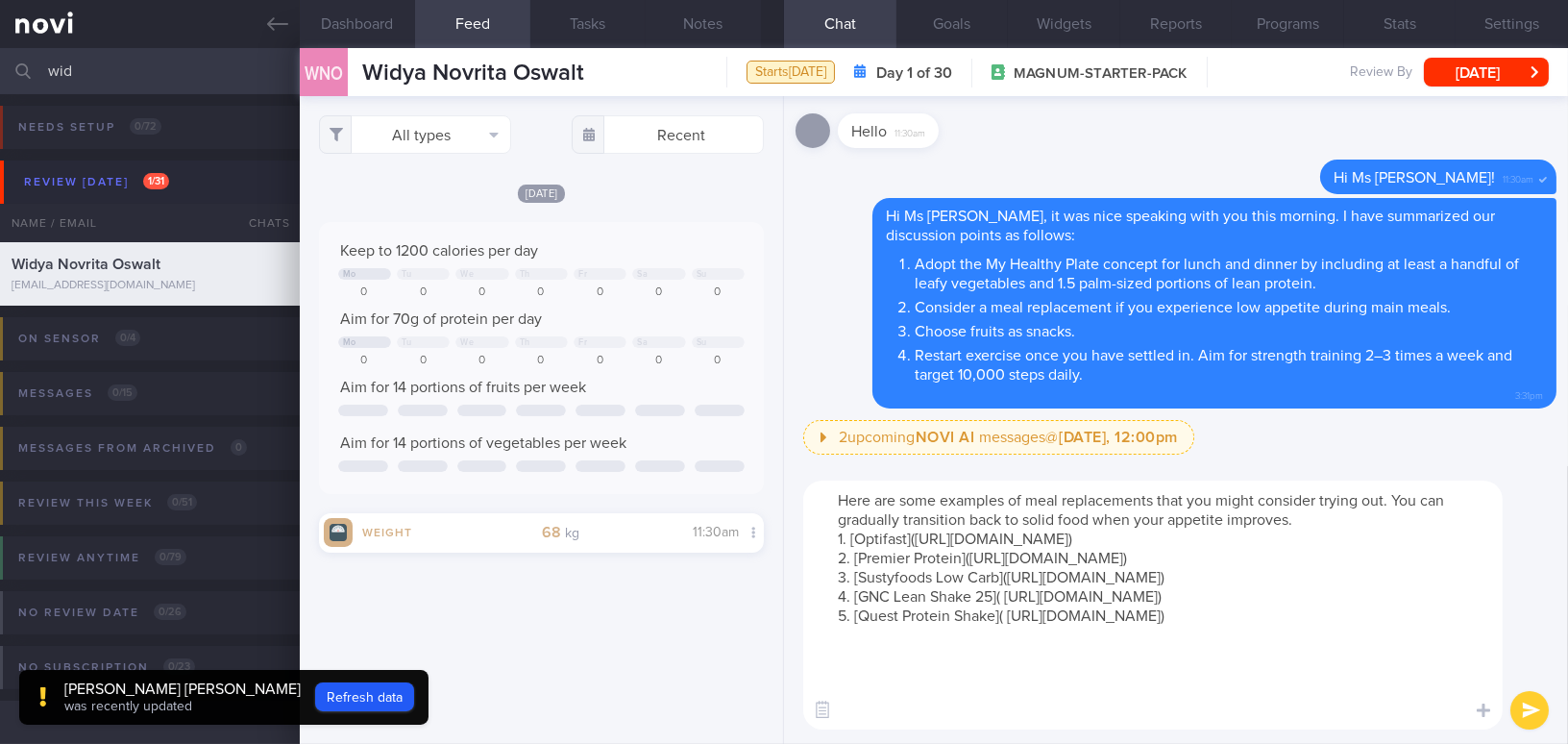 scroll, scrollTop: 0, scrollLeft: 0, axis: both 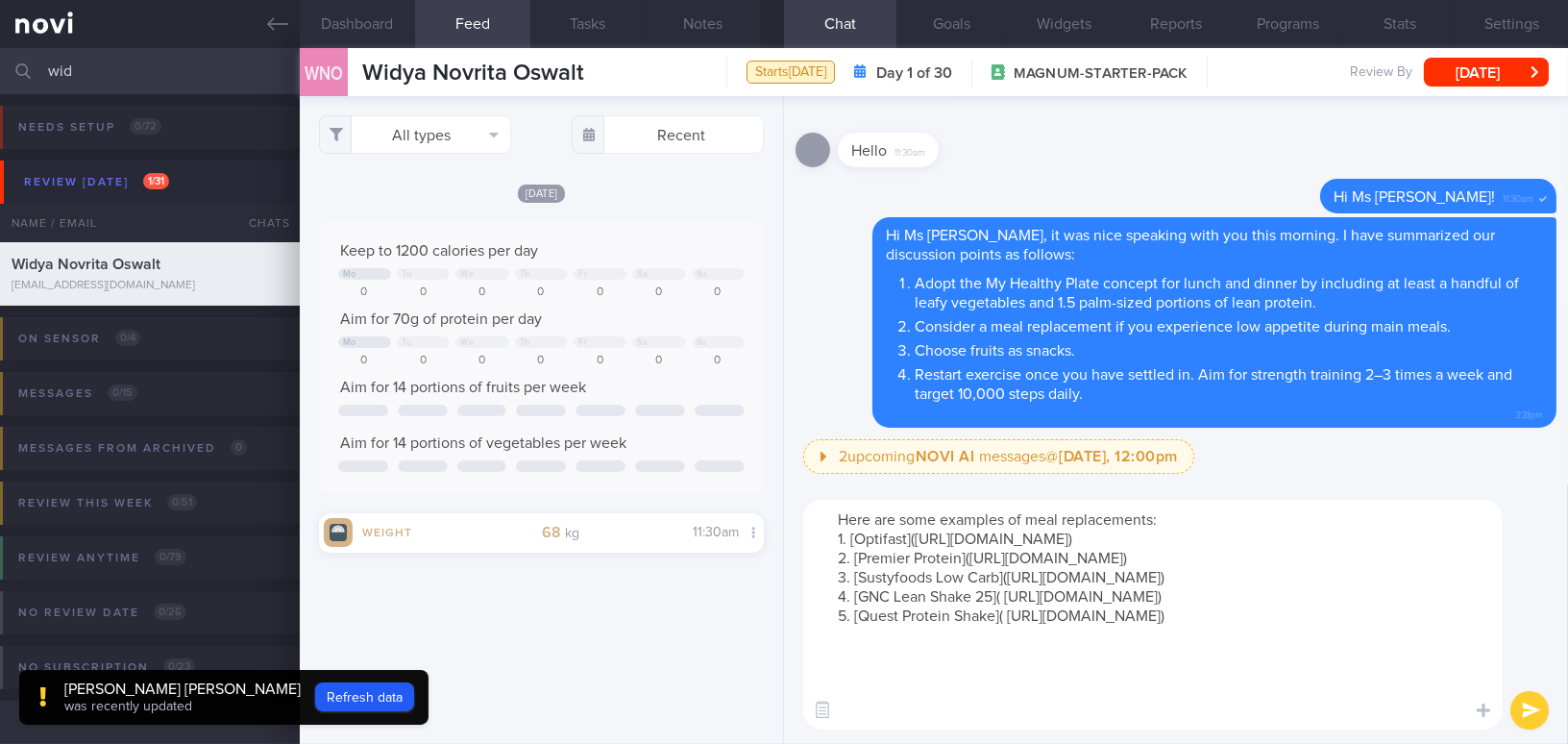 click on "Here are some examples of meal replacements:
1. [Optifast](https://www.optifast.sg/products/optifast-vlcd-shake)
2. [Premier Protein](https://www.premierprotein.com/products/protein-shakes)
3. [Sustyfoods Low Carb](https://sustyfoods.com.sg/products/low-carb-signature-shakes-bulk-pack-30-servings-1)
4. [GNC Lean Shake 25]( https://www.gnc.com/meal-replacement/GNCTotalLeanLeanShake25.html?srsltid=AfmBOooACtaDEqBeGDtGVfv-Or-csN4kAwvuZdqIv6tbwg0dFTvjjJjz)
5. [Quest Protein Shake]( https://www.fairprice.com.sg/search?query=quest%20protein%20shake)" at bounding box center (1153, 614) 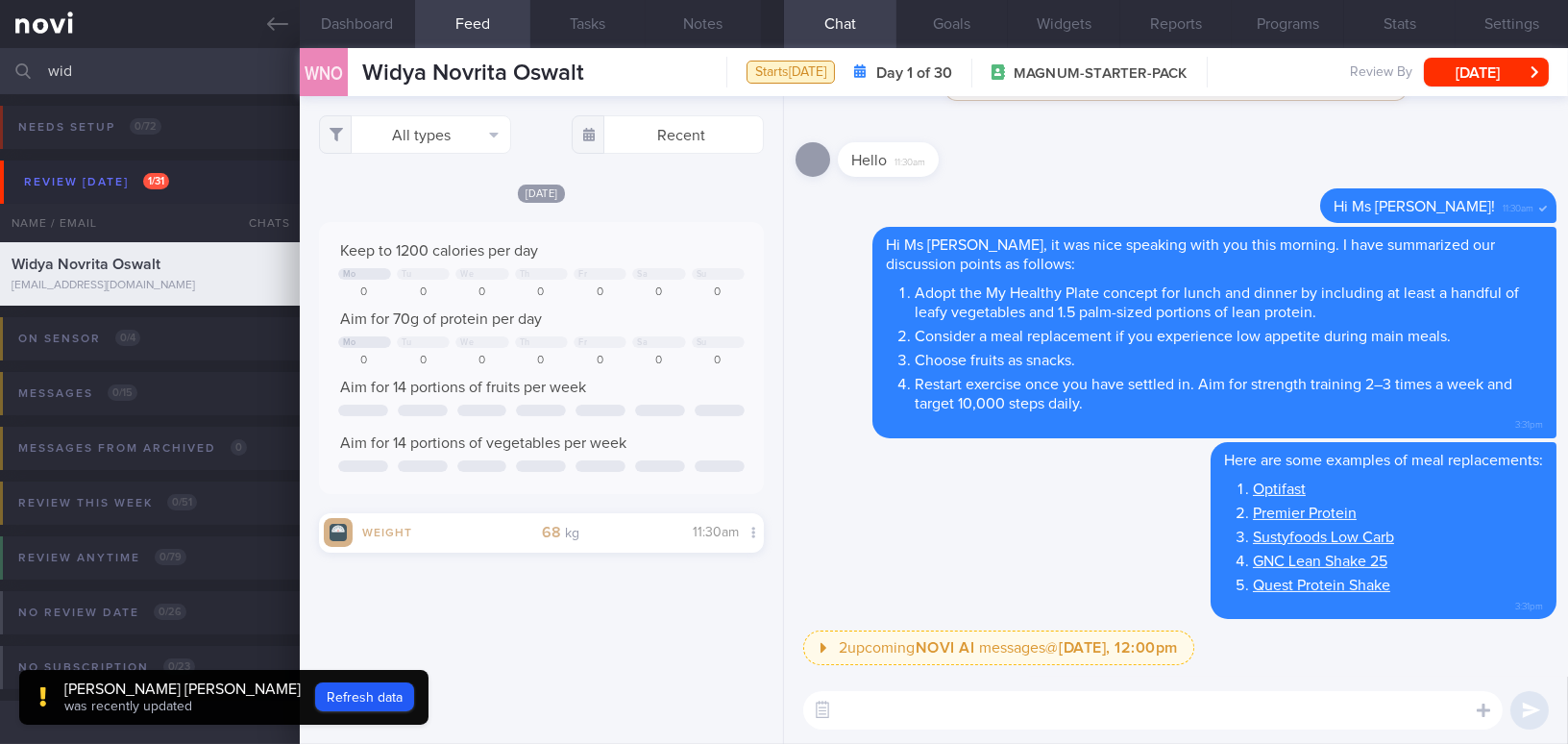 click at bounding box center [1153, 710] 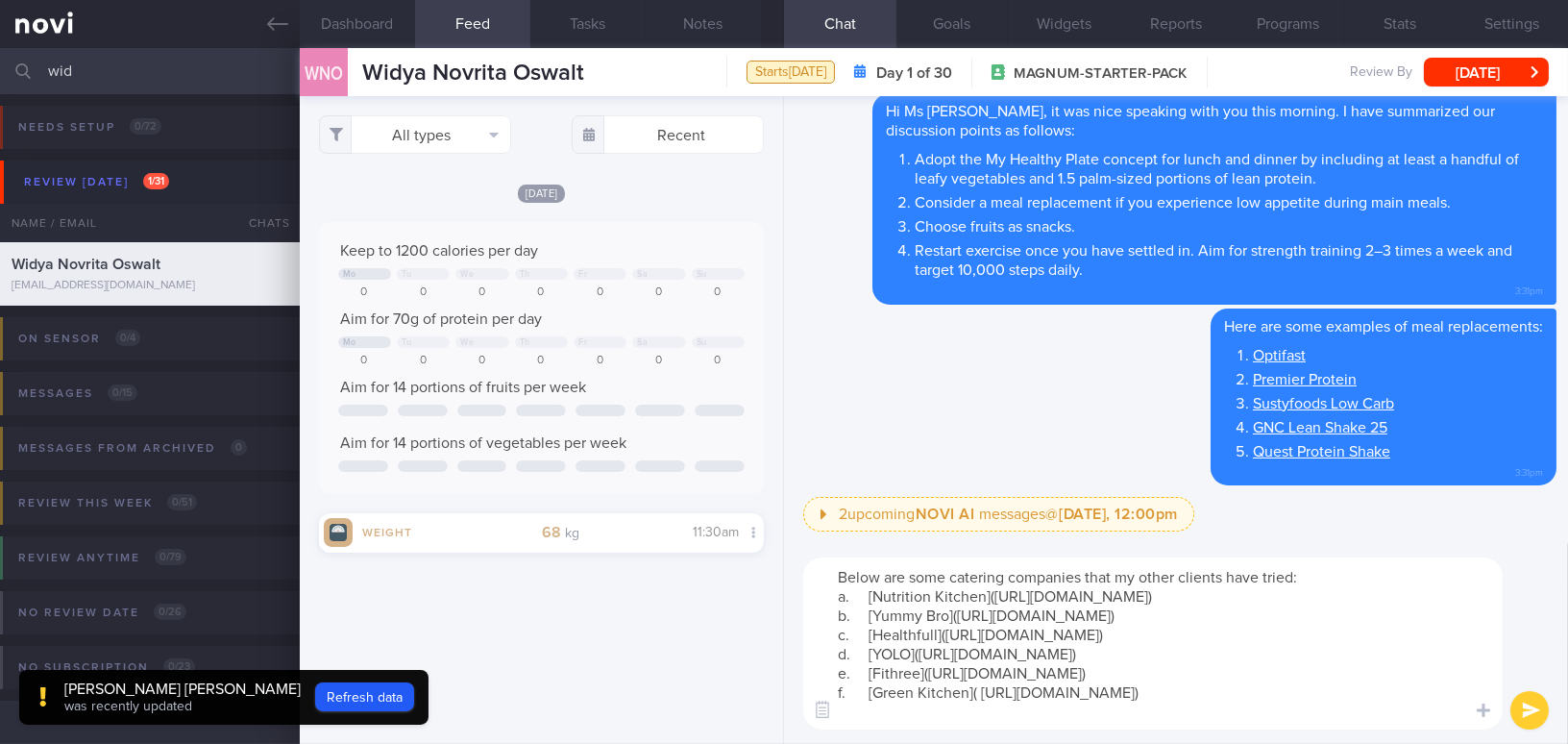 scroll, scrollTop: 0, scrollLeft: 0, axis: both 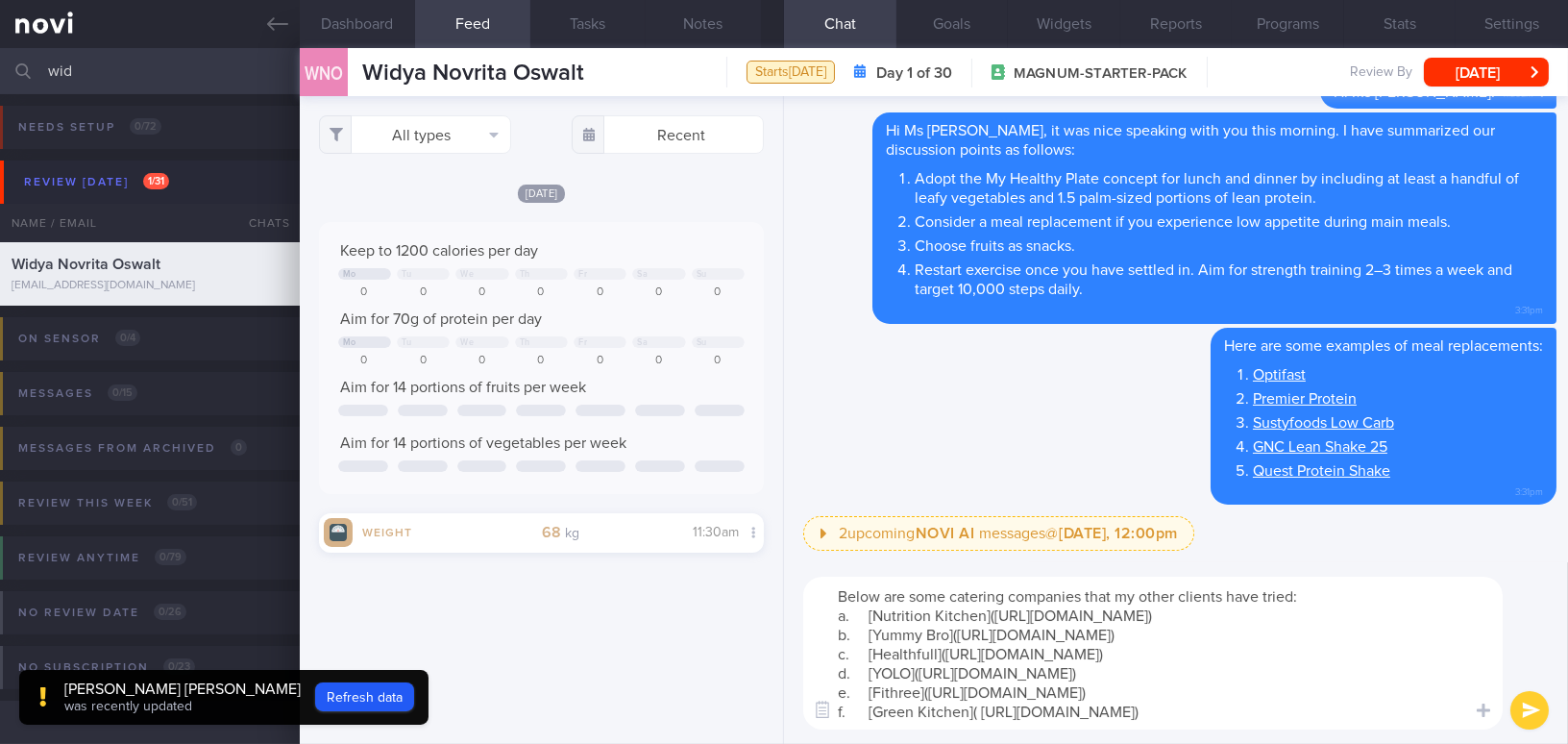 type on "Below are some catering companies that my other clients have tried:
a.	[Nutrition Kitchen](https://nutritionkitchensg.com/)
b.	[Yummy Bro](https://www.yummybros.com/products?category_ids=z562wj6j)
c.	[Healthfull](https://healthfull.sg/collections/lunch-dinner)
d.	[YOLO](https://www.yolofood.com.sg/yolomart-box)
e.	[Fithree](https://fitthree.com/)
f.	[Green Kitchen]( https://greenkitchen.co/collections/meal-plans)" 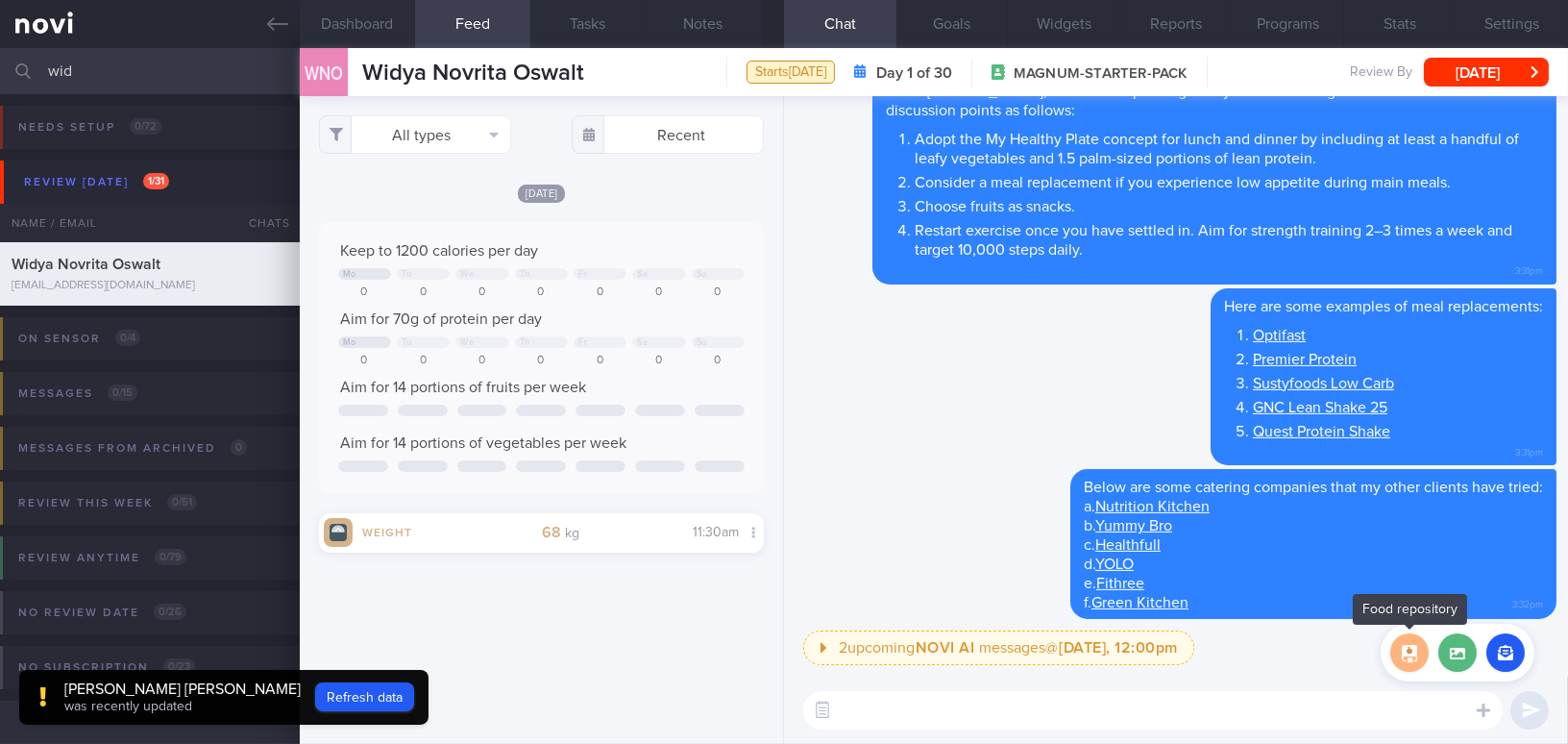 click at bounding box center (1409, 653) 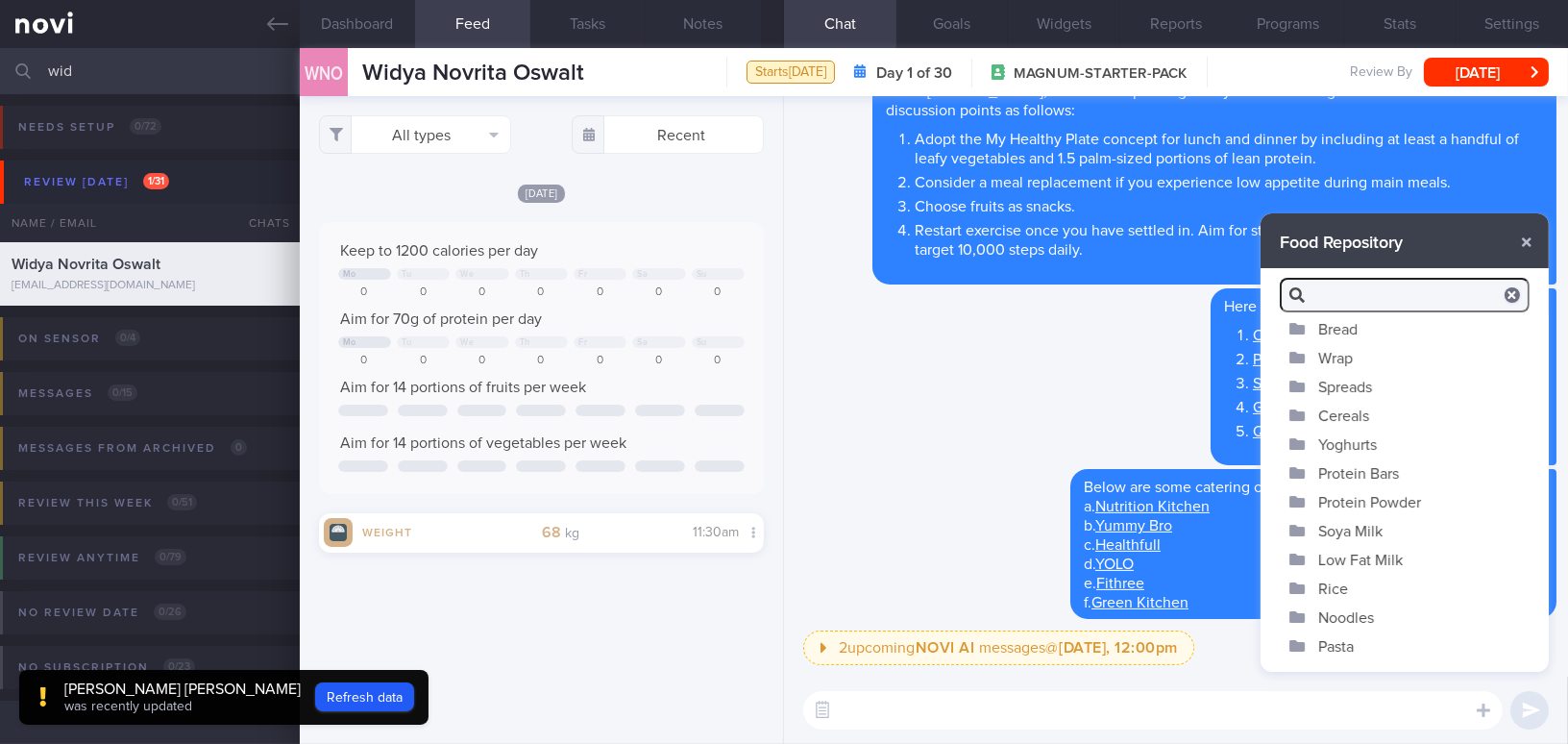 click on "Yoghurts" at bounding box center [1405, 444] 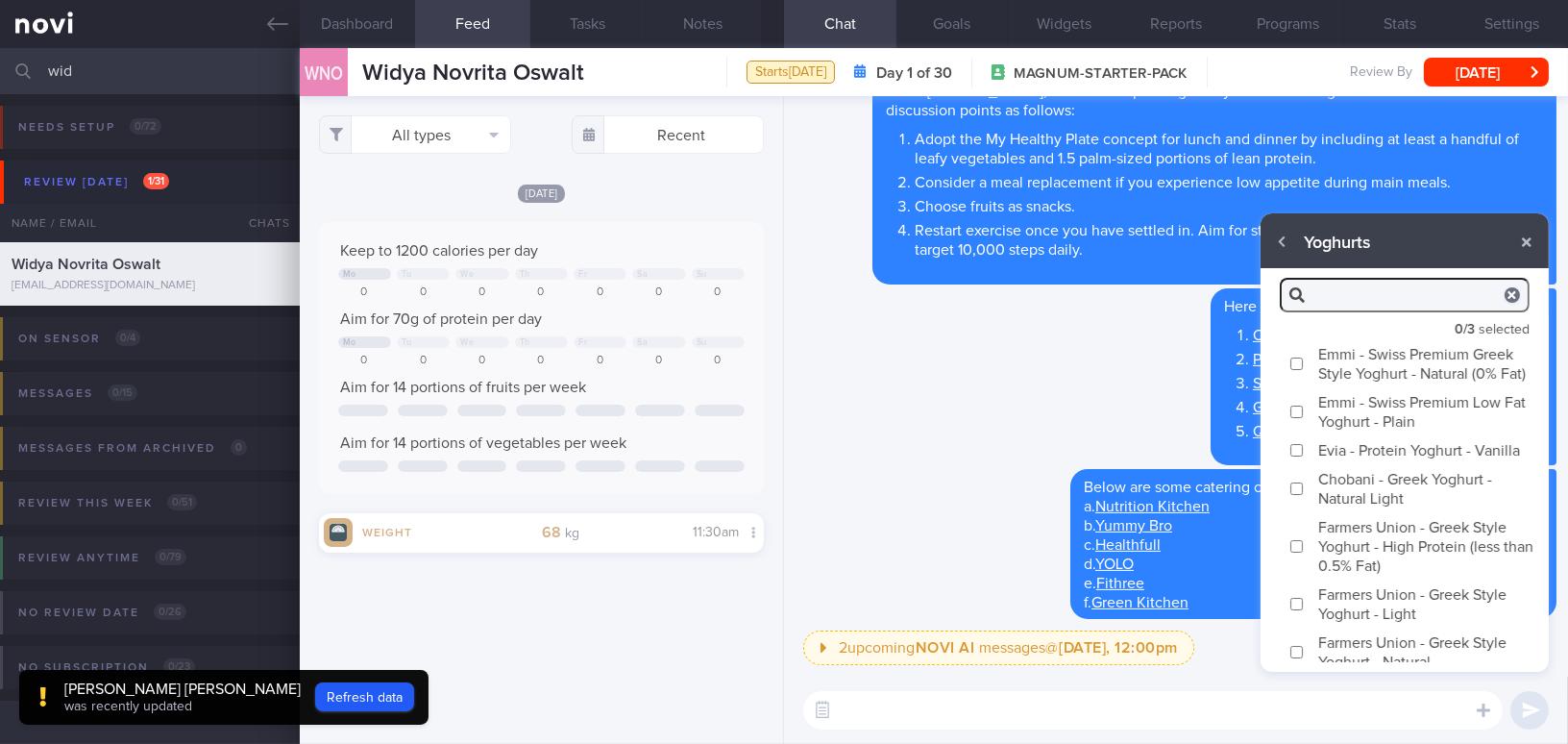 click on "Evia - Protein Yoghurt - Vanilla" at bounding box center [1296, 450] 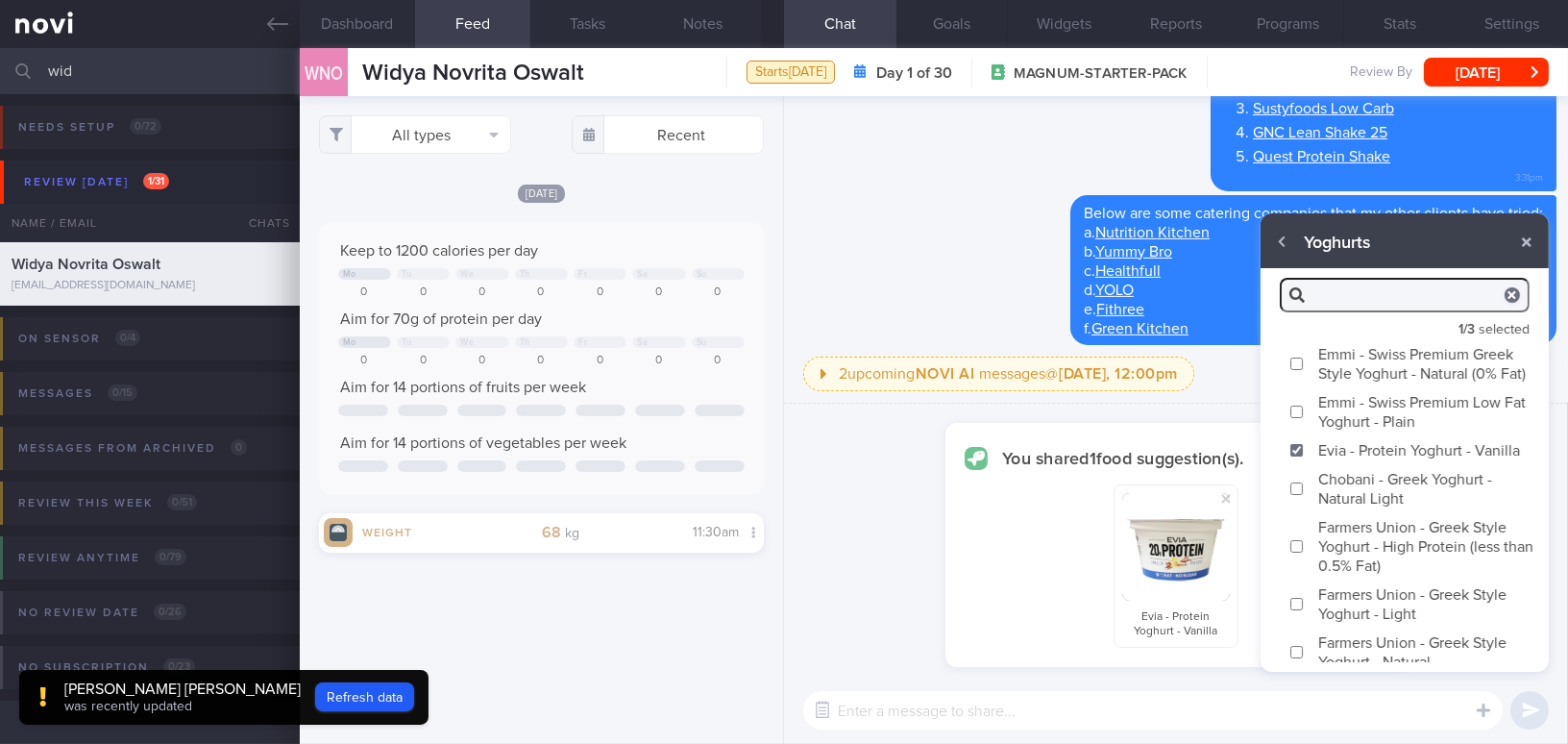 click on "Chobani - Greek Yoghurt - Natural Light" at bounding box center [1296, 488] 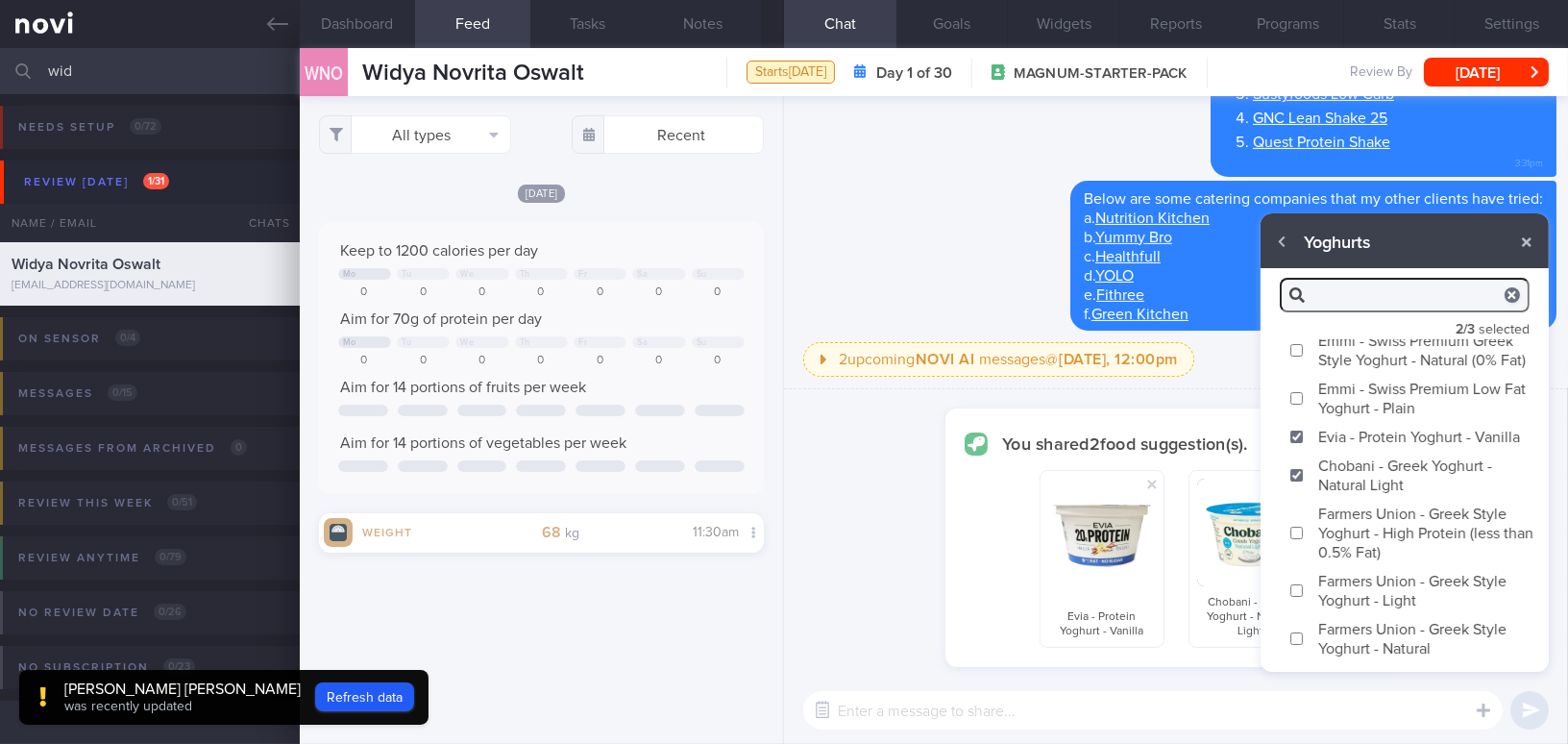 scroll, scrollTop: 0, scrollLeft: 0, axis: both 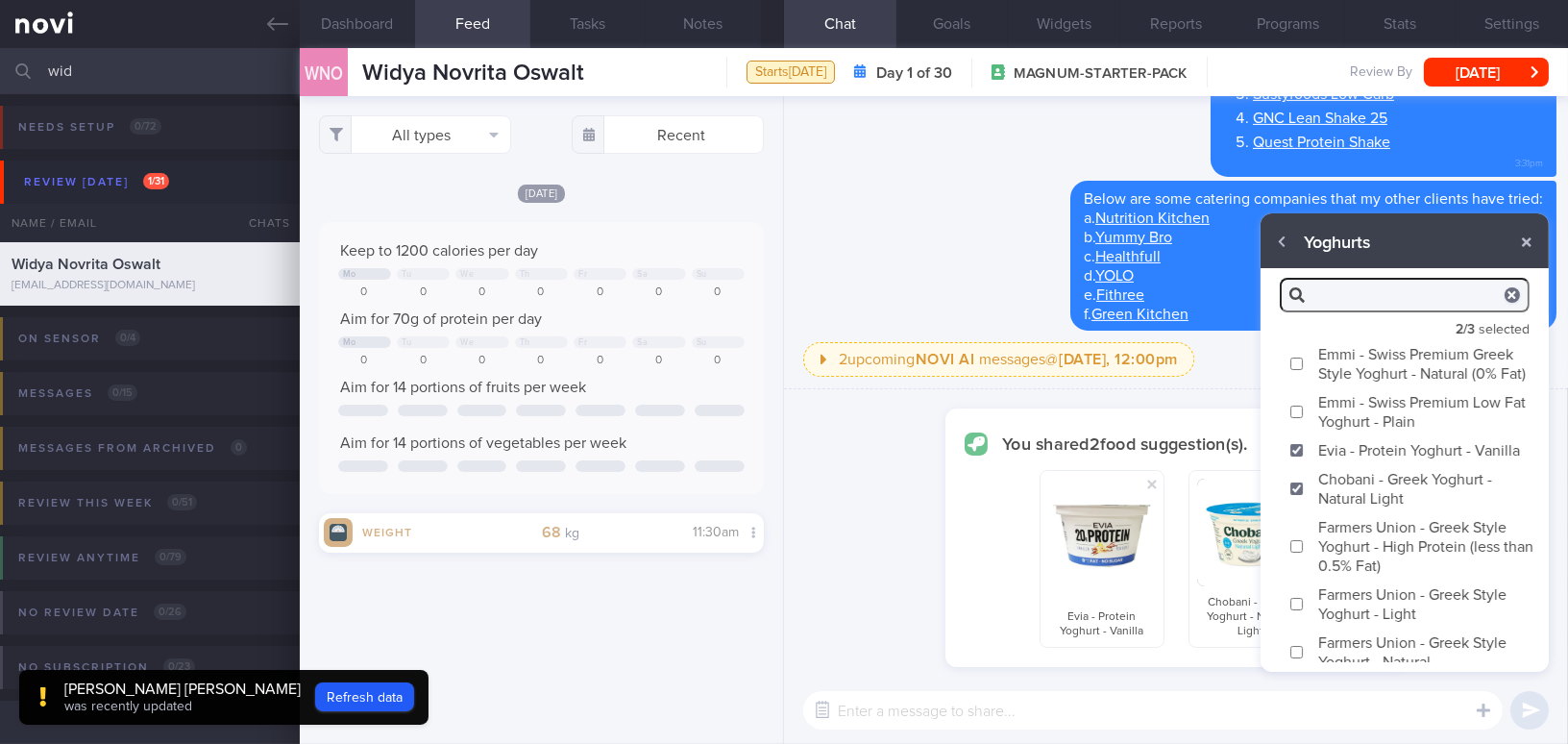 click on "Emmi - Swiss Premium Greek Style Yoghurt - Natural (0% Fat)" at bounding box center [1405, 363] 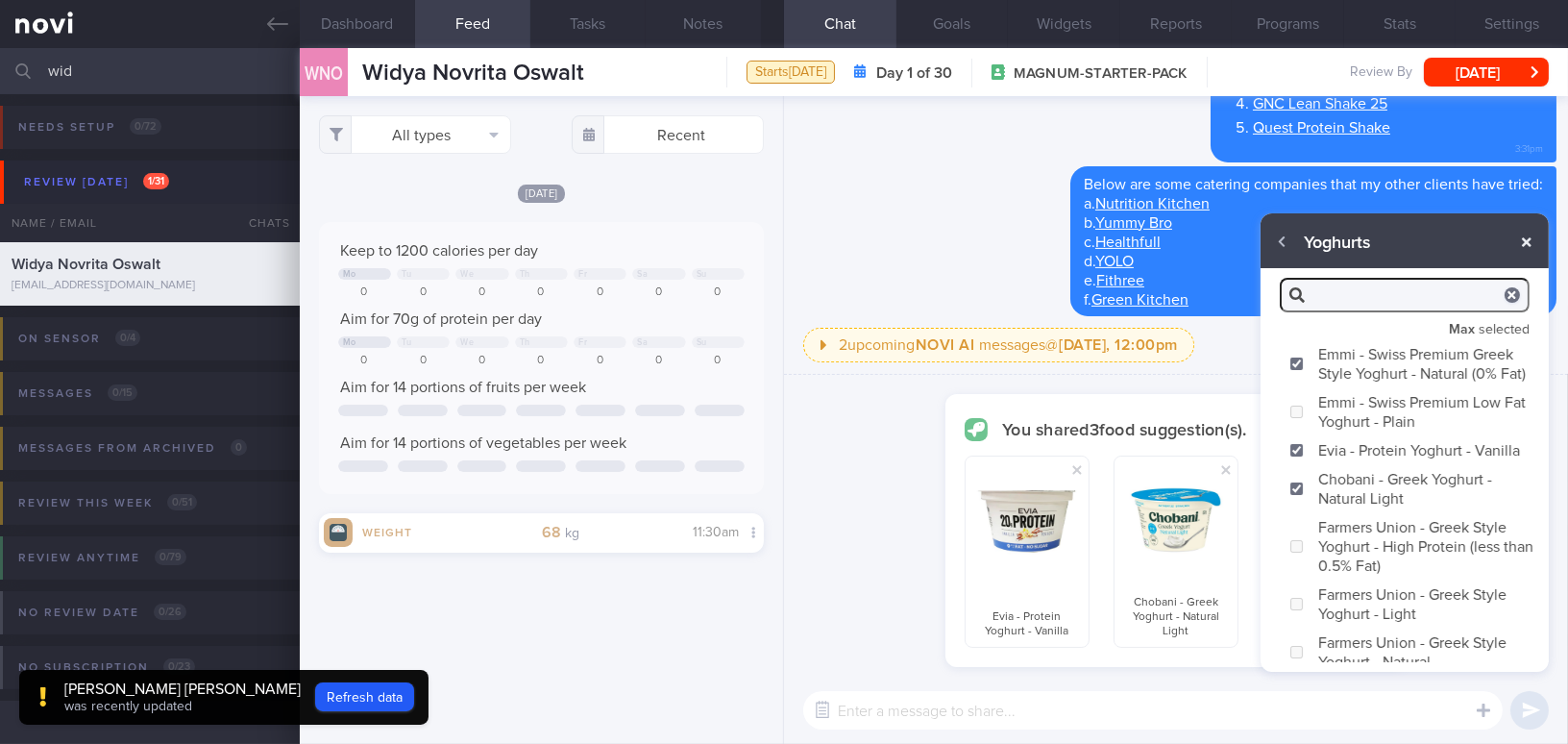 click at bounding box center (1527, 242) 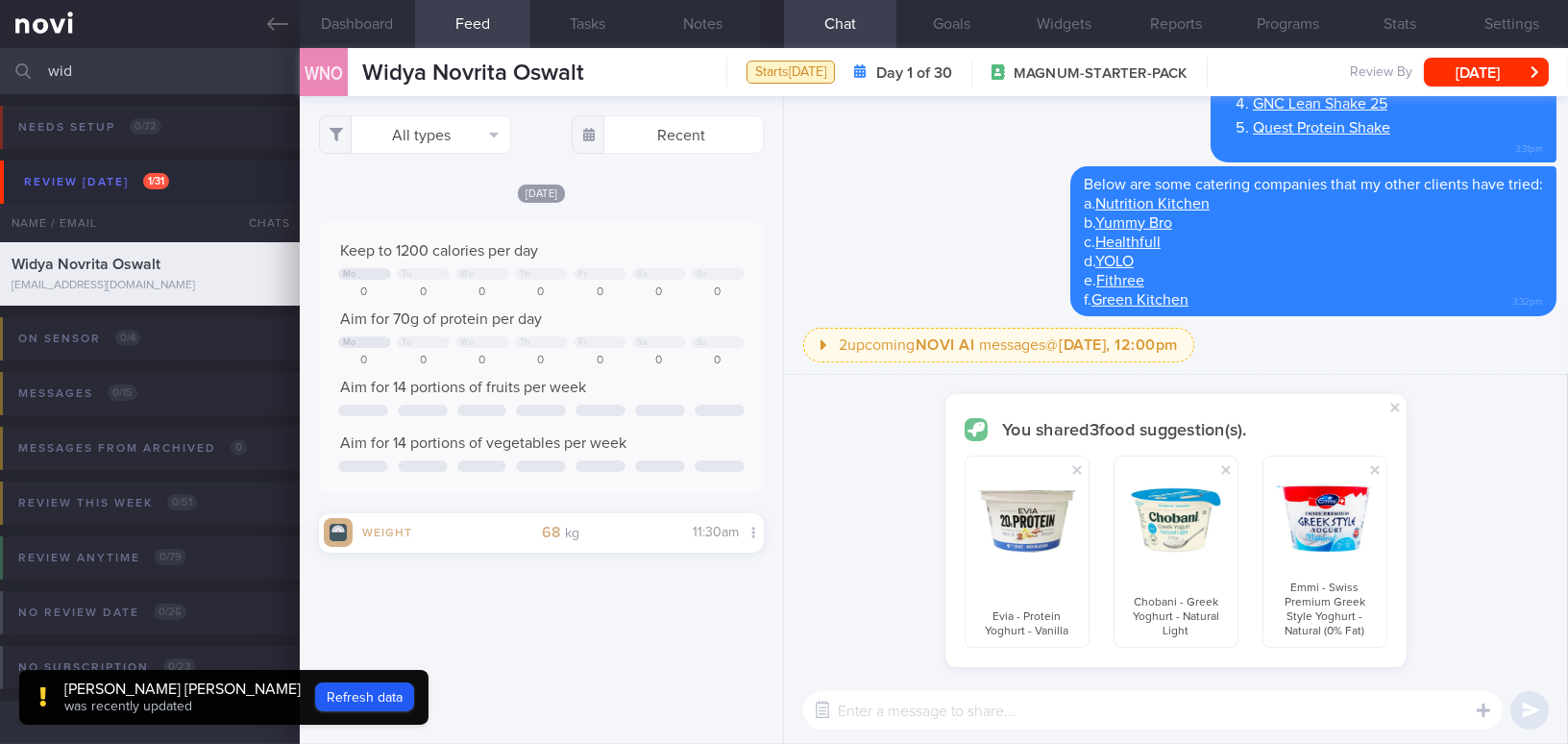 click at bounding box center (1153, 710) 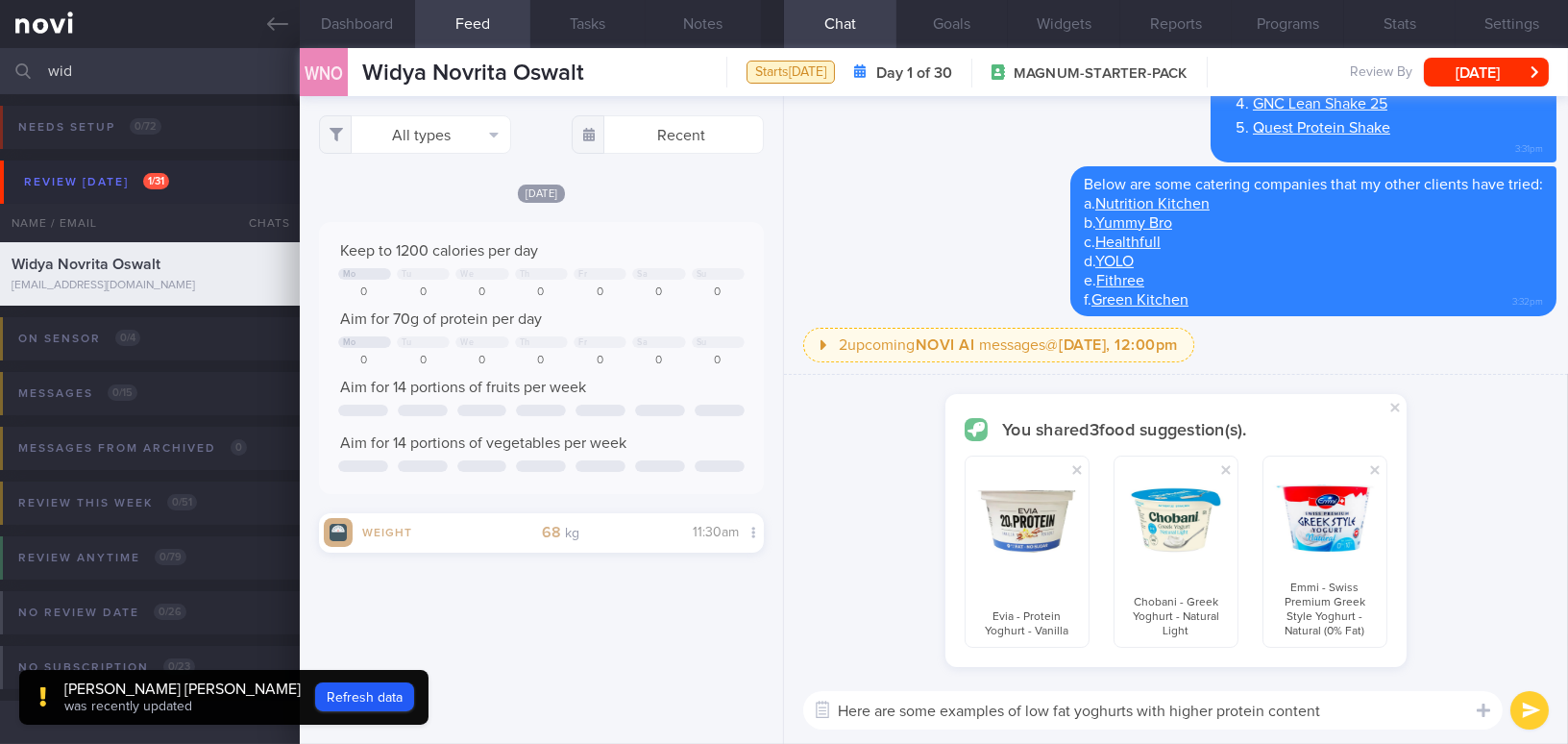 type on "Here are some examples of low fat yoghurts with higher protein content." 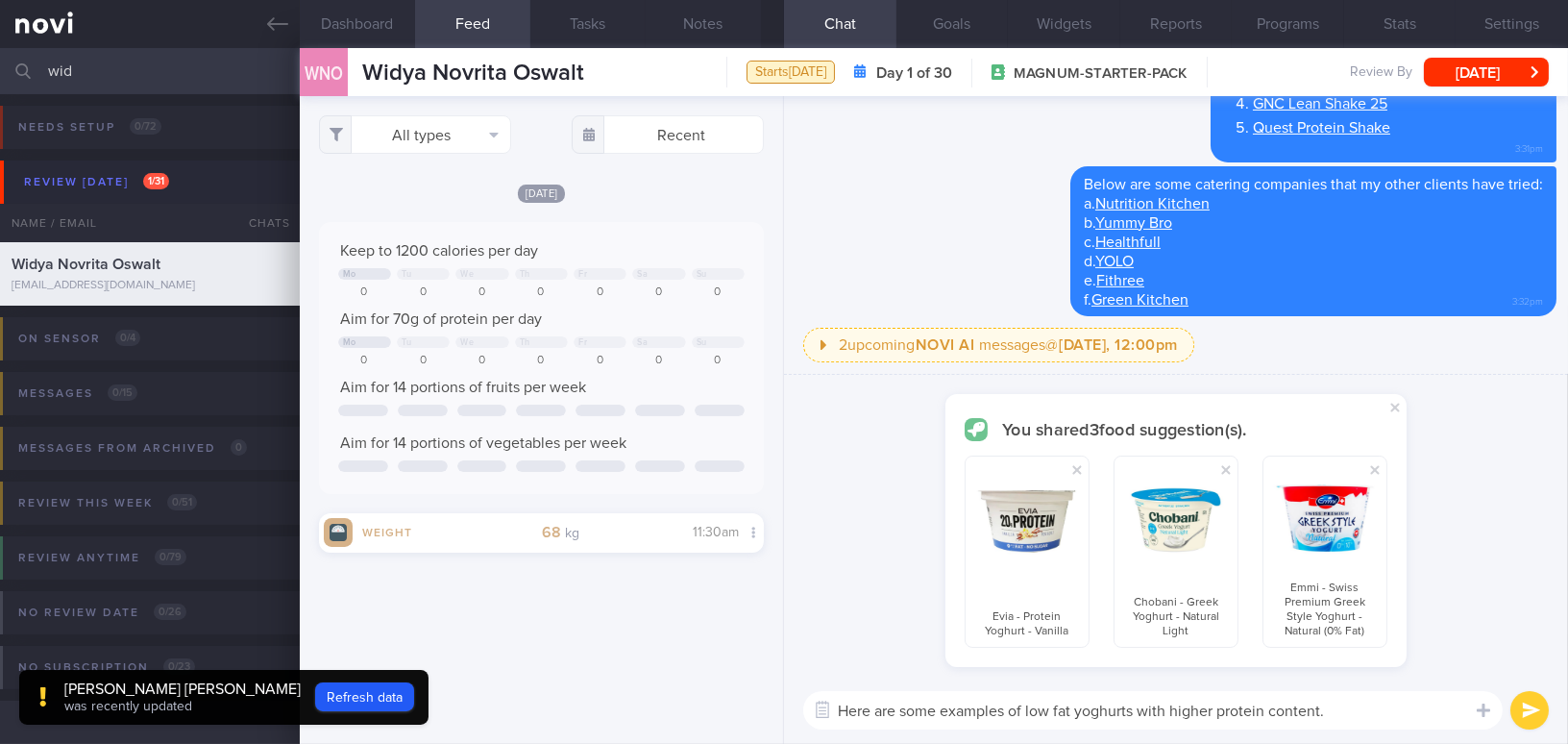 checkbox on "false" 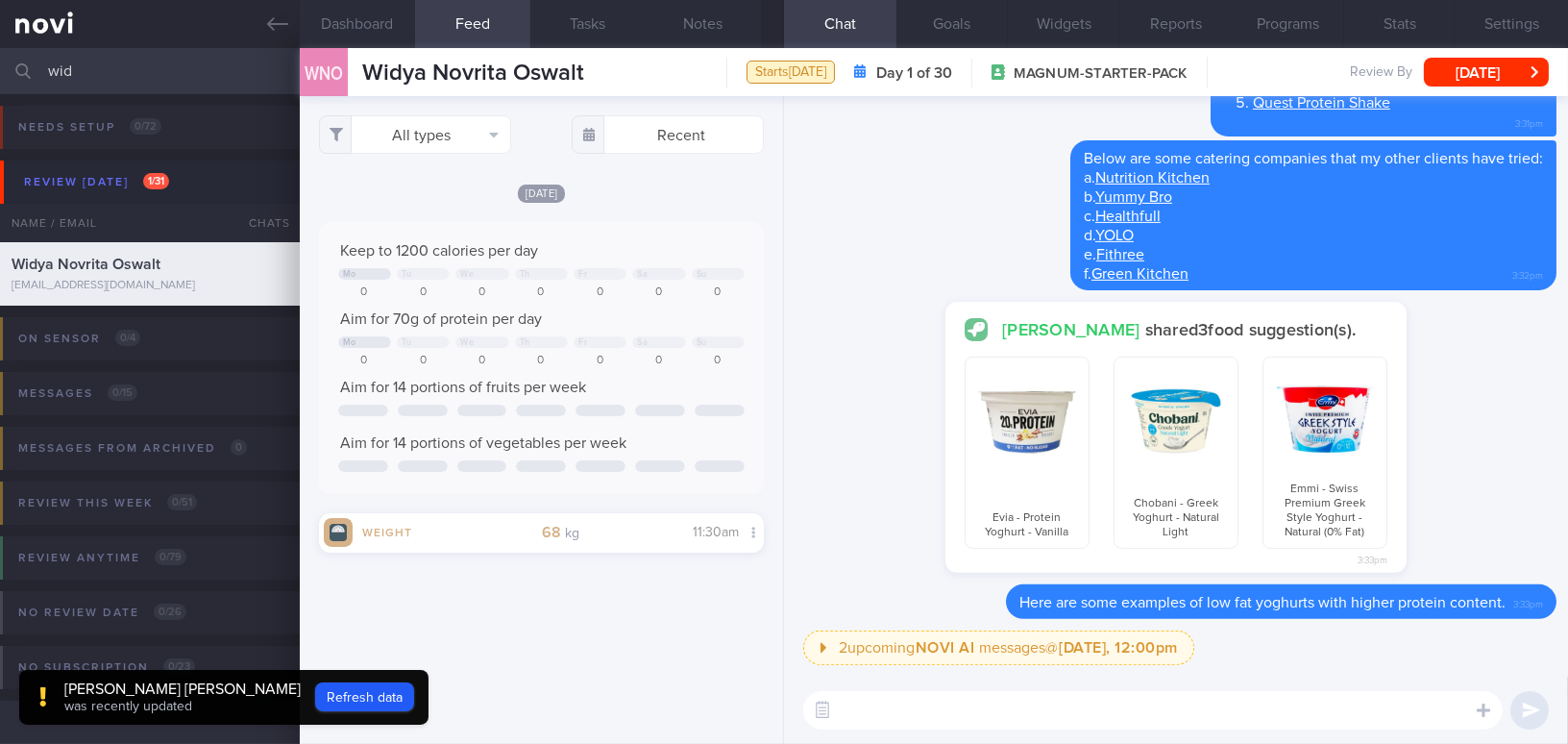 click at bounding box center [1153, 710] 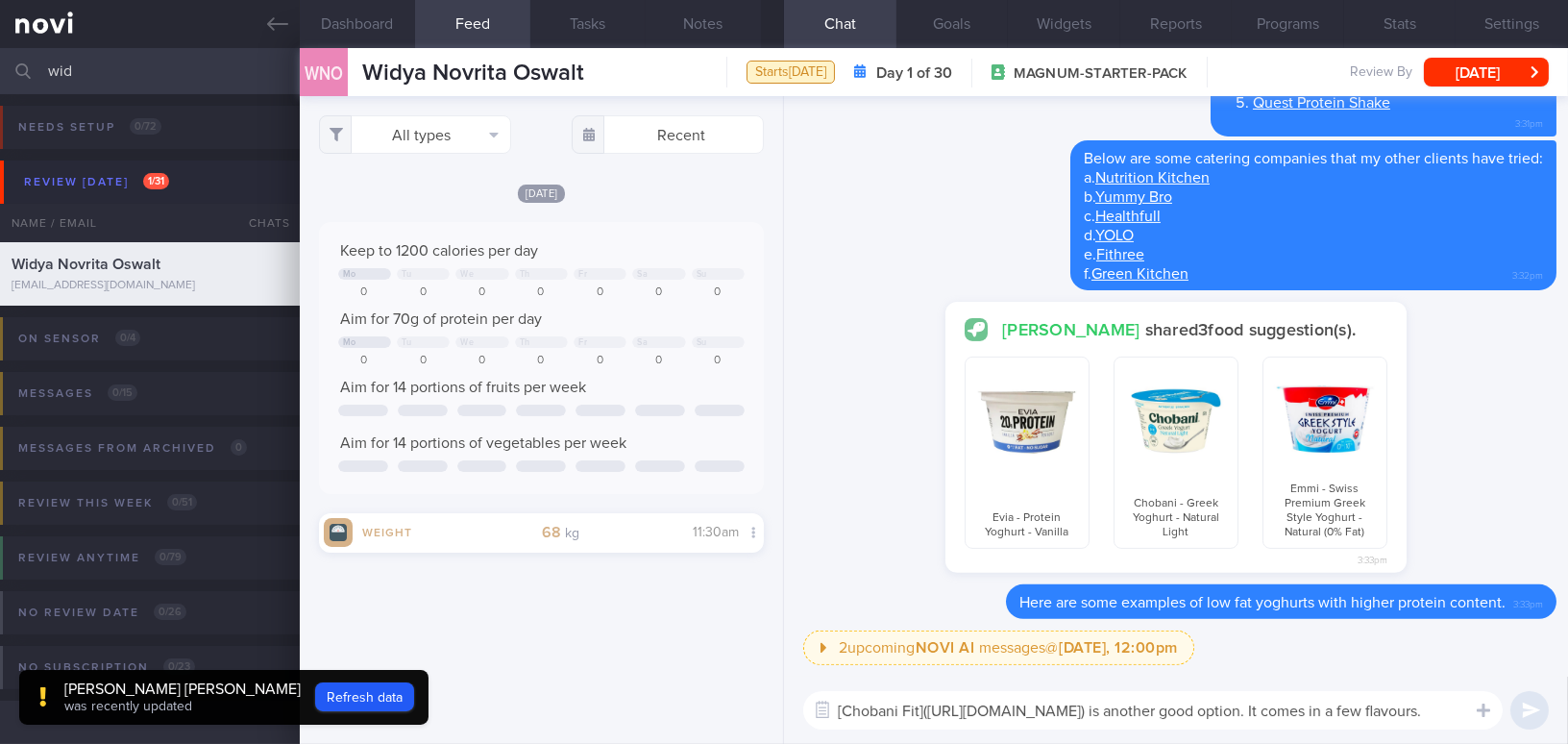 scroll, scrollTop: 0, scrollLeft: 0, axis: both 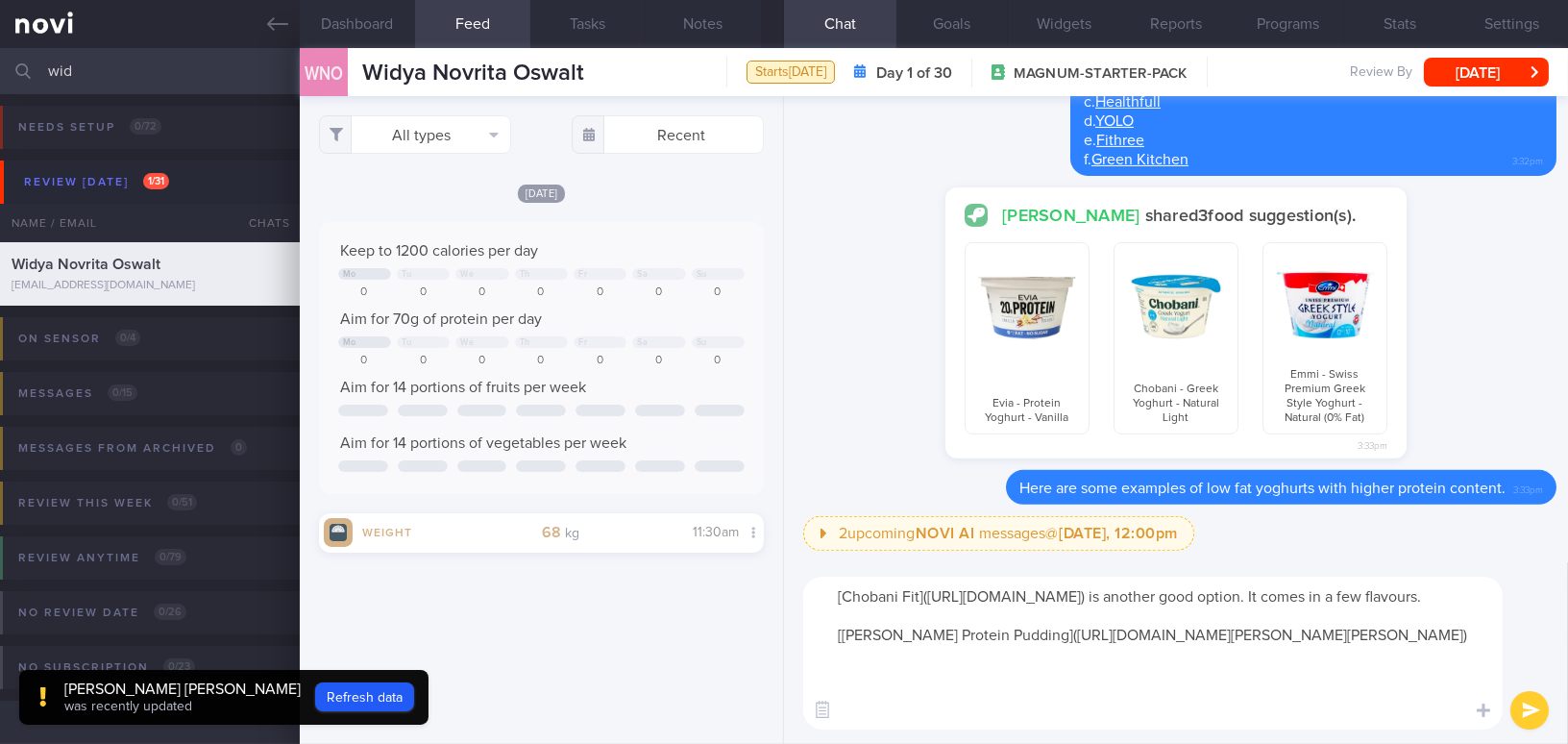 click on "[Chobani Fit](https://www.fairprice.com.sg/search?query=chobani%20fit) is another good option. It comes in a few flavours.
[Arla Protein Pudding](https://www.amazon.sg/s?k=arla+protein+pudding&crid=1768RHELFHLI4&sprefix=arla+pudding%2Caps%2C257&ref=nb_sb_ss_ts-doa-p_2_12)" at bounding box center [1153, 653] 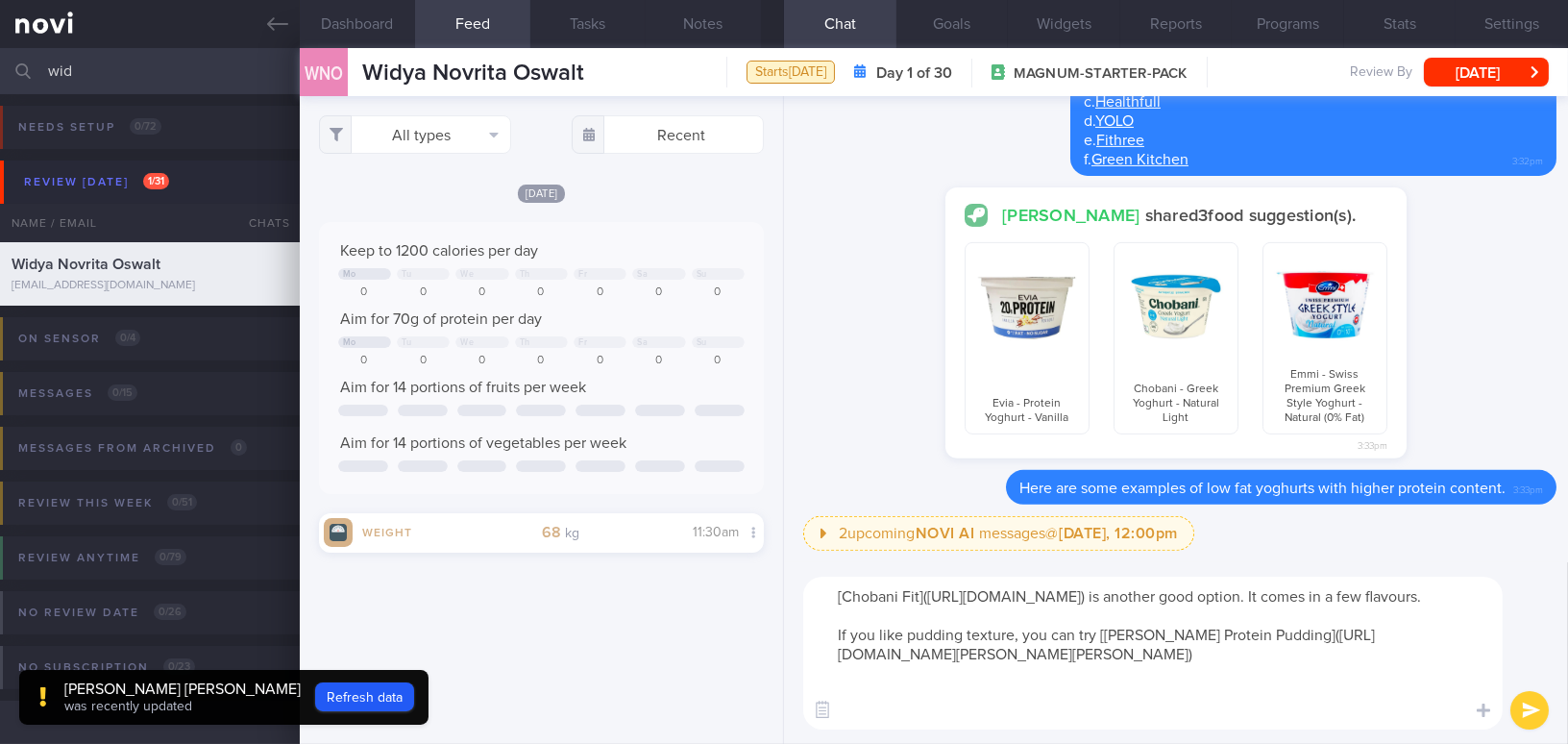 click on "[Chobani Fit](https://www.fairprice.com.sg/search?query=chobani%20fit) is another good option. It comes in a few flavours.
If you like pudding texture, you can try [Arla Protein Pudding](https://www.amazon.sg/s?k=arla+protein+pudding&crid=1768RHELFHLI4&sprefix=arla+pudding%2Caps%2C257&ref=nb_sb_ss_ts-doa-p_2_12)" at bounding box center [1153, 653] 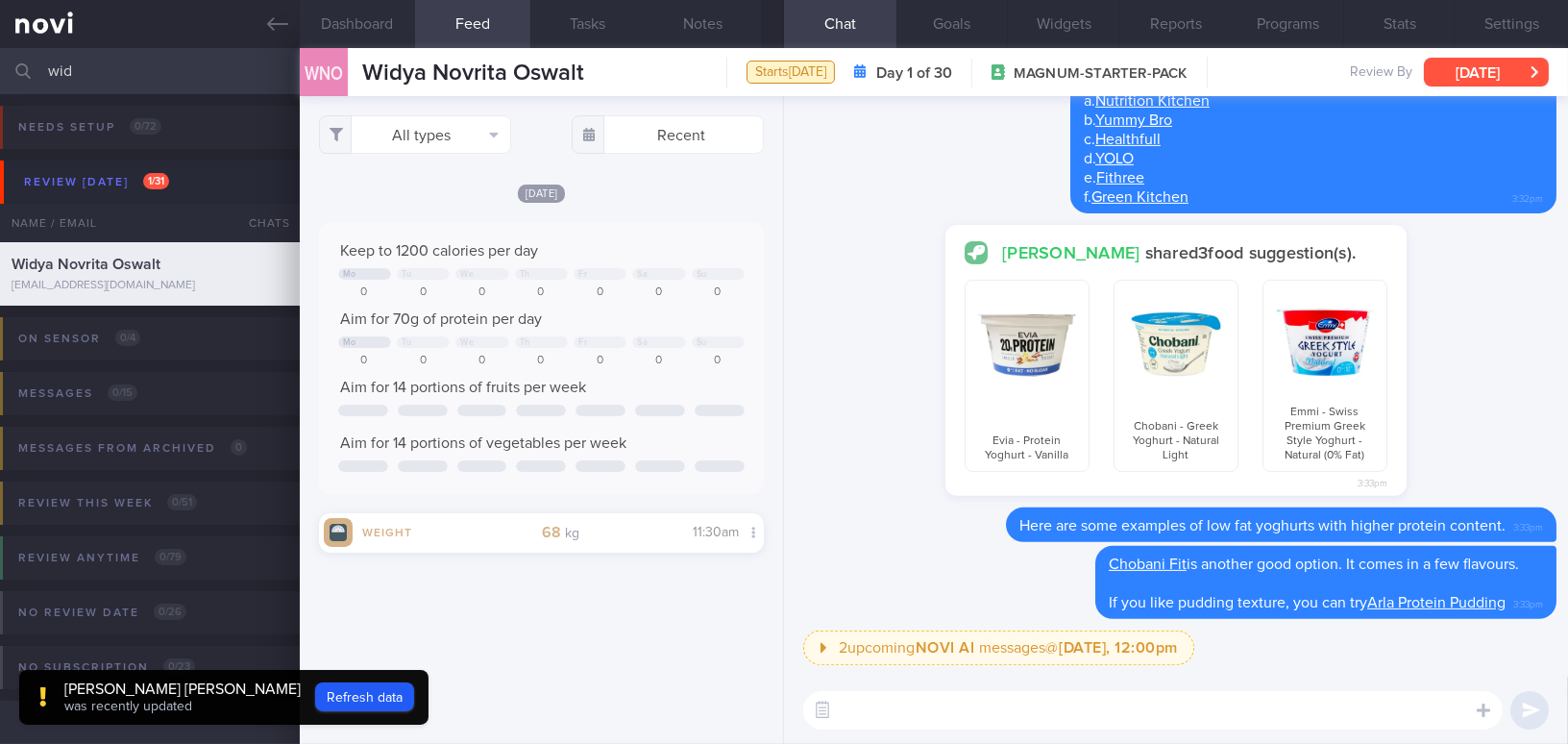 click on "[DATE]" at bounding box center (1486, 72) 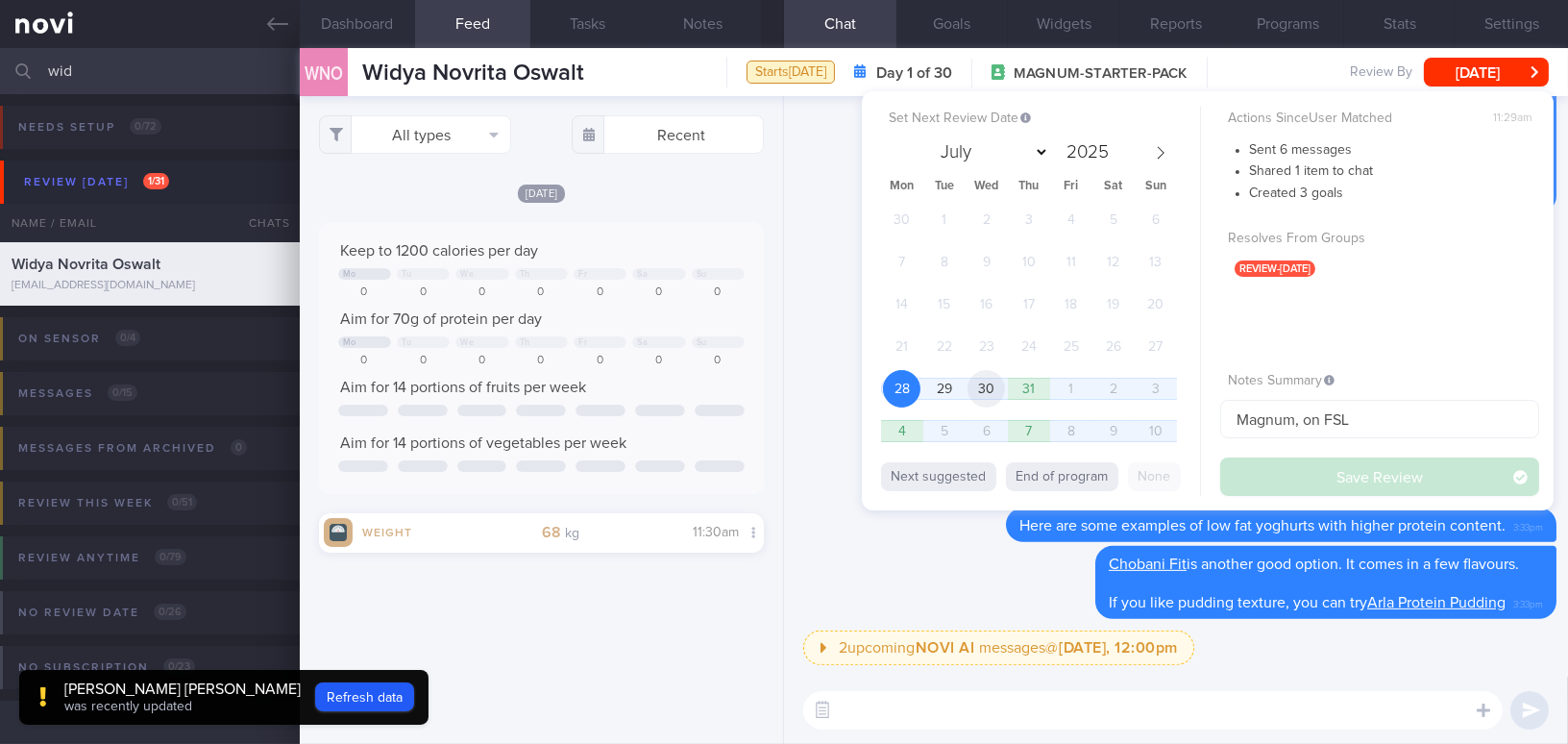 click on "30" at bounding box center [986, 388] 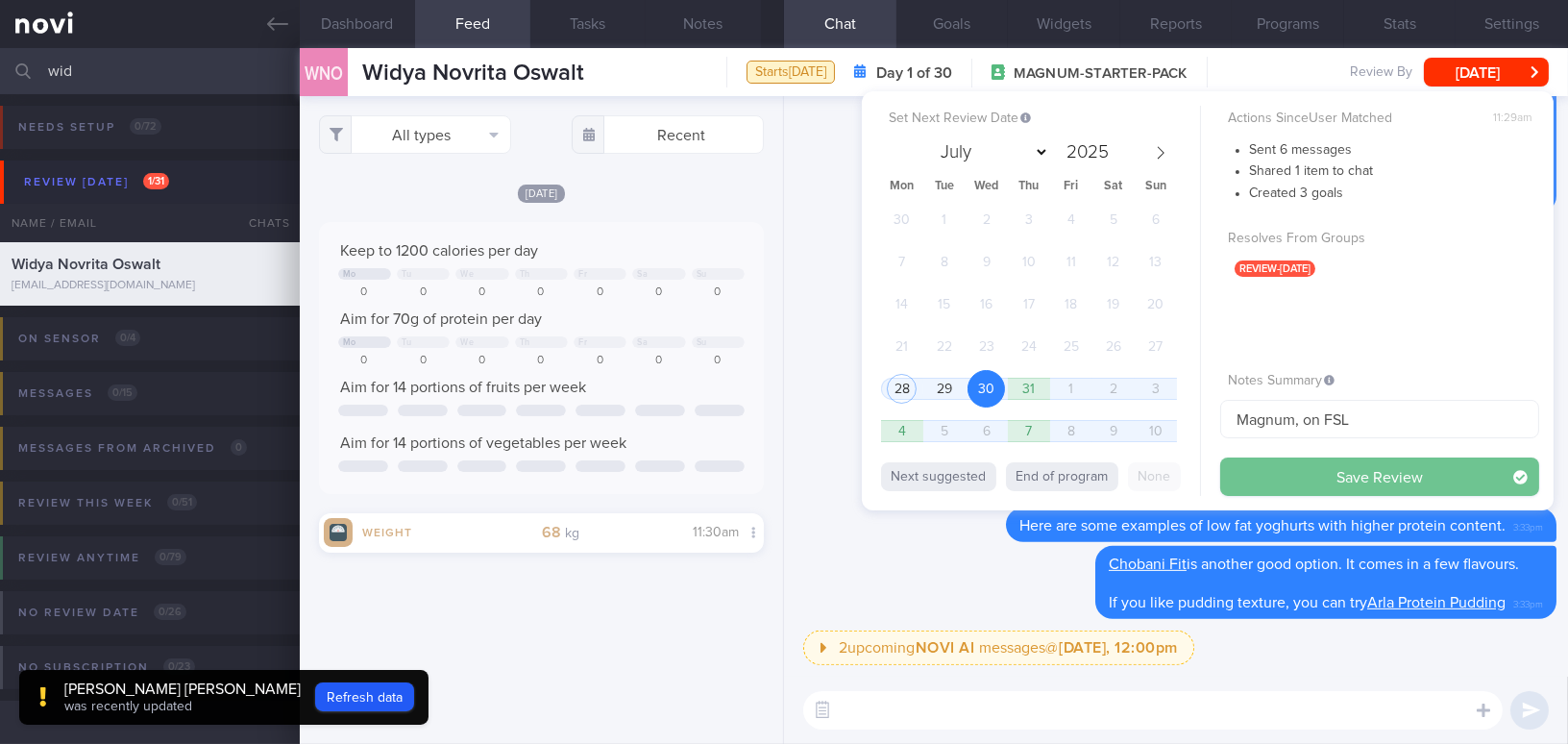 click on "Save Review" at bounding box center (1380, 477) 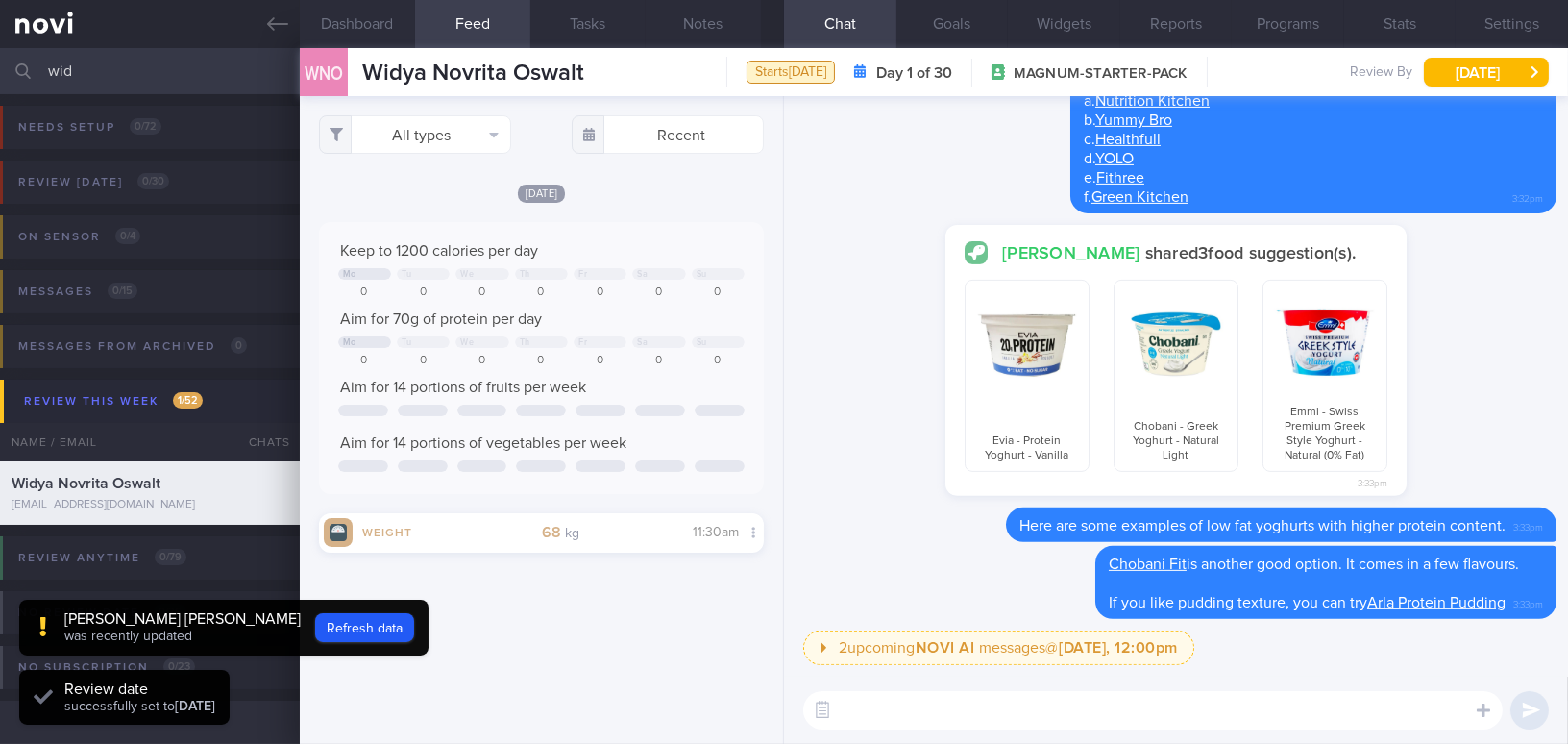 scroll, scrollTop: 961037, scrollLeft: 960378, axis: both 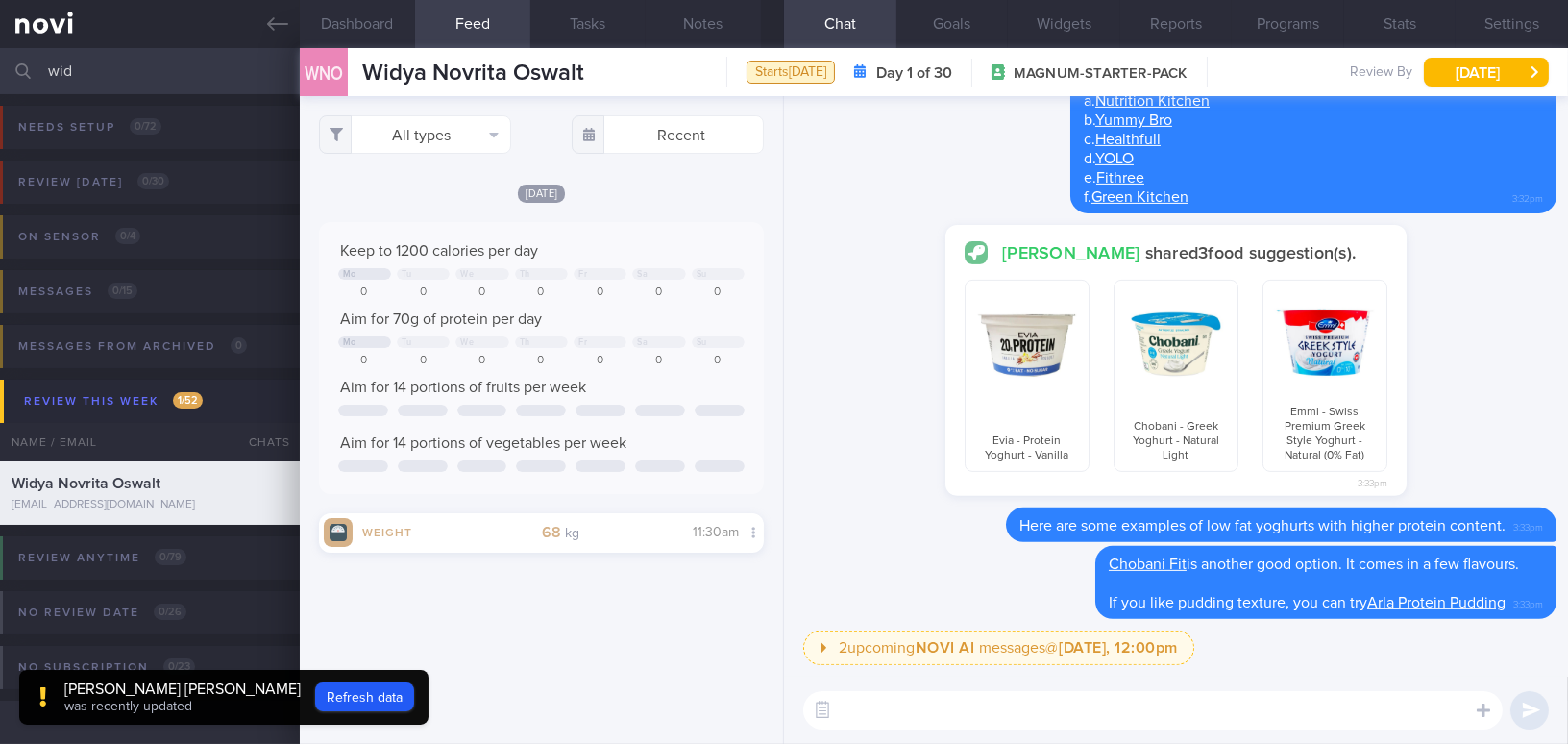 click at bounding box center (1153, 710) 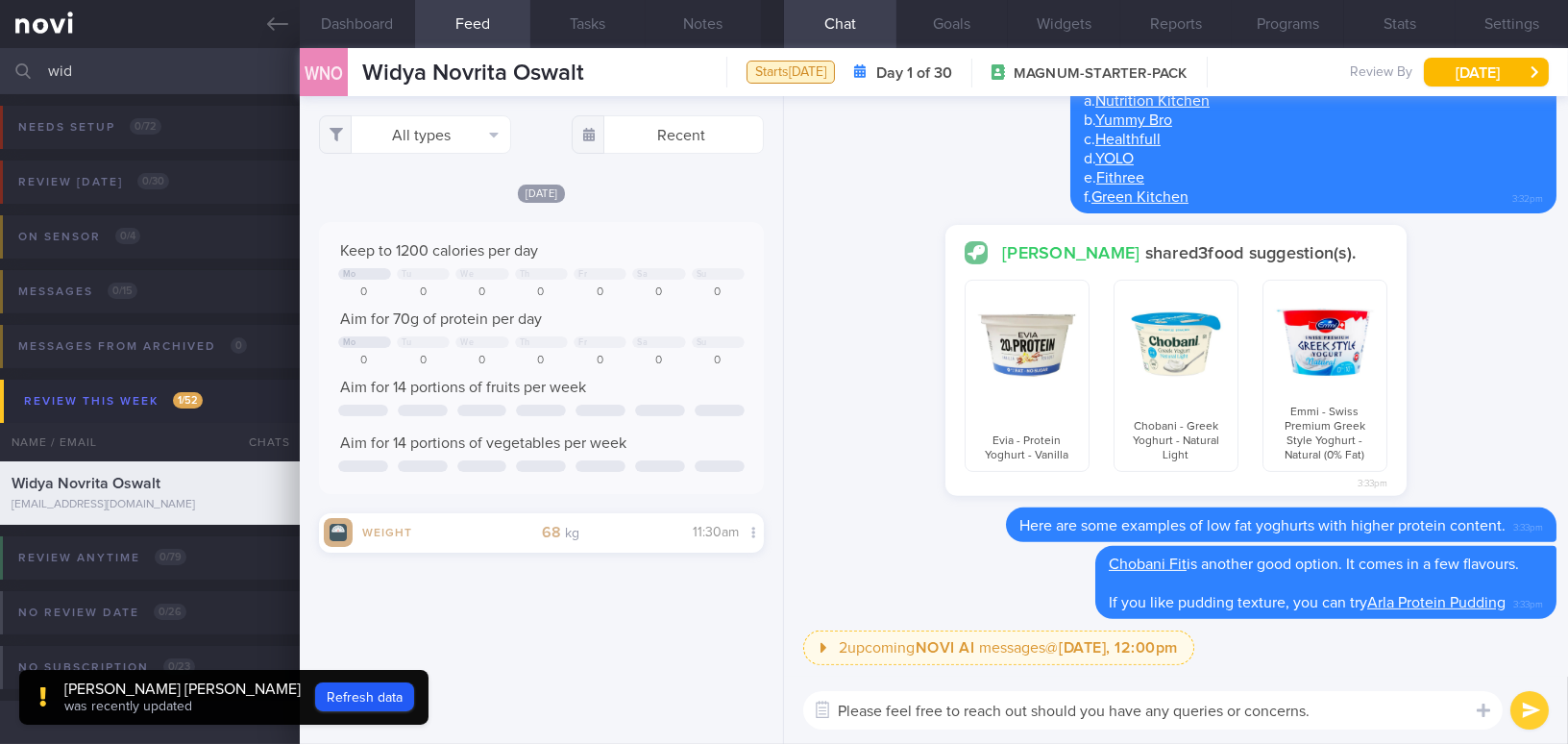 click on "Please feel free to reach out should you have any queries or concerns." at bounding box center (1153, 710) 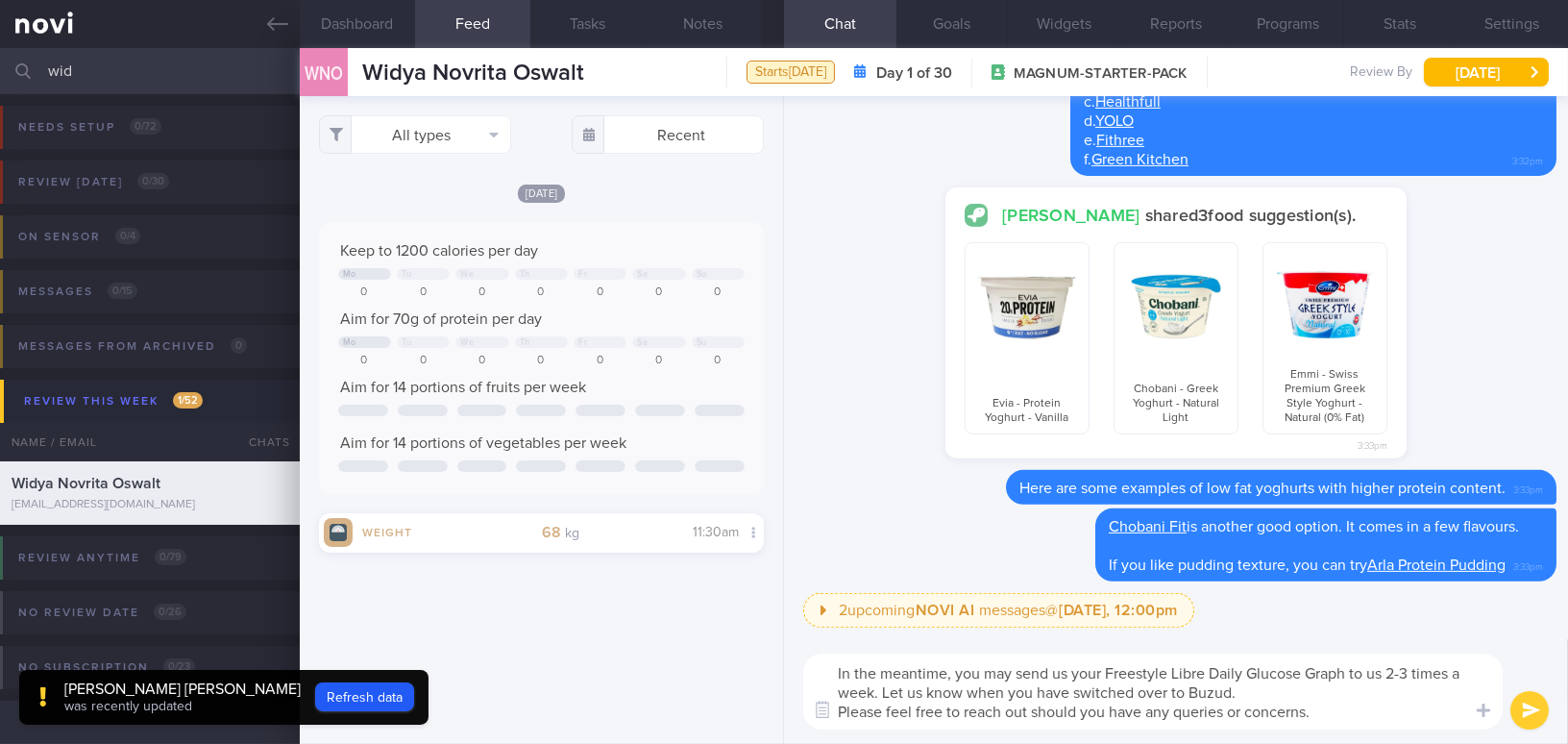 type on "In the meantime, you may send us your Freestyle Libre Daily Glucose Graph to us 2-3 times a week. Let us know when you have switched over to Buzud.
Please feel free to reach out should you have any queries or concerns." 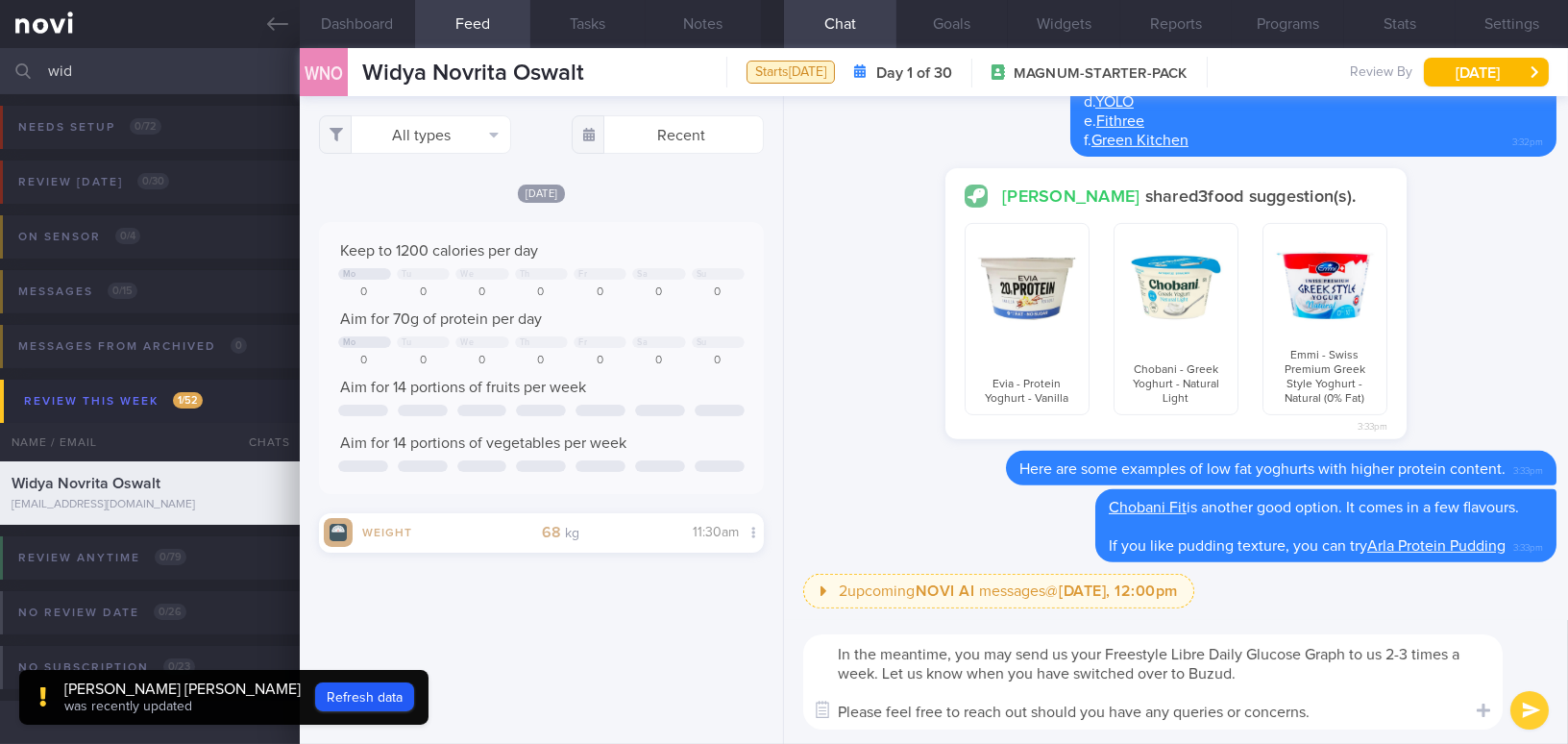 scroll, scrollTop: 0, scrollLeft: 0, axis: both 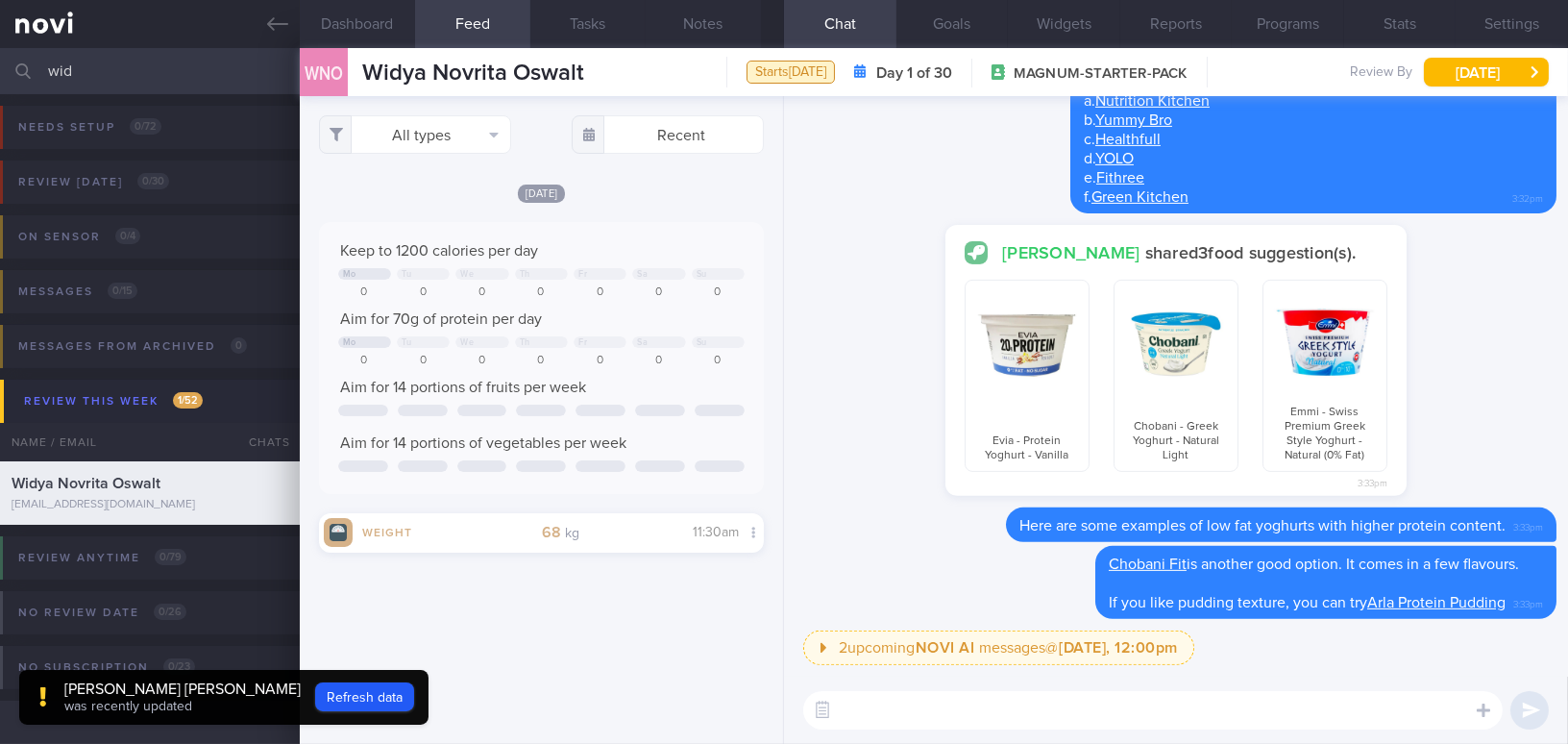 paste on "In the meantime, please send us your Freestyle Libre Daily Glucose Graph 2–3 times a week. Let us know when you have switched over to Buzud.
Feel free to reach out if you have any questions or concerns." 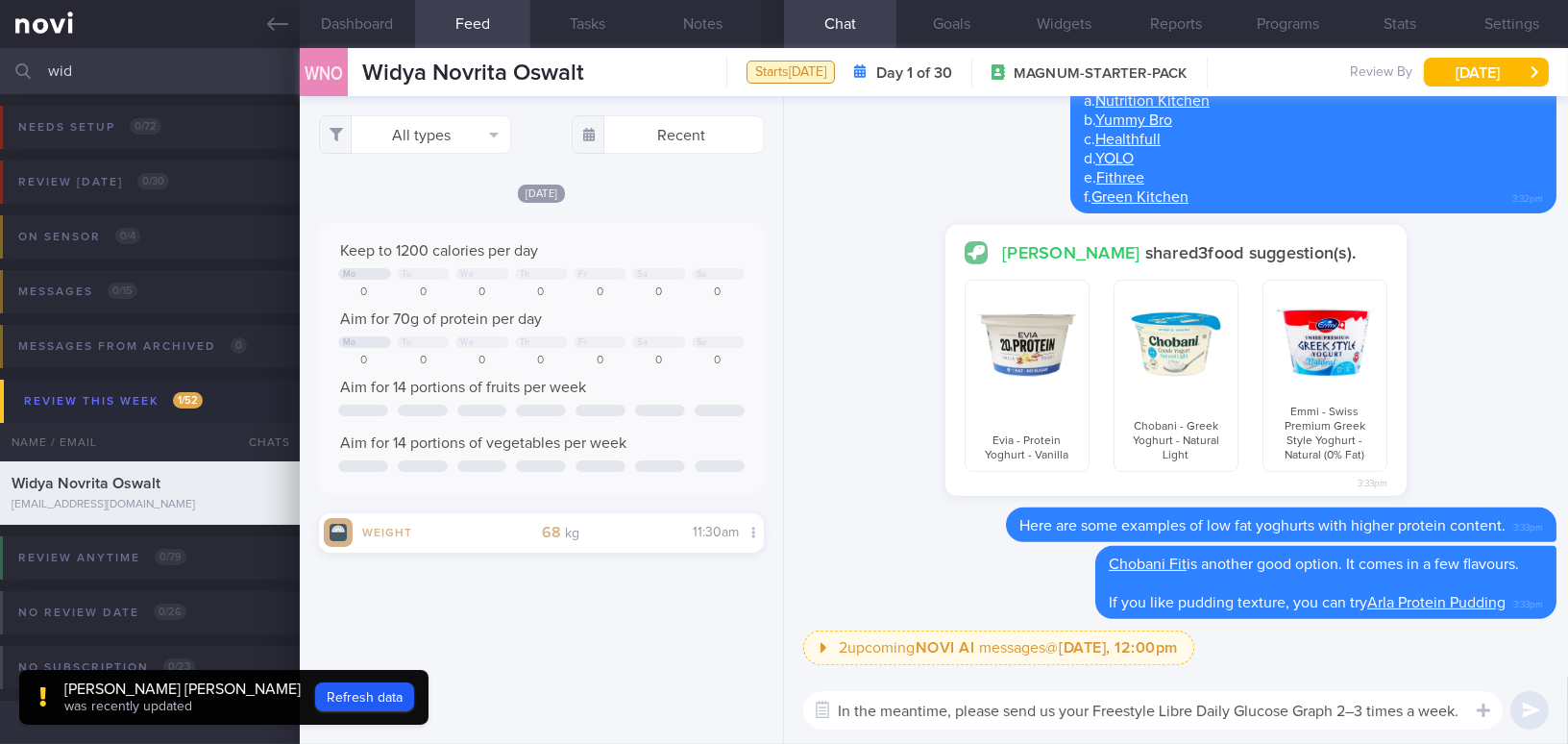 scroll, scrollTop: 0, scrollLeft: 0, axis: both 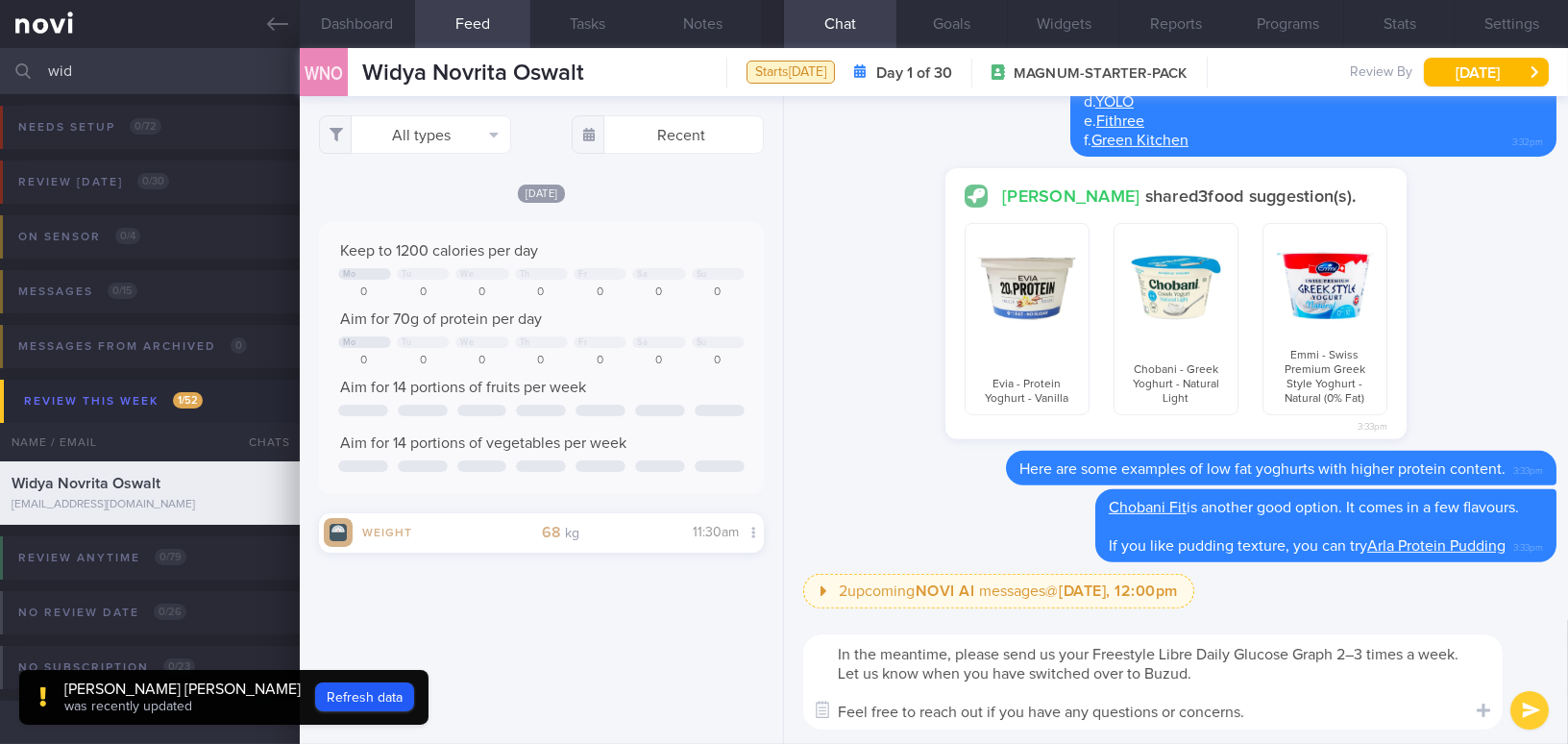 drag, startPoint x: 951, startPoint y: 653, endPoint x: 1002, endPoint y: 654, distance: 51.009803 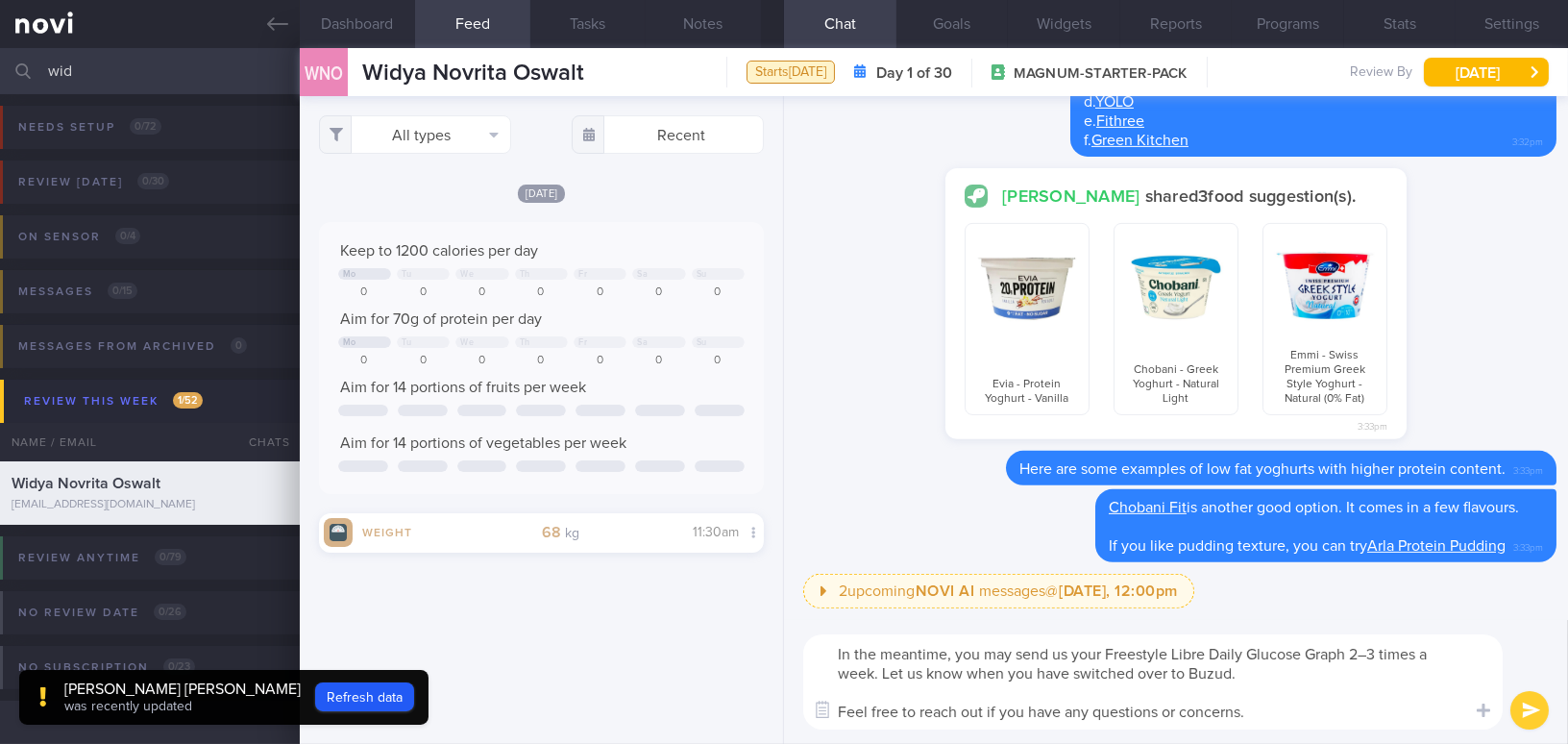 click on "In the meantime, you may send us your Freestyle Libre Daily Glucose Graph 2–3 times a week. Let us know when you have switched over to Buzud.
Feel free to reach out if you have any questions or concerns." at bounding box center (1153, 682) 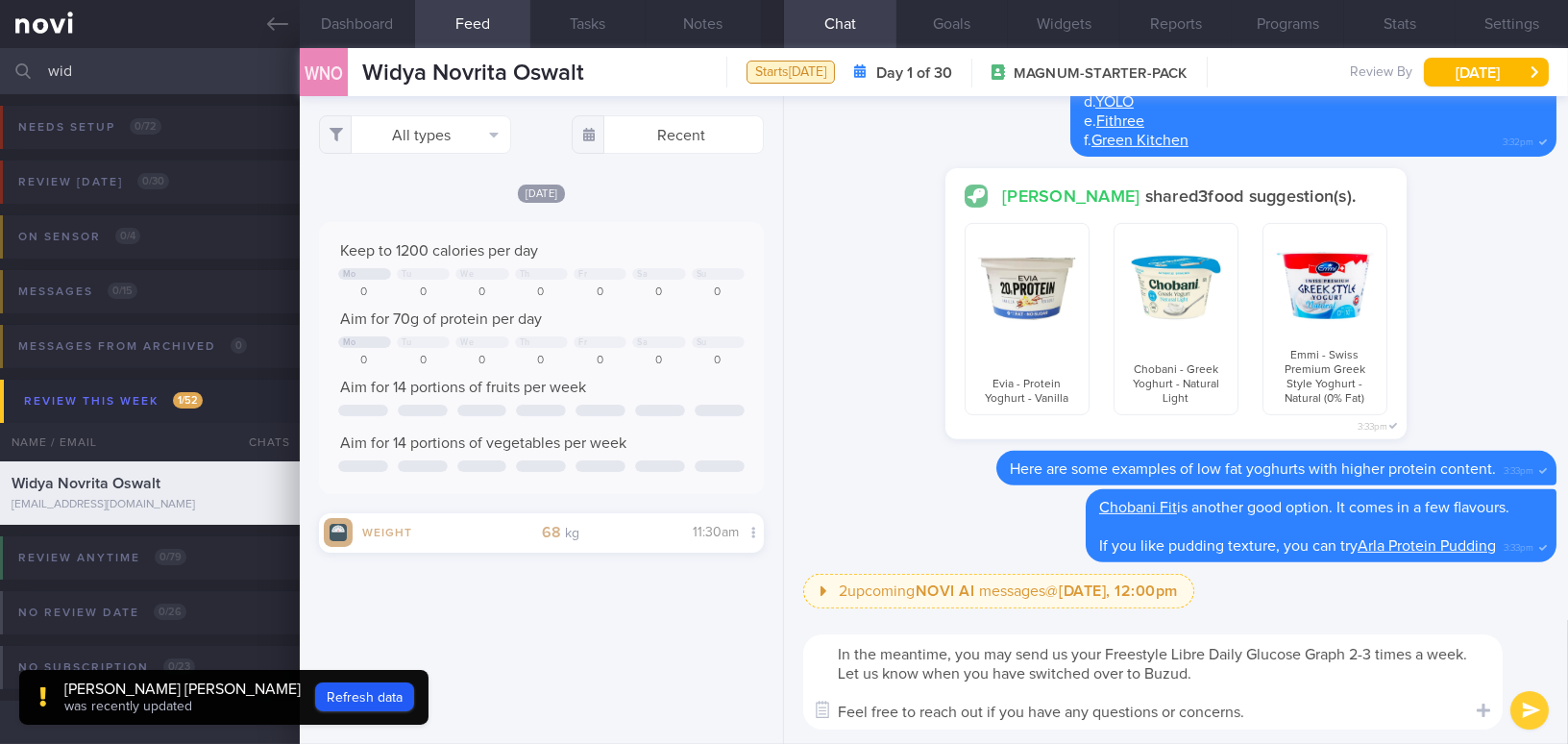 click on "In the meantime, you may send us your Freestyle Libre Daily Glucose Graph 2-3 times a week. Let us know when you have switched over to Buzud.
Feel free to reach out if you have any questions or concerns." at bounding box center (1153, 682) 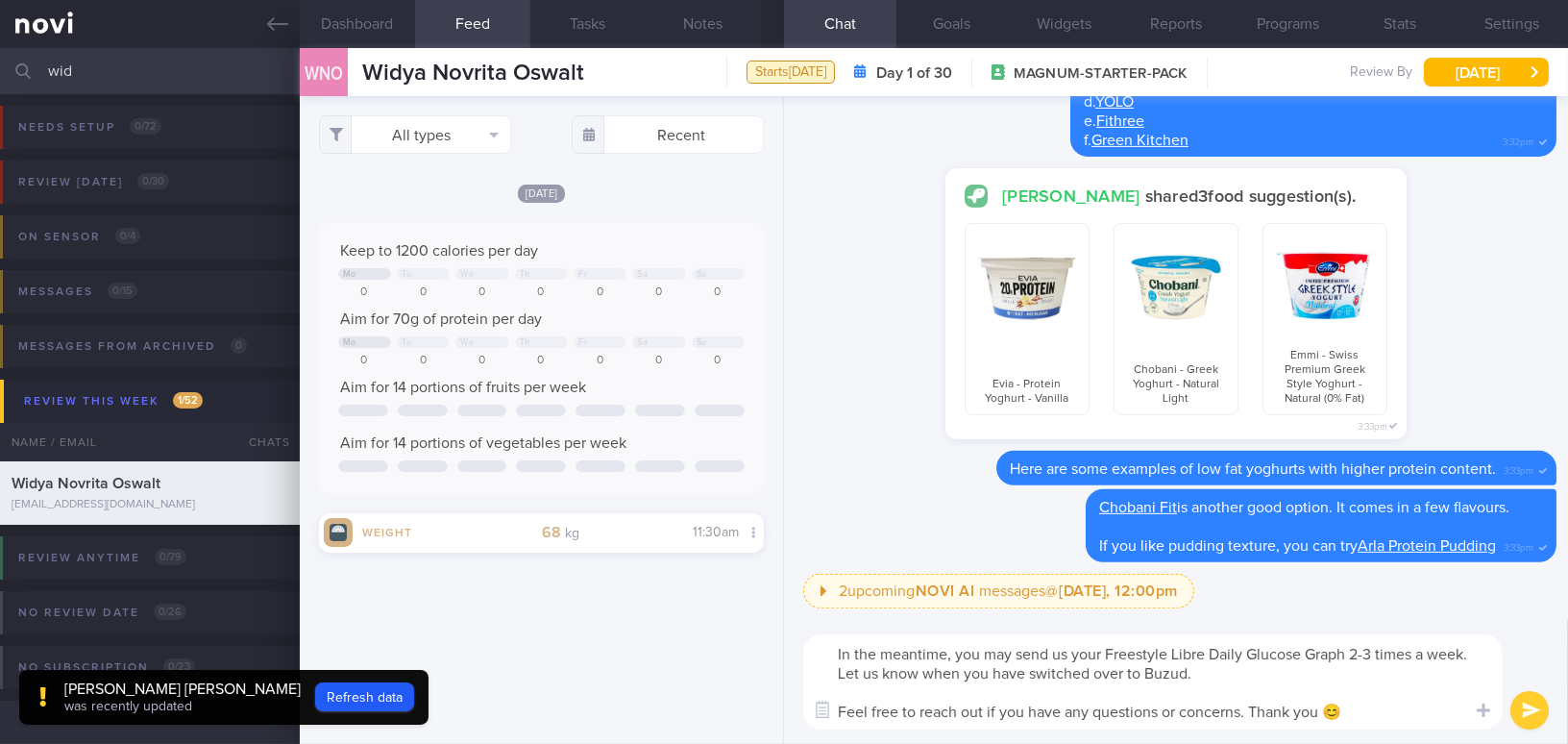 type on "In the meantime, you may send us your Freestyle Libre Daily Glucose Graph 2-3 times a week. Let us know when you have switched over to Buzud.
Feel free to reach out if you have any questions or concerns. Thank you 😊" 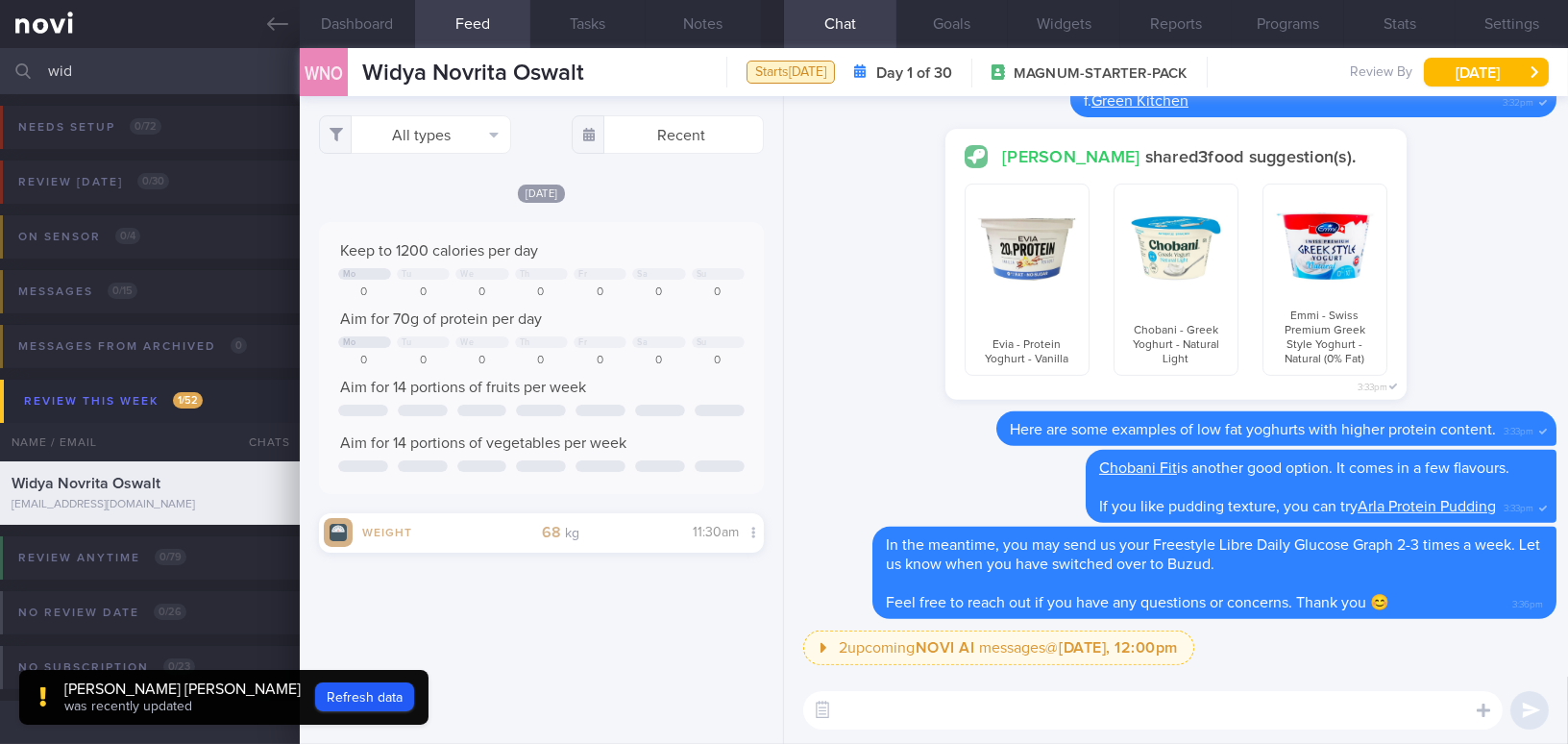 drag, startPoint x: 115, startPoint y: 68, endPoint x: -29, endPoint y: 57, distance: 144.41953 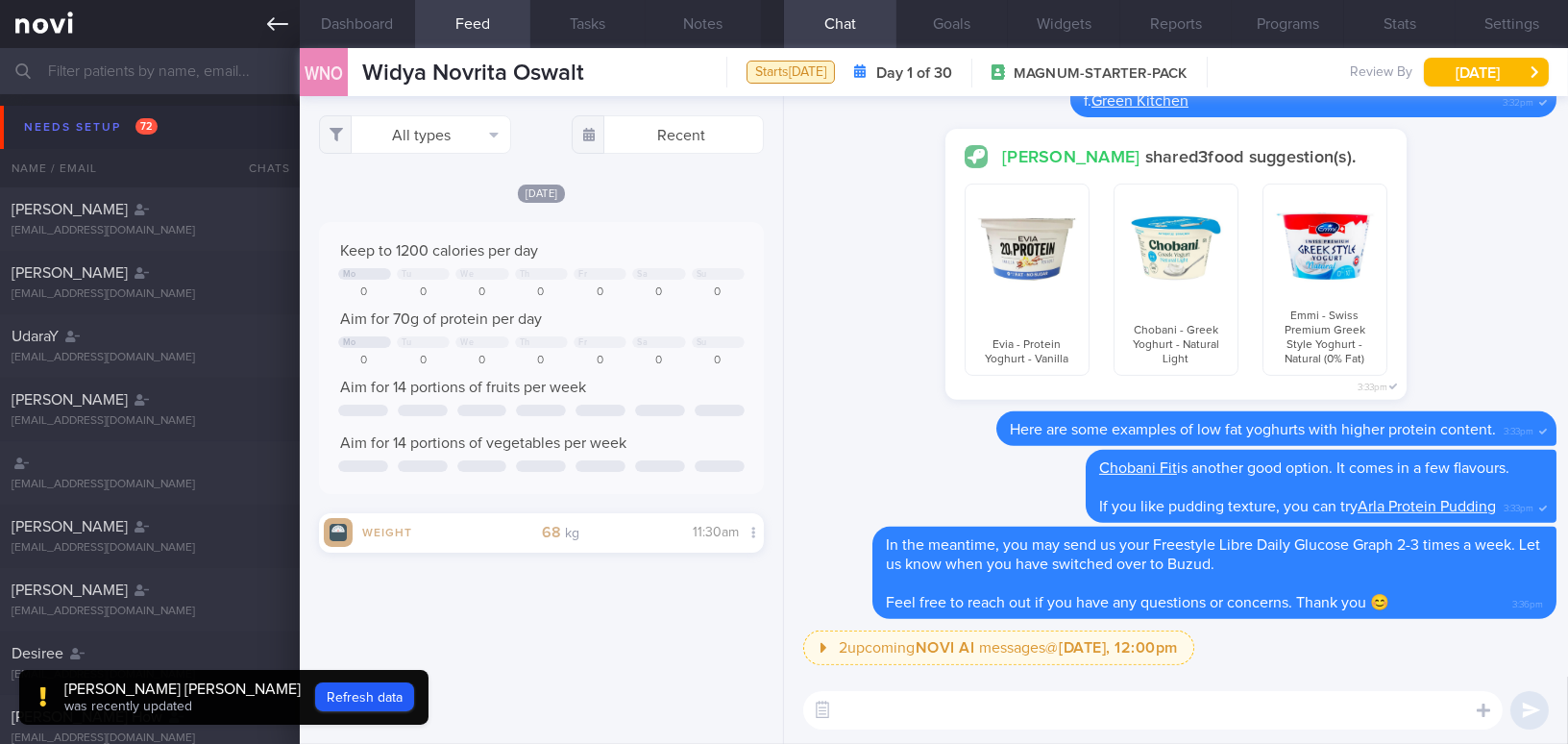 click 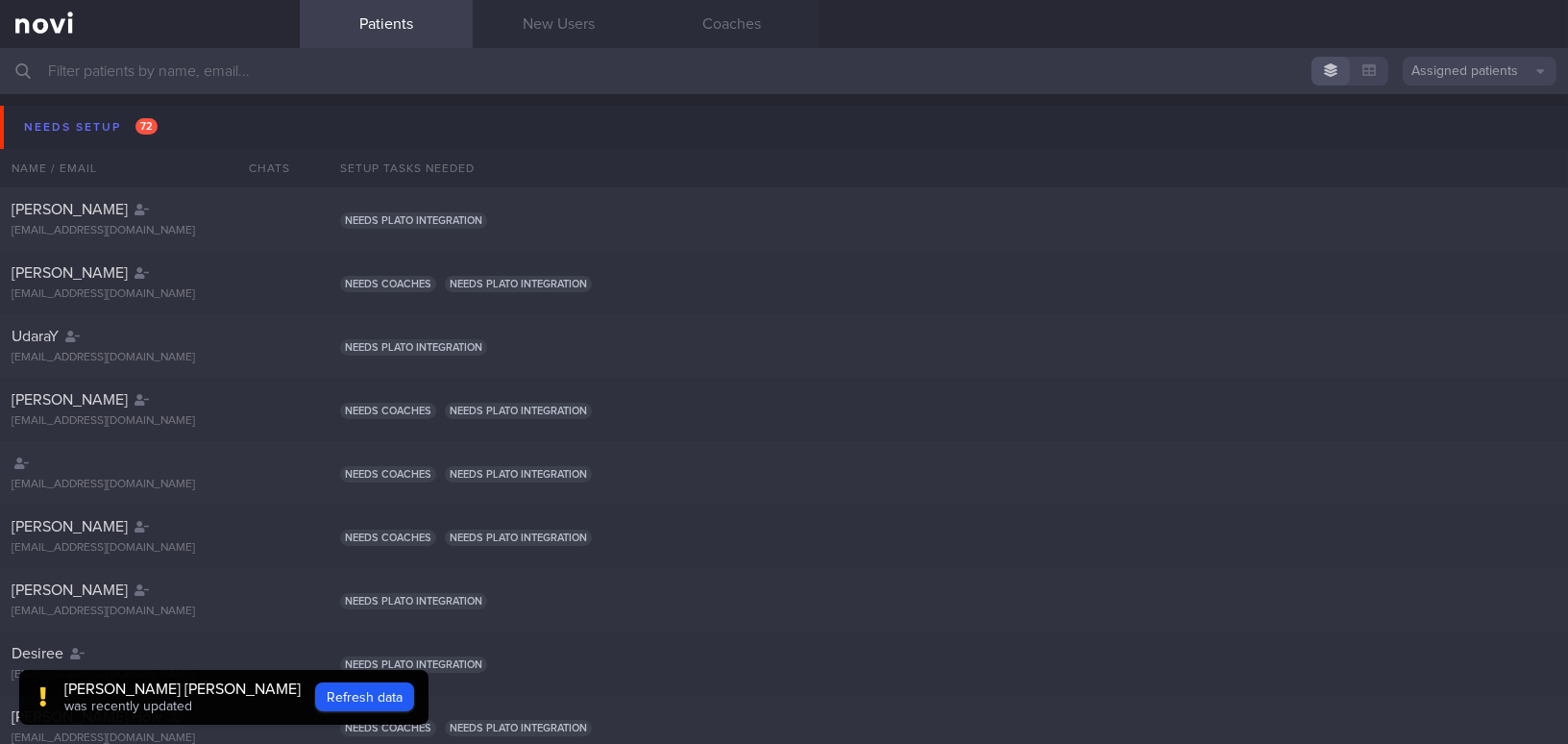 click at bounding box center (784, 71) 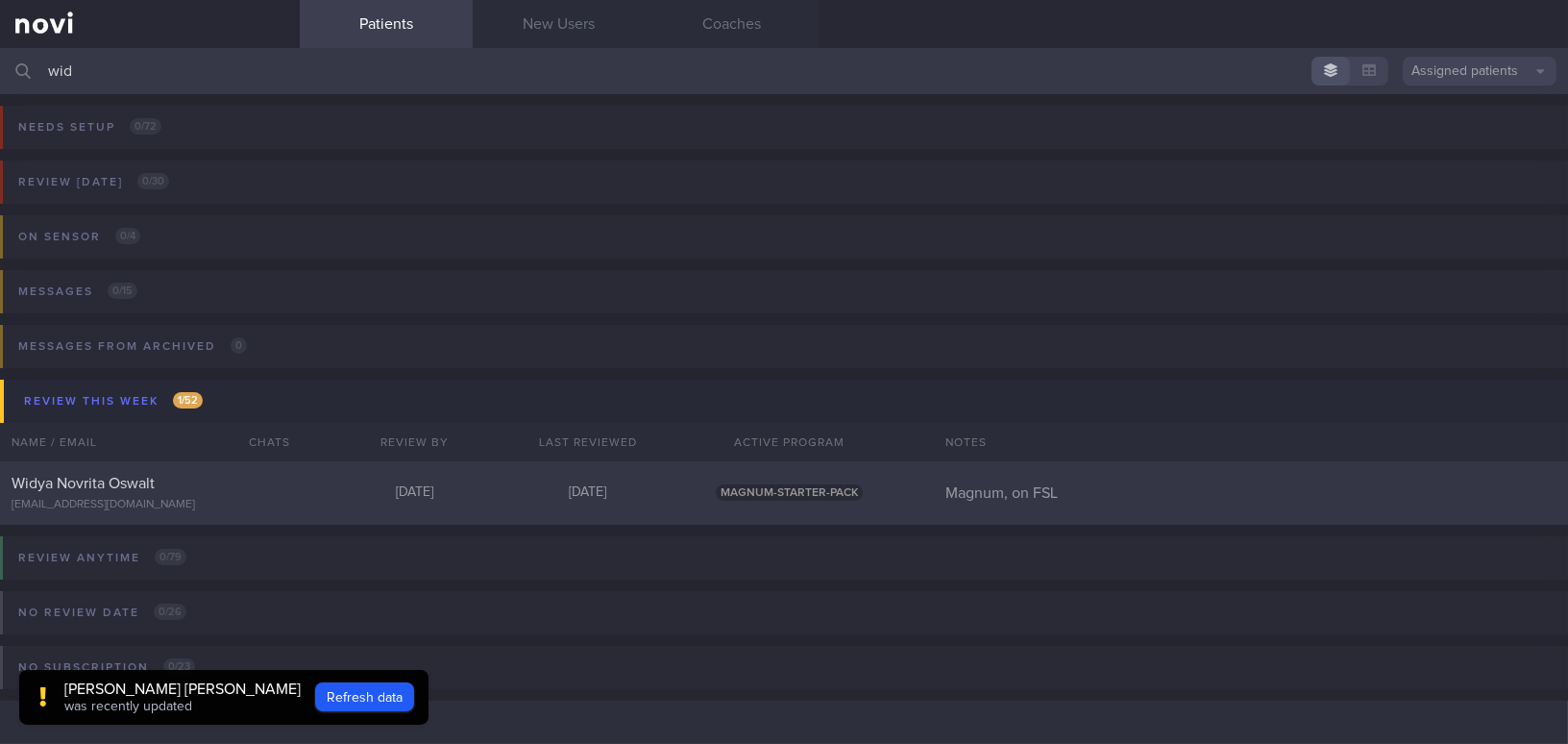 type on "wid" 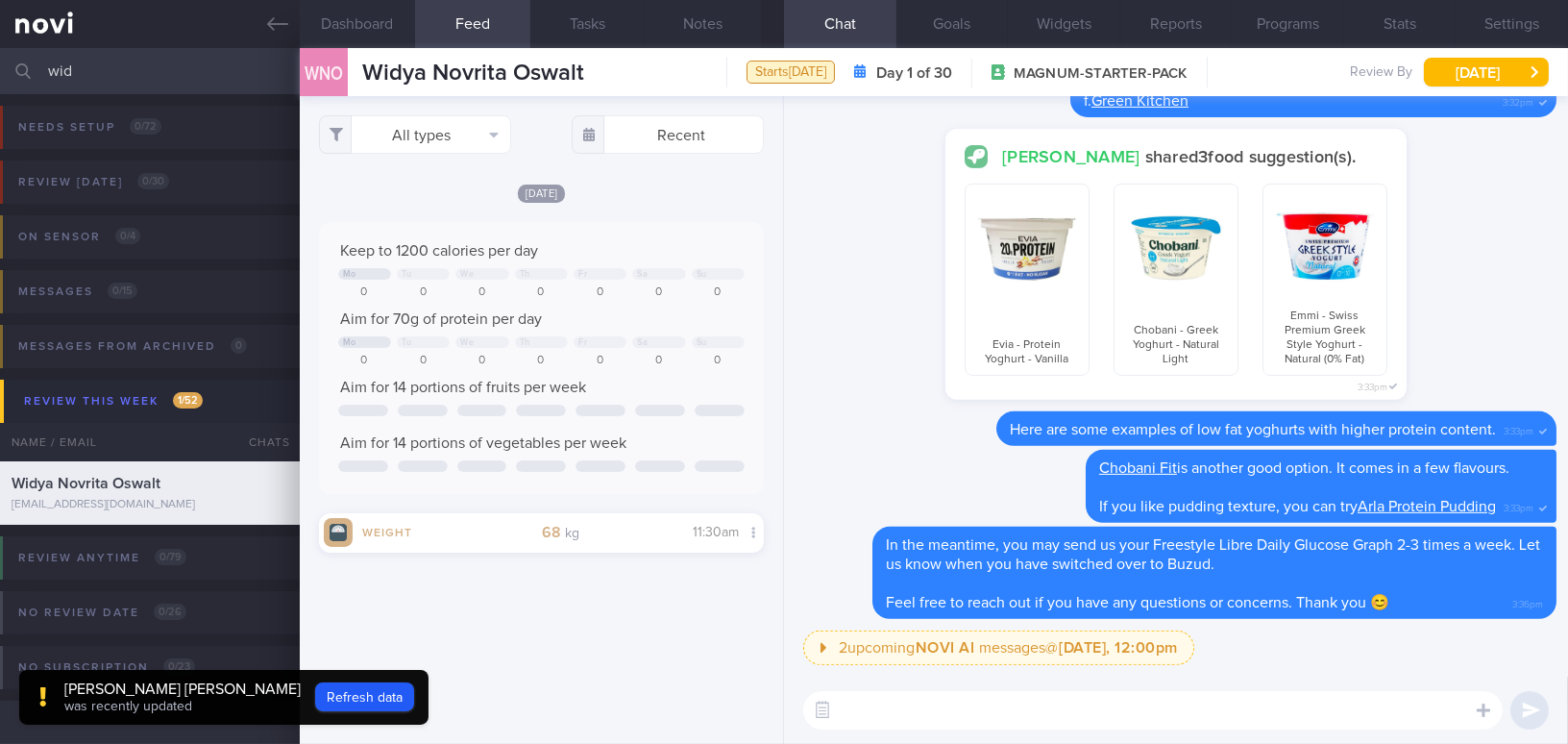 drag, startPoint x: 103, startPoint y: 65, endPoint x: 3, endPoint y: 65, distance: 100 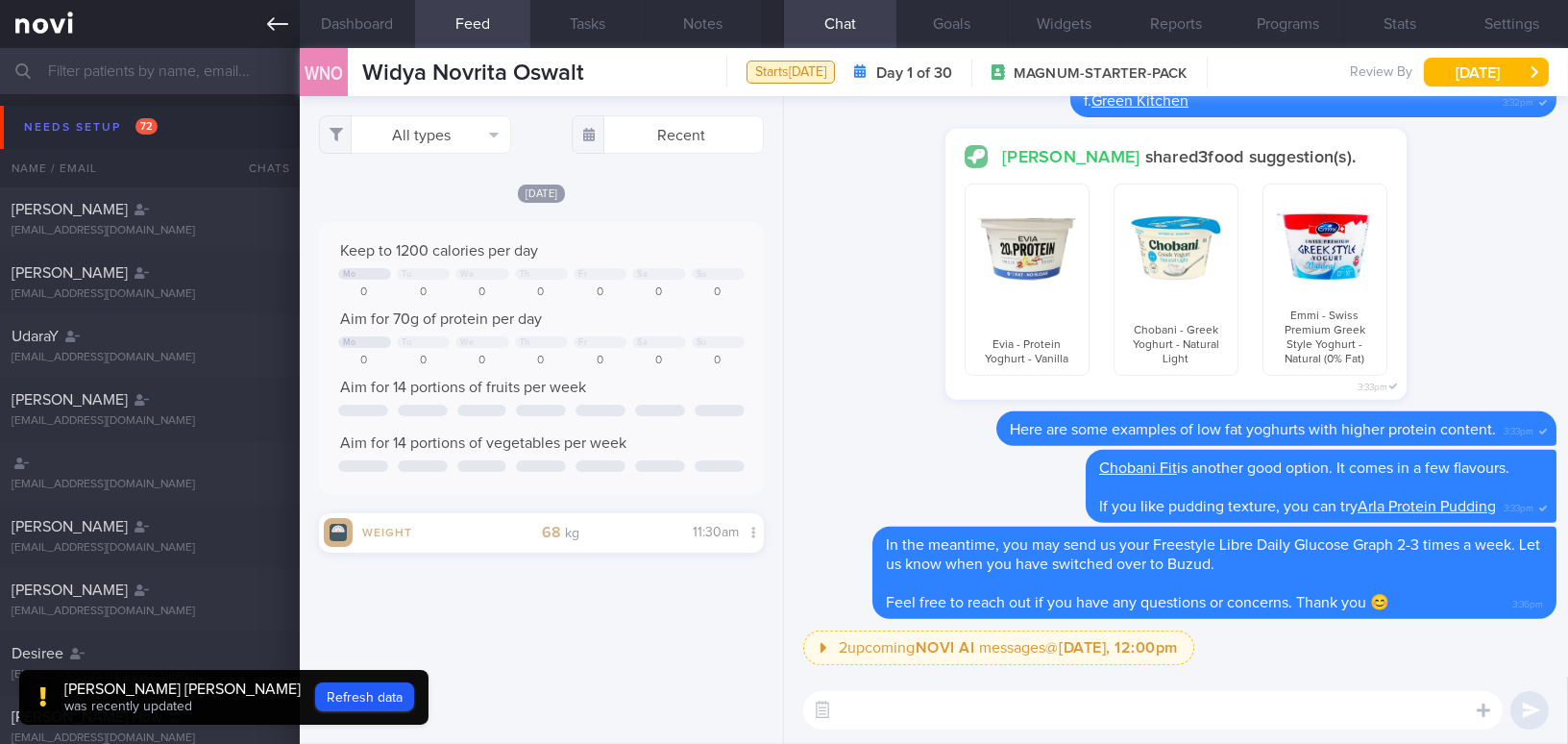 click at bounding box center [150, 24] 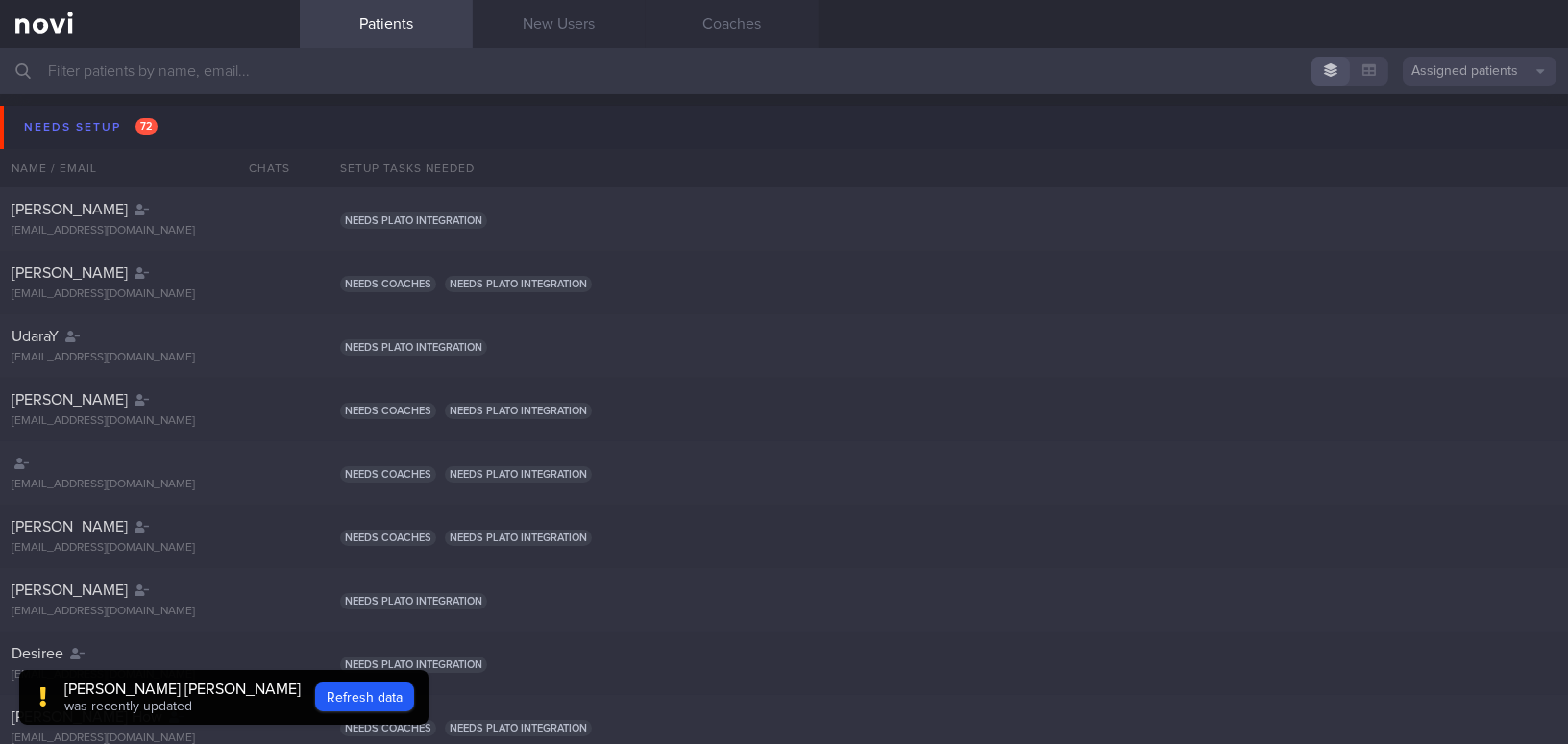click at bounding box center (784, 71) 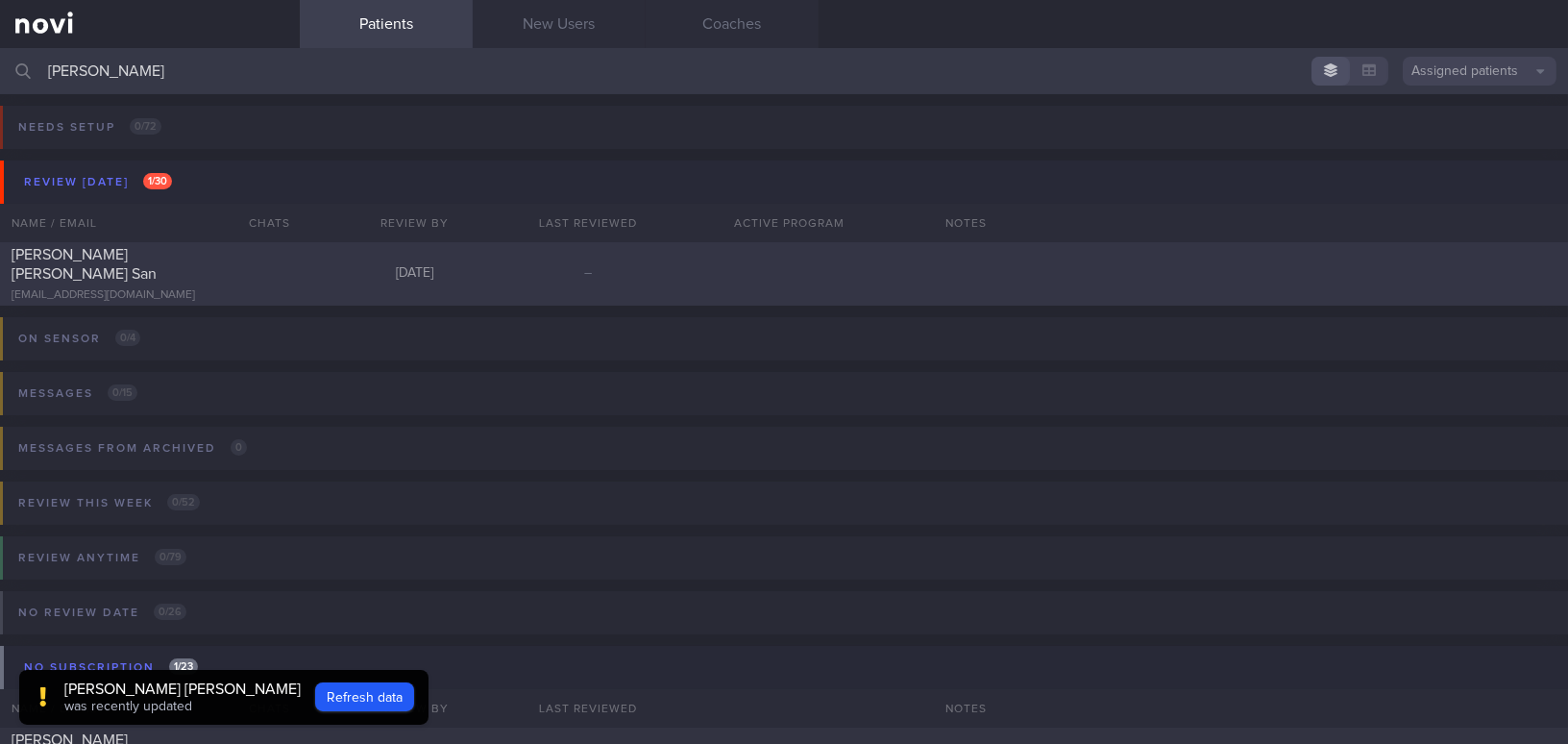 type on "[PERSON_NAME]" 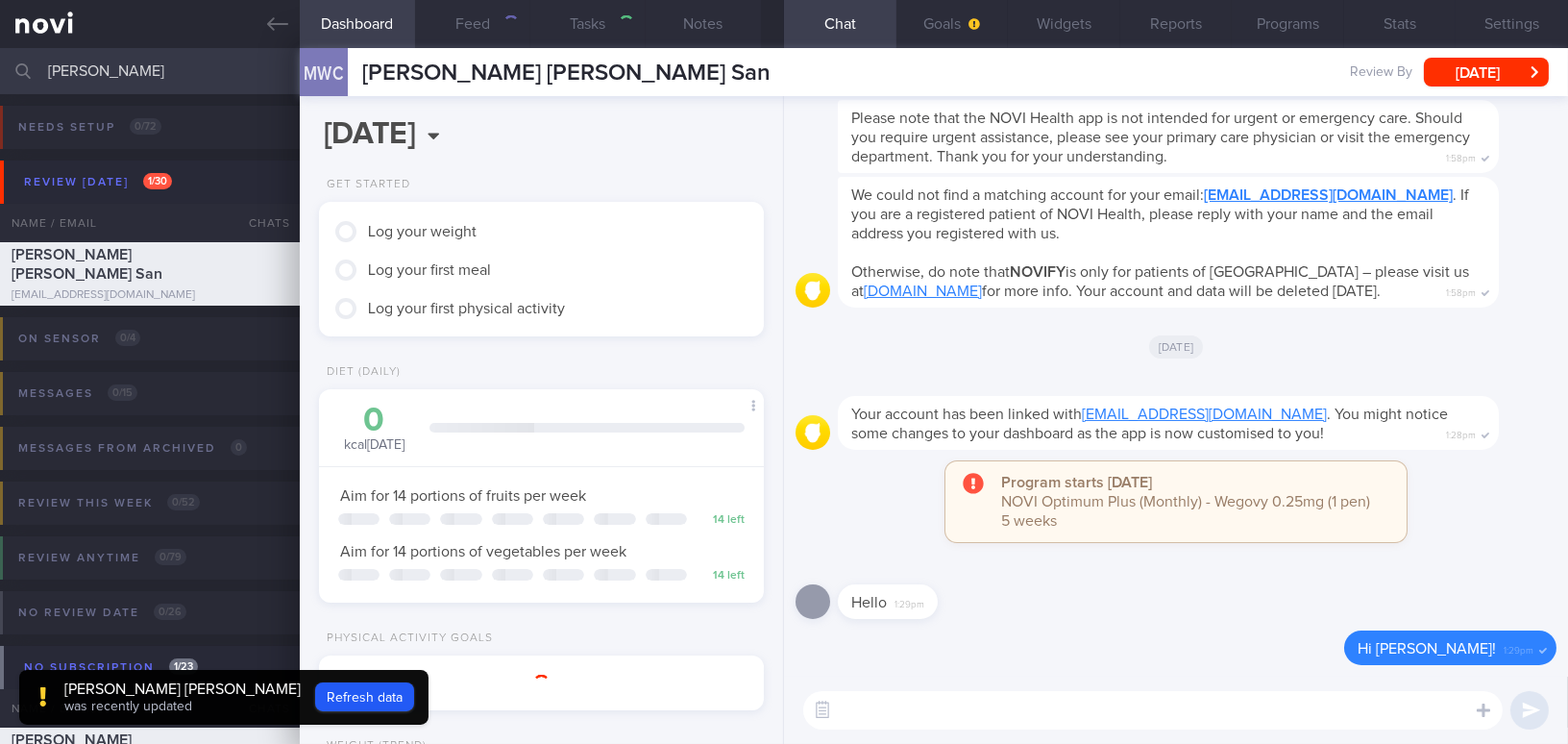 scroll, scrollTop: 961013, scrollLeft: 960387, axis: both 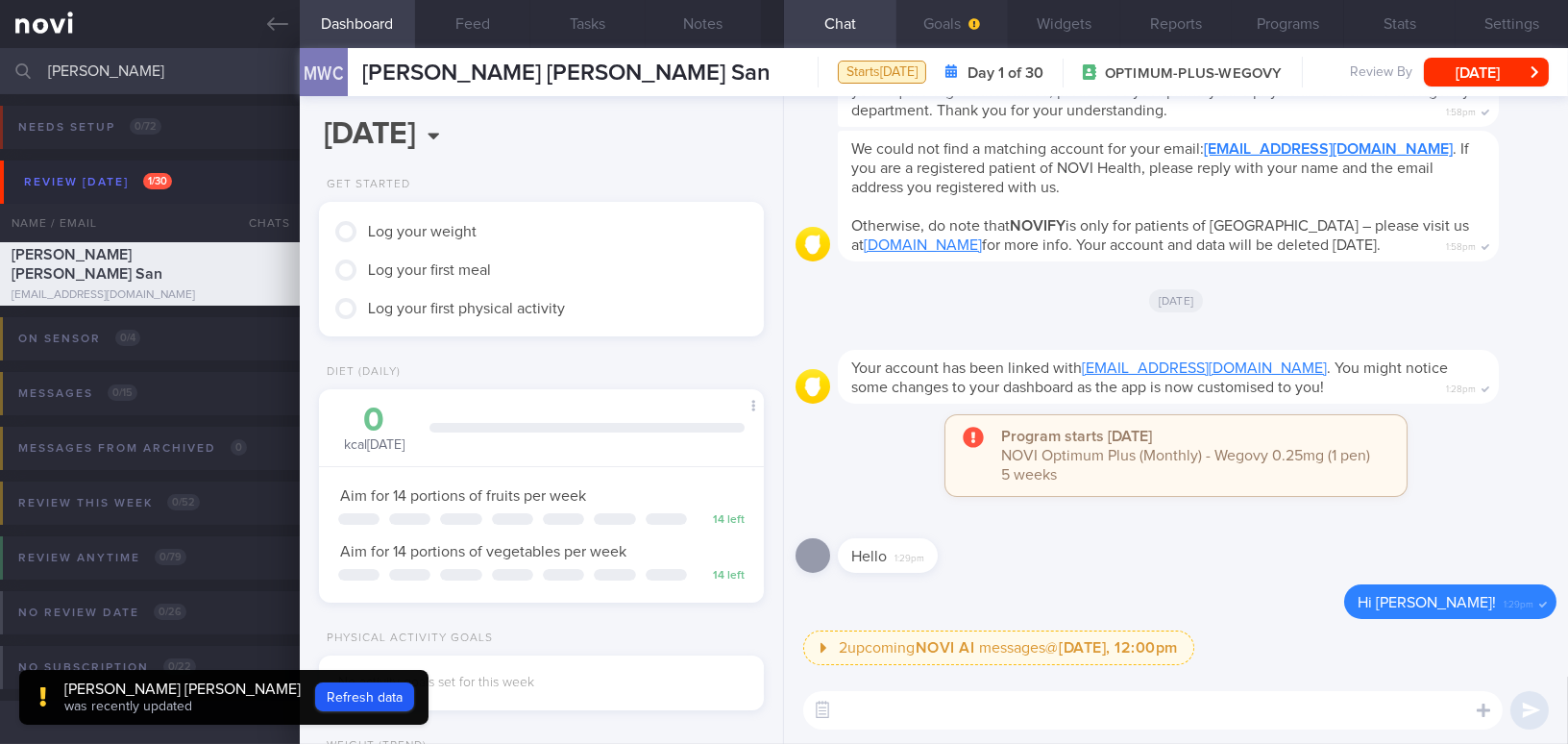 click on "Goals" at bounding box center (952, 24) 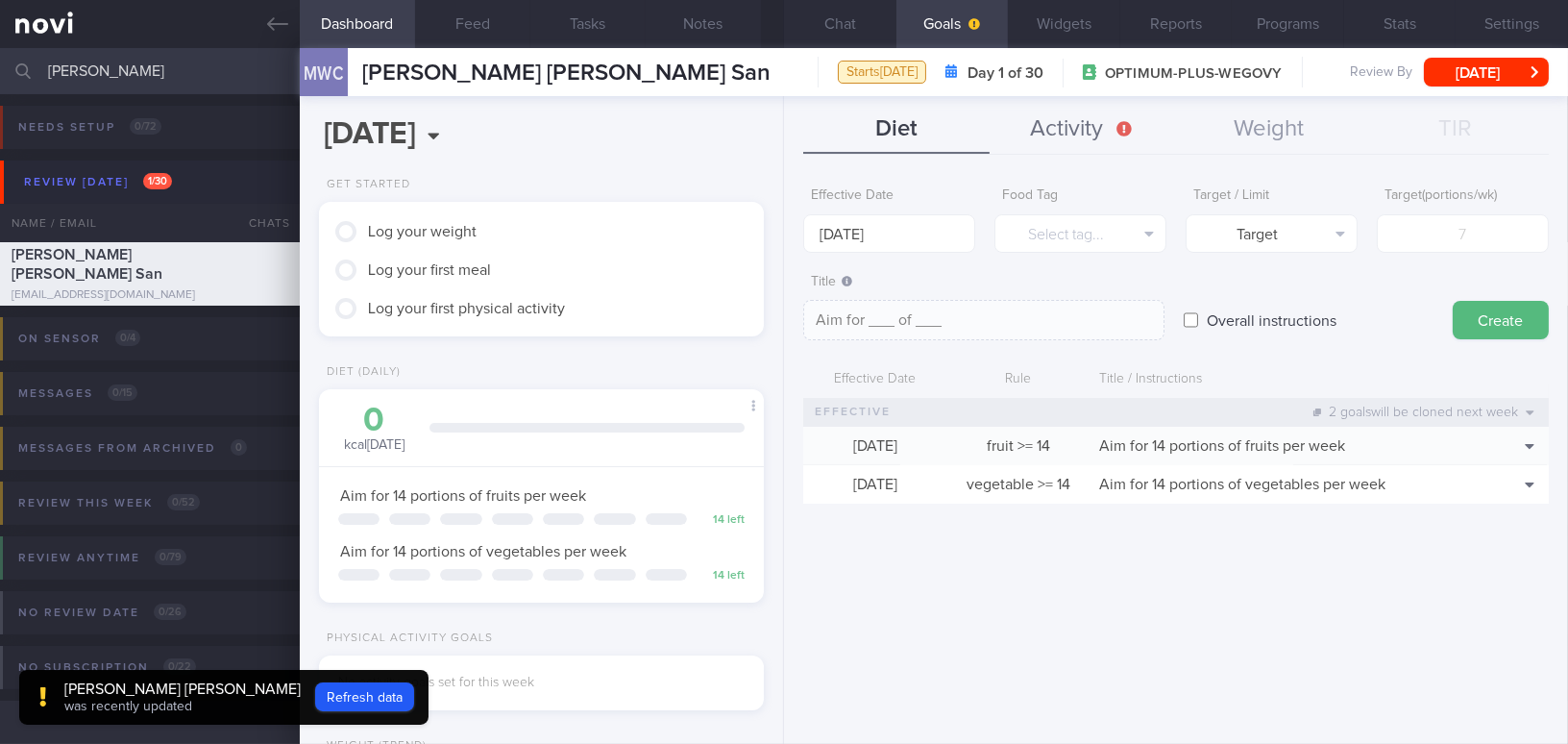 drag, startPoint x: 1099, startPoint y: 116, endPoint x: 1069, endPoint y: 135, distance: 35.510562 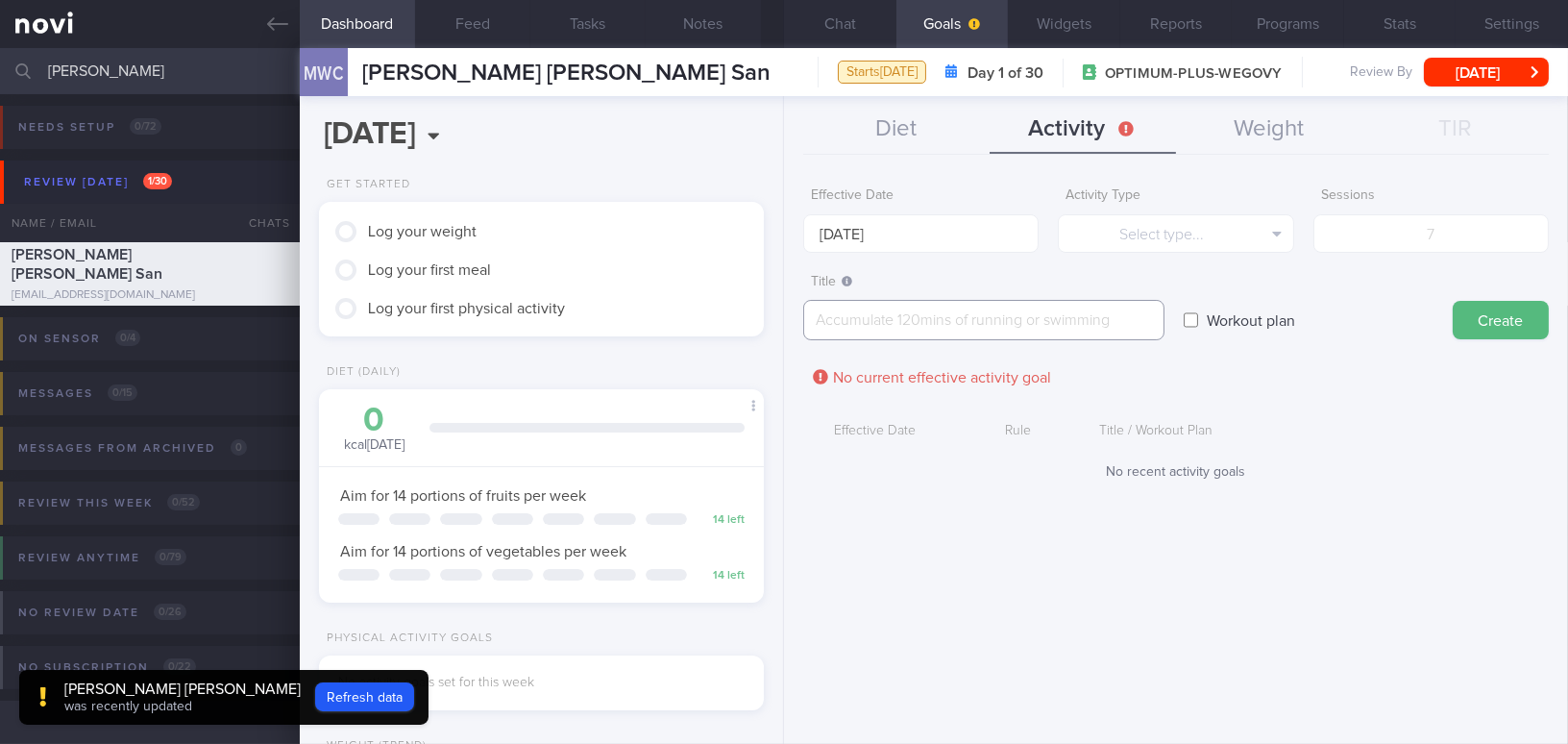 click at bounding box center (984, 320) 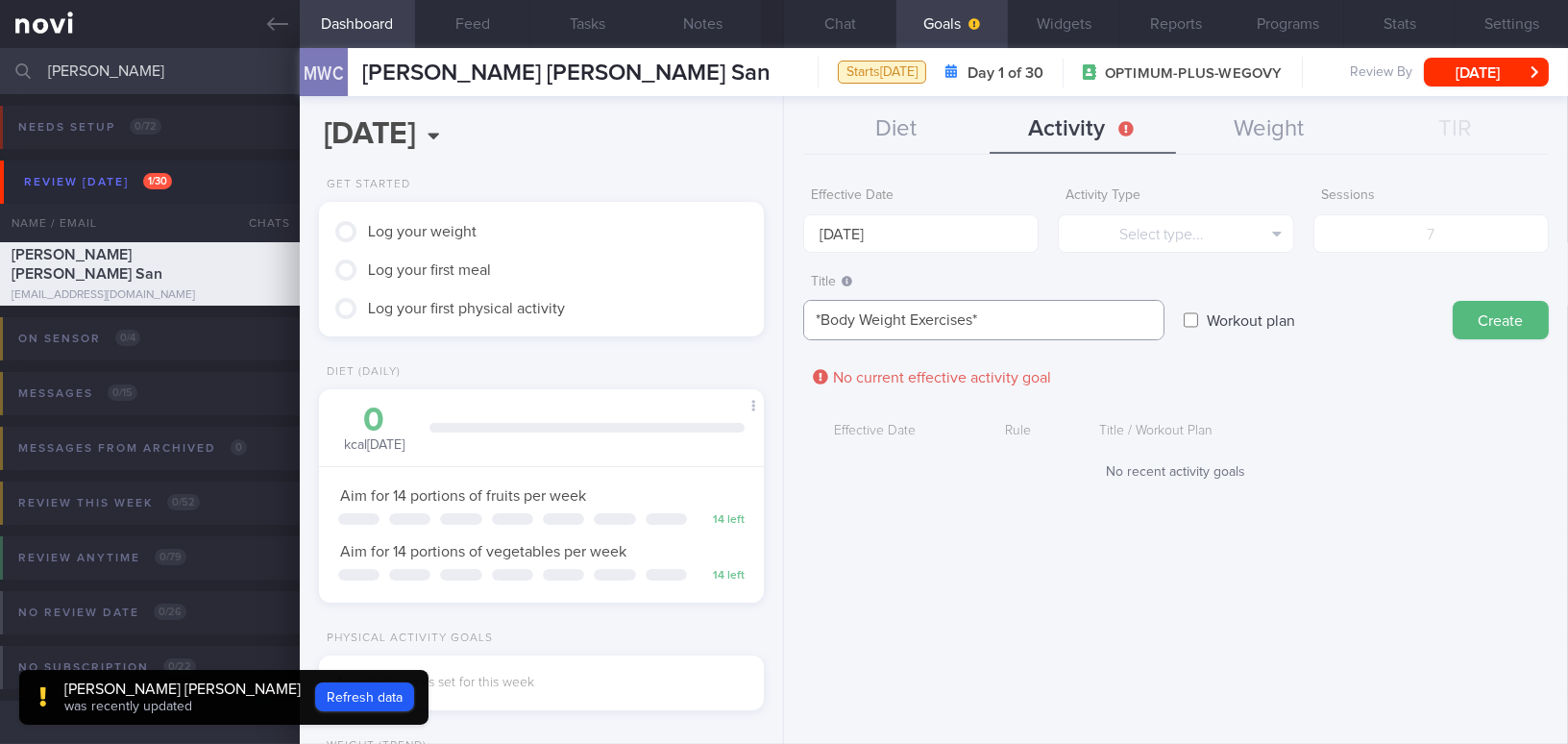 scroll, scrollTop: 0, scrollLeft: 0, axis: both 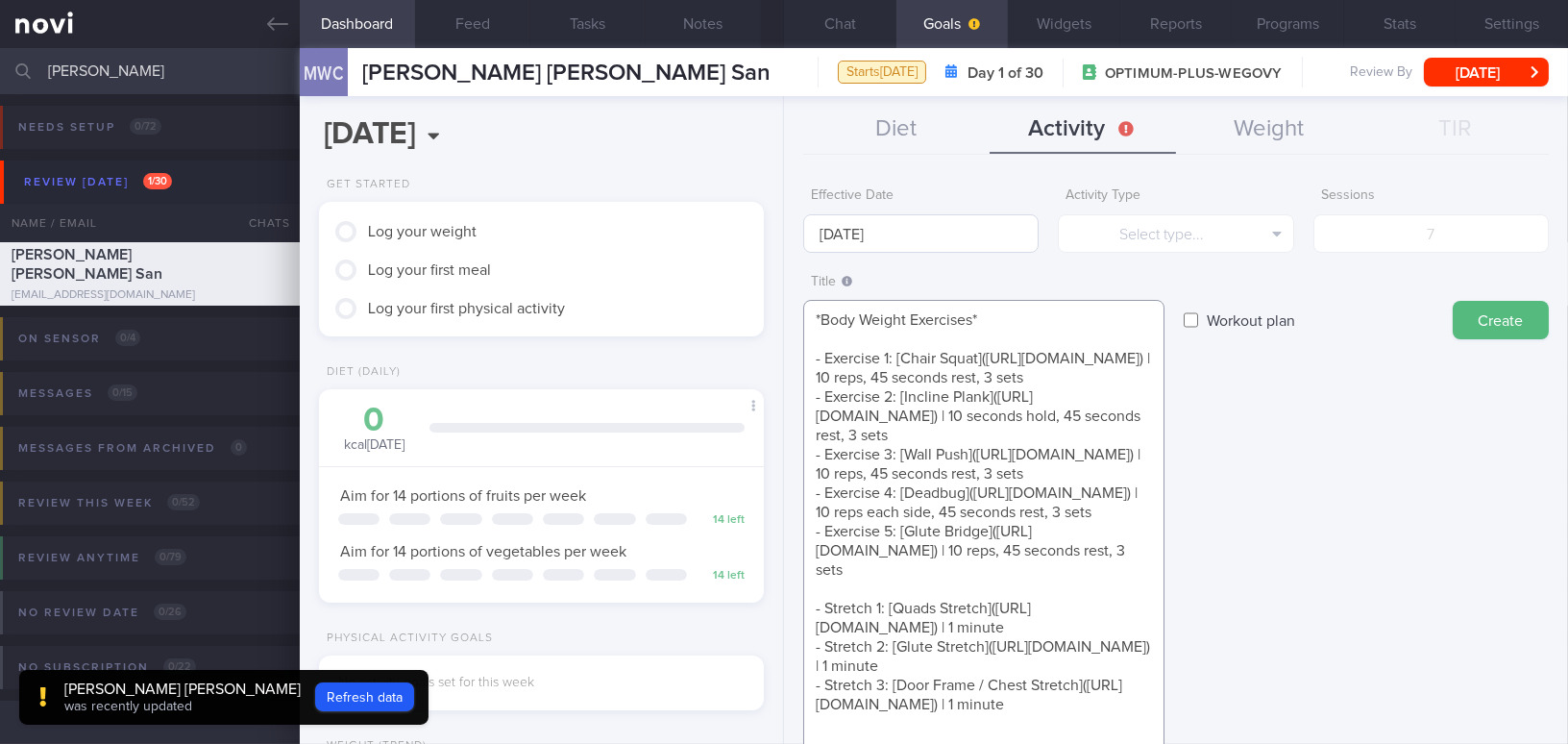 type on "*Body Weight Exercises*
- Exercise 1: [Chair Squat]([URL][DOMAIN_NAME]) | 10 reps, 45 seconds rest, 3 sets
- Exercise 2: [Incline Plank]([URL][DOMAIN_NAME]) | 10 seconds hold, 45 seconds rest, 3 sets
- Exercise 3: [Wall Push]([URL][DOMAIN_NAME]) | 10 reps, 45 seconds rest, 3 sets
- Exercise 4: [Deadbug]([URL][DOMAIN_NAME]) | 10 reps each side, 45 seconds rest, 3 sets
- Exercise 5: [Glute Bridge]([URL][DOMAIN_NAME]) | 10 reps, 45 seconds rest, 3 sets
- Stretch 1: [Quads Stretch]([URL][DOMAIN_NAME]) | 1 minute
- Stretch 2: [Glute Stretch]([URL][DOMAIN_NAME]) | 1 minute
- Stretch 3: [Door Frame / Chest Stretch]([URL][DOMAIN_NAME]) | 1 minute" 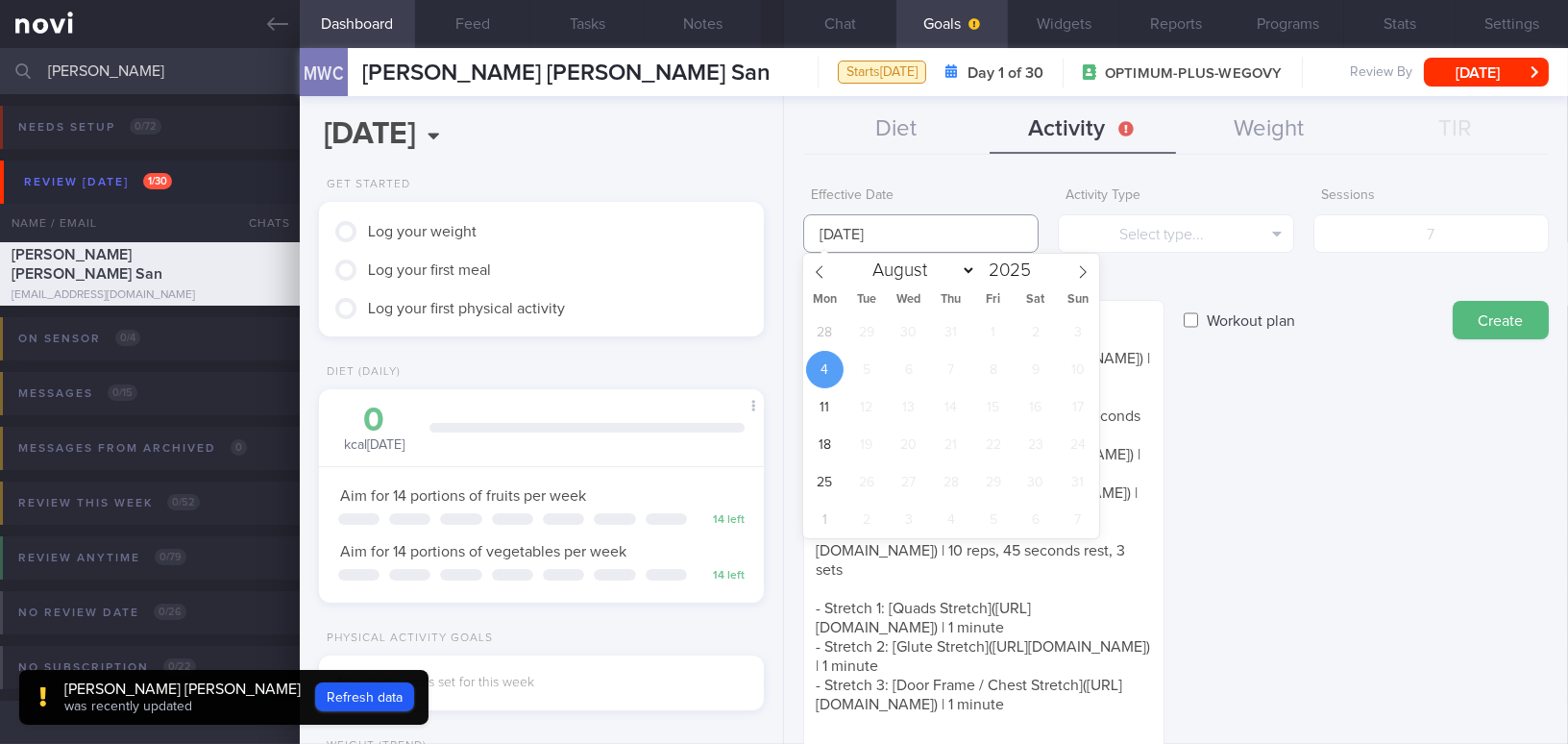 click on "[DATE]" at bounding box center [920, 234] 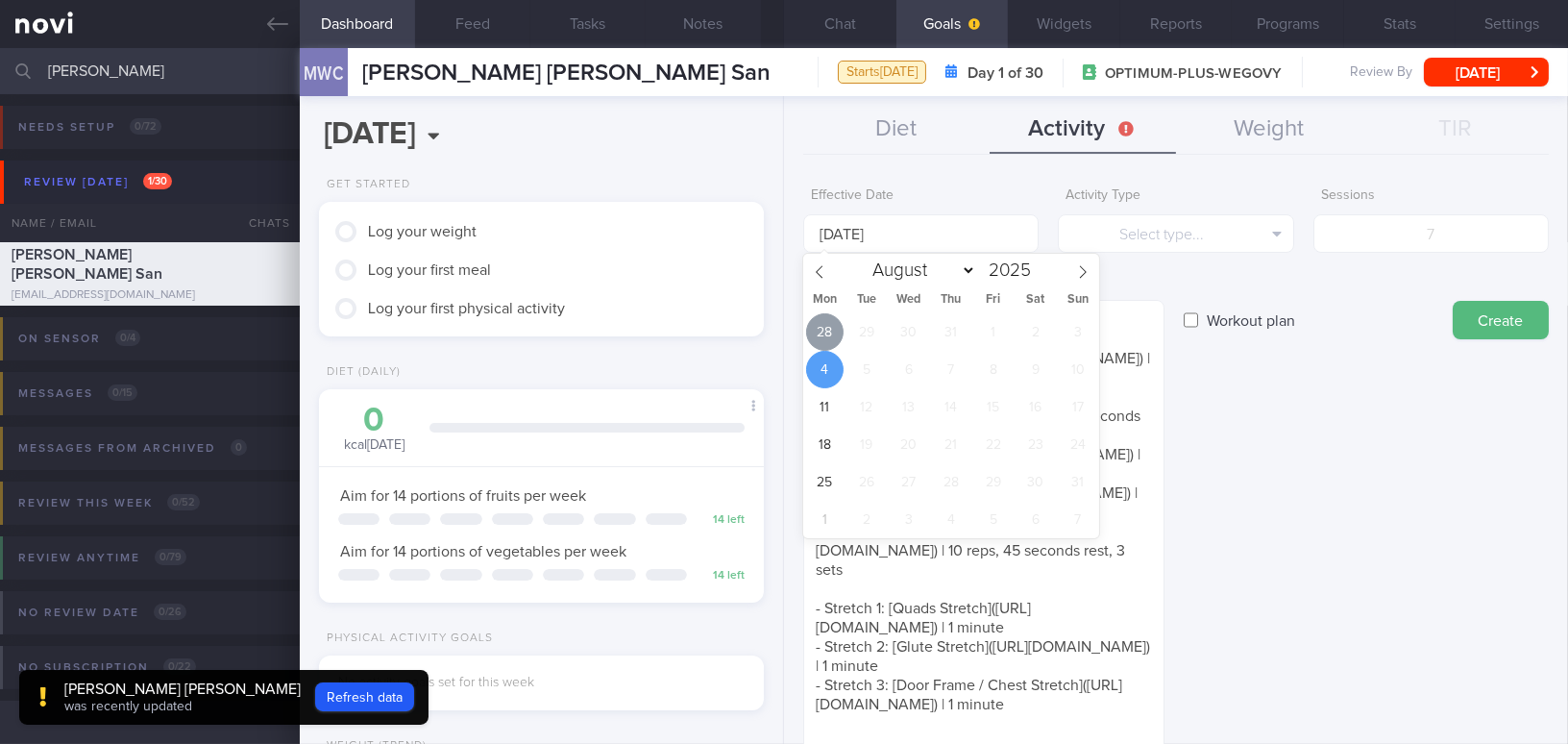 click on "28" at bounding box center [824, 332] 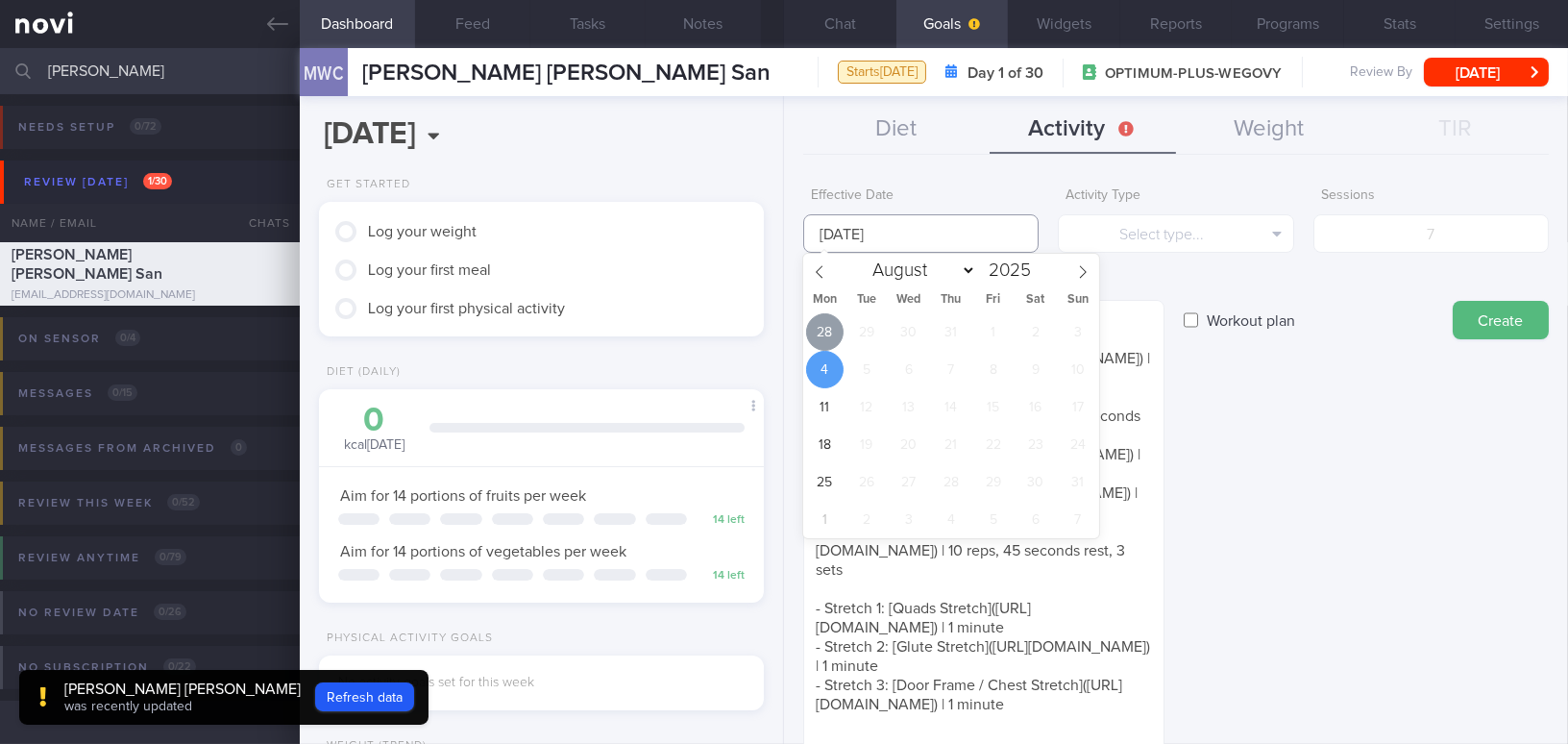 type on "[DATE]" 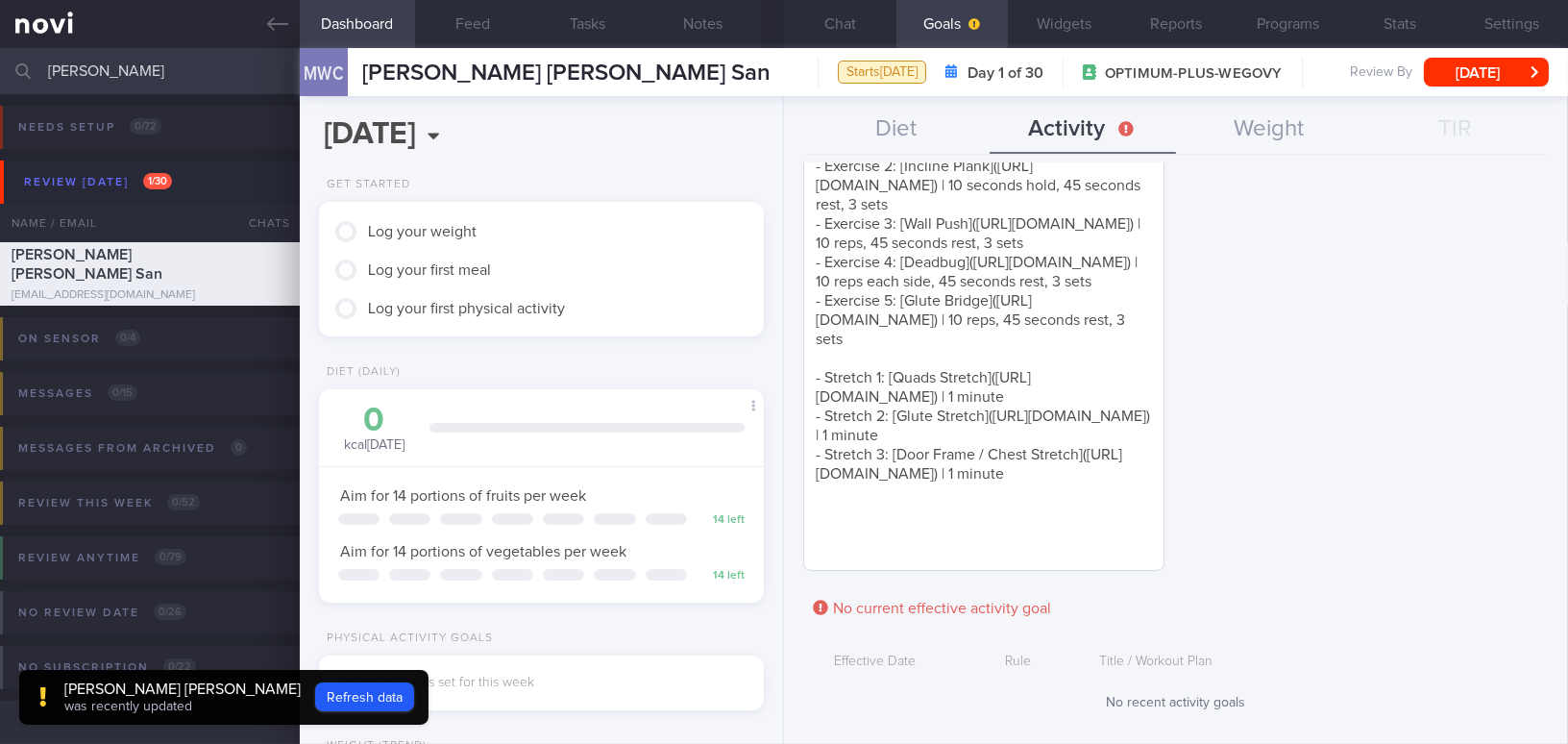 scroll, scrollTop: 261, scrollLeft: 0, axis: vertical 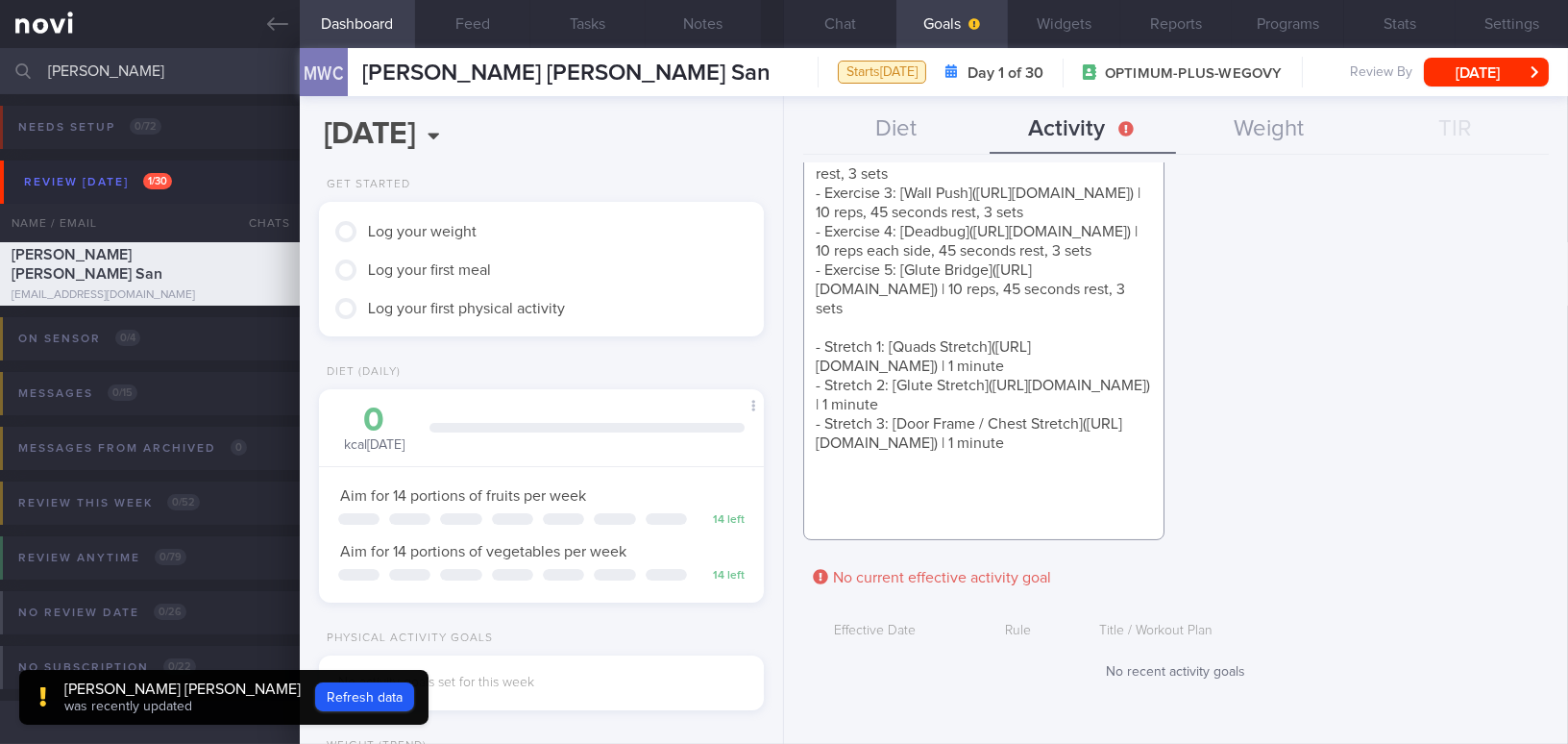 click on "*Body Weight Exercises*
- Exercise 1: [Chair Squat]([URL][DOMAIN_NAME]) | 10 reps, 45 seconds rest, 3 sets
- Exercise 2: [Incline Plank]([URL][DOMAIN_NAME]) | 10 seconds hold, 45 seconds rest, 3 sets
- Exercise 3: [Wall Push]([URL][DOMAIN_NAME]) | 10 reps, 45 seconds rest, 3 sets
- Exercise 4: [Deadbug]([URL][DOMAIN_NAME]) | 10 reps each side, 45 seconds rest, 3 sets
- Exercise 5: [Glute Bridge]([URL][DOMAIN_NAME]) | 10 reps, 45 seconds rest, 3 sets
- Stretch 1: [Quads Stretch]([URL][DOMAIN_NAME]) | 1 minute
- Stretch 2: [Glute Stretch]([URL][DOMAIN_NAME]) | 1 minute
- Stretch 3: [Door Frame / Chest Stretch]([URL][DOMAIN_NAME]) | 1 minute" at bounding box center [984, 289] 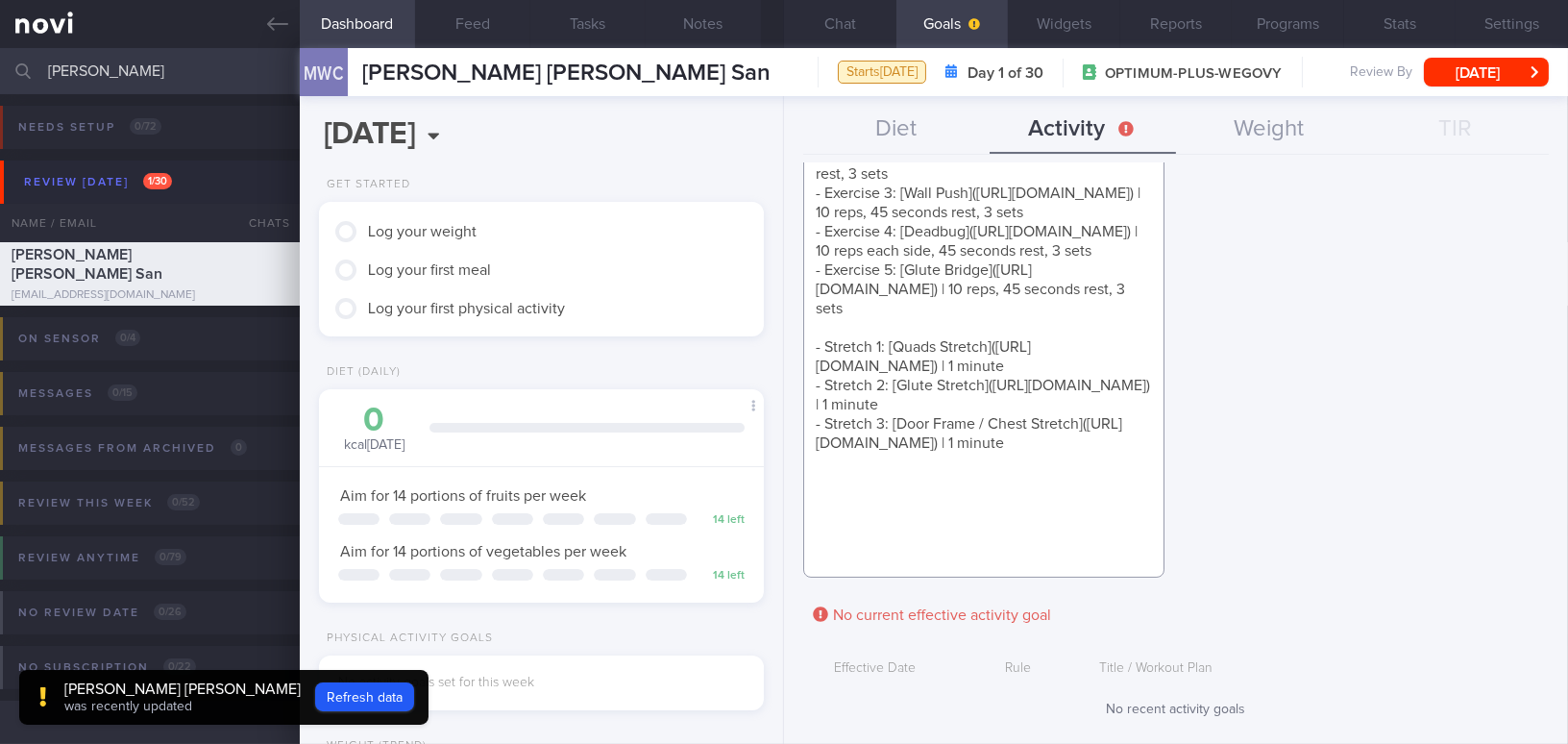 scroll, scrollTop: 0, scrollLeft: 0, axis: both 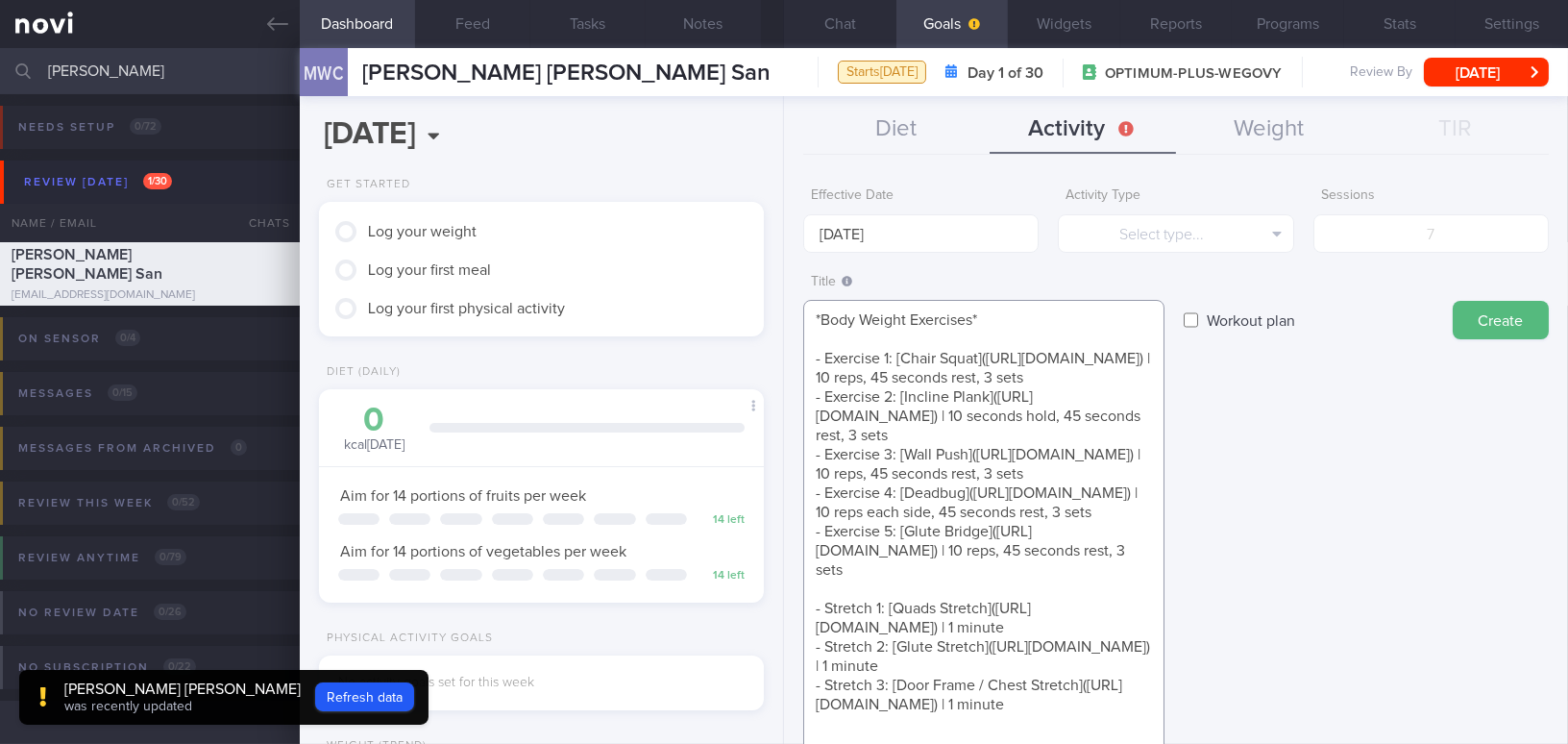 type on "*Body Weight Exercises*
- Exercise 1: [Chair Squat]([URL][DOMAIN_NAME]) | 10 reps, 45 seconds rest, 3 sets
- Exercise 2: [Incline Plank]([URL][DOMAIN_NAME]) | 10 seconds hold, 45 seconds rest, 3 sets
- Exercise 3: [Wall Push]([URL][DOMAIN_NAME]) | 10 reps, 45 seconds rest, 3 sets
- Exercise 4: [Deadbug]([URL][DOMAIN_NAME]) | 10 reps each side, 45 seconds rest, 3 sets
- Exercise 5: [Glute Bridge]([URL][DOMAIN_NAME]) | 10 reps, 45 seconds rest, 3 sets
- Stretch 1: [Quads Stretch]([URL][DOMAIN_NAME]) | 1 minute
- Stretch 2: [Glute Stretch]([URL][DOMAIN_NAME]) | 1 minute
- Stretch 3: [Door Frame / Chest Stretch]([URL][DOMAIN_NAME]) | 1 minute" 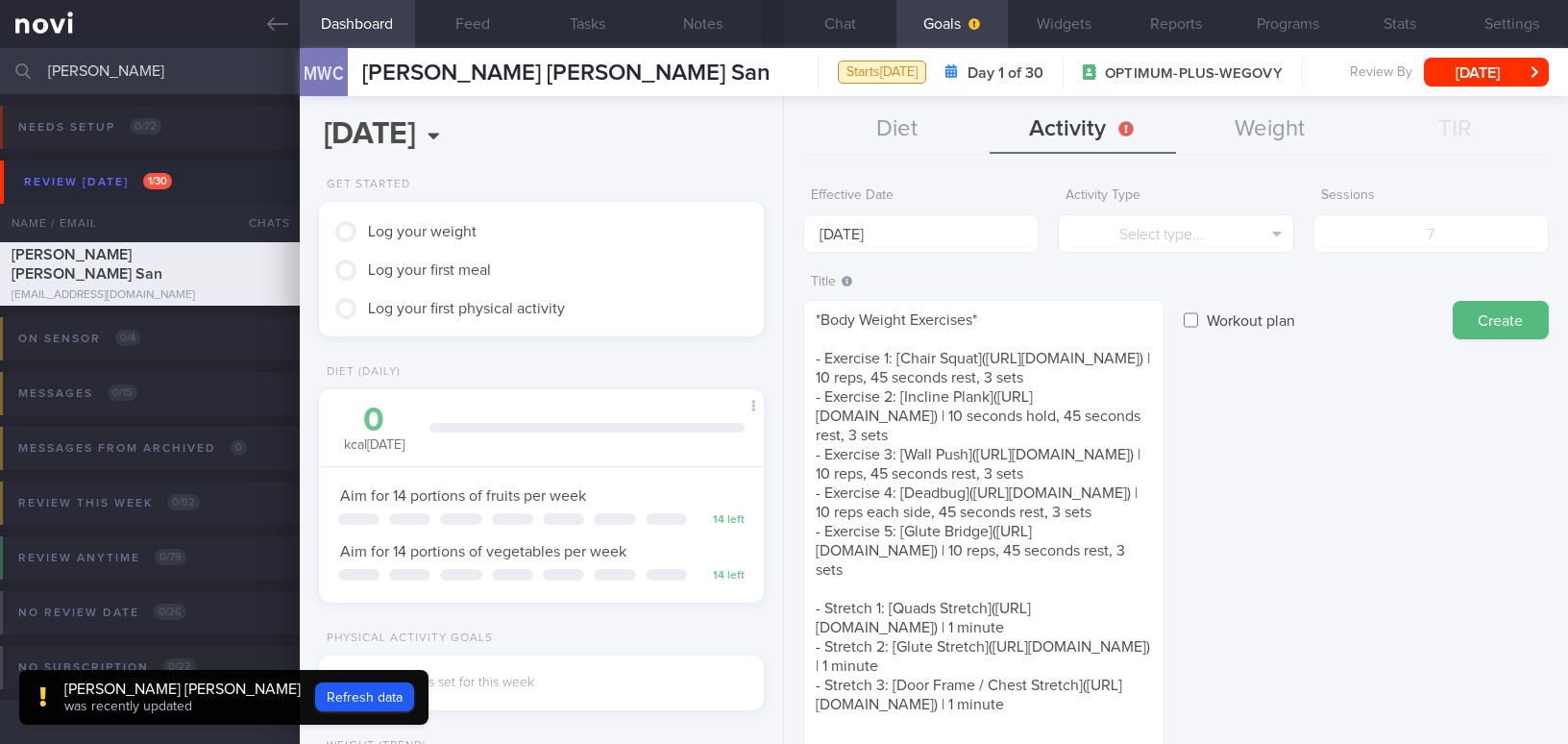 scroll, scrollTop: 0, scrollLeft: 0, axis: both 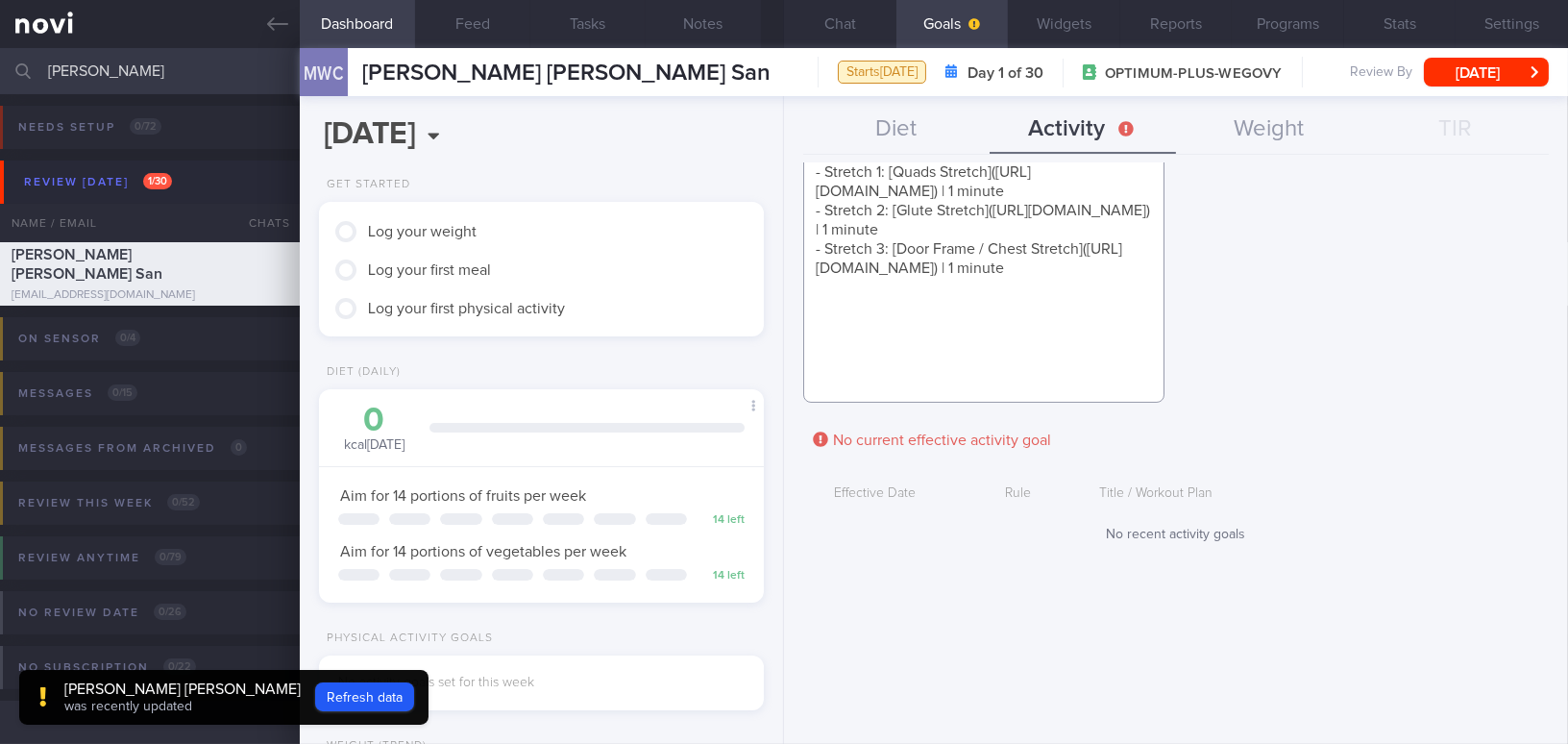 click on "*Body Weight Exercises*
- Exercise 1: [Chair Squat]([URL][DOMAIN_NAME]) | 10 reps, 45 seconds rest, 3 sets
- Exercise 2: [Incline Plank]([URL][DOMAIN_NAME]) | 10 seconds hold, 45 seconds rest, 3 sets
- Exercise 3: [Wall Push]([URL][DOMAIN_NAME]) | 10 reps, 45 seconds rest, 3 sets
- Exercise 4: [Deadbug]([URL][DOMAIN_NAME]) | 10 reps each side, 45 seconds rest, 3 sets
- Exercise 5: [Glute Bridge]([URL][DOMAIN_NAME]) | 10 reps, 45 seconds rest, 3 sets
- Stretch 1: [Quads Stretch]([URL][DOMAIN_NAME]) | 1 minute
- Stretch 2: [Glute Stretch]([URL][DOMAIN_NAME]) | 1 minute
- Stretch 3: [Door Frame / Chest Stretch]([URL][DOMAIN_NAME]) | 1 minute" at bounding box center [984, 133] 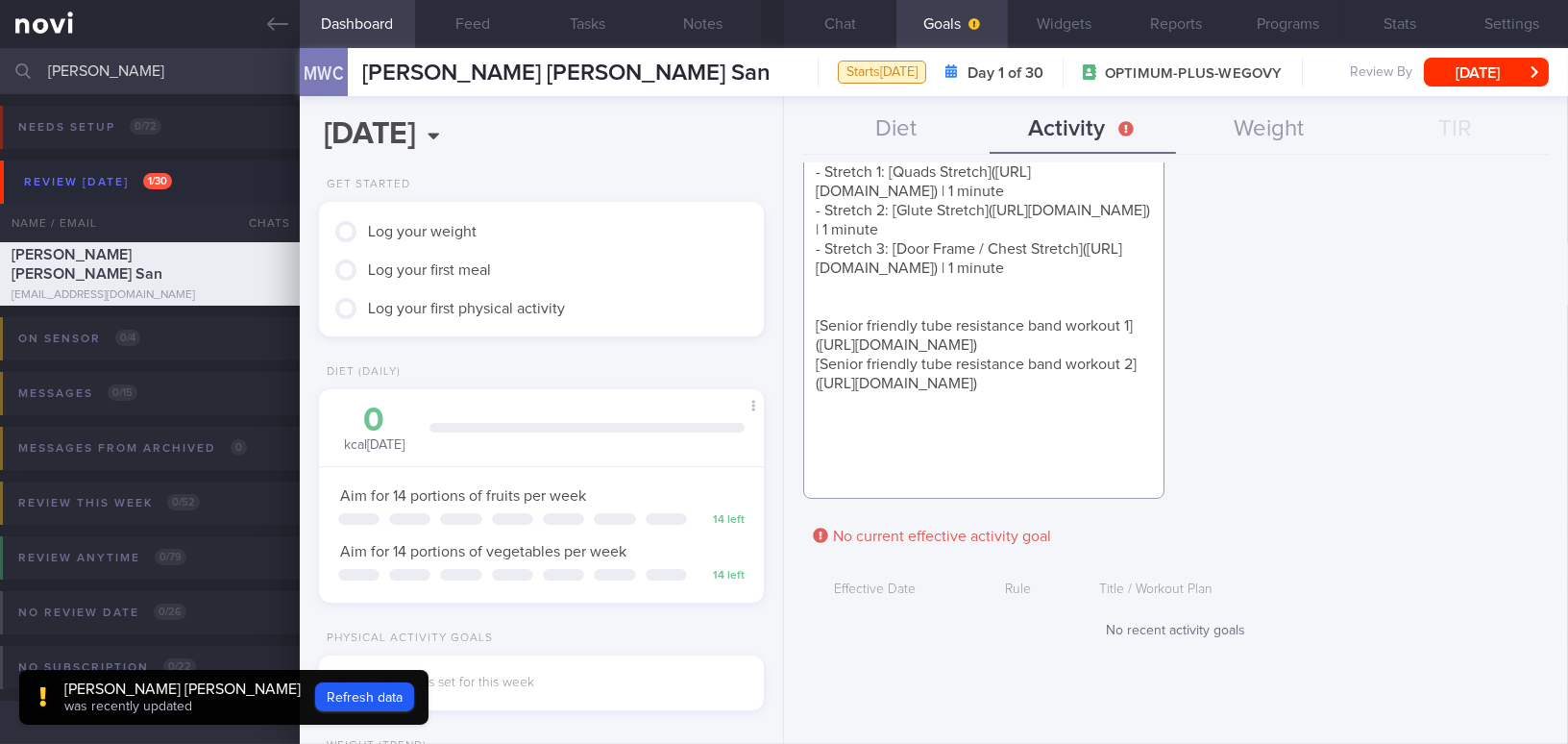 click on "*Body Weight Exercises*
- Exercise 1: [Chair Squat]([URL][DOMAIN_NAME]) | 10 reps, 45 seconds rest, 3 sets
- Exercise 2: [Incline Plank]([URL][DOMAIN_NAME]) | 10 seconds hold, 45 seconds rest, 3 sets
- Exercise 3: [Wall Push]([URL][DOMAIN_NAME]) | 10 reps, 45 seconds rest, 3 sets
- Exercise 4: [Deadbug]([URL][DOMAIN_NAME]) | 10 reps each side, 45 seconds rest, 3 sets
- Exercise 5: [Glute Bridge]([URL][DOMAIN_NAME]) | 10 reps, 45 seconds rest, 3 sets
- Stretch 1: [Quads Stretch]([URL][DOMAIN_NAME]) | 1 minute
- Stretch 2: [Glute Stretch]([URL][DOMAIN_NAME]) | 1 minute
- Stretch 3: [Door Frame / Chest Stretch]([URL][DOMAIN_NAME]) | 1 minute
[Senior friendly tube resistance band workout 1]([URL][DOMAIN_NAME])
[Senior friendly tube resistance band workout 2]([URL][DOMAIN_NAME])" at bounding box center (984, 181) 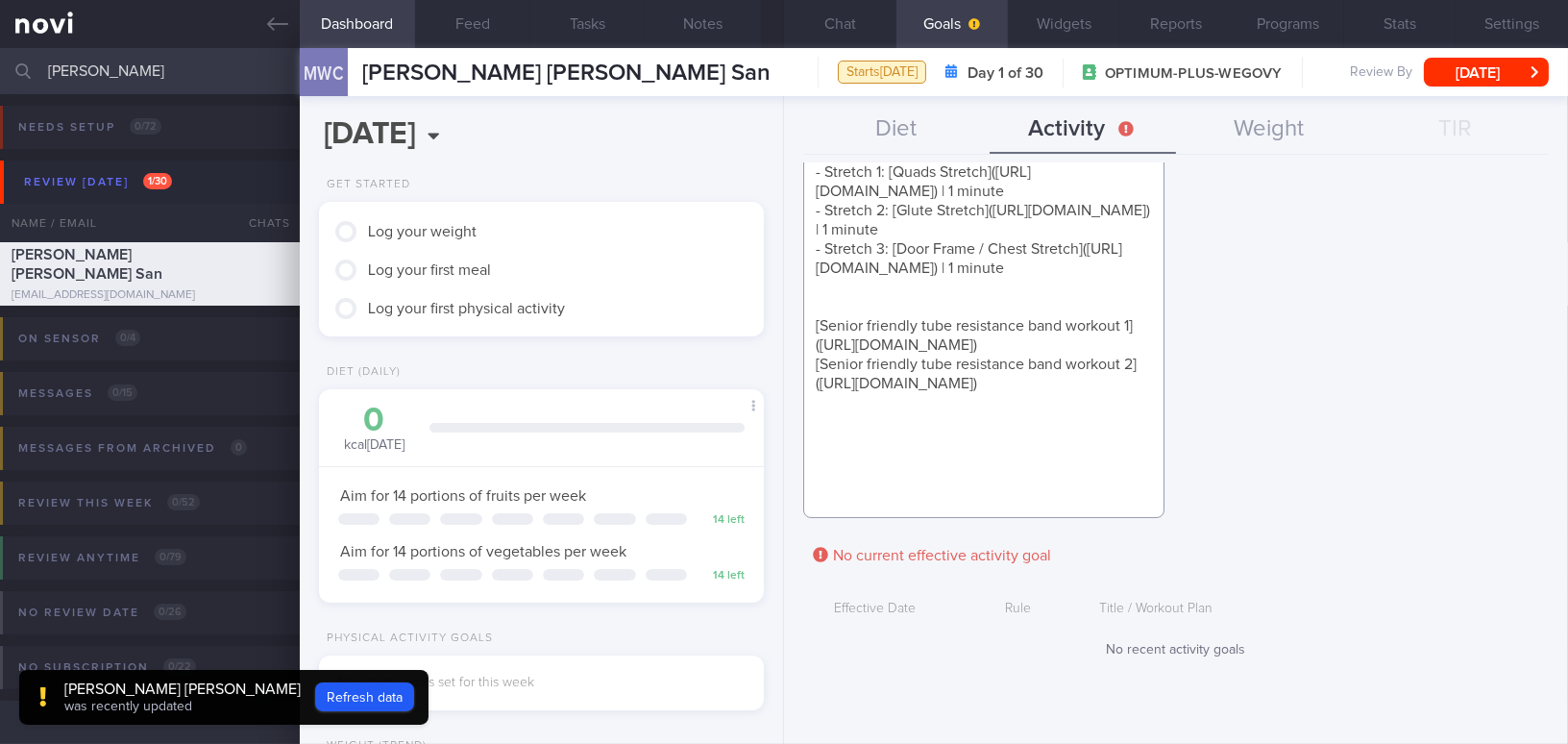 scroll, scrollTop: 8, scrollLeft: 0, axis: vertical 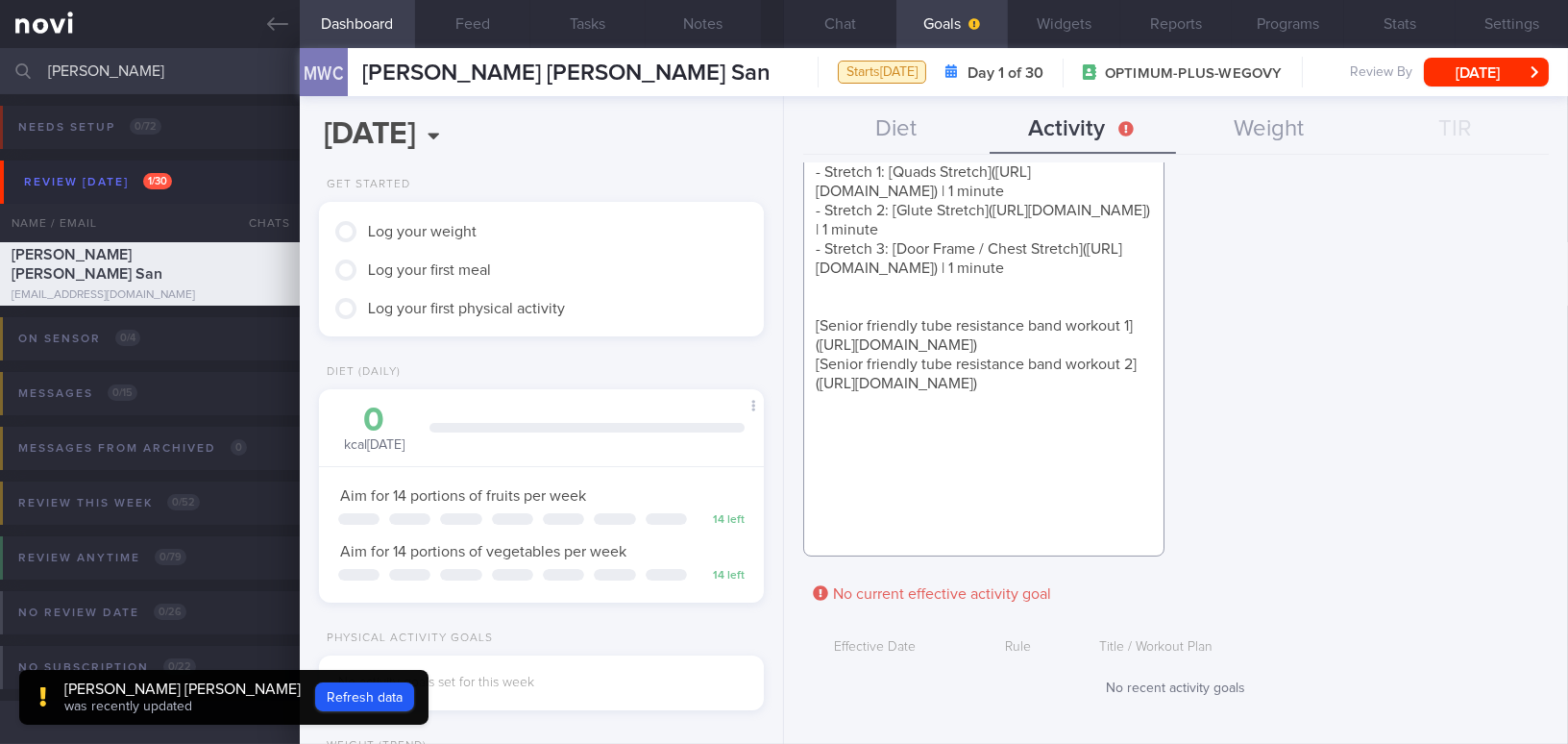 click on "*Body Weight Exercises*
- Exercise 1: [Chair Squat]([URL][DOMAIN_NAME]) | 10 reps, 45 seconds rest, 3 sets
- Exercise 2: [Incline Plank]([URL][DOMAIN_NAME]) | 10 seconds hold, 45 seconds rest, 3 sets
- Exercise 3: [Wall Push]([URL][DOMAIN_NAME]) | 10 reps, 45 seconds rest, 3 sets
- Exercise 4: [Deadbug]([URL][DOMAIN_NAME]) | 10 reps each side, 45 seconds rest, 3 sets
- Exercise 5: [Glute Bridge]([URL][DOMAIN_NAME]) | 10 reps, 45 seconds rest, 3 sets
- Stretch 1: [Quads Stretch]([URL][DOMAIN_NAME]) | 1 minute
- Stretch 2: [Glute Stretch]([URL][DOMAIN_NAME]) | 1 minute
- Stretch 3: [Door Frame / Chest Stretch]([URL][DOMAIN_NAME]) | 1 minute
[Senior friendly tube resistance band workout 1]([URL][DOMAIN_NAME])
[Senior friendly tube resistance band workout 2]([URL][DOMAIN_NAME])" at bounding box center [984, 210] 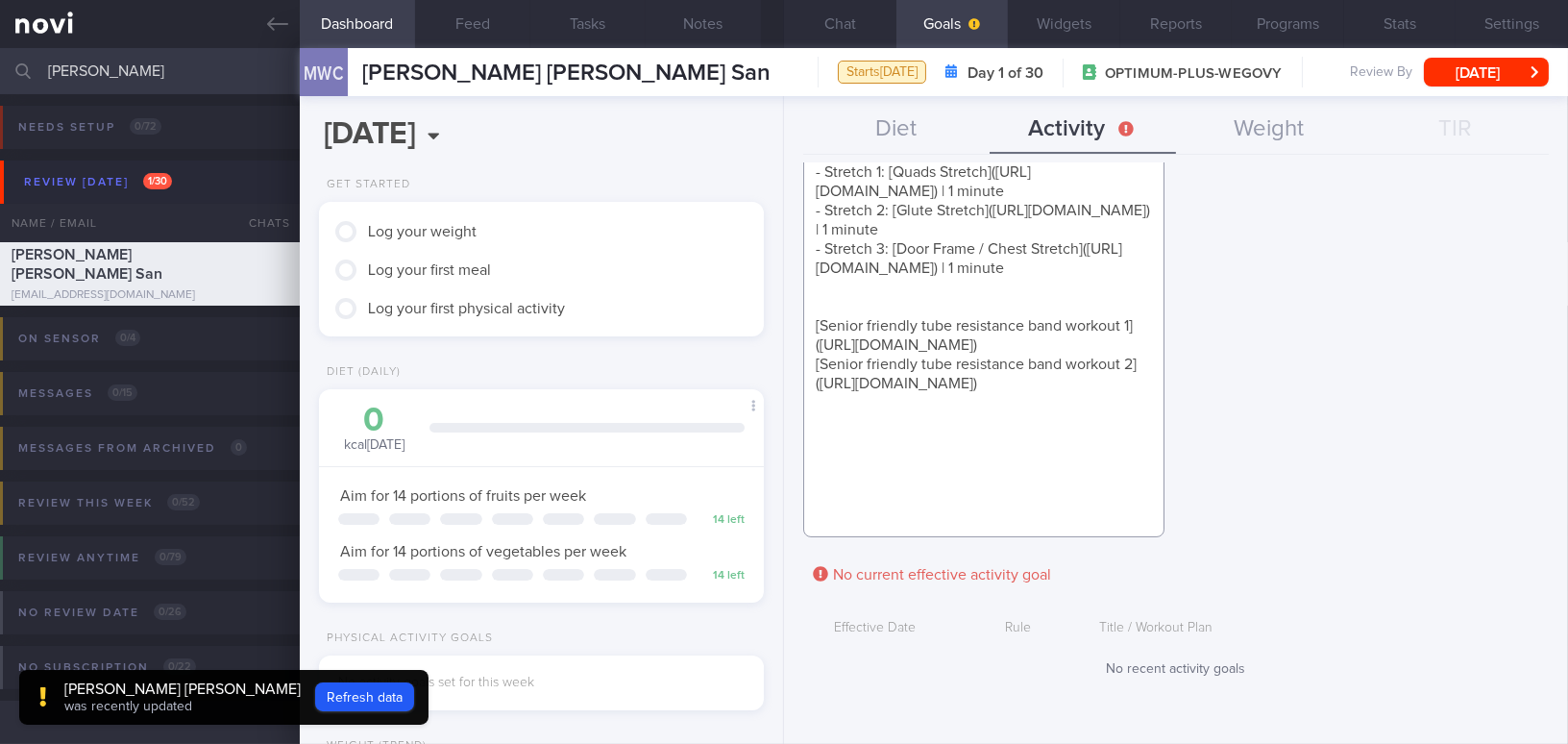 scroll, scrollTop: 0, scrollLeft: 0, axis: both 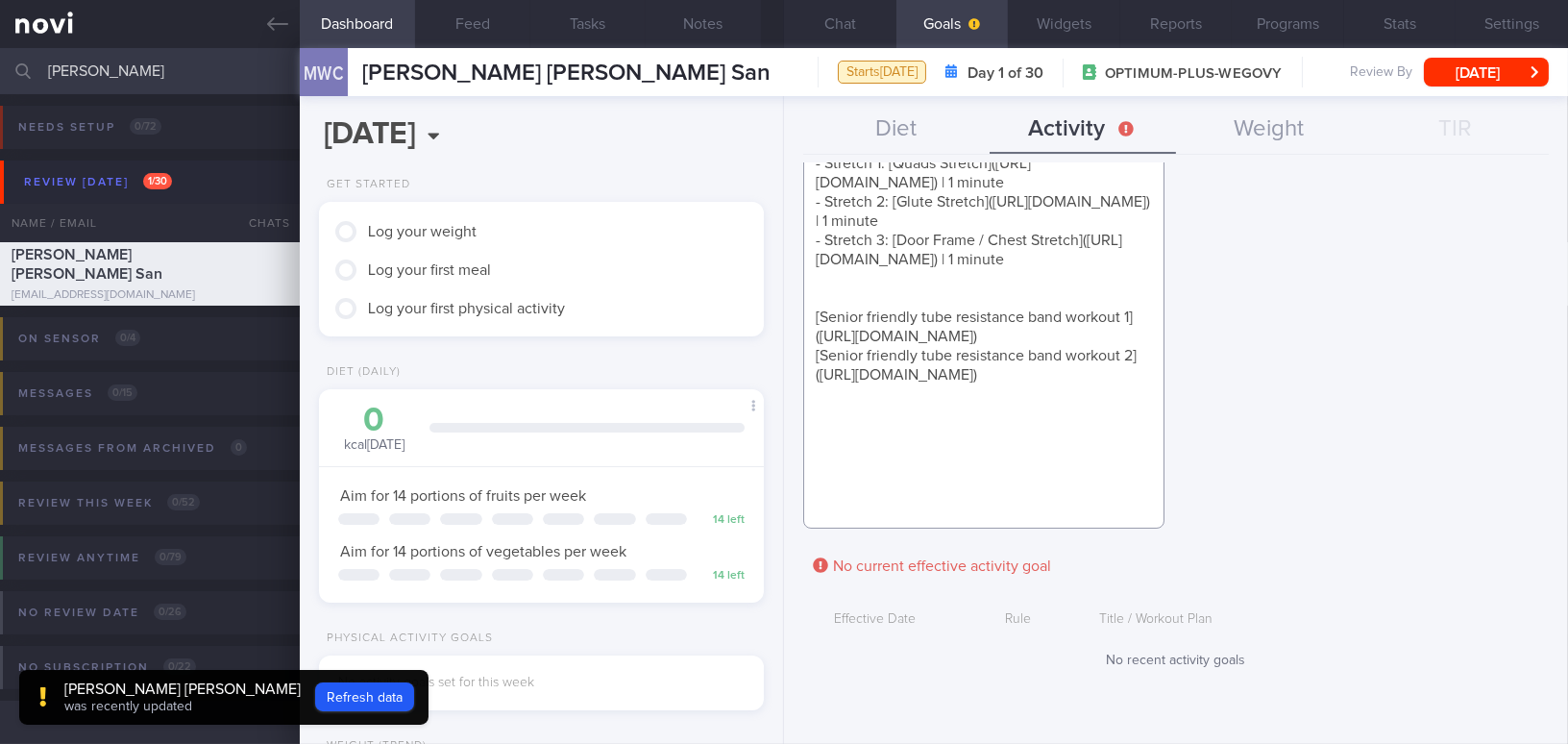 paste on "[20 min Walk at Home]([URL][DOMAIN_NAME])" 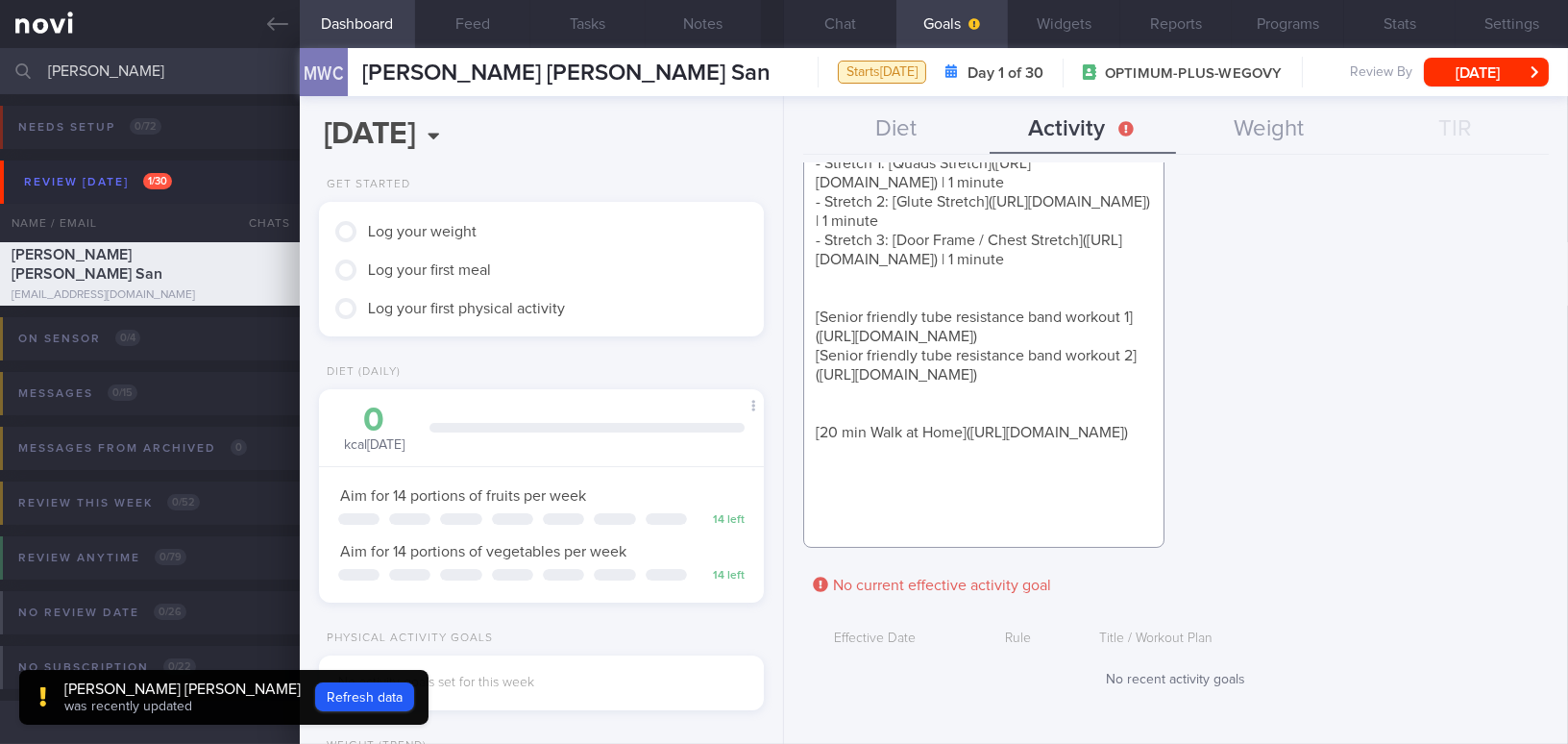 scroll, scrollTop: 0, scrollLeft: 0, axis: both 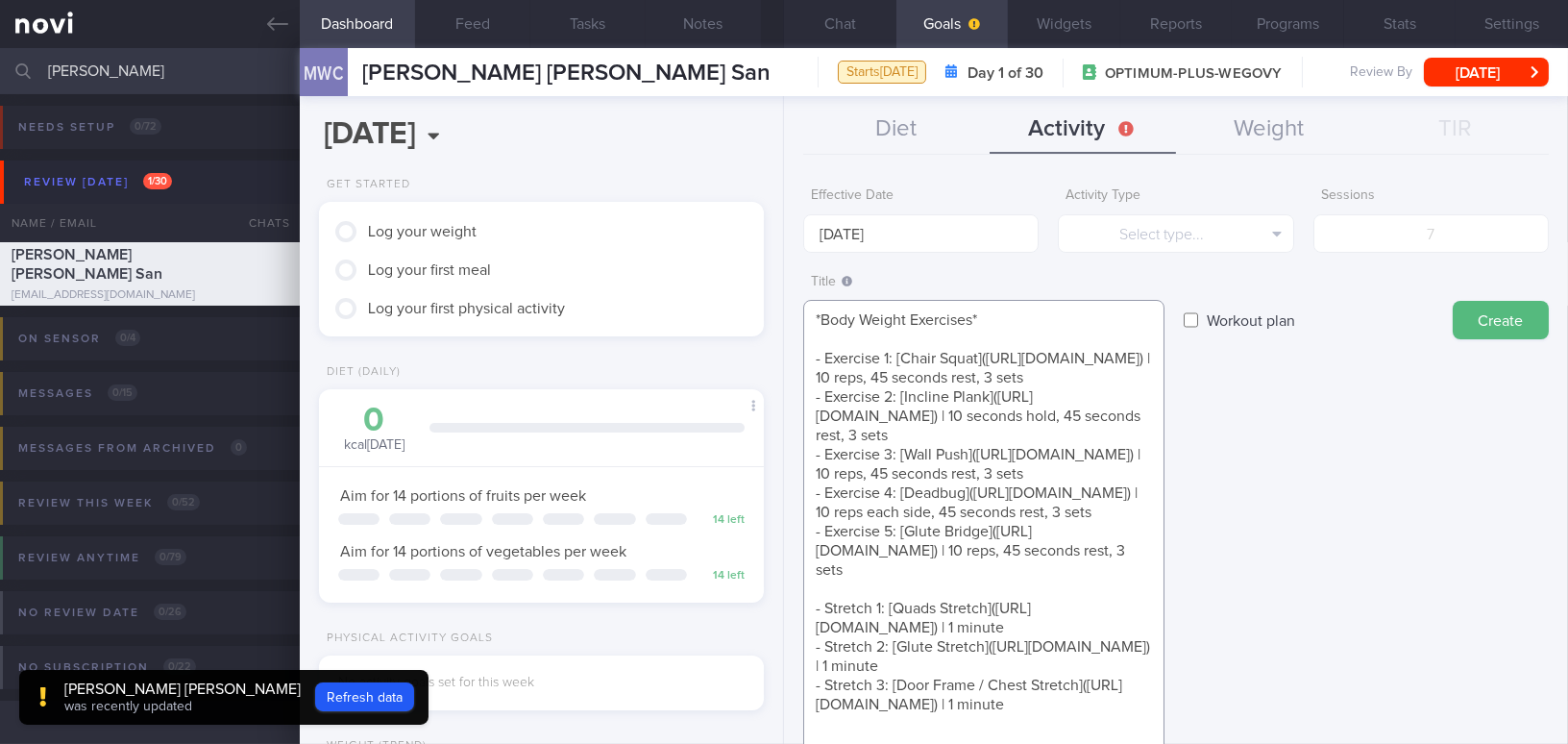 type on "*Body Weight Exercises*
- Exercise 1: [Chair Squat]([URL][DOMAIN_NAME]) | 10 reps, 45 seconds rest, 3 sets
- Exercise 2: [Incline Plank]([URL][DOMAIN_NAME]) | 10 seconds hold, 45 seconds rest, 3 sets
- Exercise 3: [Wall Push]([URL][DOMAIN_NAME]) | 10 reps, 45 seconds rest, 3 sets
- Exercise 4: [Deadbug]([URL][DOMAIN_NAME]) | 10 reps each side, 45 seconds rest, 3 sets
- Exercise 5: [Glute Bridge]([URL][DOMAIN_NAME]) | 10 reps, 45 seconds rest, 3 sets
- Stretch 1: [Quads Stretch]([URL][DOMAIN_NAME]) | 1 minute
- Stretch 2: [Glute Stretch]([URL][DOMAIN_NAME]) | 1 minute
- Stretch 3: [Door Frame / Chest Stretch]([URL][DOMAIN_NAME]) | 1 minute
[Senior friendly tube resistance band workout 1]([URL][DOMAIN_NAME])
[Senior friendly tube resistance band workout 2]([URL][DOMAIN_NAME])
[20 min Walk at Home]([URL][DOMAIN_NAME])" 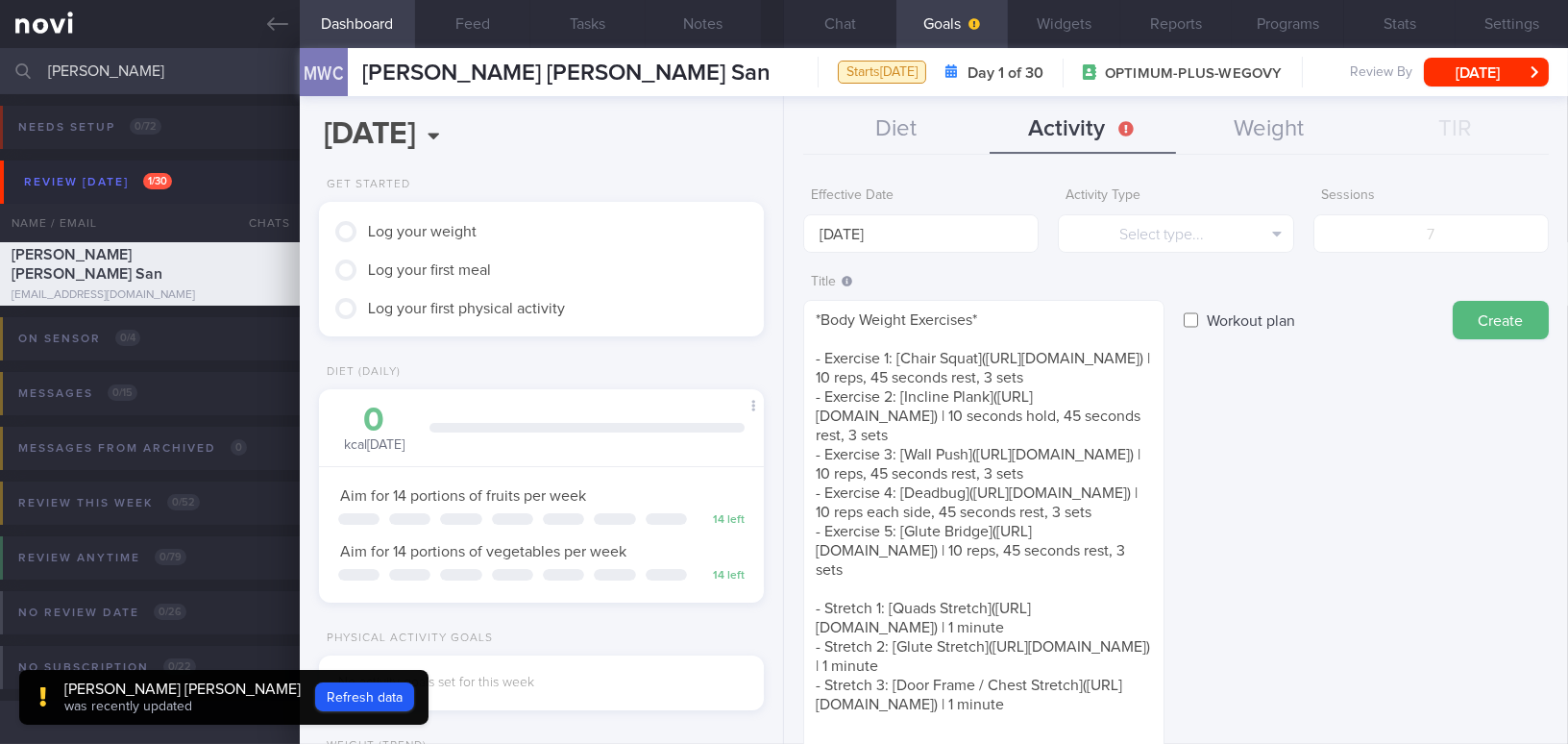 click on "Workout plan" at bounding box center [1190, 320] 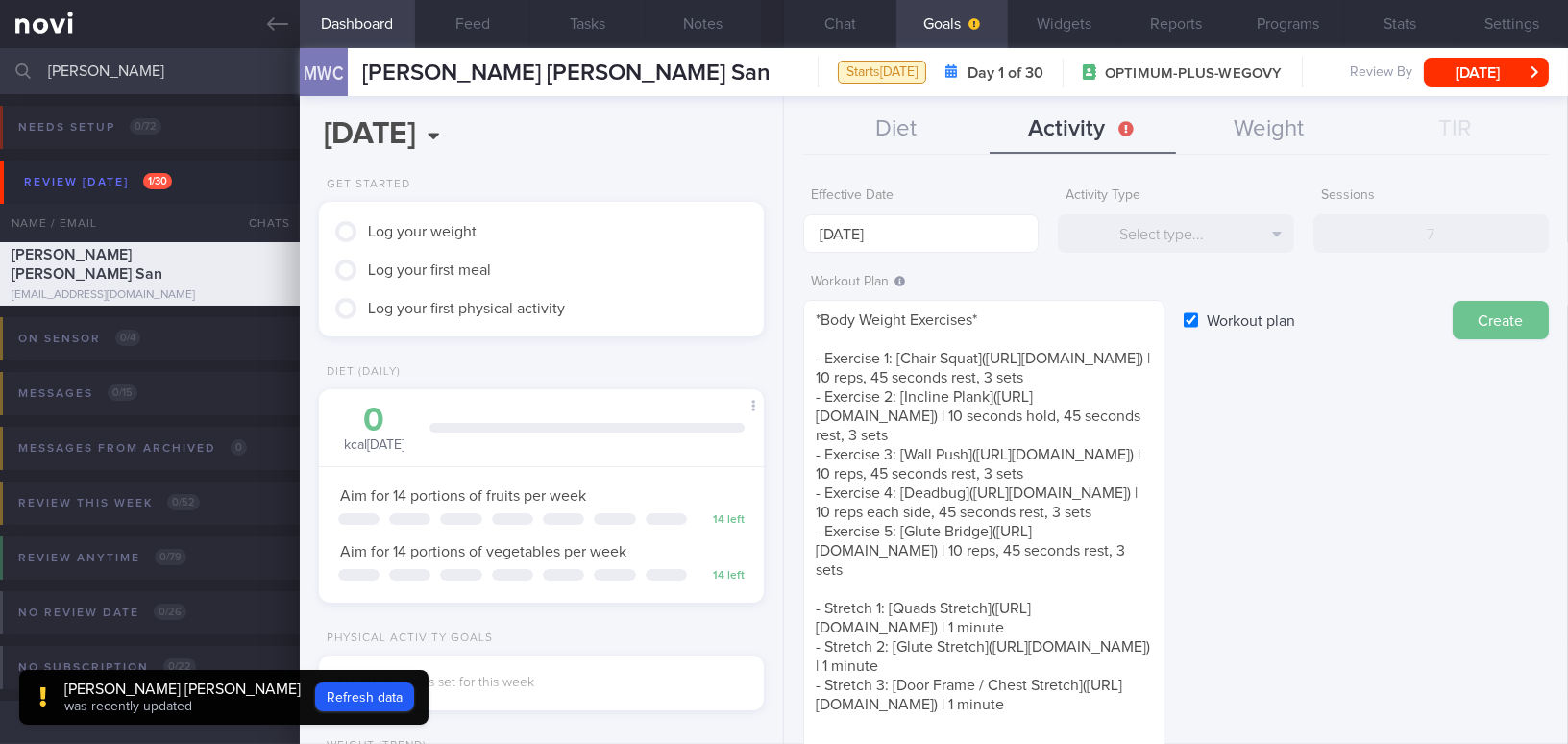 click on "Create" at bounding box center [1501, 320] 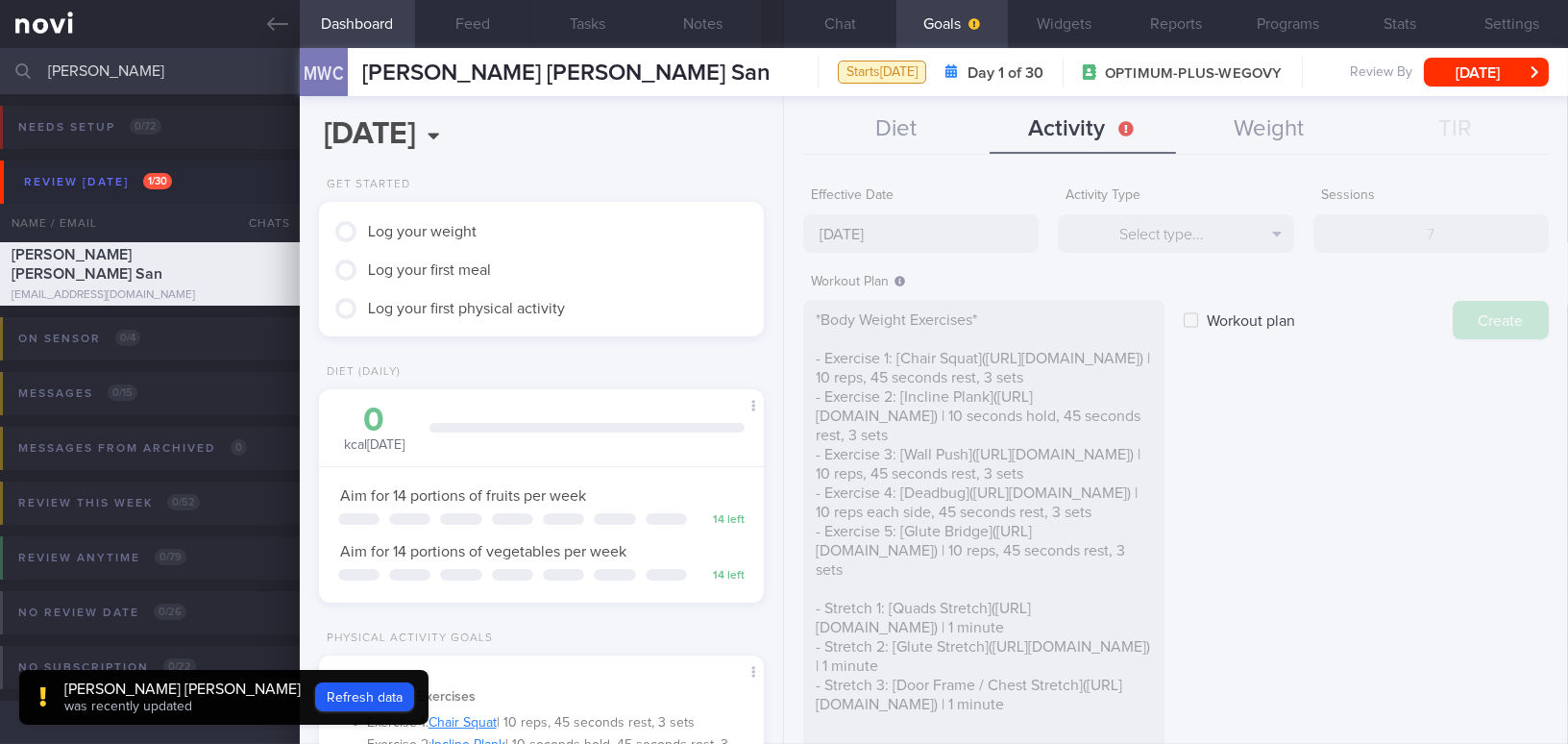 type on "[DATE]" 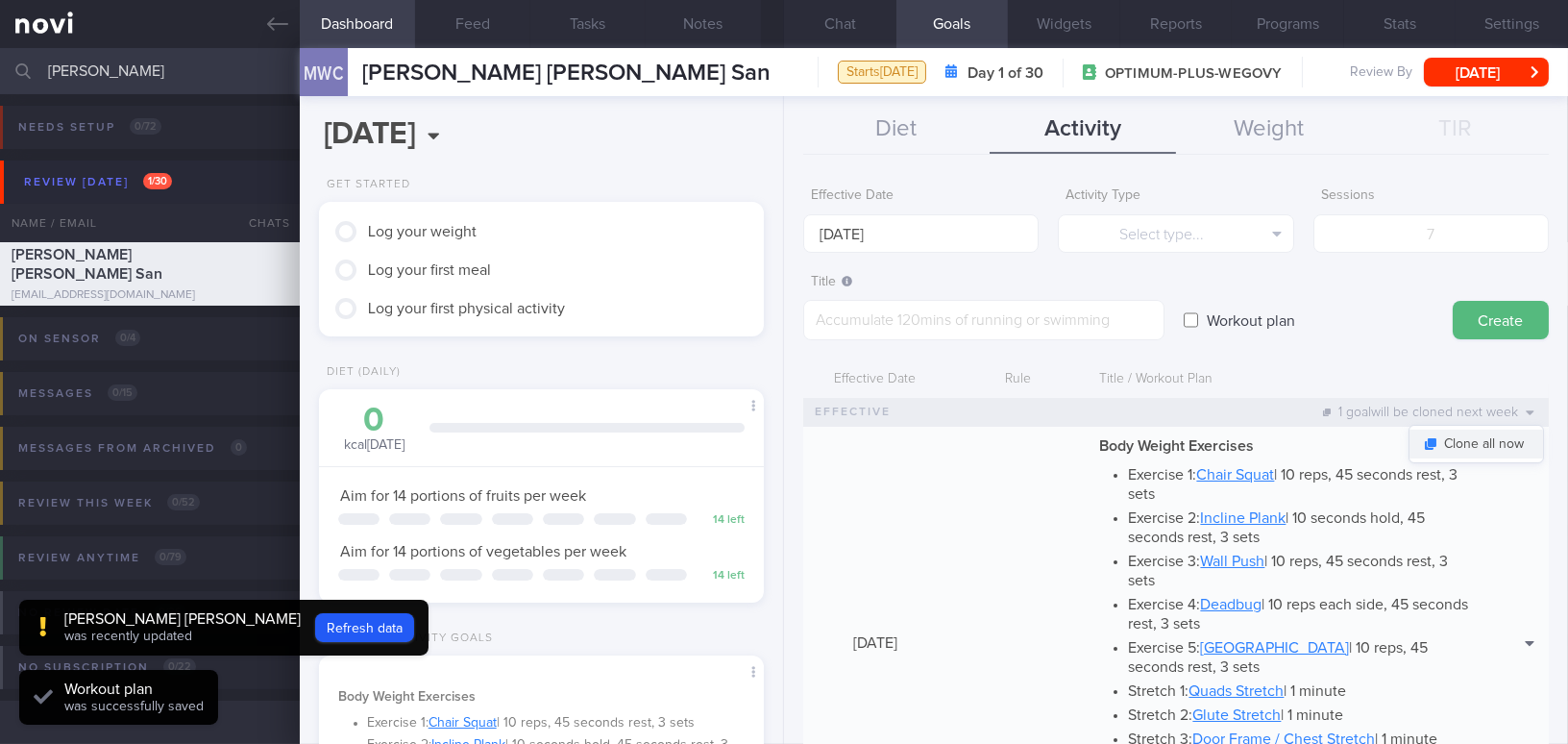 scroll, scrollTop: 134, scrollLeft: 0, axis: vertical 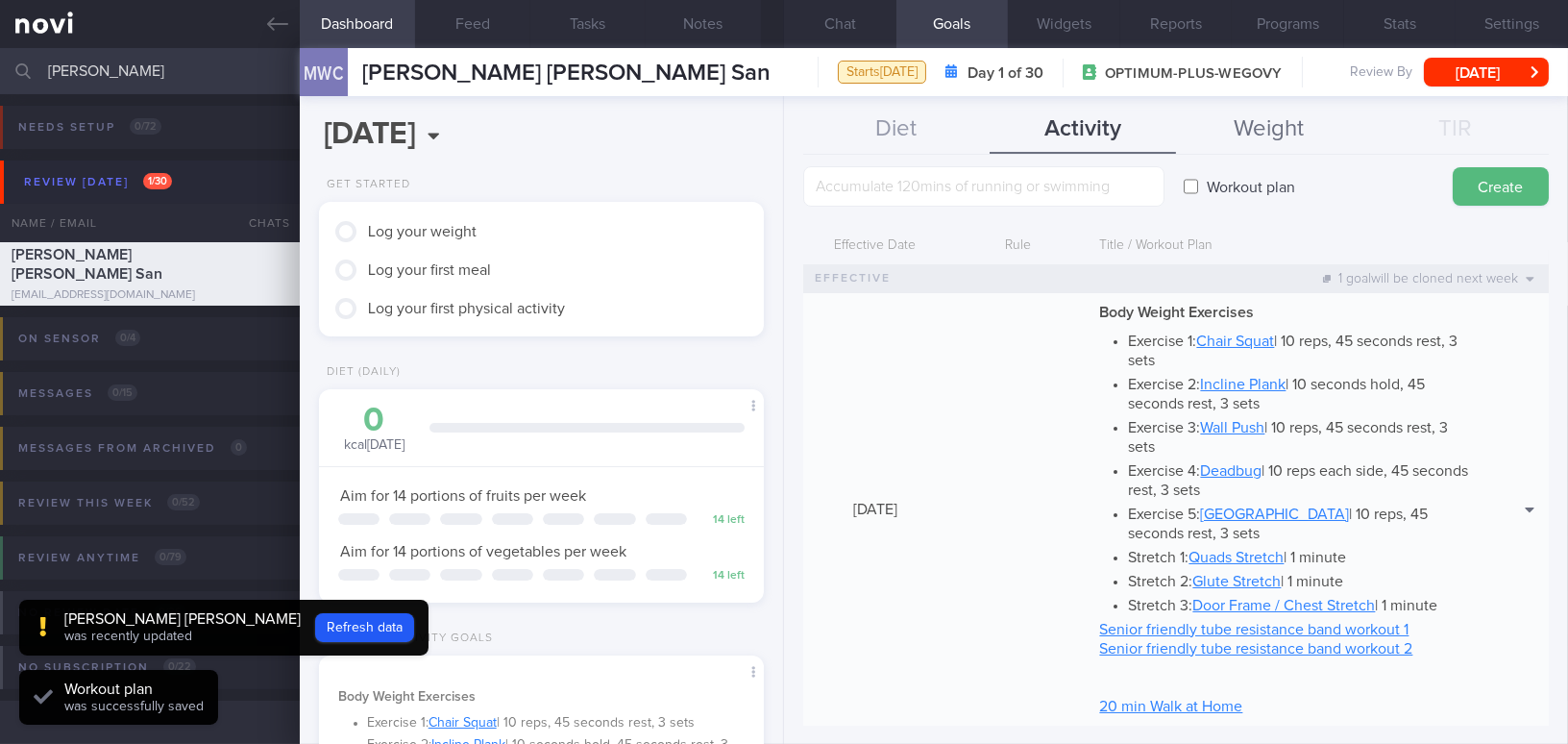 click on "Weight" at bounding box center [1269, 130] 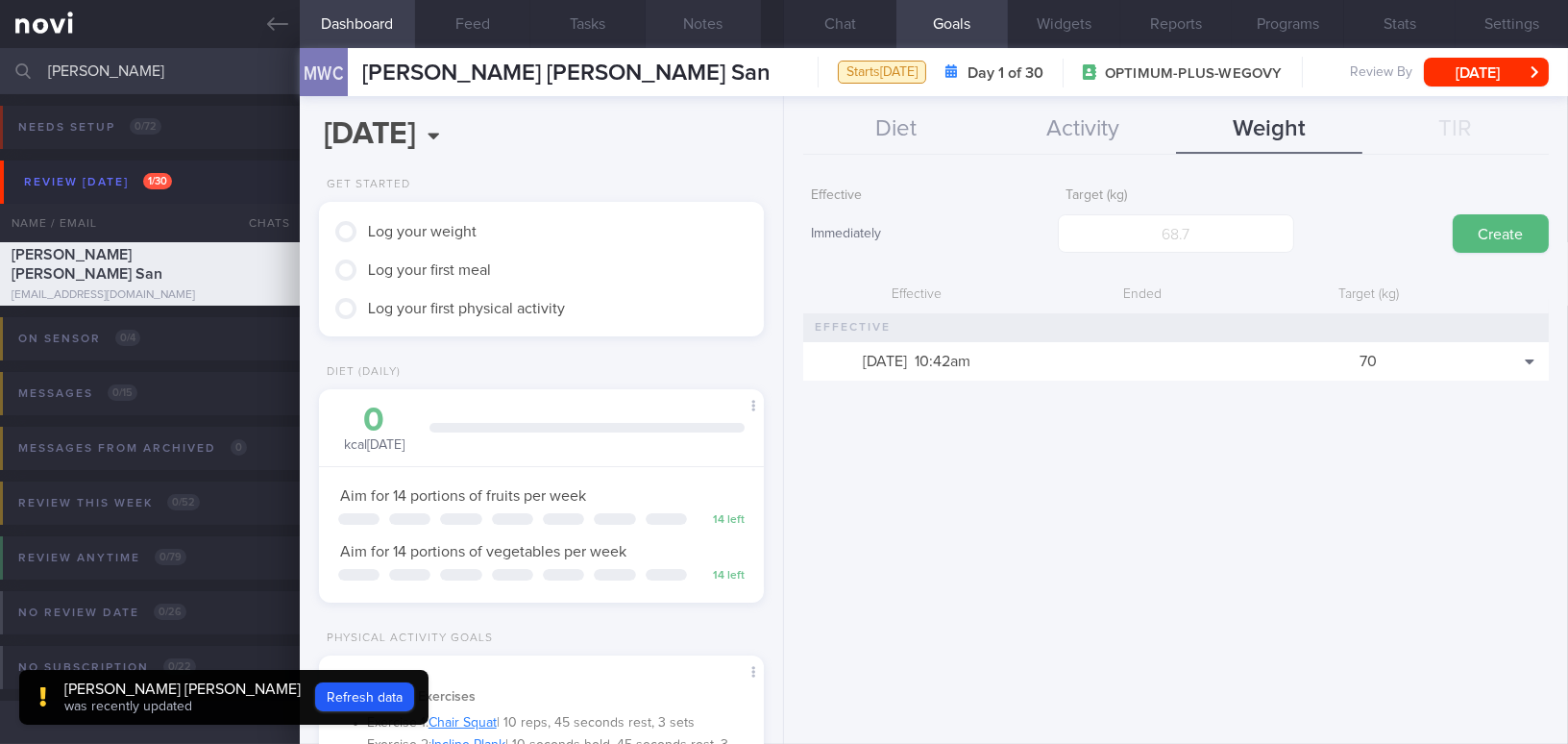 click on "Notes" at bounding box center (703, 24) 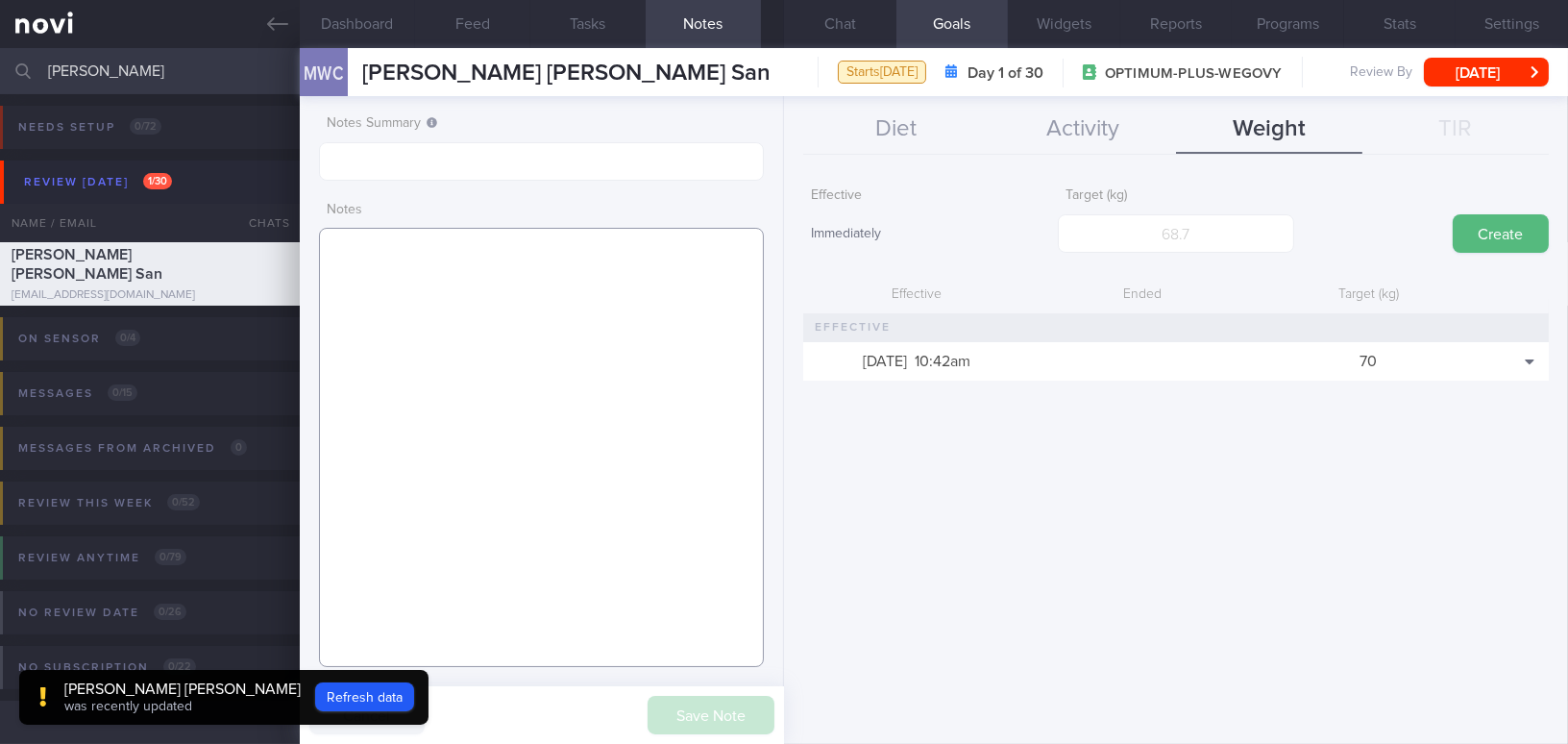 click at bounding box center [541, 447] 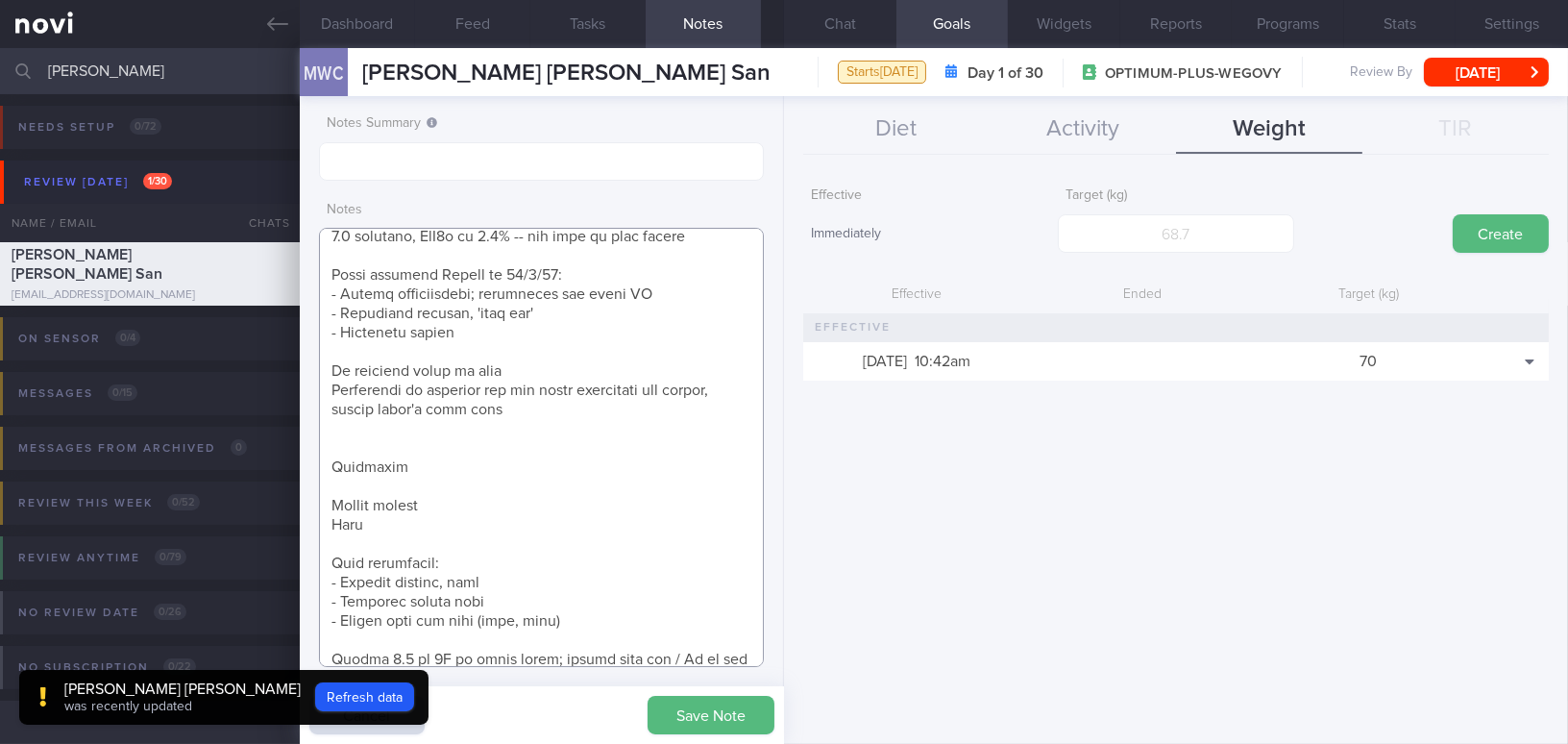 scroll, scrollTop: 677, scrollLeft: 0, axis: vertical 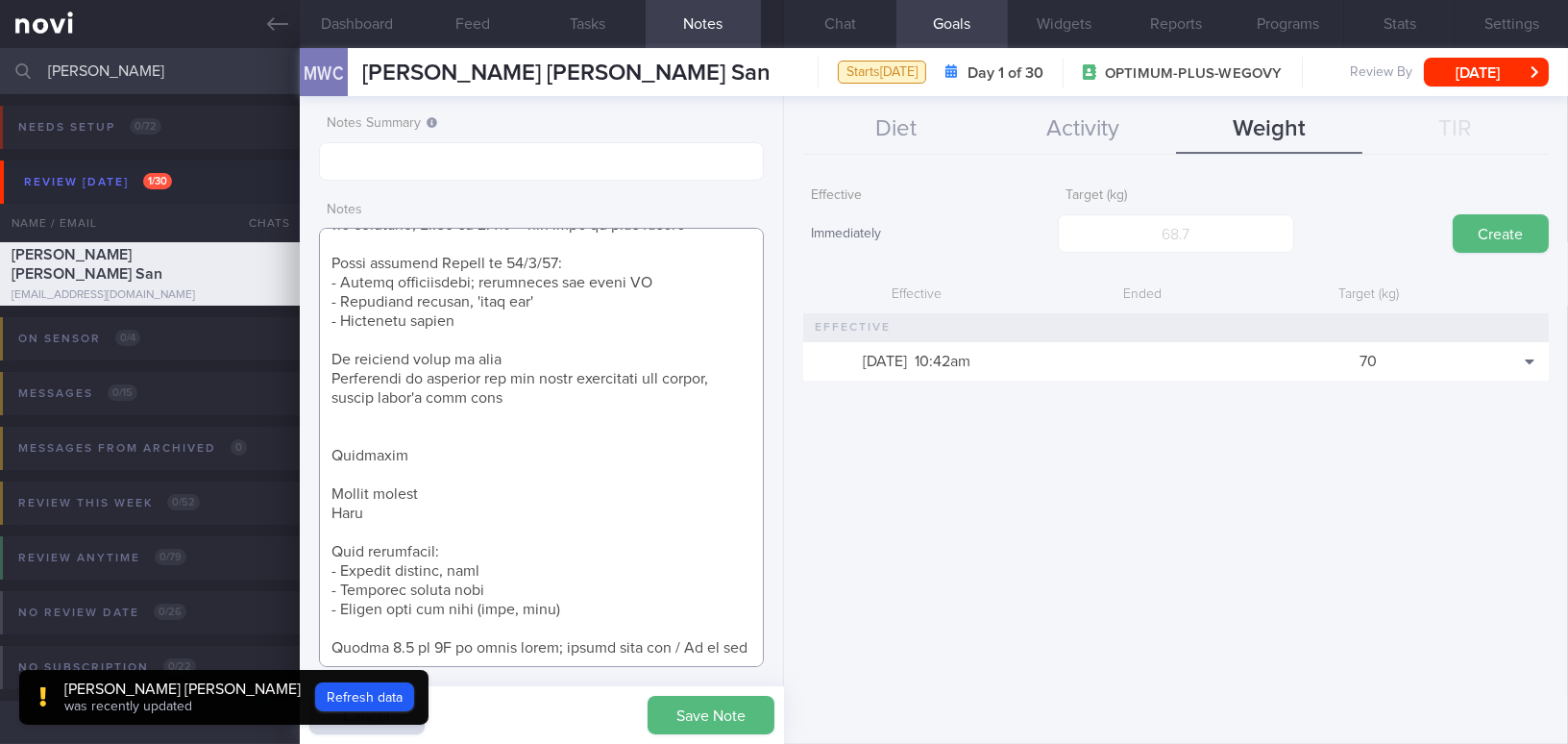 drag, startPoint x: 396, startPoint y: 518, endPoint x: 305, endPoint y: 410, distance: 141.22677 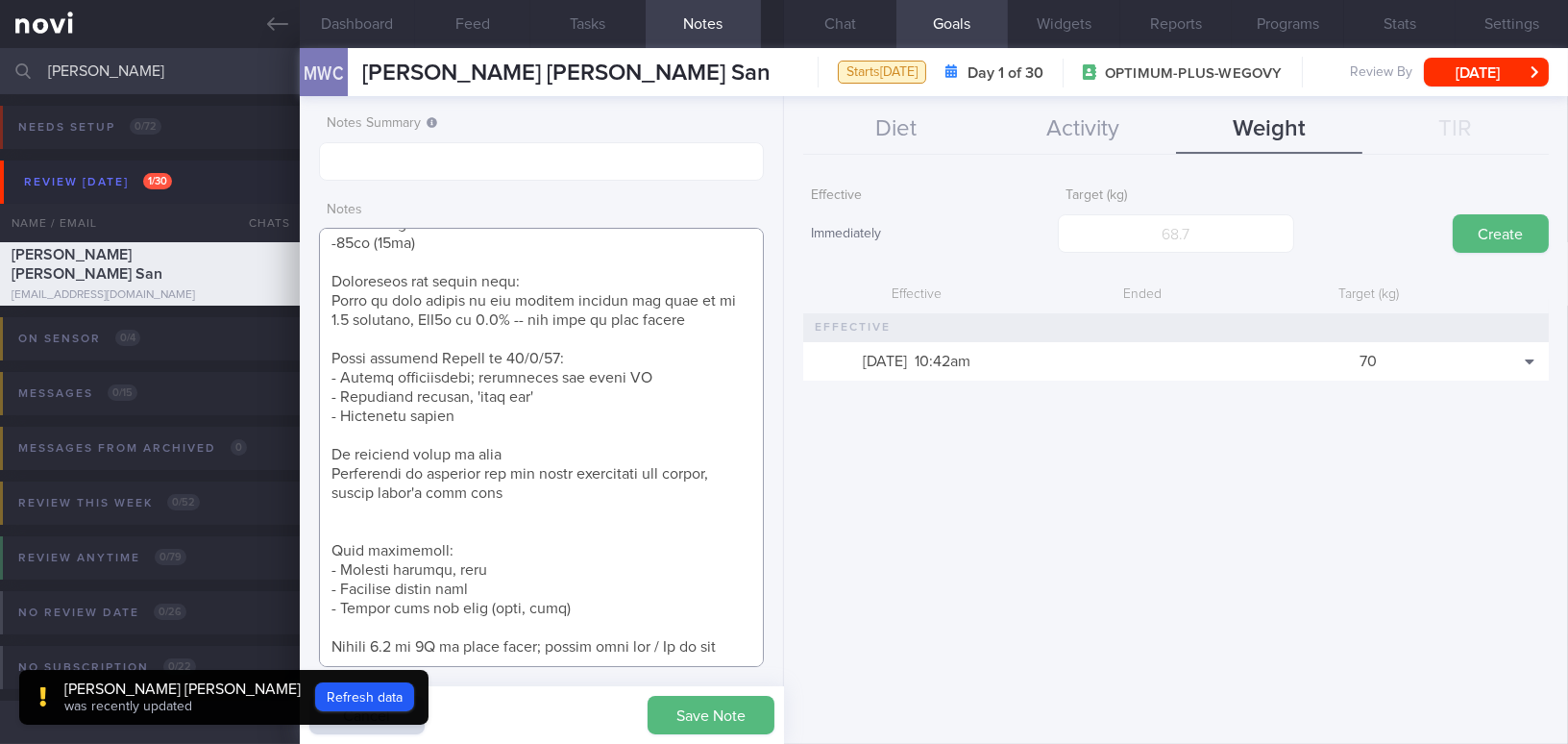 scroll, scrollTop: 581, scrollLeft: 0, axis: vertical 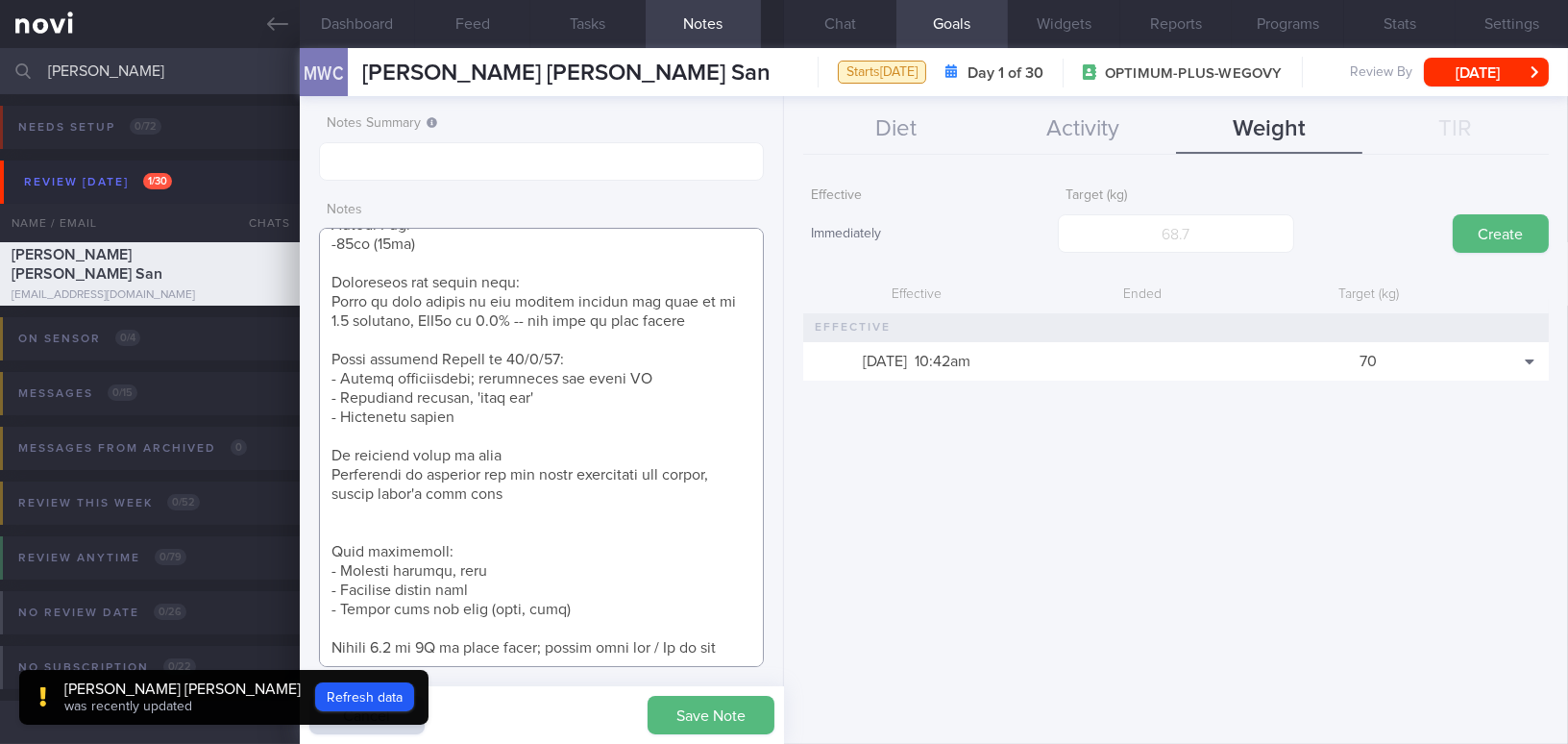click at bounding box center (541, 447) 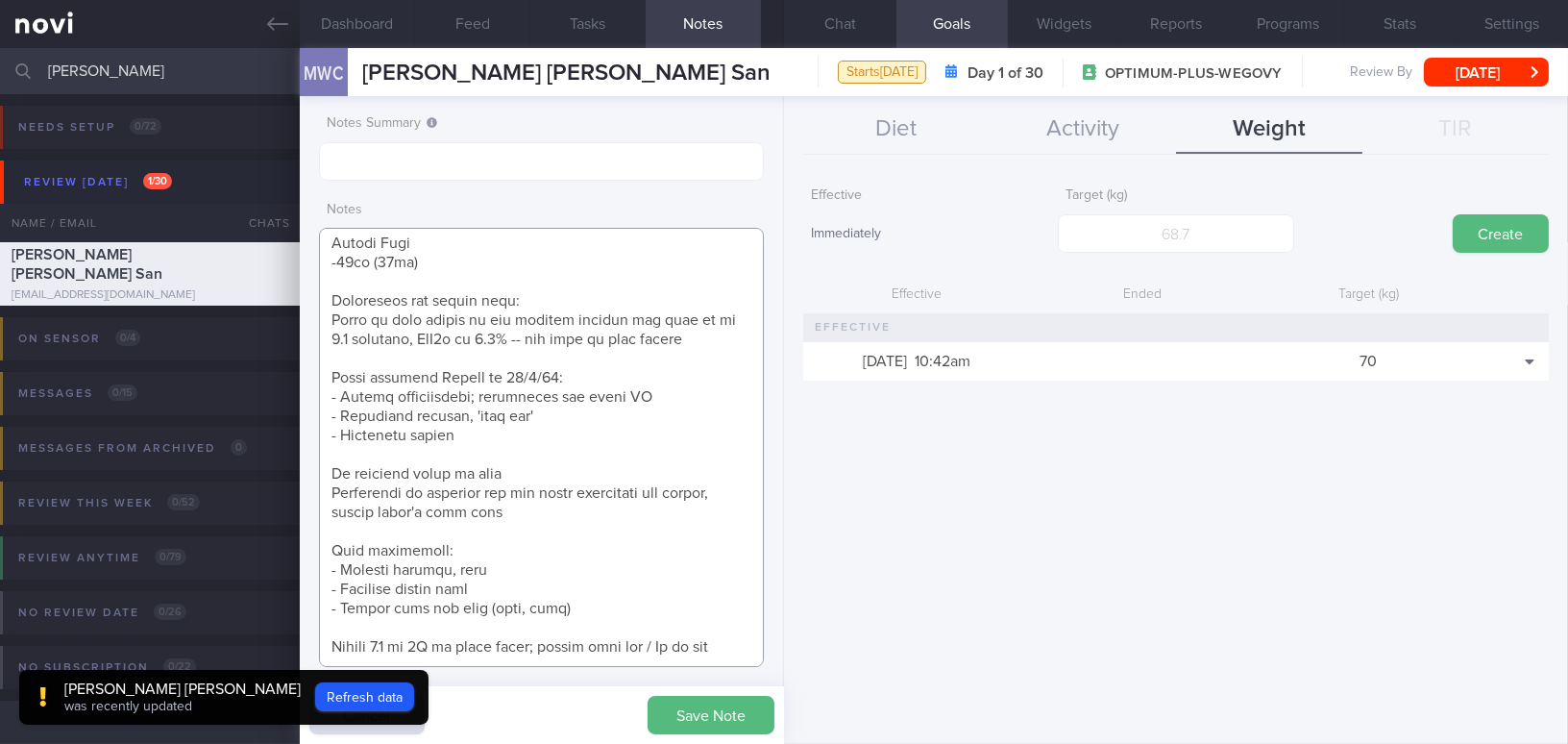 scroll, scrollTop: 561, scrollLeft: 0, axis: vertical 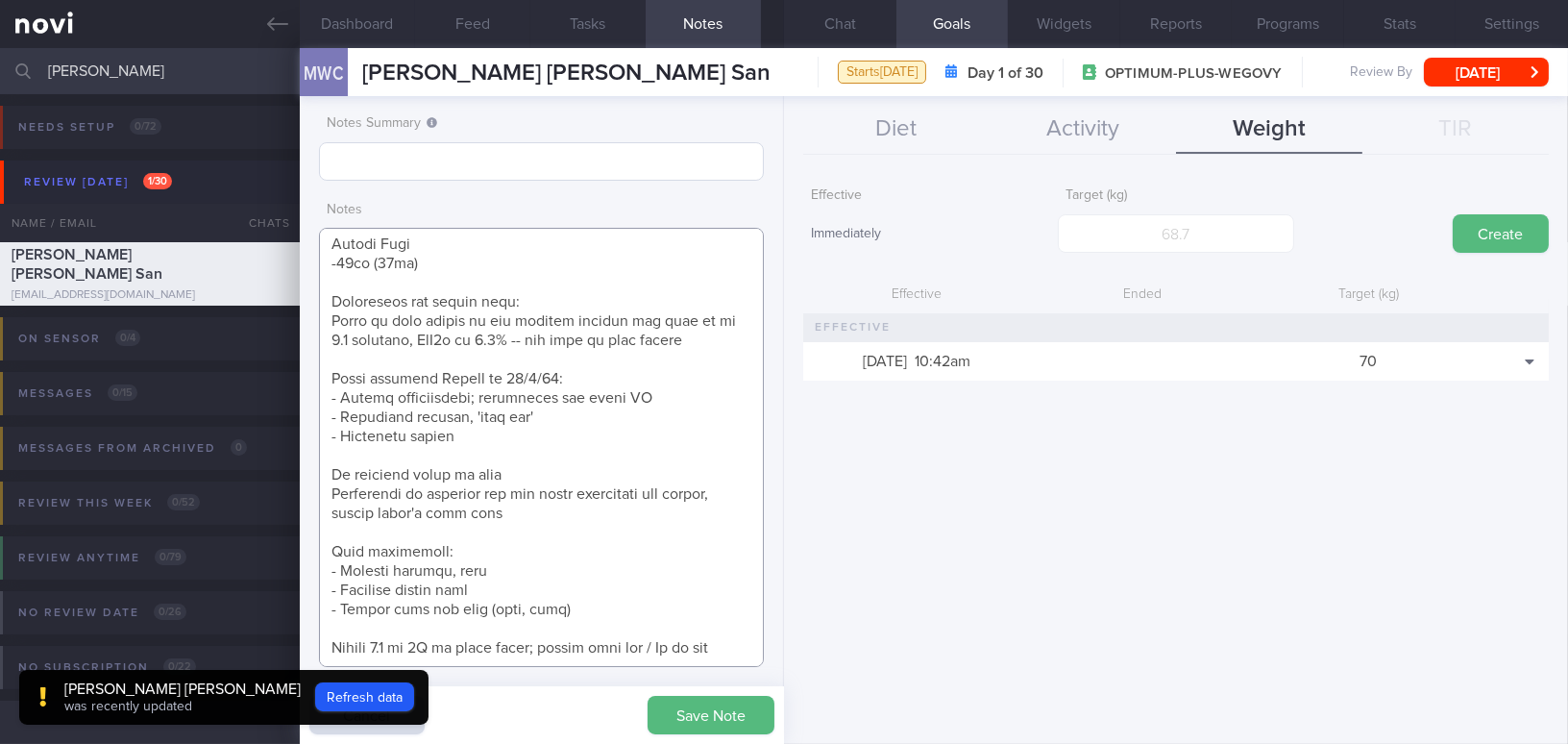 type on "[DEMOGRAPHIC_DATA] [DEMOGRAPHIC_DATA]
Occupation
Fashion Design - office job (Freelancer)
- Travel for work, usually to [GEOGRAPHIC_DATA], 4 times a year
Alcohol Intake
0 units per week
Comorbidities
[MEDICAL_DATA]
[MEDICAL_DATA]
[MEDICAL_DATA]
[MEDICAL_DATA]
[MEDICAL_DATA]
Other Providers
Medication
[MEDICAL_DATA] 40mg, 1/2 tablet
[MEDICAL_DATA] 10mg, 1/2 tablet (NOT 20mg per tablet)
Wegovy 0.25mg for 4 weeks, then 0.5mg for 4 weeks, and 1mg thereafter
Supplements
Probiotic
Family History
Father (RIP of pneumonia, dementia)
Subjective
Weight Goal
-10kg (70kg)
Motivation for weight loss:
Wants to lose weight as his fasting glucose has gone up to 6.4 recently, [MEDICAL_DATA] is 5.9% -- was told to lose weight
Since starting Wegovy on [DATE]:
- Slight constipation; previously had daily BO
- Increased burping, 'more gas'
- Decreased hunger
No weighing scale at home
Encouraged to purchase one and start monitoring his weight, client doesn't seem keen
Food preference:
- Prefers chicken, fish
- Dislikes eating pork
- Eating less red meat (beef, lamb)
..." 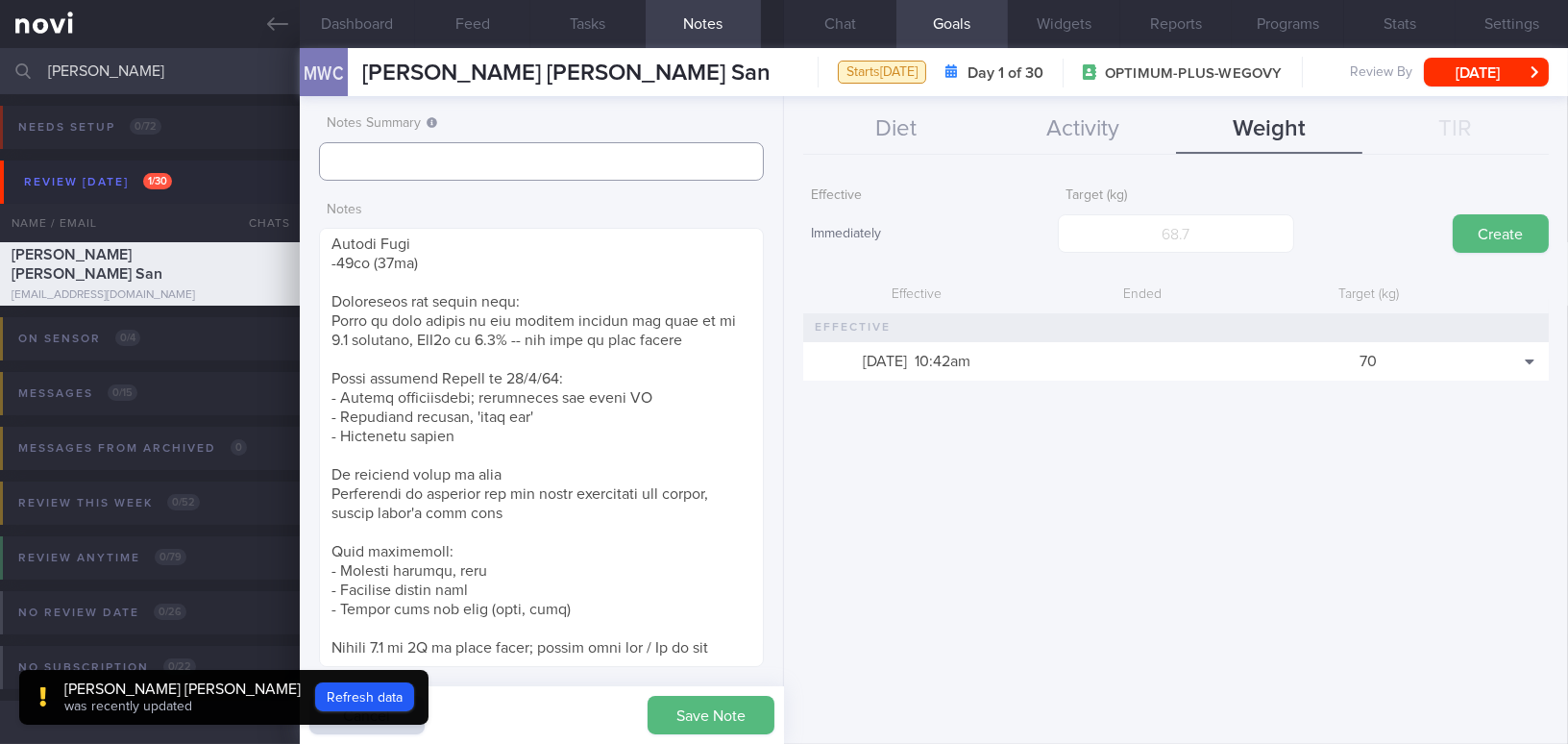 click at bounding box center [541, 161] 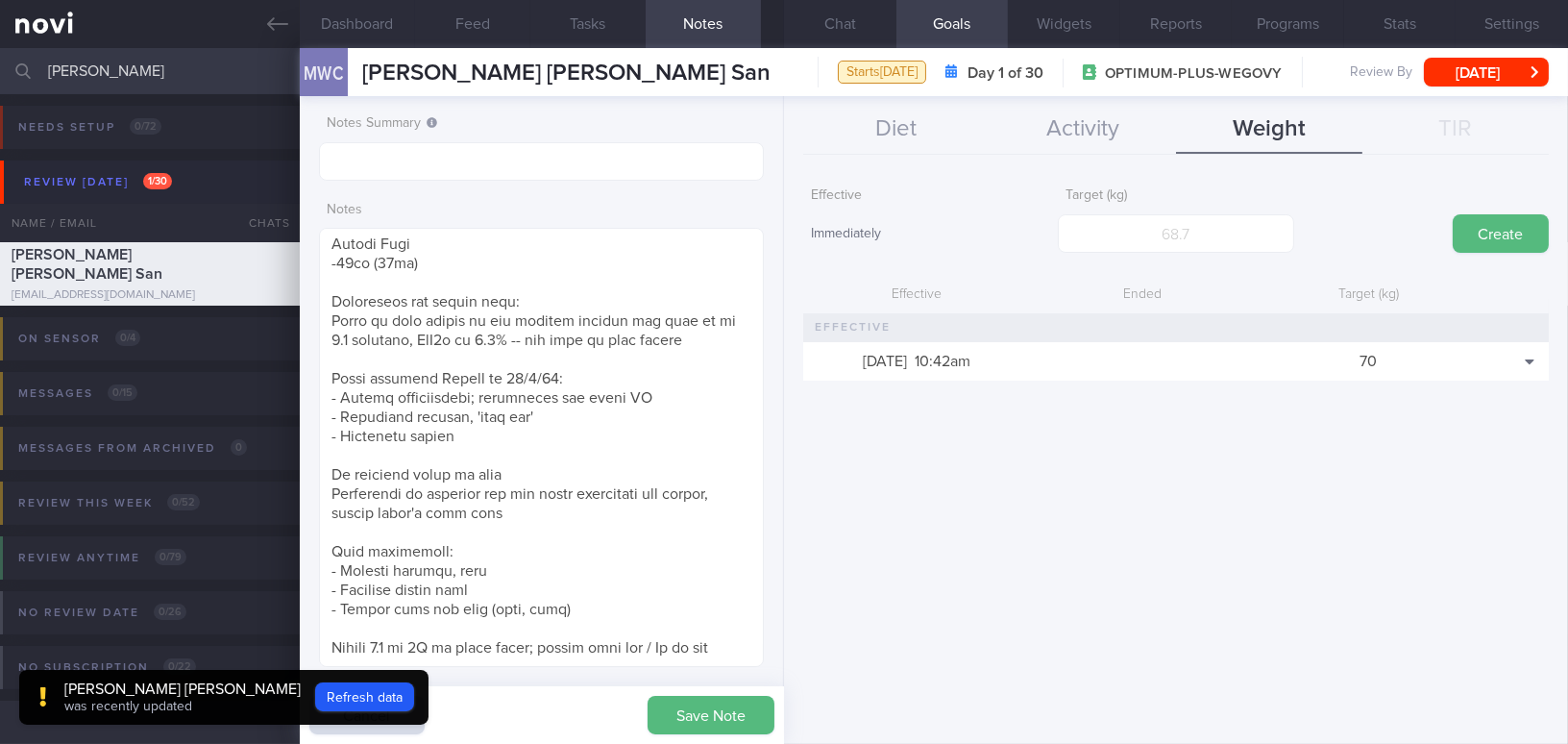 click on "Save Note
Cancel" at bounding box center [542, 715] 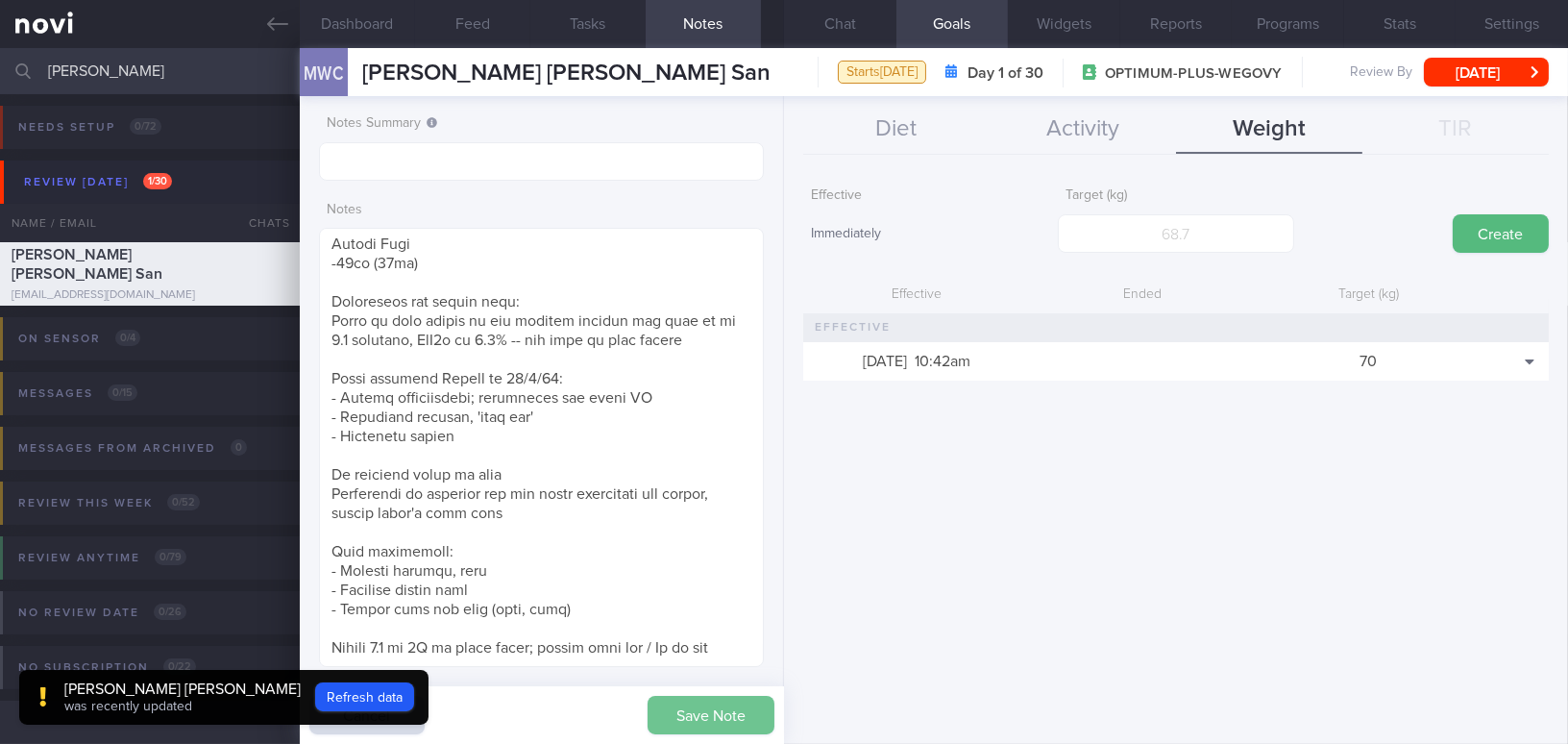 click on "Save Note" at bounding box center (711, 715) 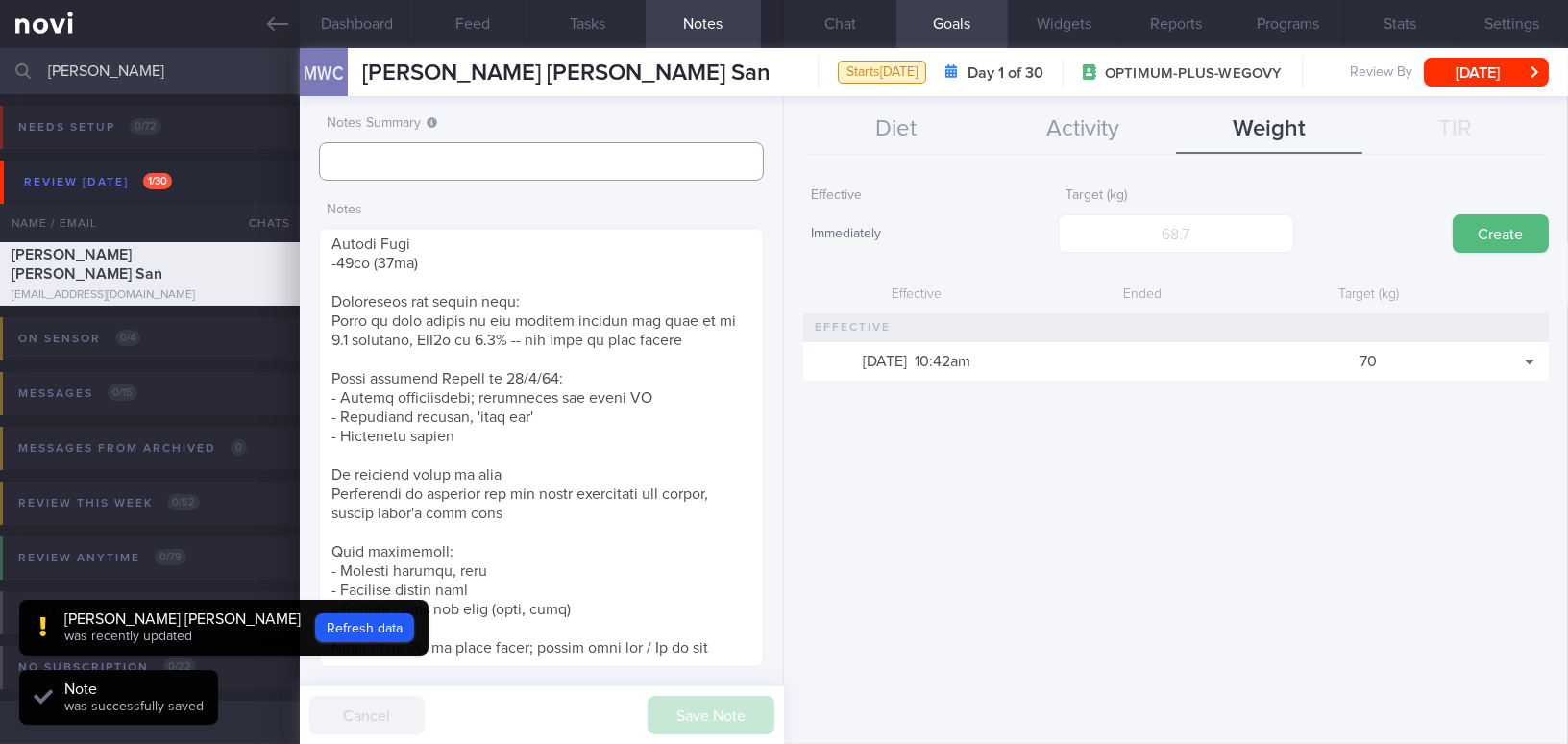 click at bounding box center [541, 161] 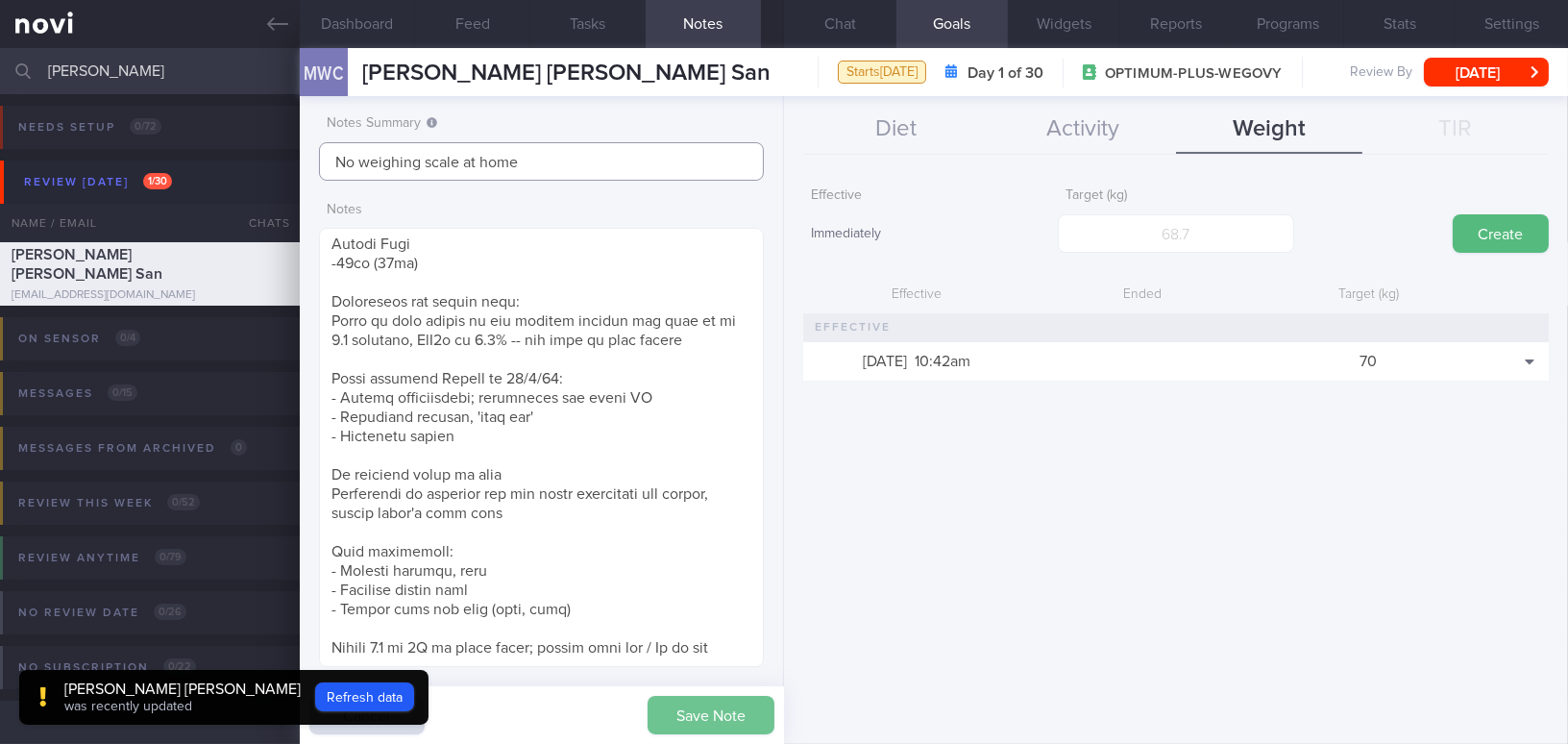 type on "No weighing scale at home" 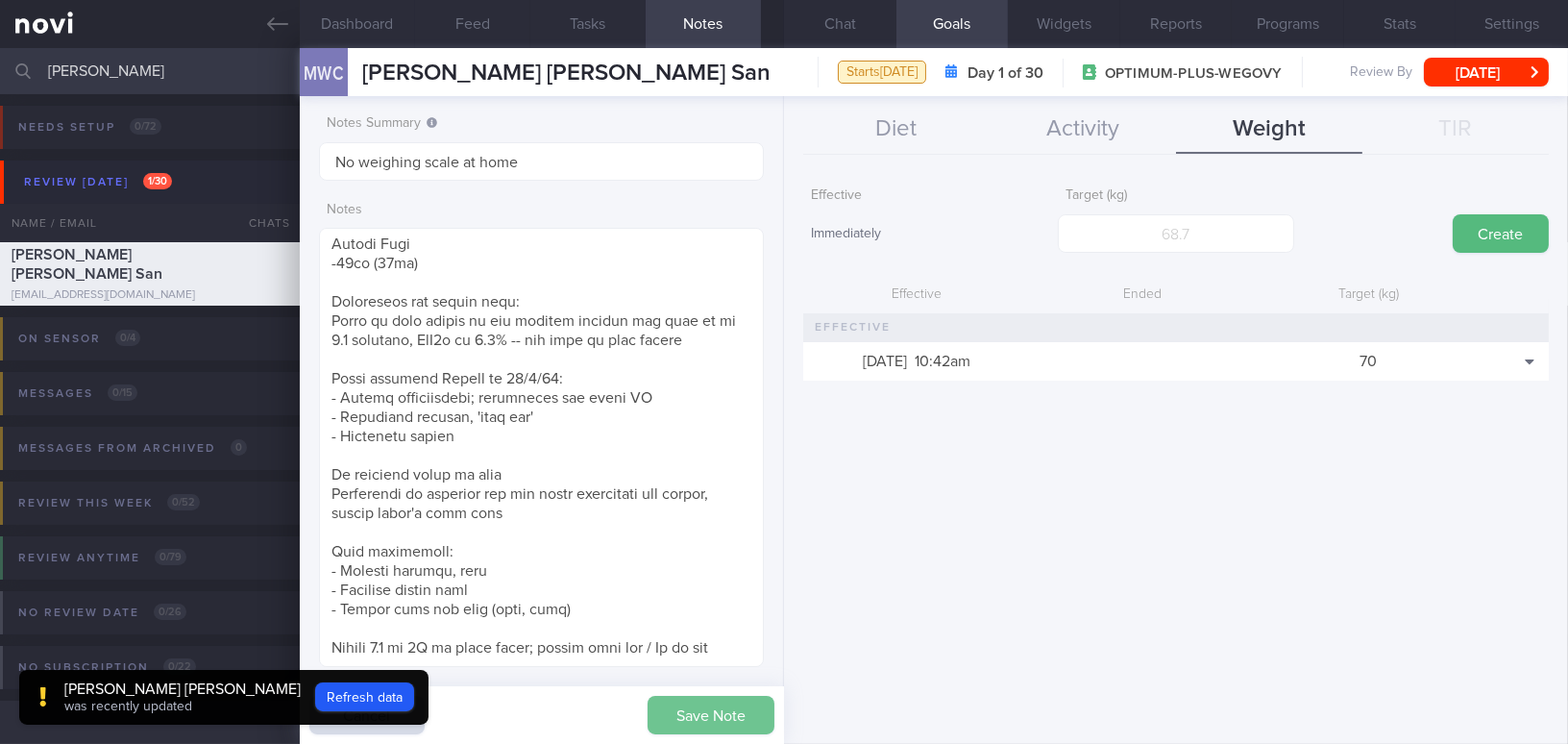 click on "Save Note" at bounding box center (711, 715) 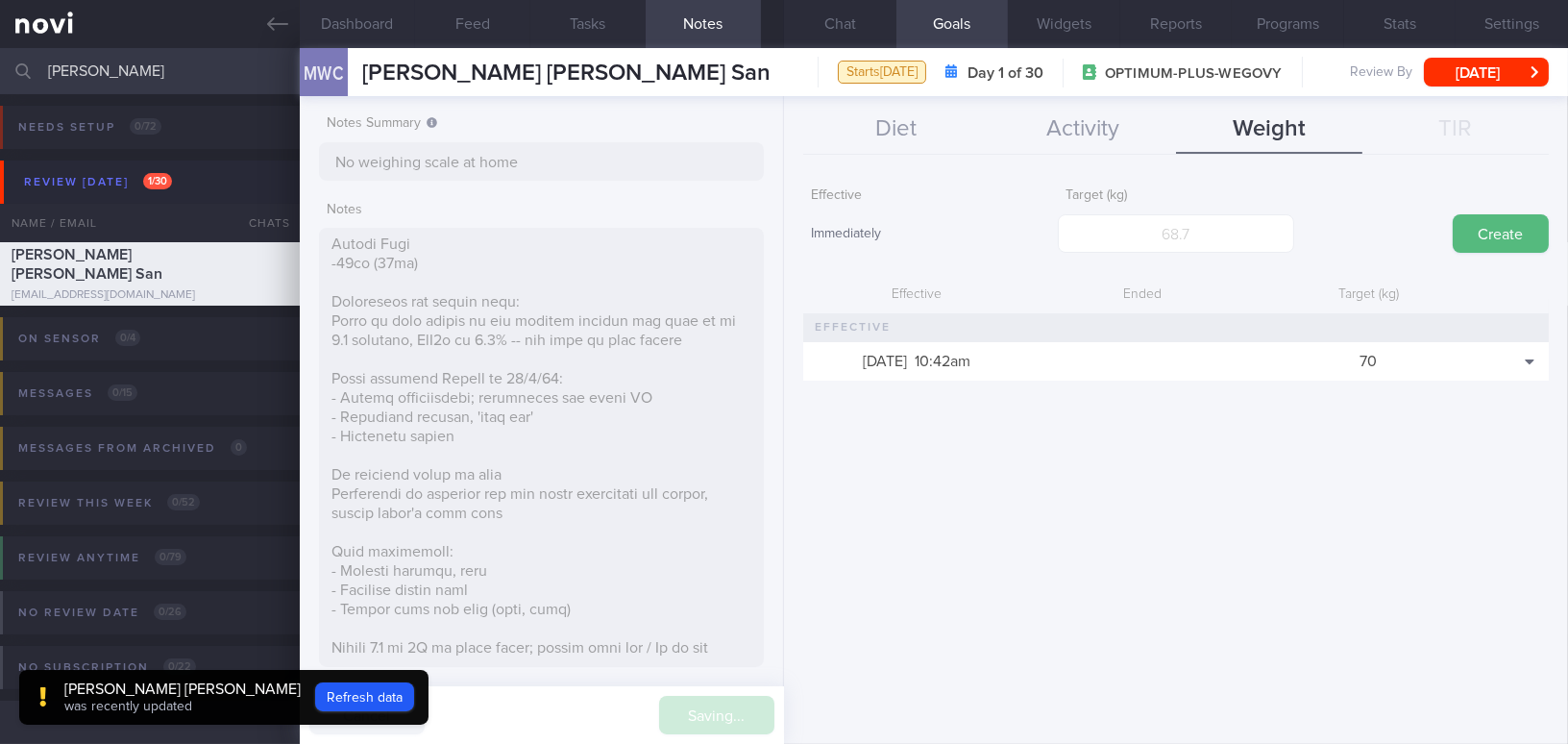 type on "No weighing scale at home" 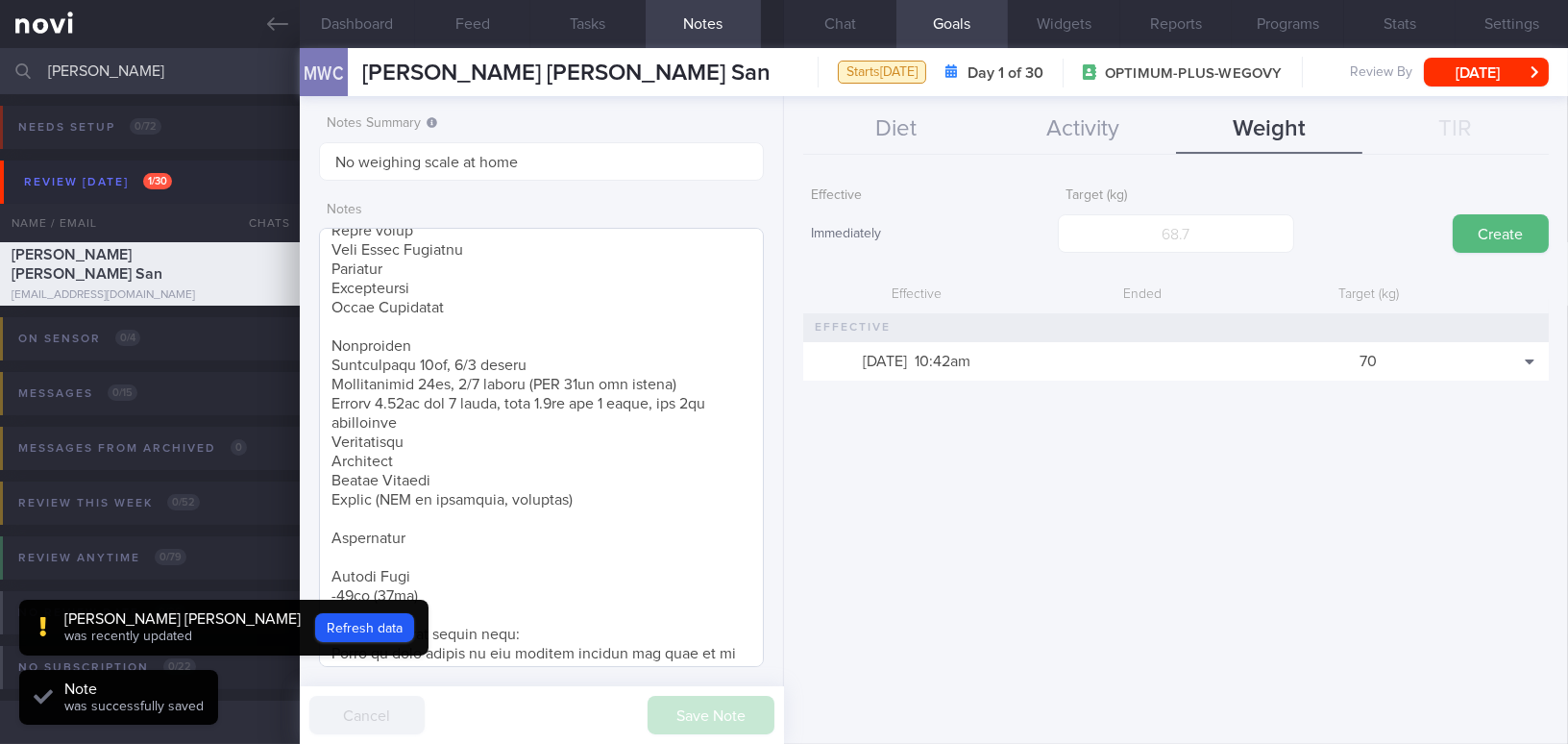 scroll, scrollTop: 211, scrollLeft: 0, axis: vertical 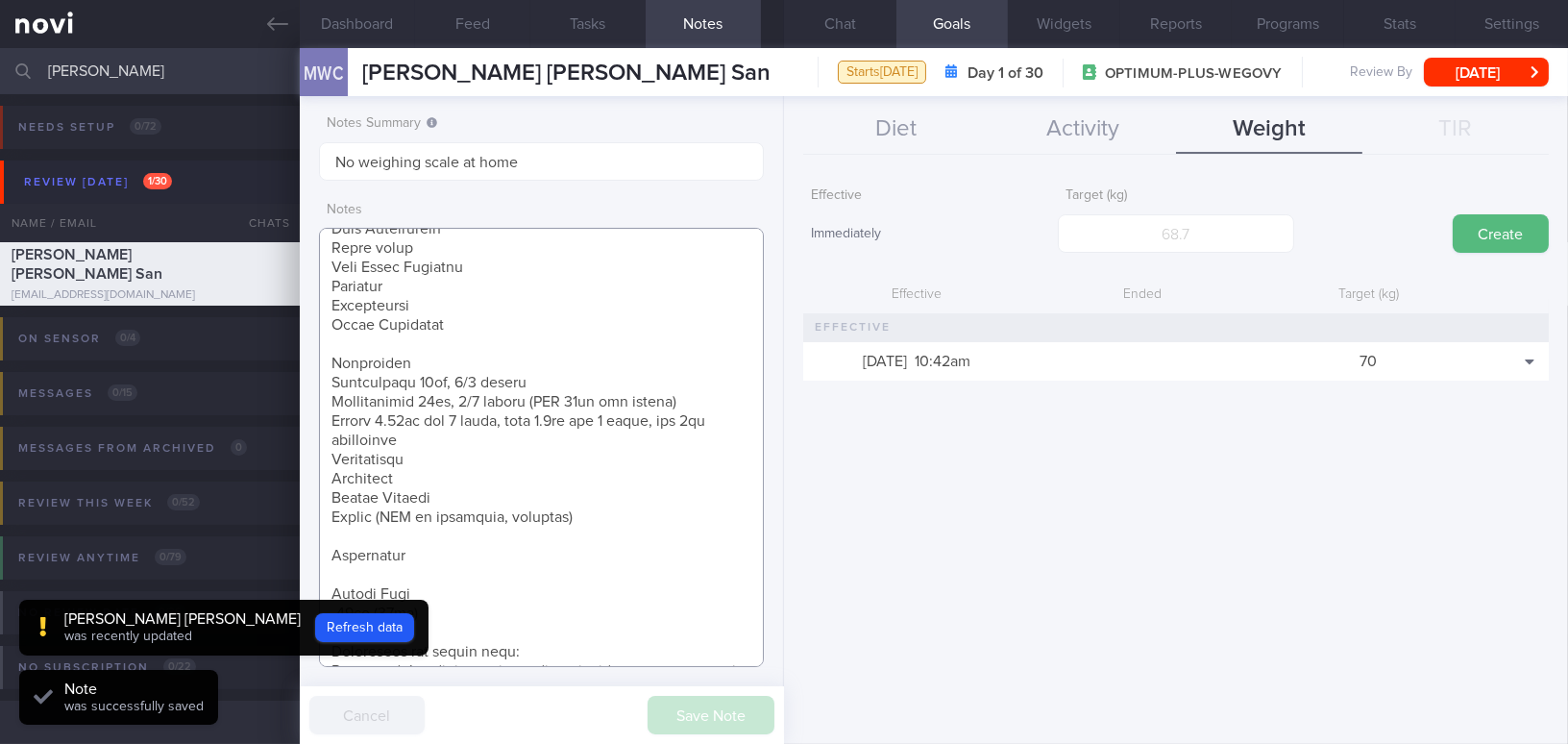 click at bounding box center [541, 447] 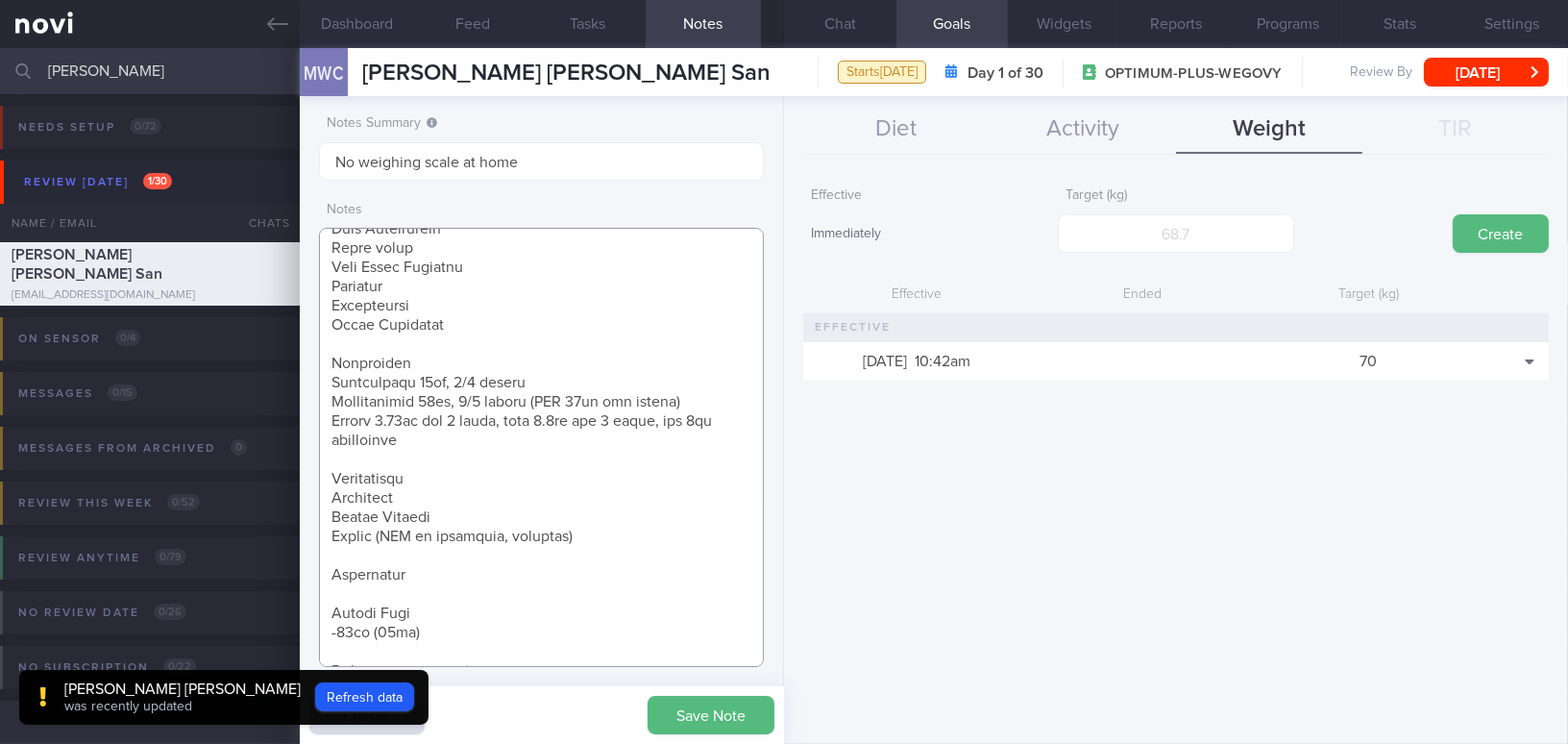 drag, startPoint x: 331, startPoint y: 513, endPoint x: 617, endPoint y: 643, distance: 314.1592 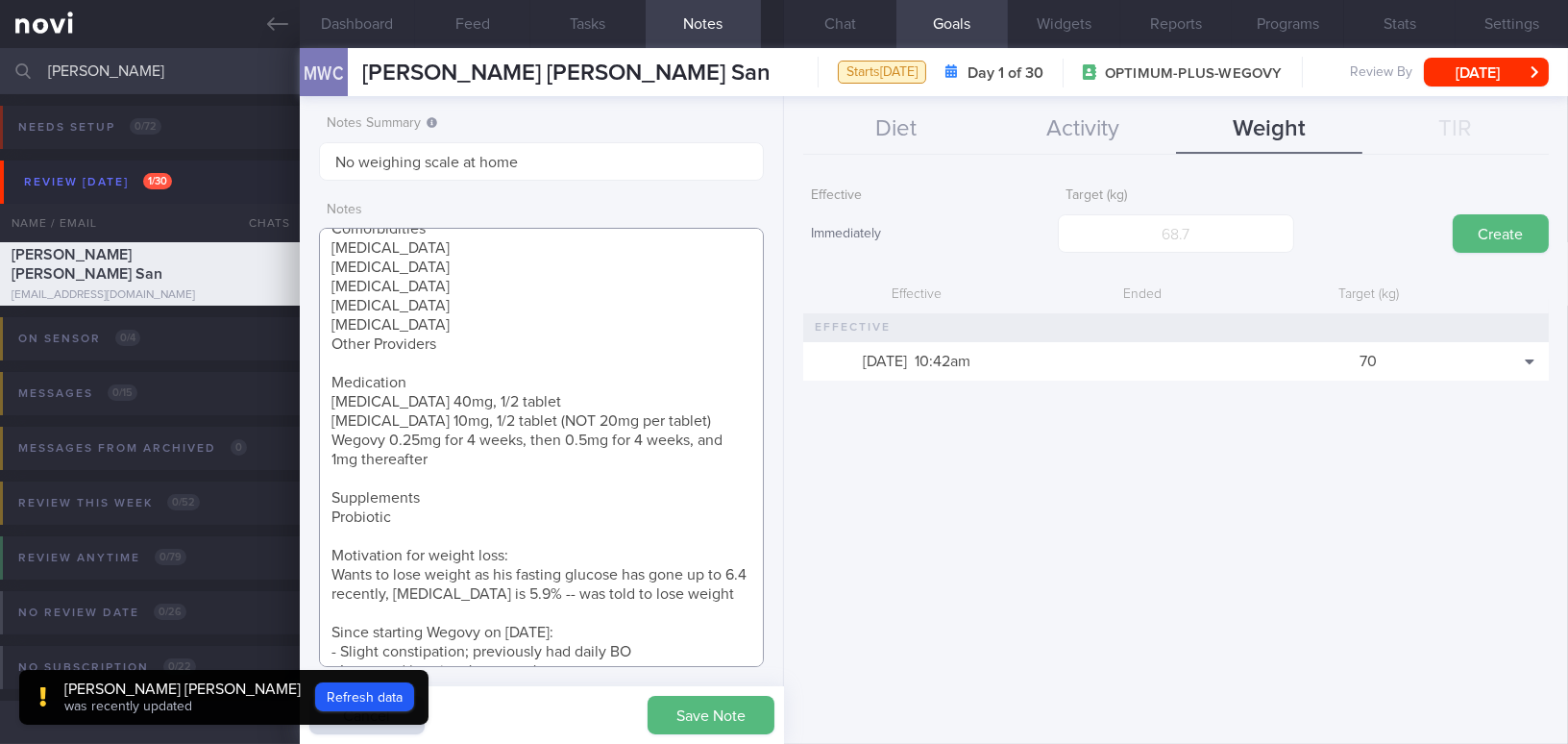 scroll, scrollTop: 124, scrollLeft: 0, axis: vertical 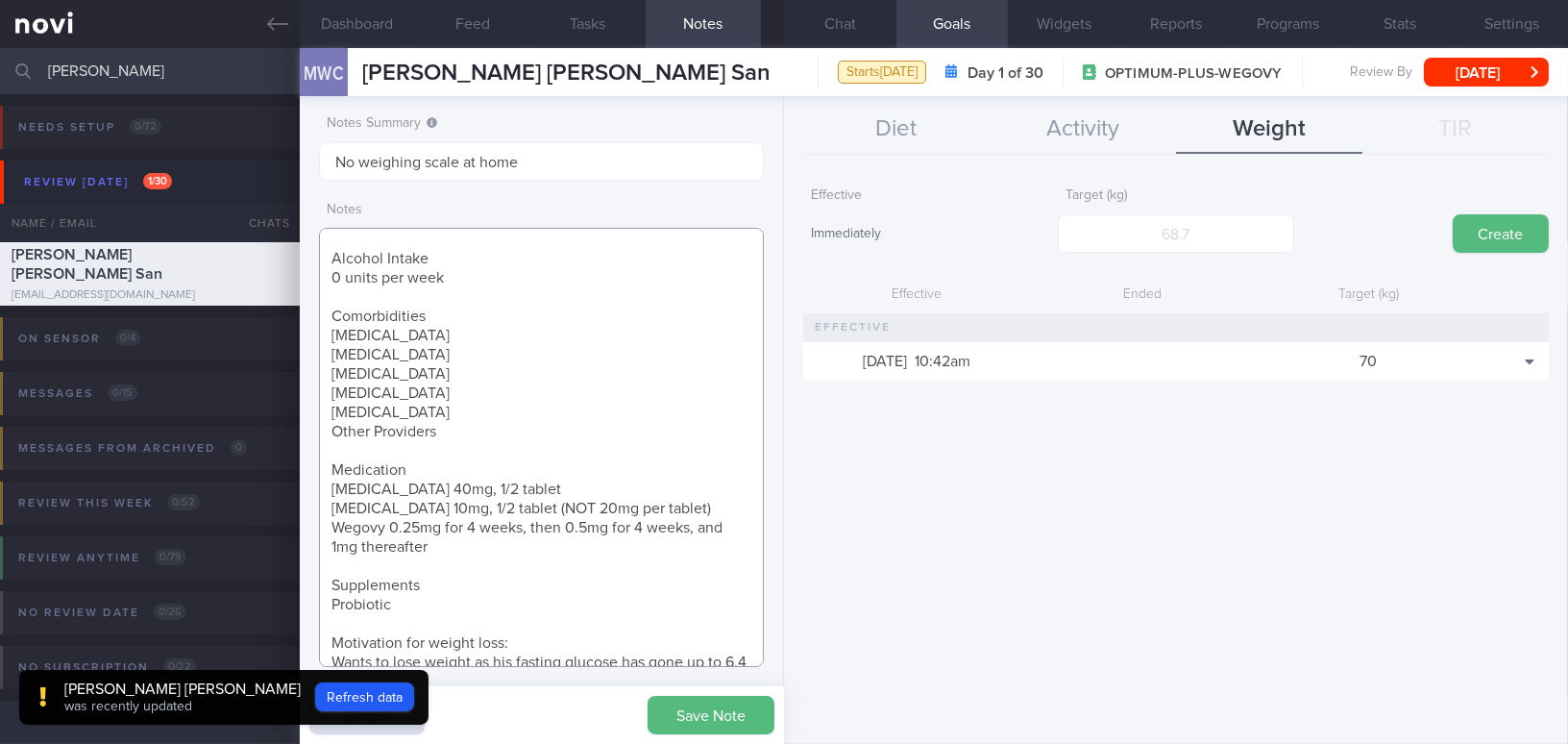 drag, startPoint x: 331, startPoint y: 413, endPoint x: 470, endPoint y: 416, distance: 139.03237 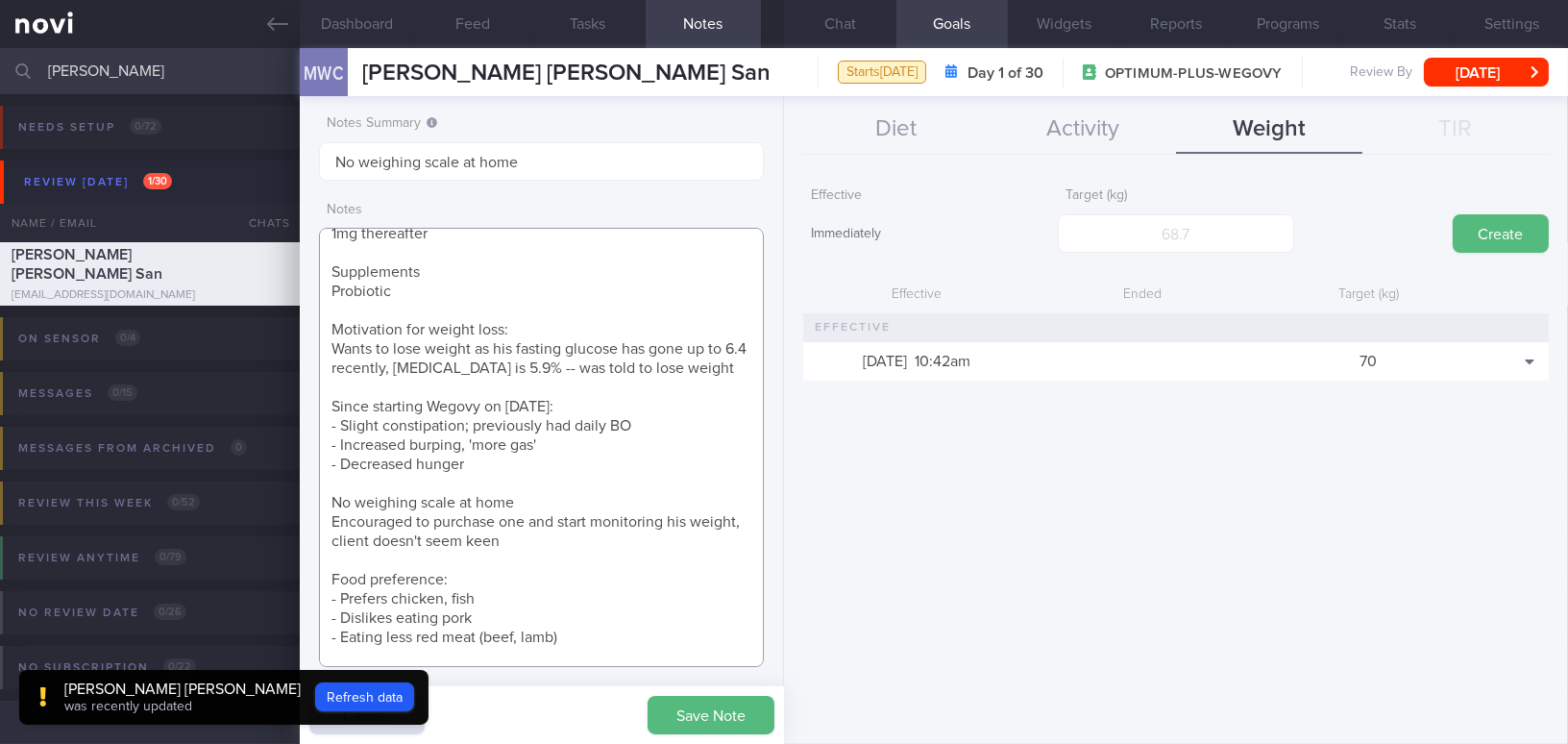 scroll, scrollTop: 427, scrollLeft: 0, axis: vertical 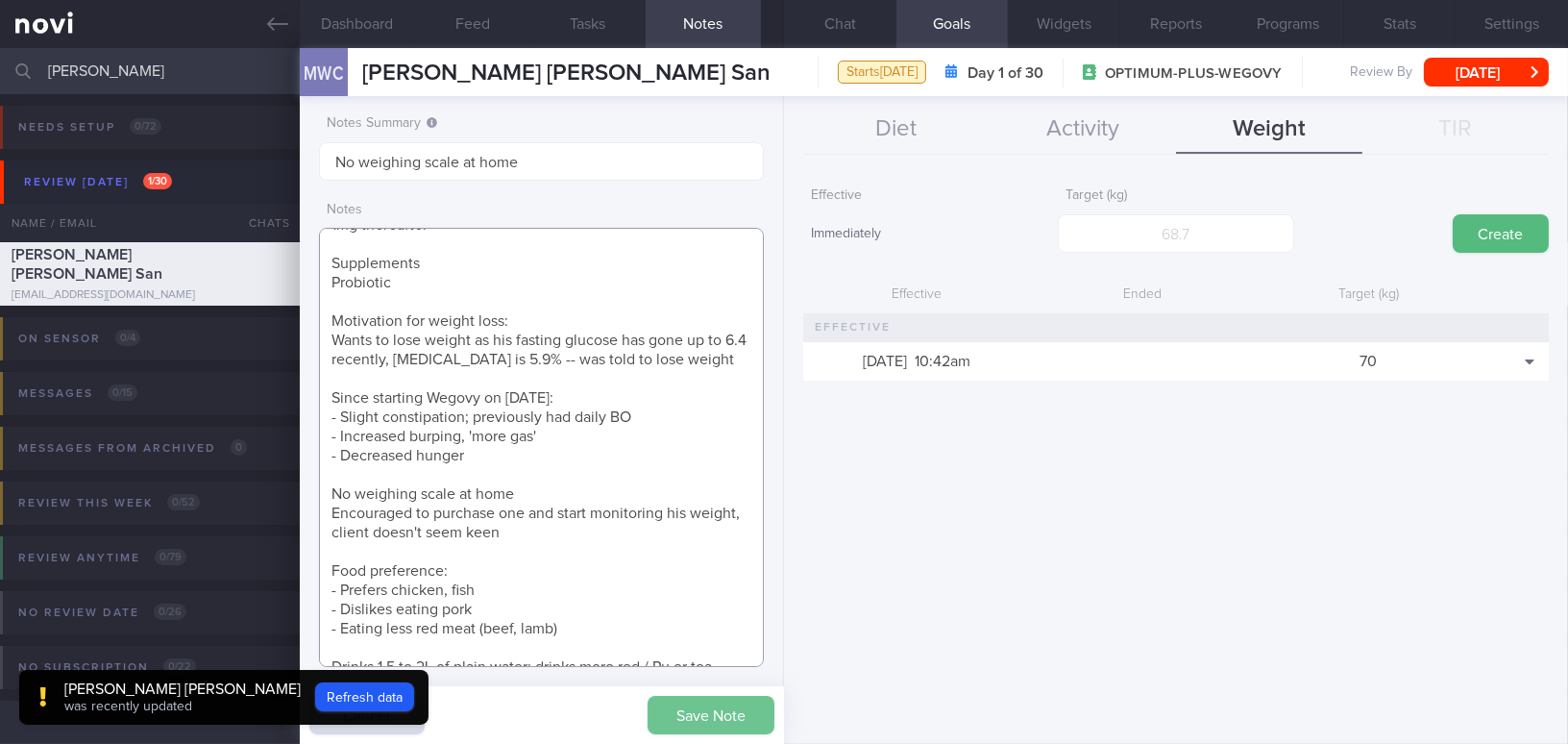 type on "[DEMOGRAPHIC_DATA] [DEMOGRAPHIC_DATA]
Occupation
Fashion Design - office job (Freelancer)
- Travel for work, usually to [GEOGRAPHIC_DATA], 4 times a year
Alcohol Intake
0 units per week
Comorbidities
[MEDICAL_DATA]
[MEDICAL_DATA]
[MEDICAL_DATA]
[MEDICAL_DATA]
[MEDICAL_DATA]
Medication
[MEDICAL_DATA] 40mg, 1/2 tablet
[MEDICAL_DATA] 10mg, 1/2 tablet (NOT 20mg per tablet)
Wegovy 0.25mg for 4 weeks, then 0.5mg for 4 weeks, and 1mg thereafter
Supplements
Probiotic
Motivation for weight loss:
Wants to lose weight as his fasting glucose has gone up to 6.4 recently, [MEDICAL_DATA] is 5.9% -- was told to lose weight
Since starting Wegovy on [DATE]:
- Slight constipation; previously had daily BO
- Increased burping, 'more gas'
- Decreased hunger
No weighing scale at home
Encouraged to purchase one and start monitoring his weight, client doesn't seem keen
Food preference:
- Prefers chicken, fish
- Dislikes eating pork
- Eating less red meat (beef, lamb)
Drinks 1.5 to 2L of plain water; drinks more red / Pu er tea" 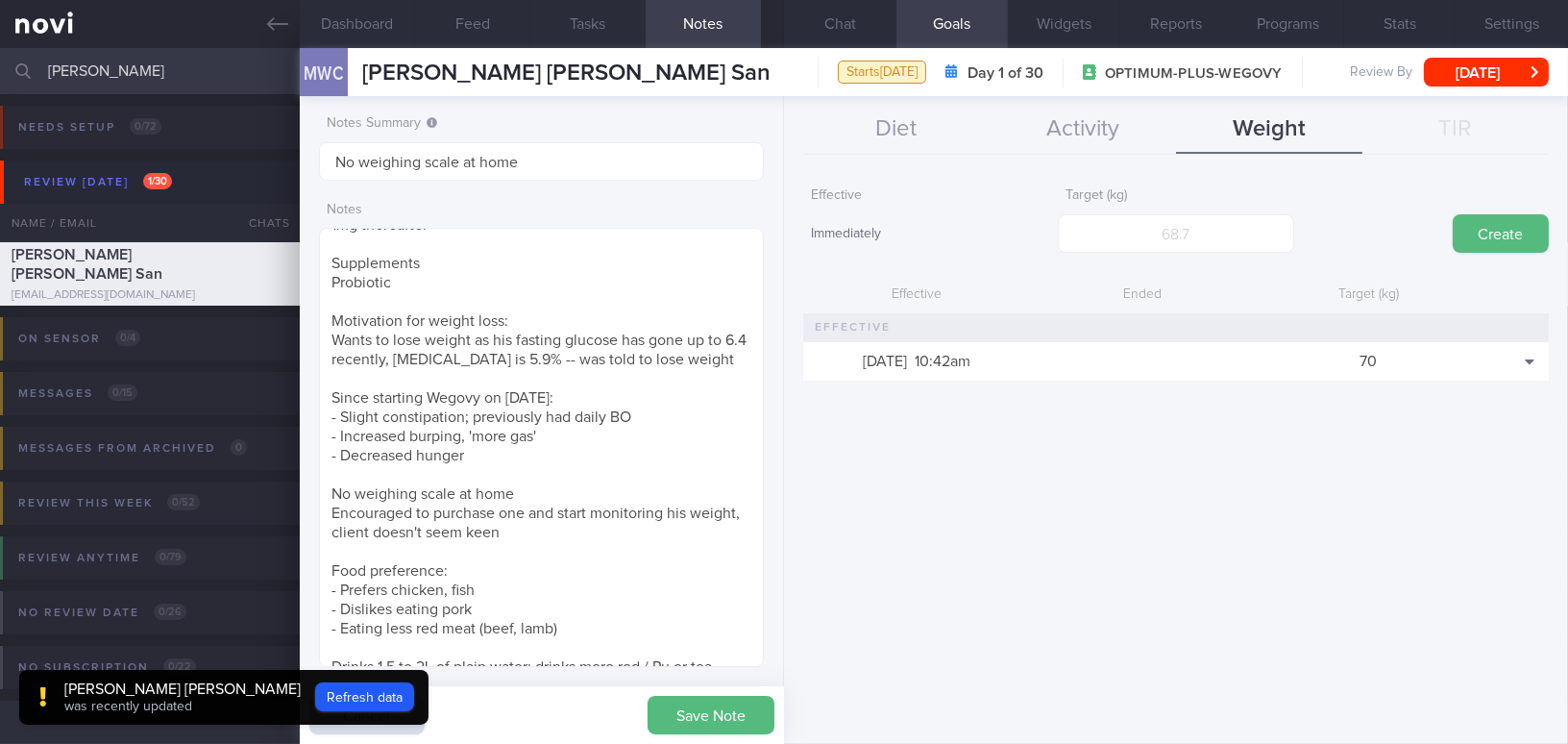 click on "Save Note" at bounding box center (711, 715) 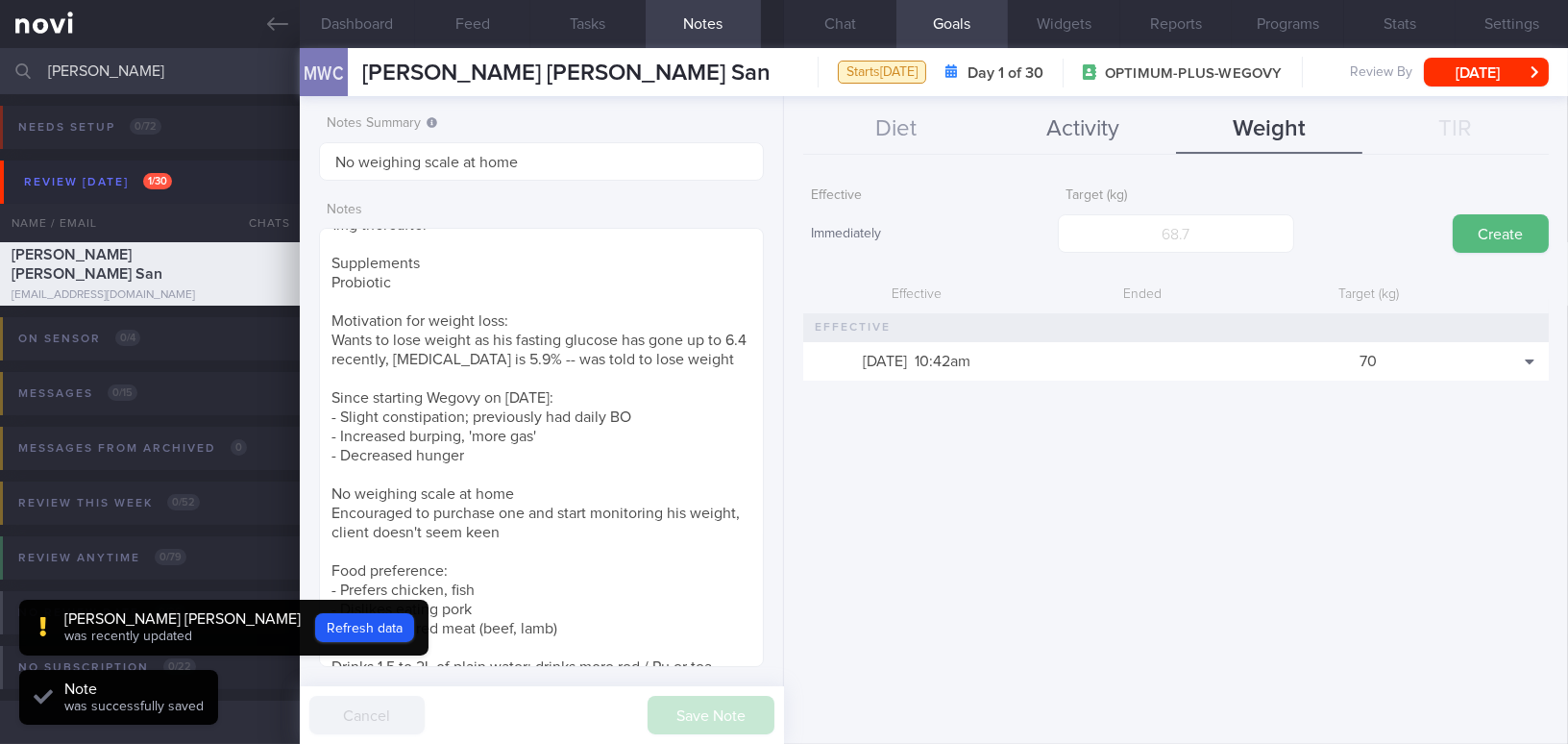 click on "Activity" at bounding box center [1083, 130] 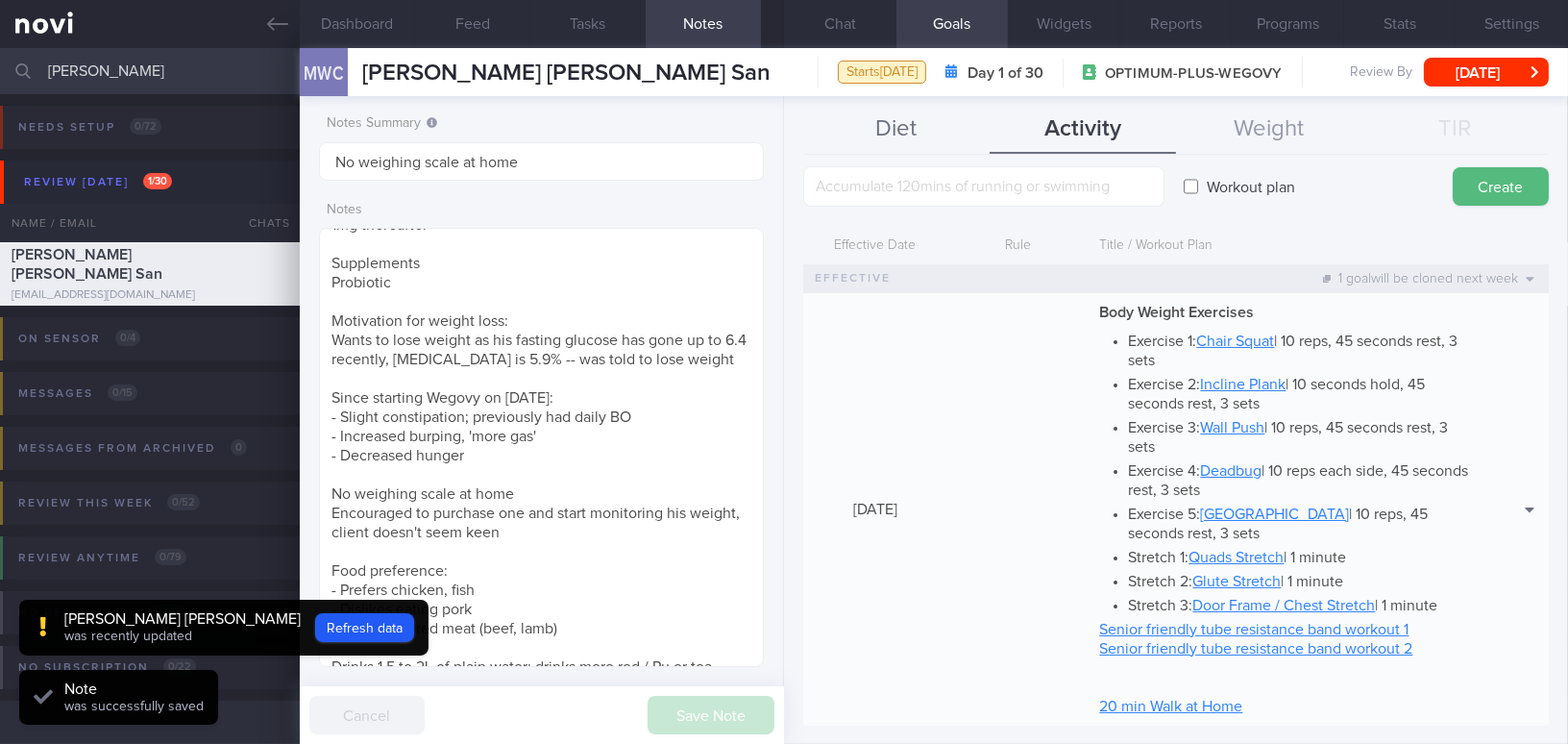 click on "Diet" at bounding box center (896, 130) 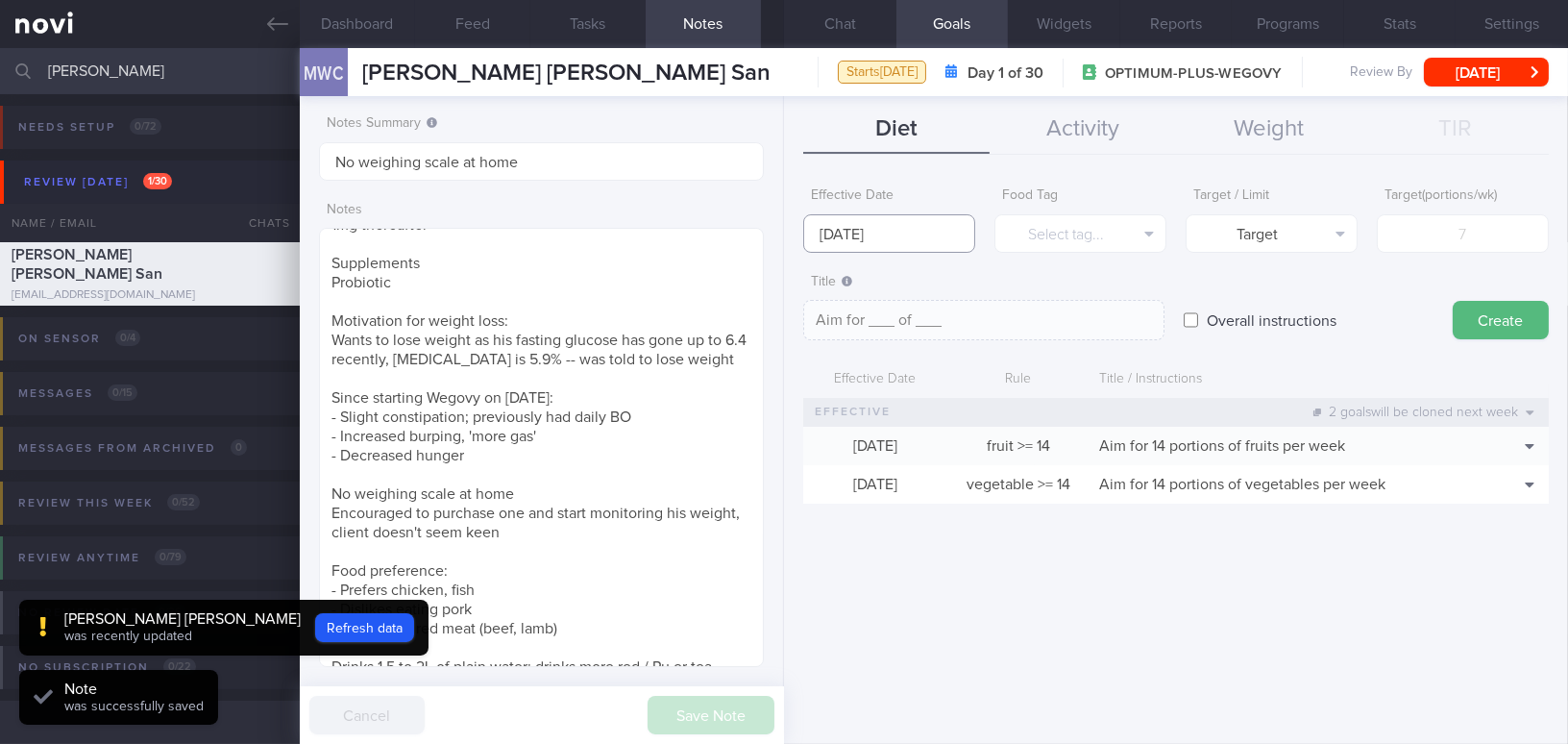 click on "[DATE]" at bounding box center (889, 234) 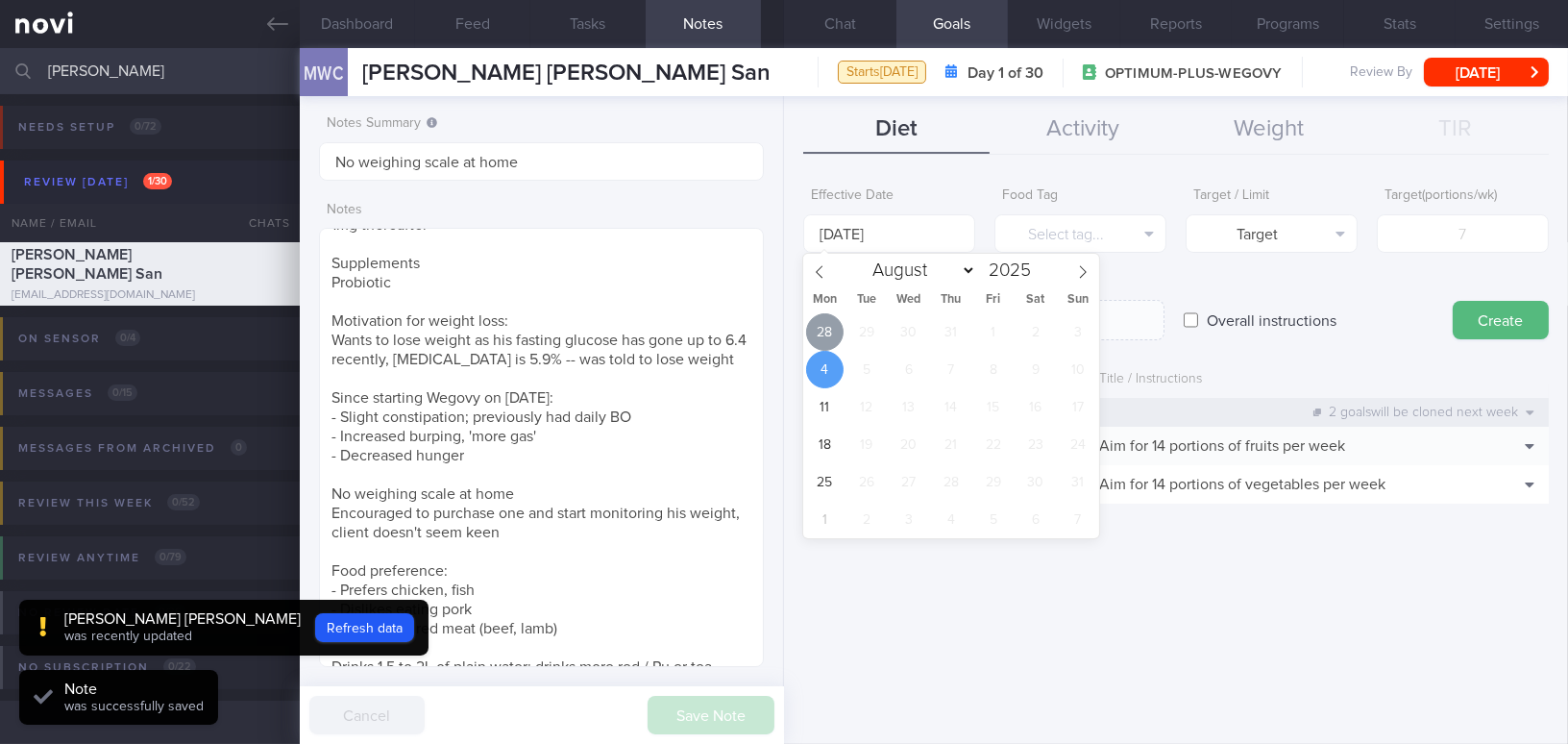 click on "28" at bounding box center (824, 332) 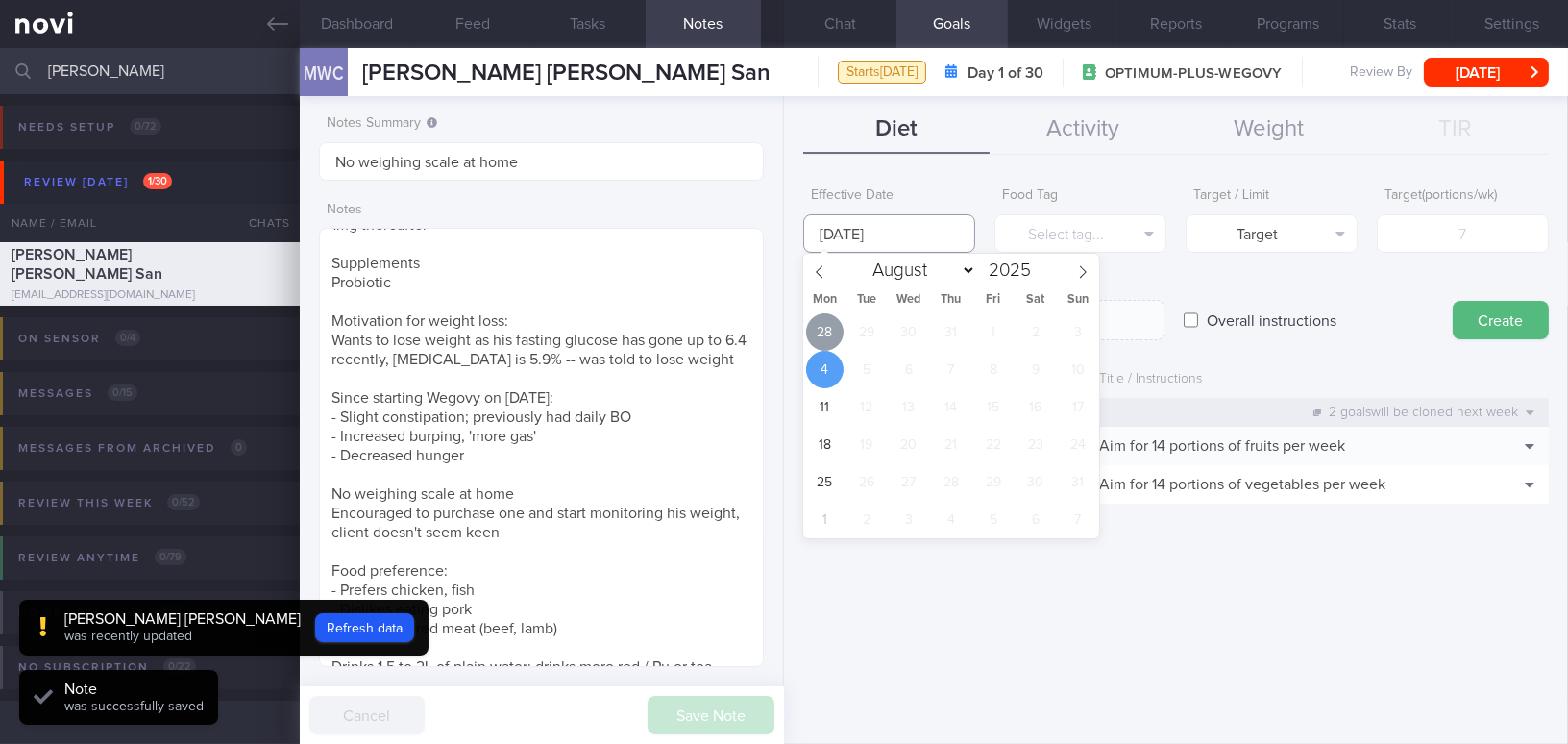 type on "[DATE]" 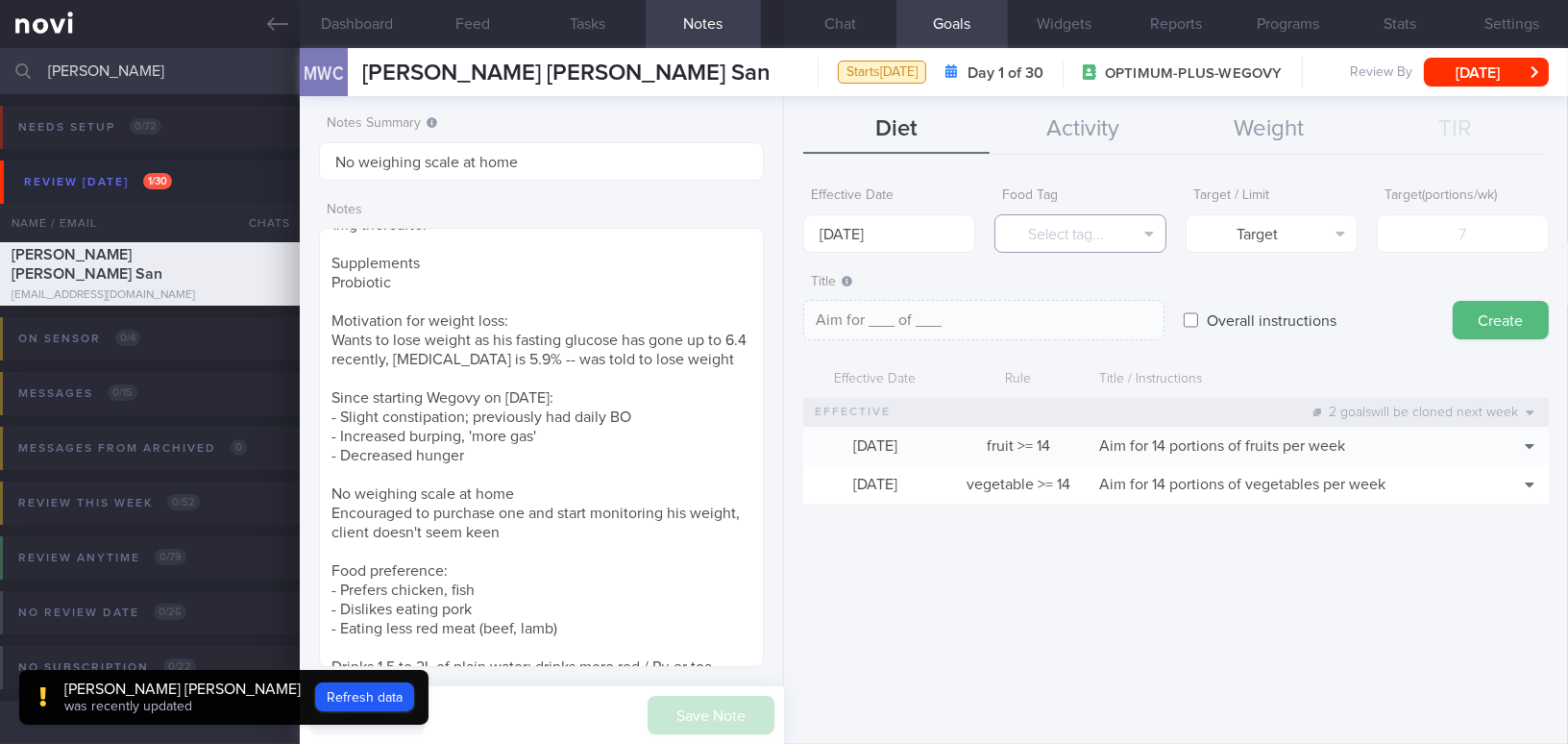 click on "Select tag..." at bounding box center [1080, 234] 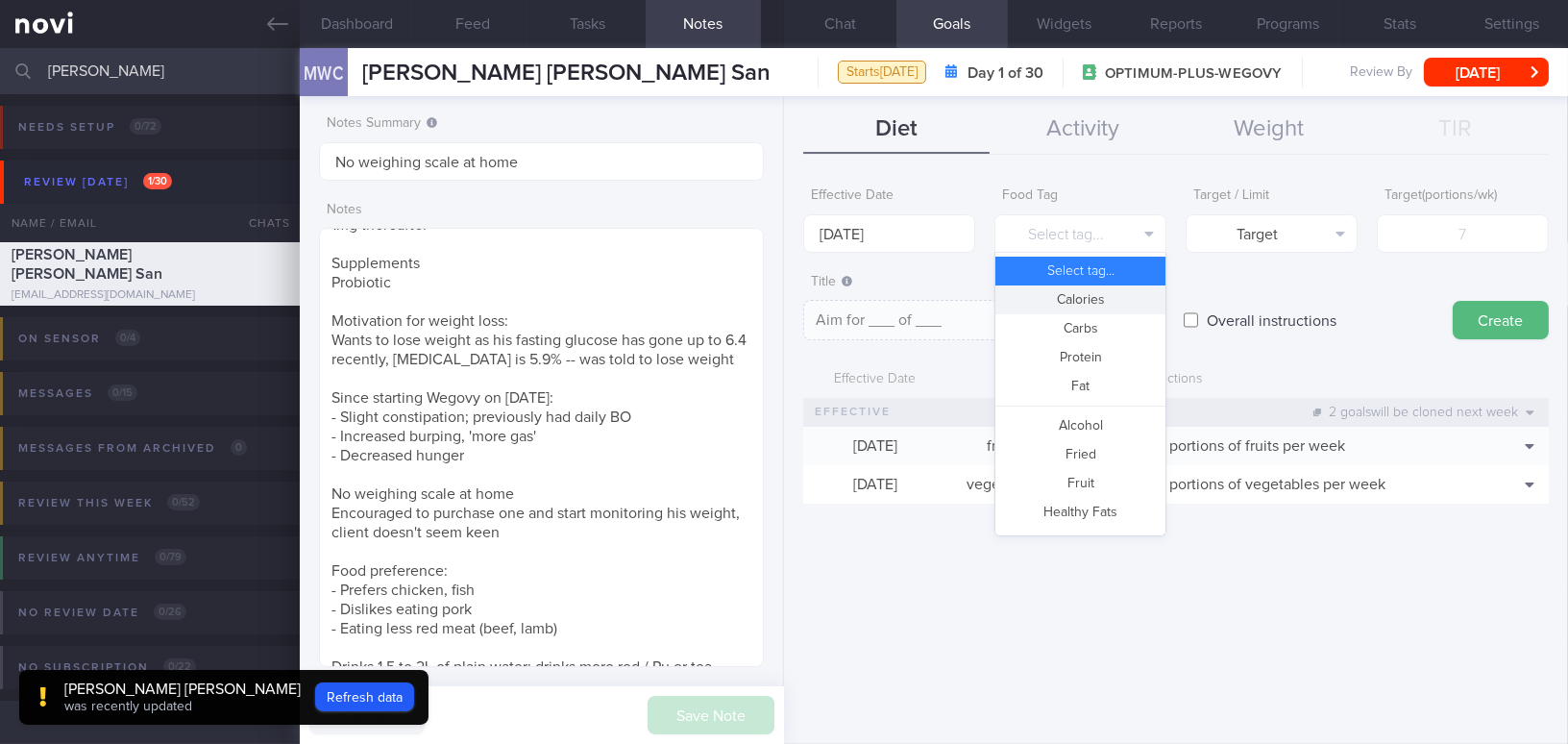 click on "Calories" at bounding box center (1080, 300) 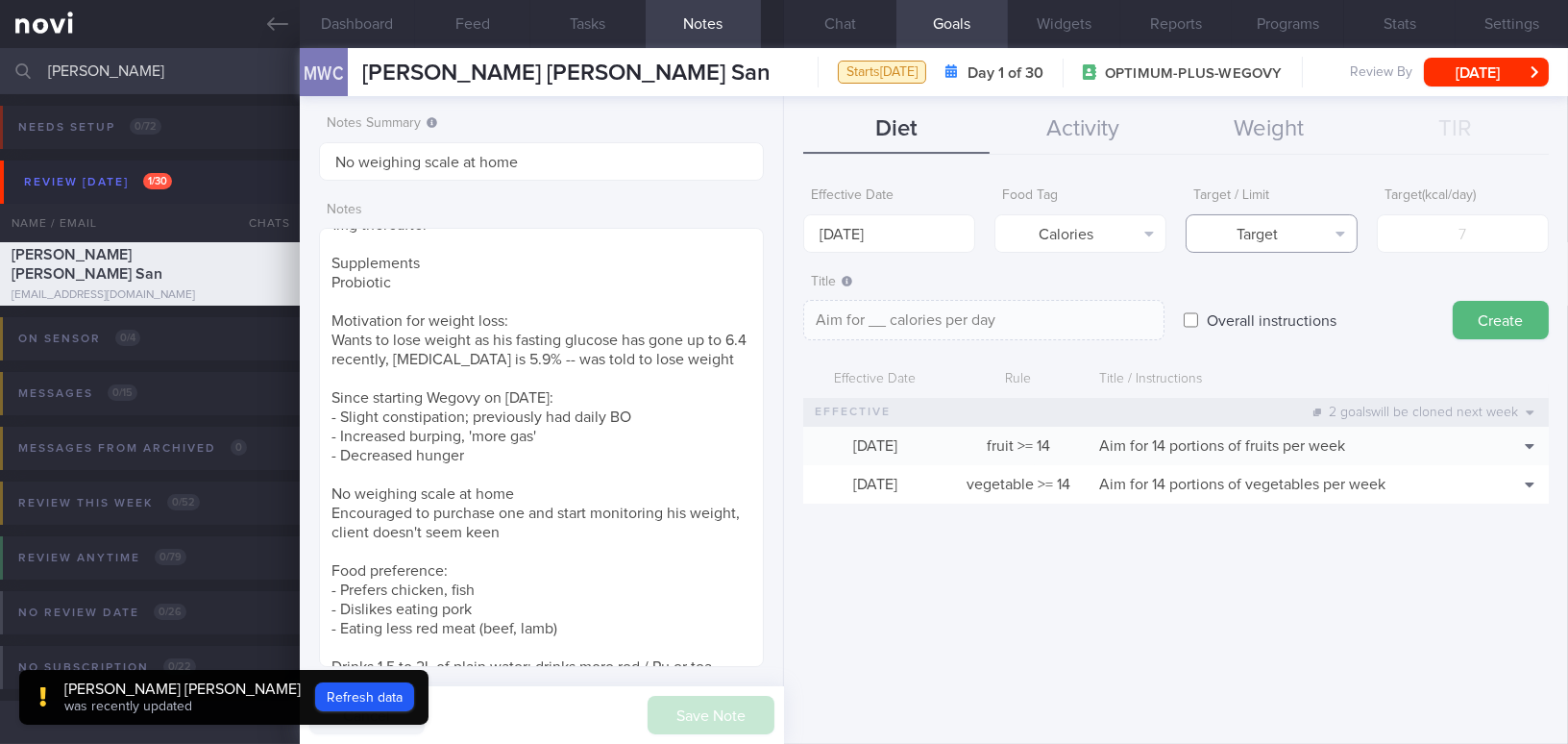 click on "Target" at bounding box center [1271, 234] 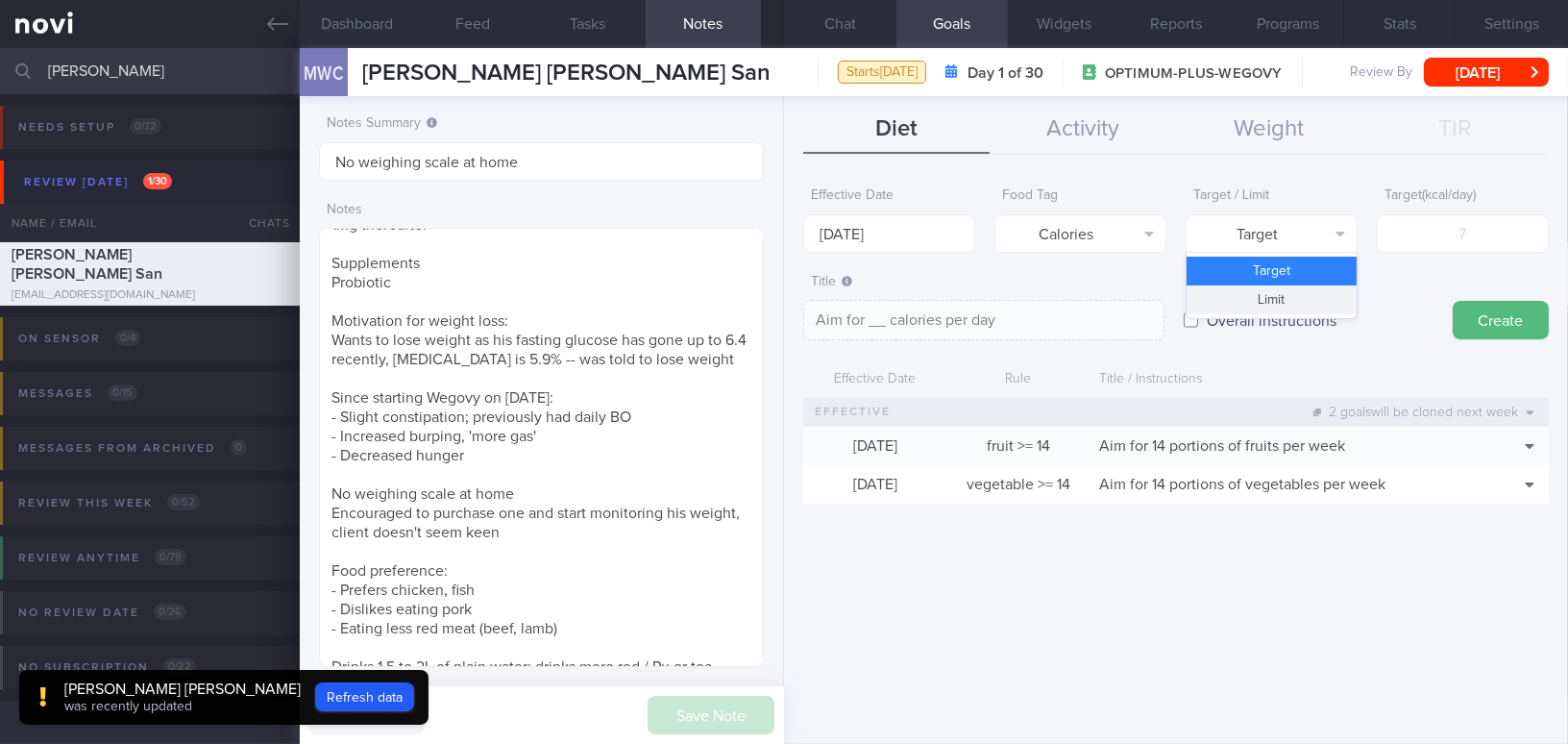 click on "Limit" at bounding box center [1271, 300] 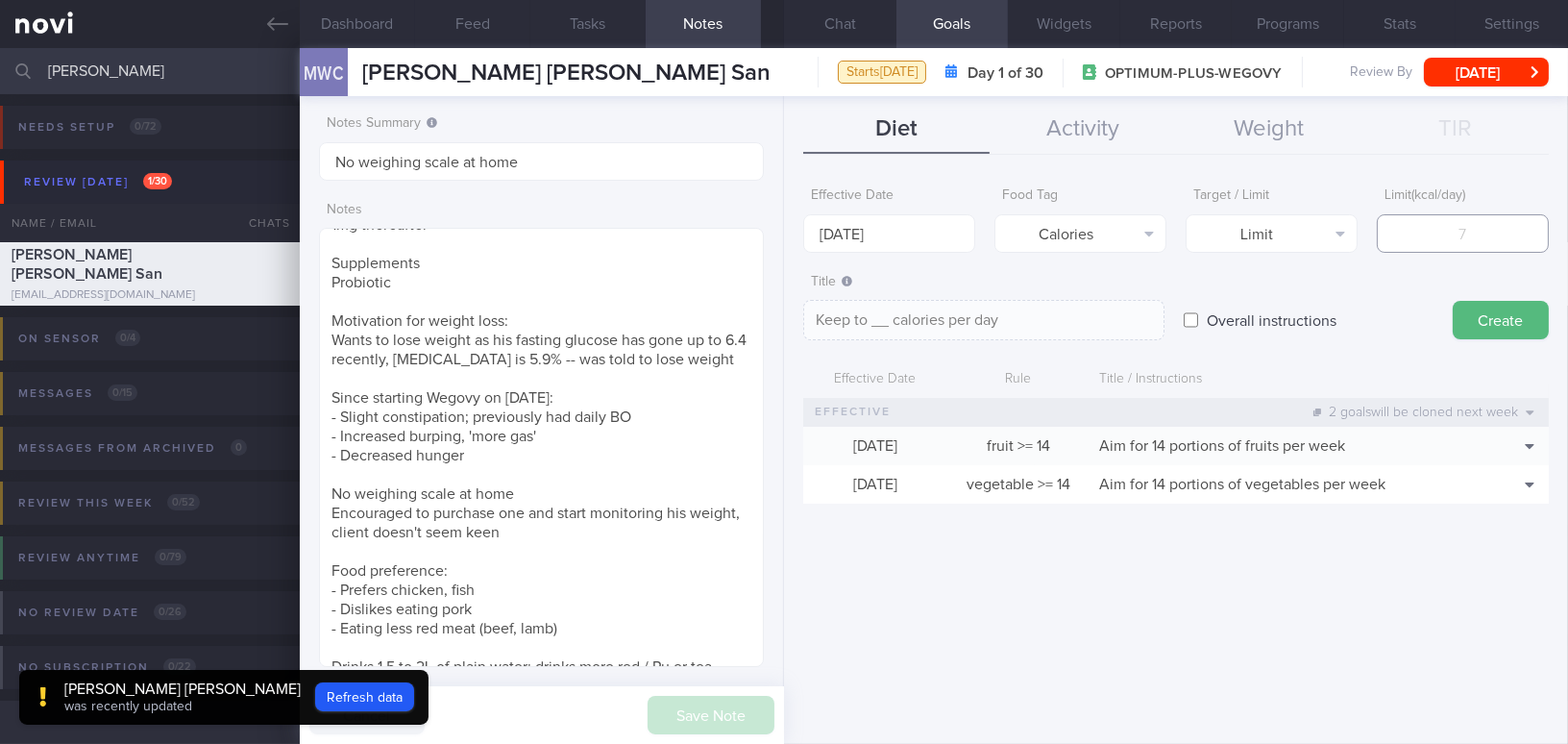 click at bounding box center [1462, 234] 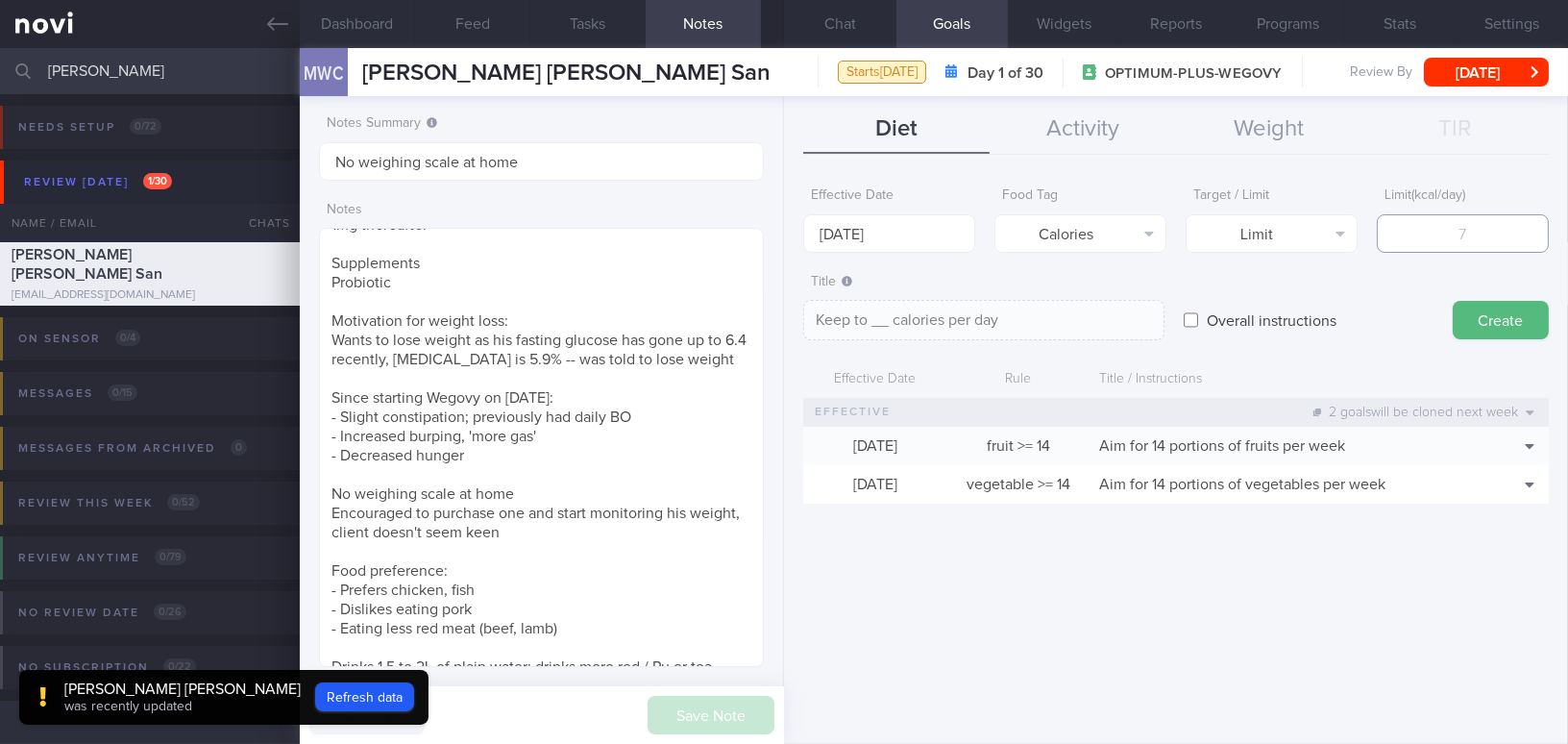 type on "1" 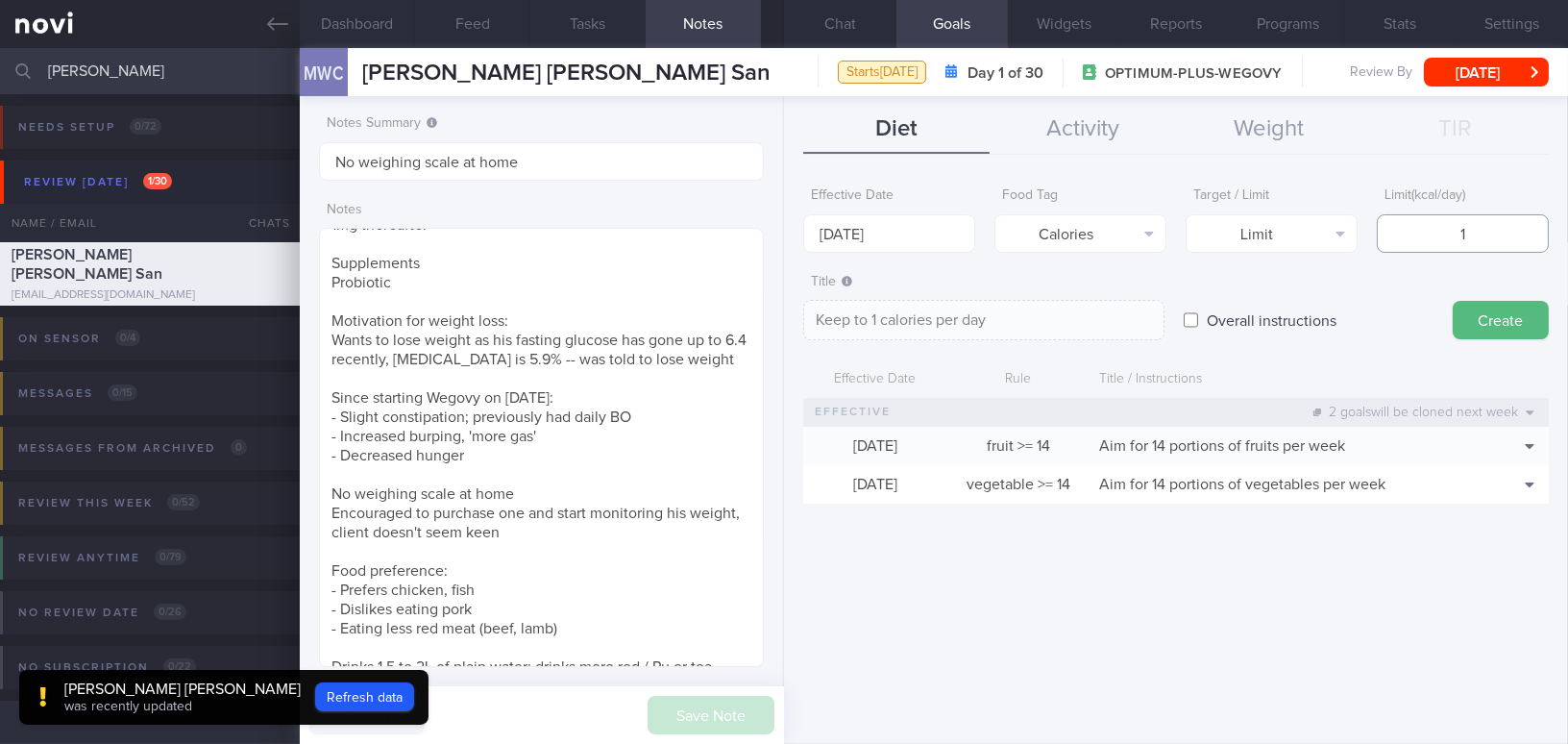 type on "15" 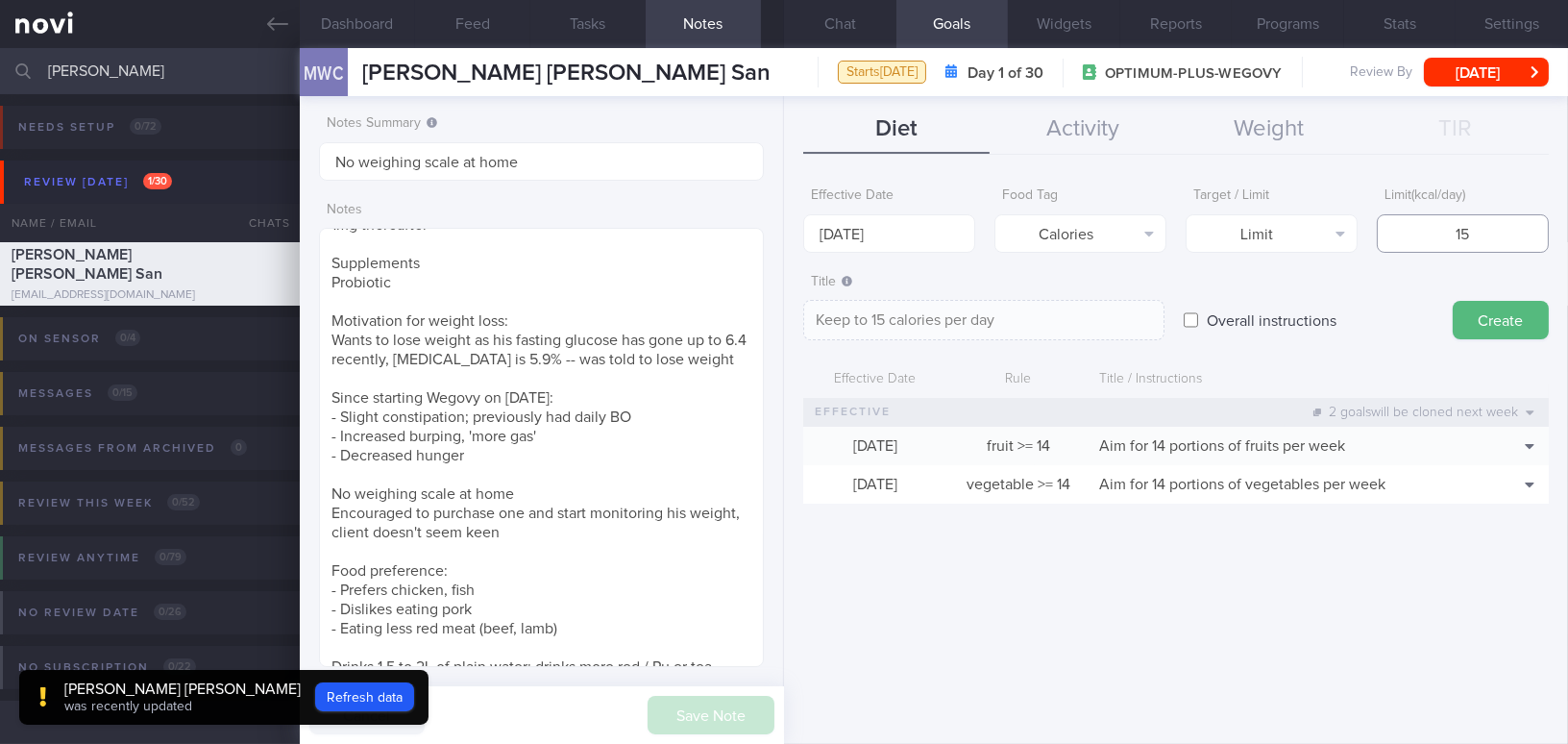type on "150" 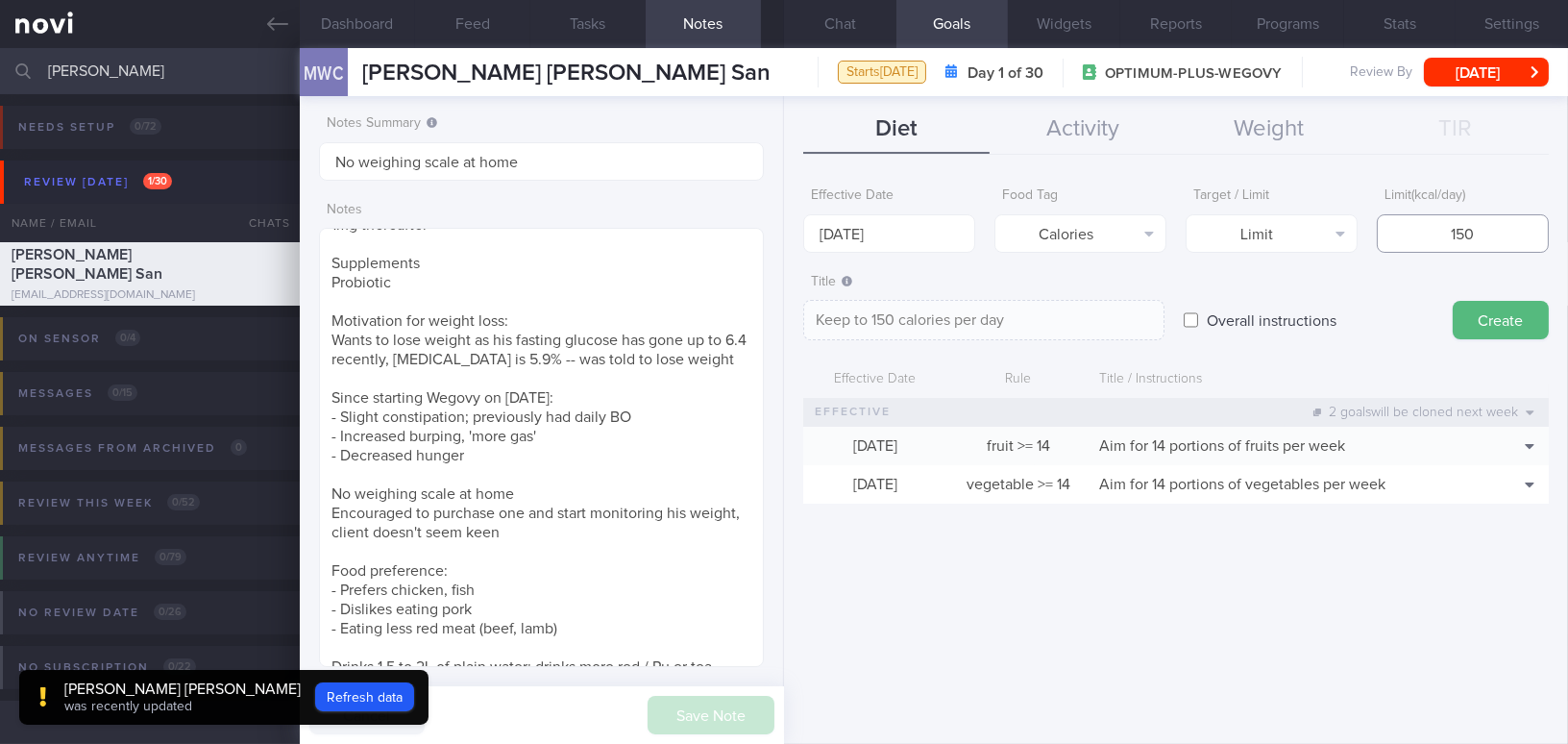 type on "1500" 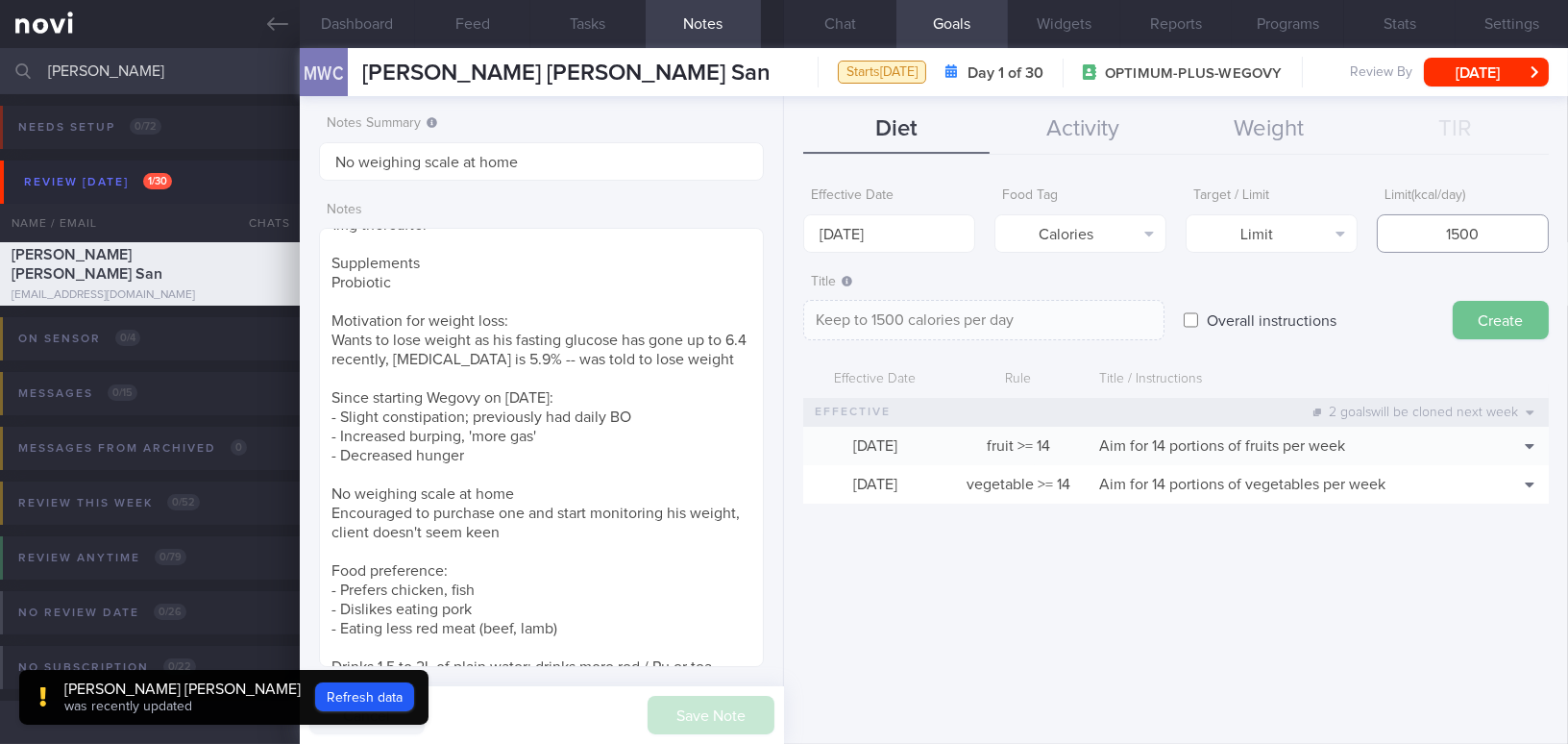 type on "1500" 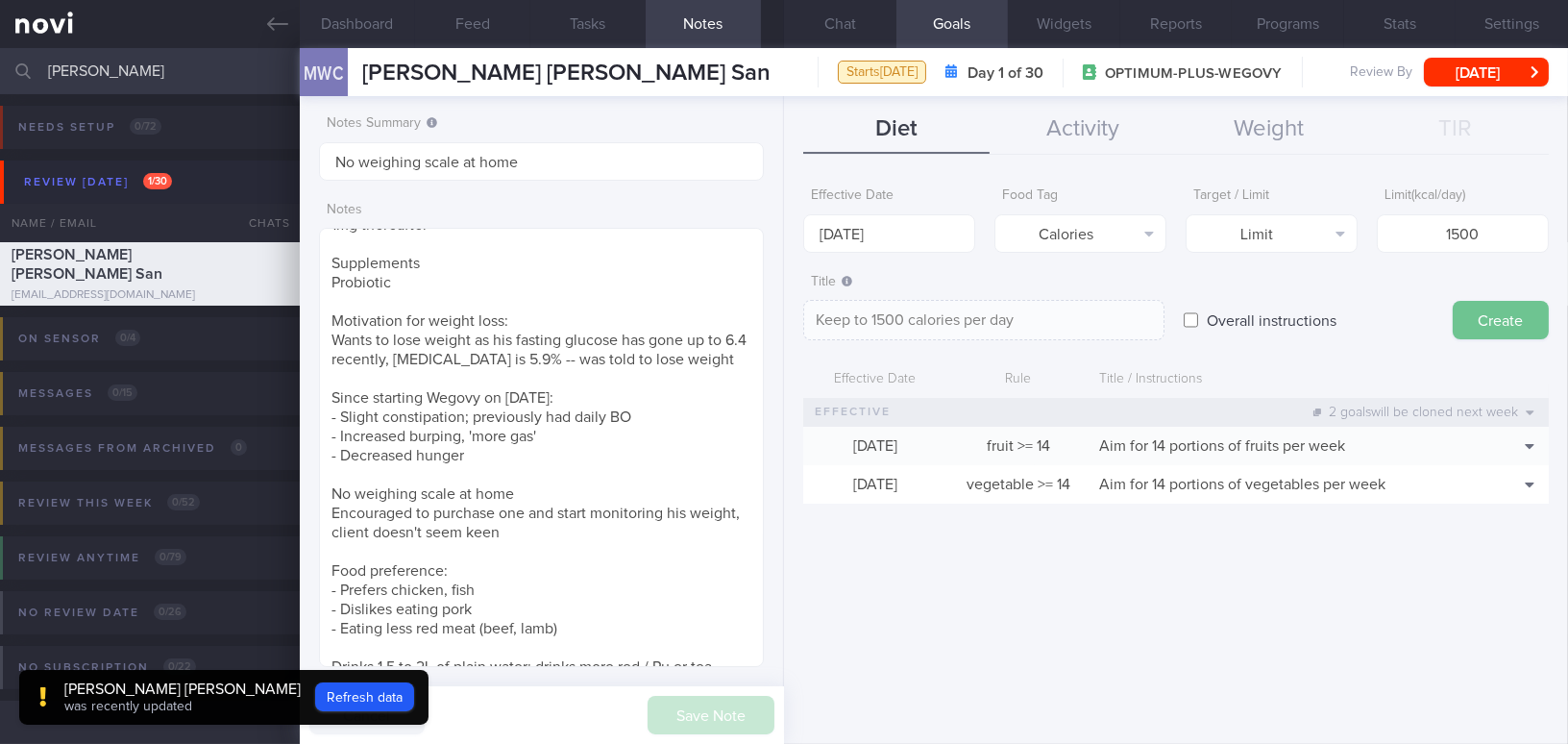 click on "Create" at bounding box center [1501, 320] 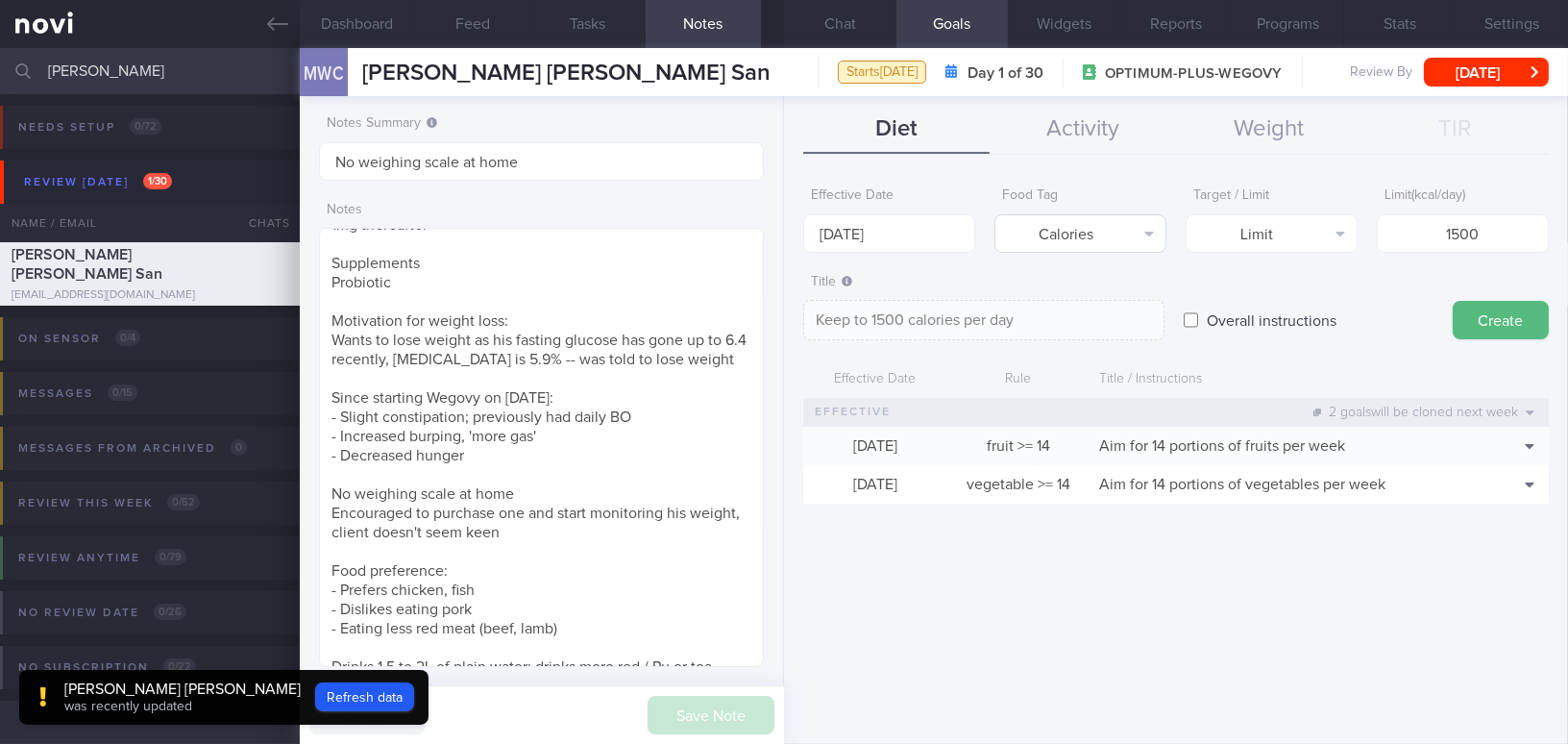 type on "[DATE]" 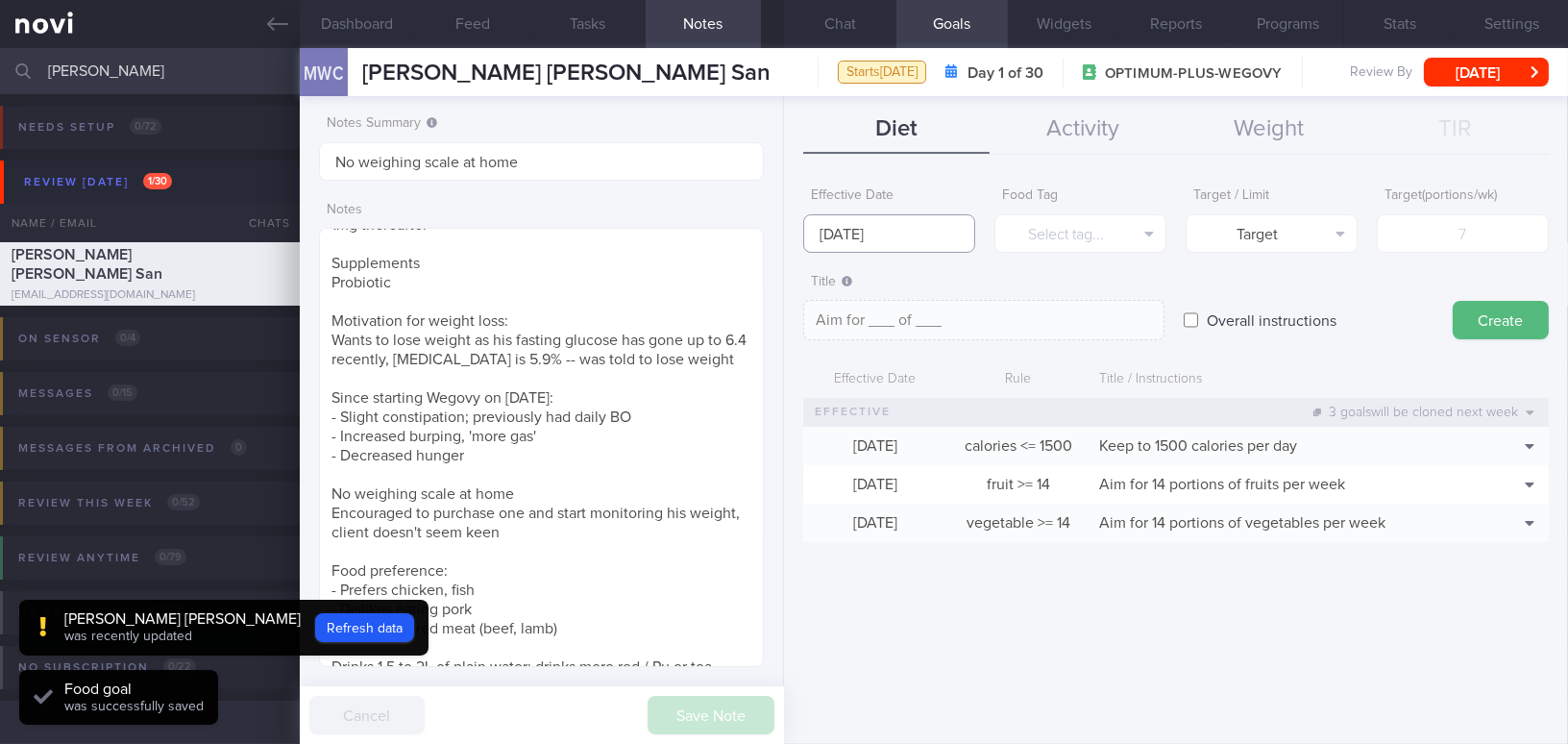 click on "[DATE]" at bounding box center (889, 234) 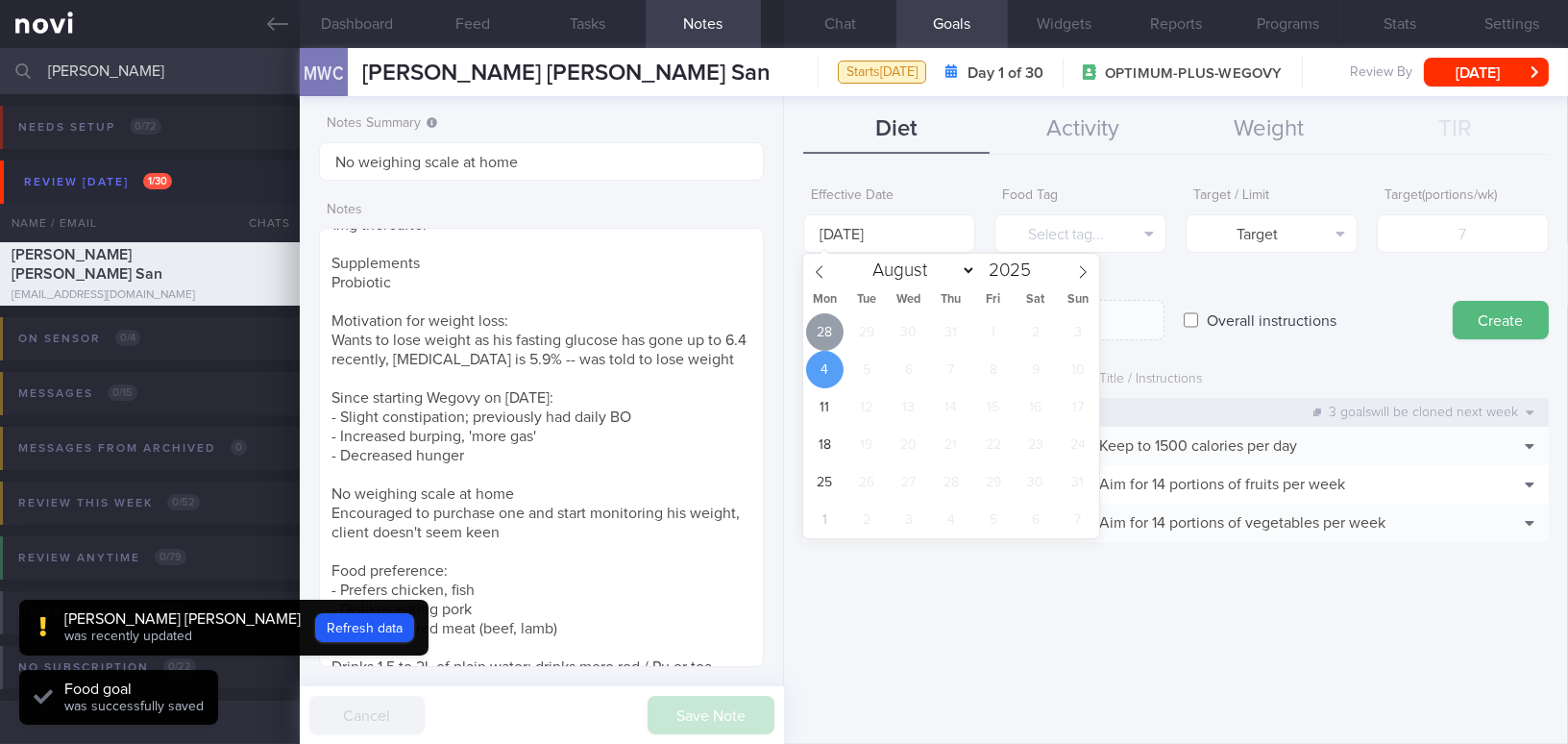 click on "28" at bounding box center (824, 332) 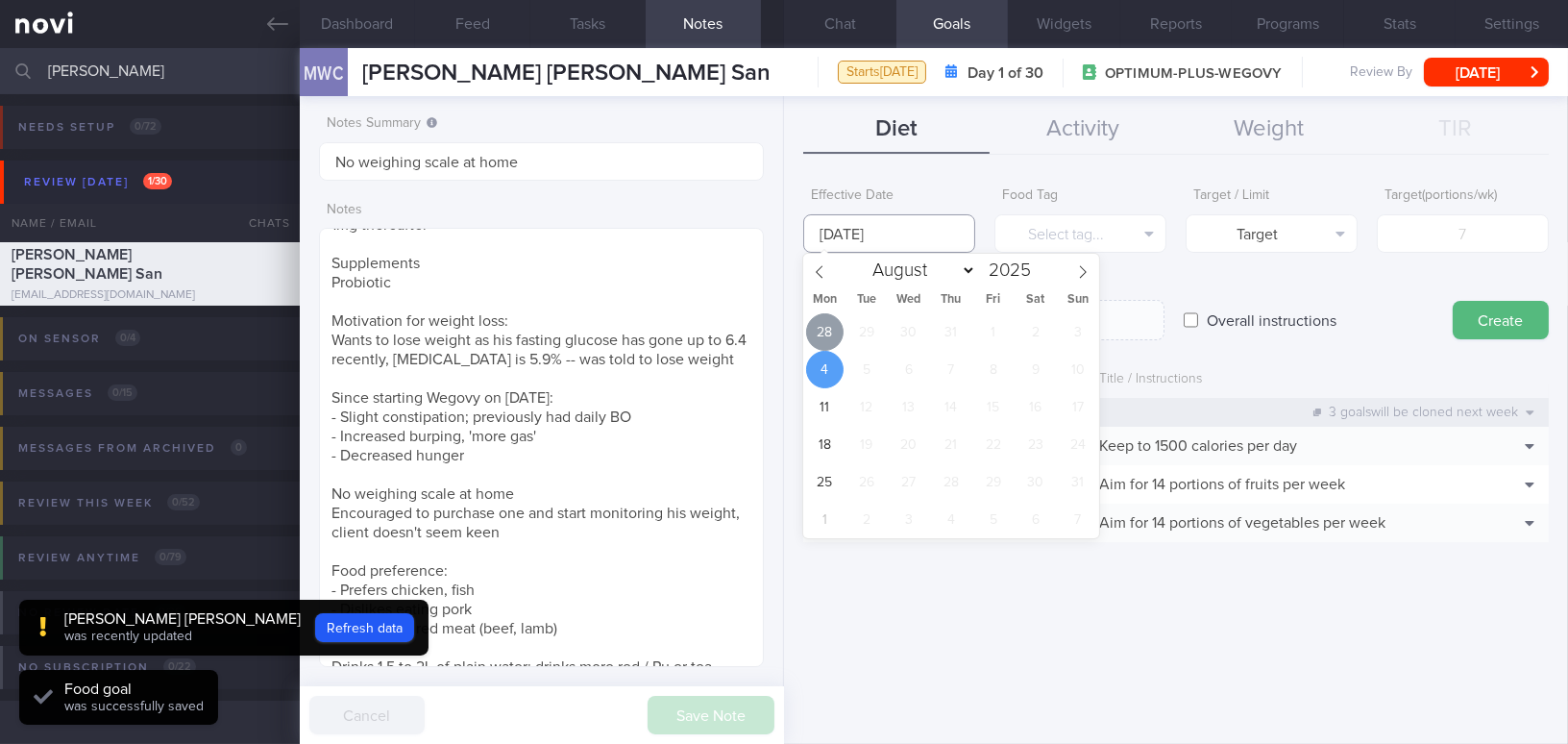 type on "[DATE]" 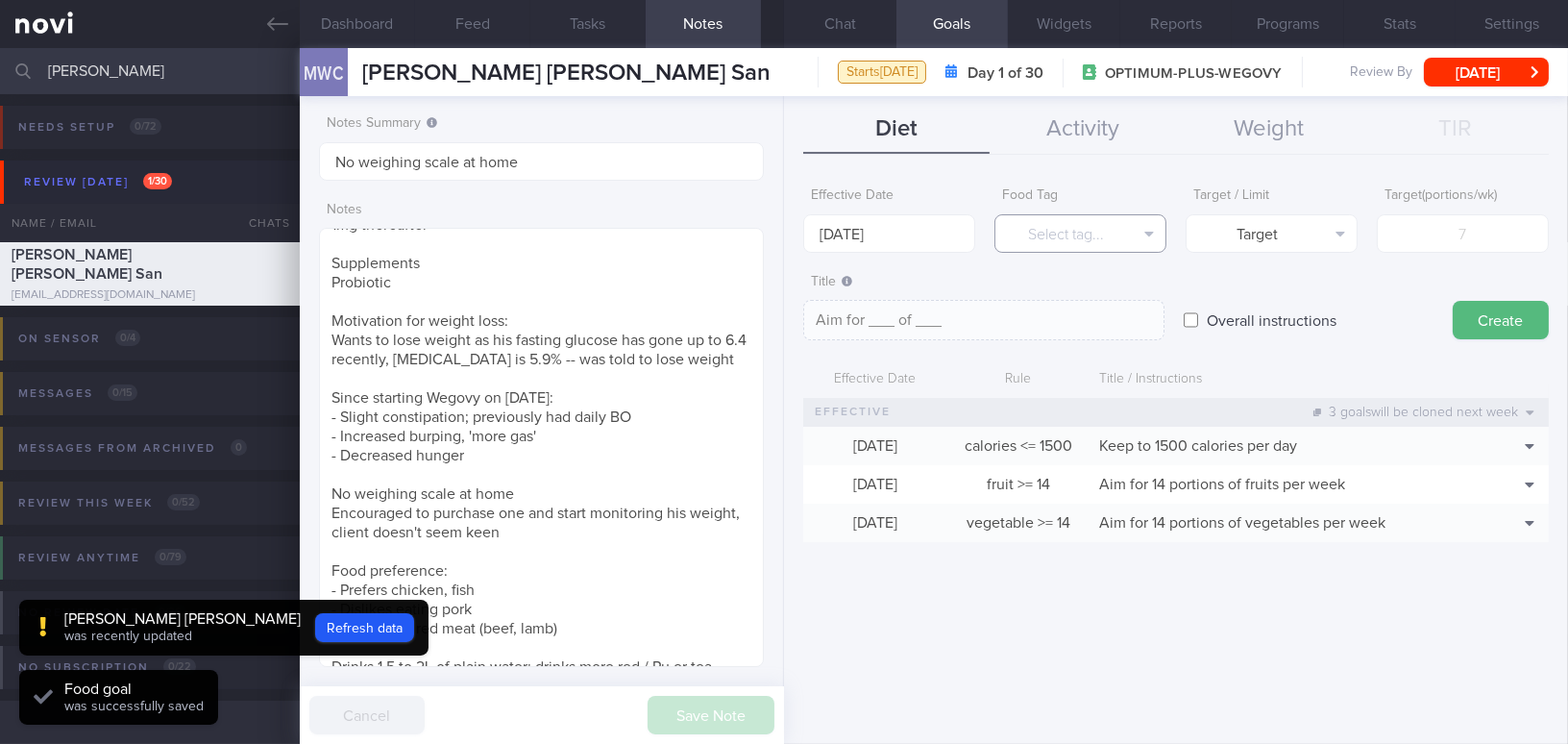 click on "Select tag..." at bounding box center [1080, 234] 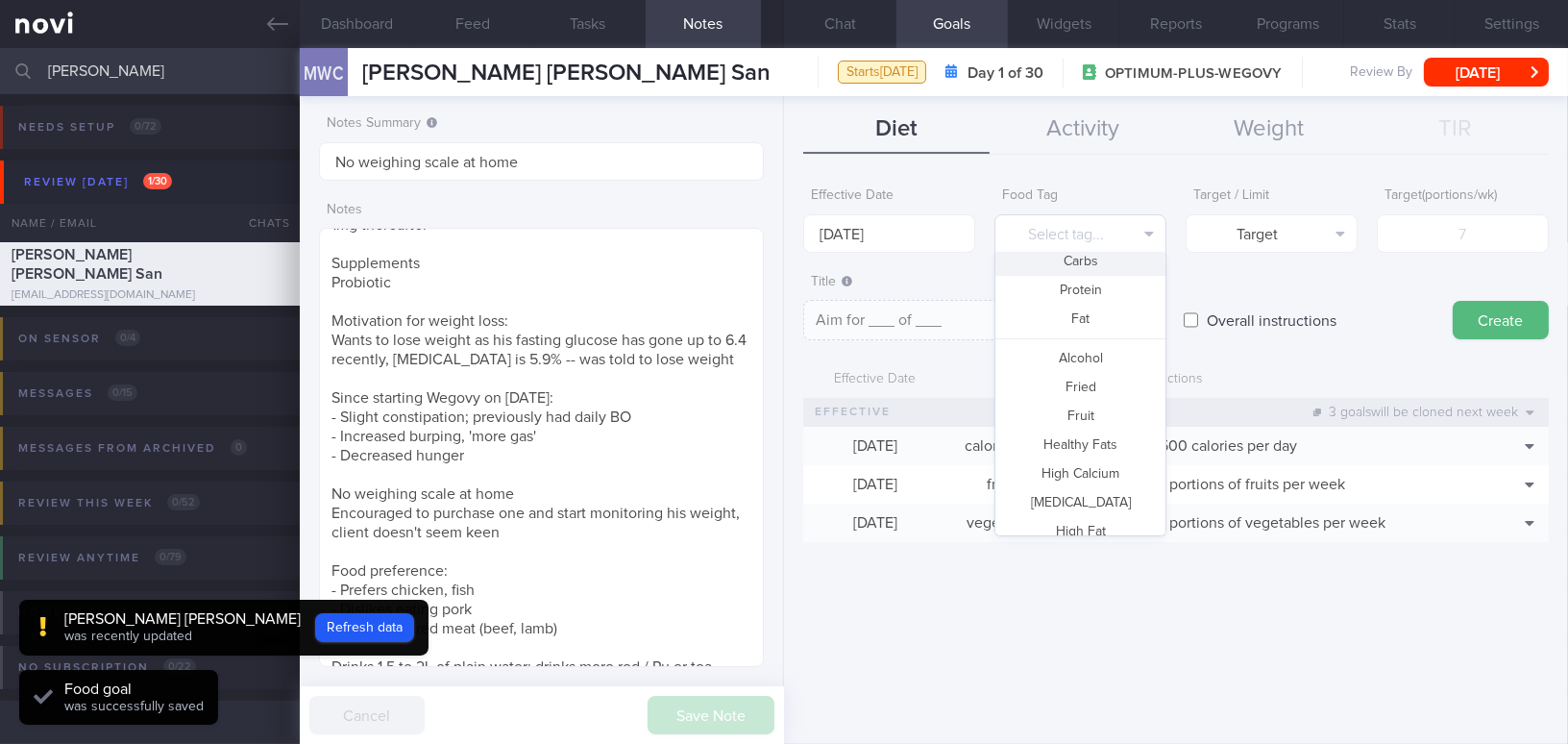 scroll, scrollTop: 87, scrollLeft: 0, axis: vertical 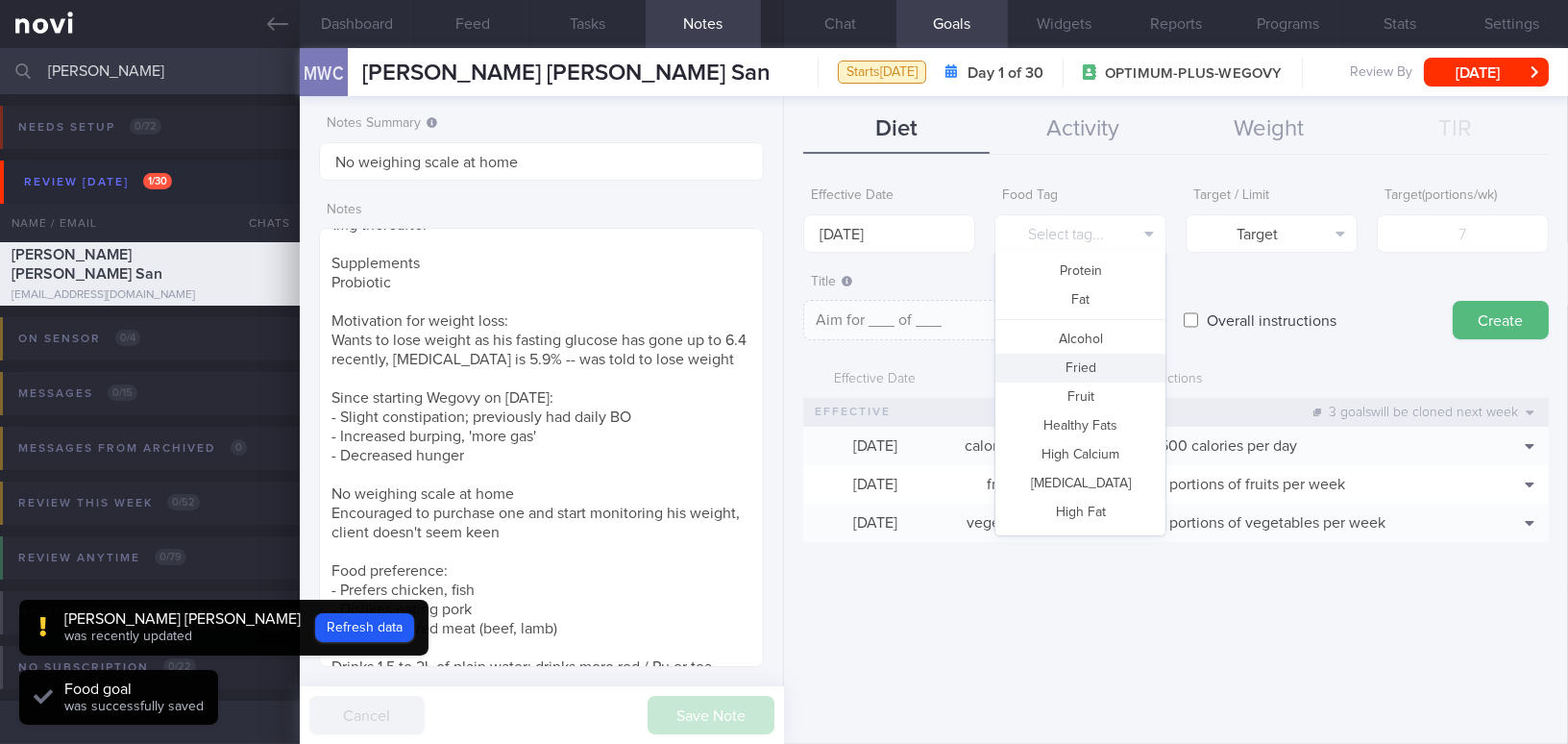 click on "Fried" at bounding box center [1080, 368] 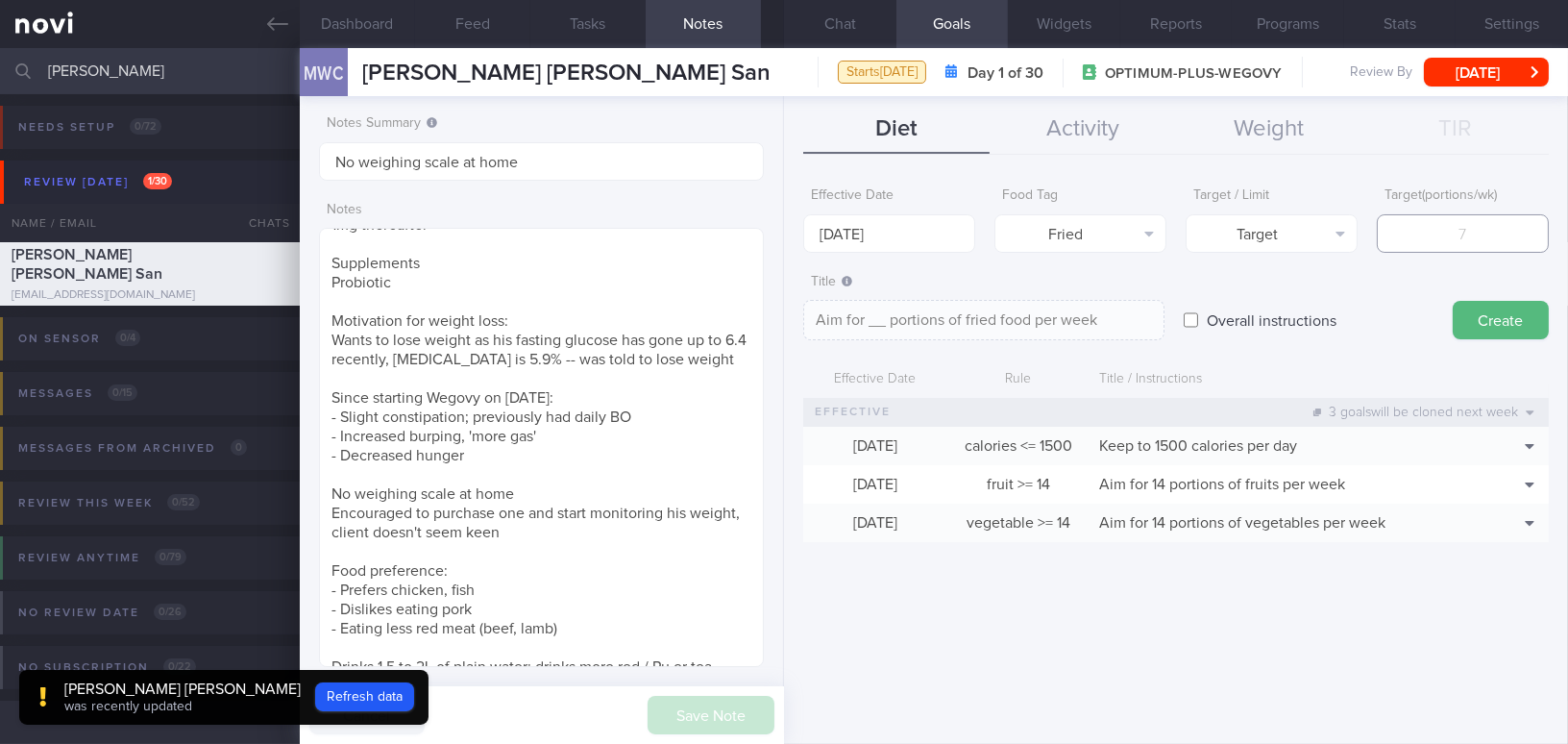 click at bounding box center (1462, 234) 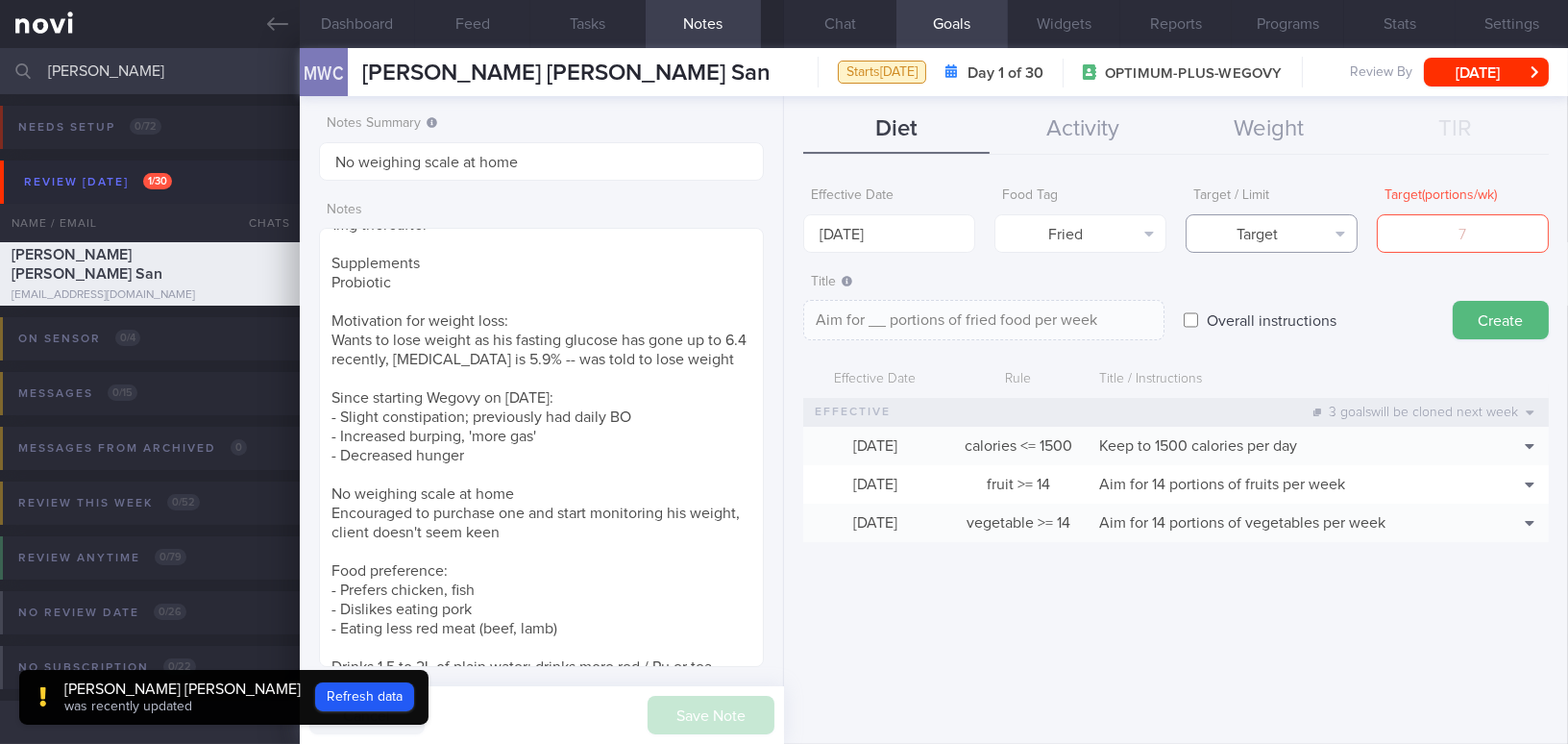 click on "Target" at bounding box center (1271, 234) 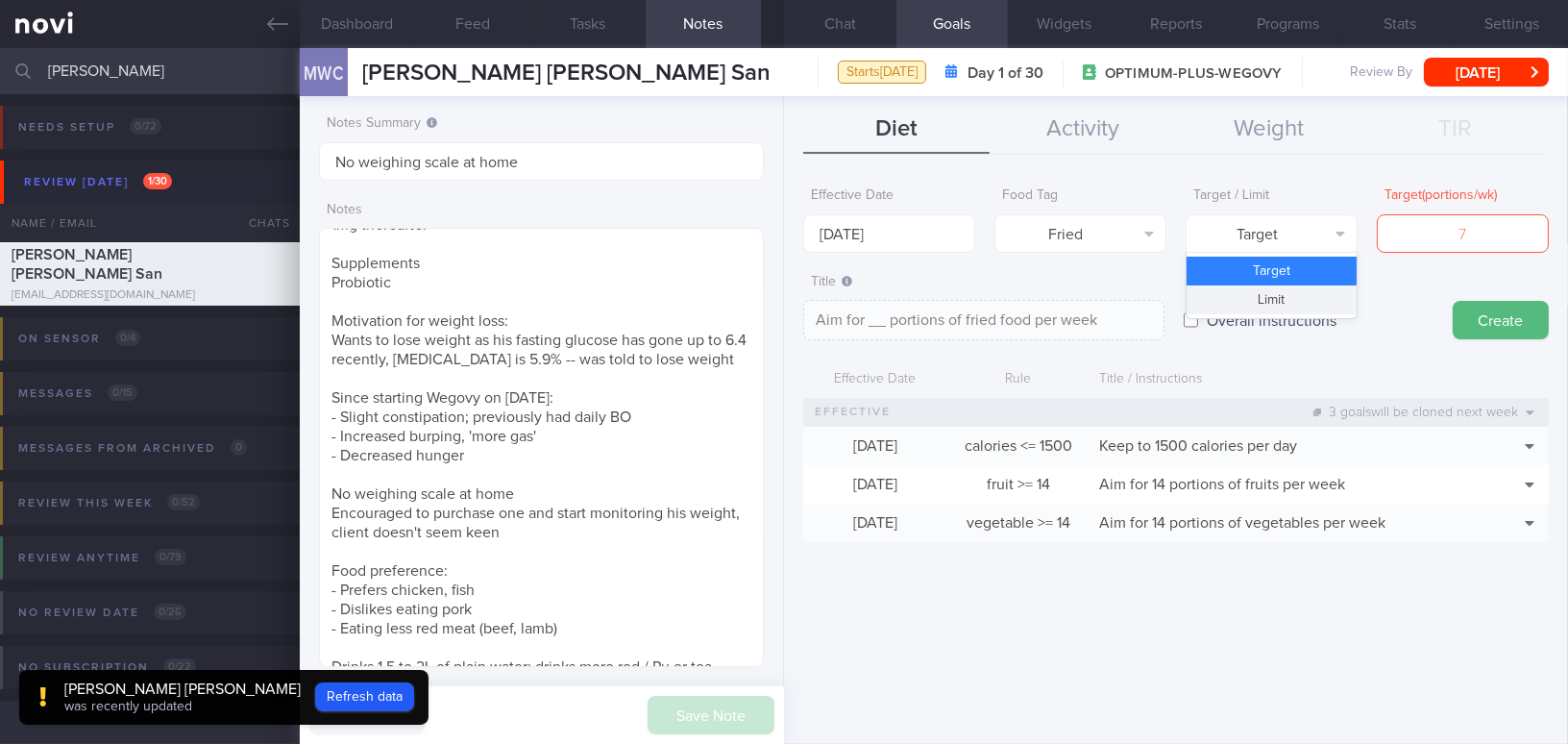 click on "Limit" at bounding box center [1271, 300] 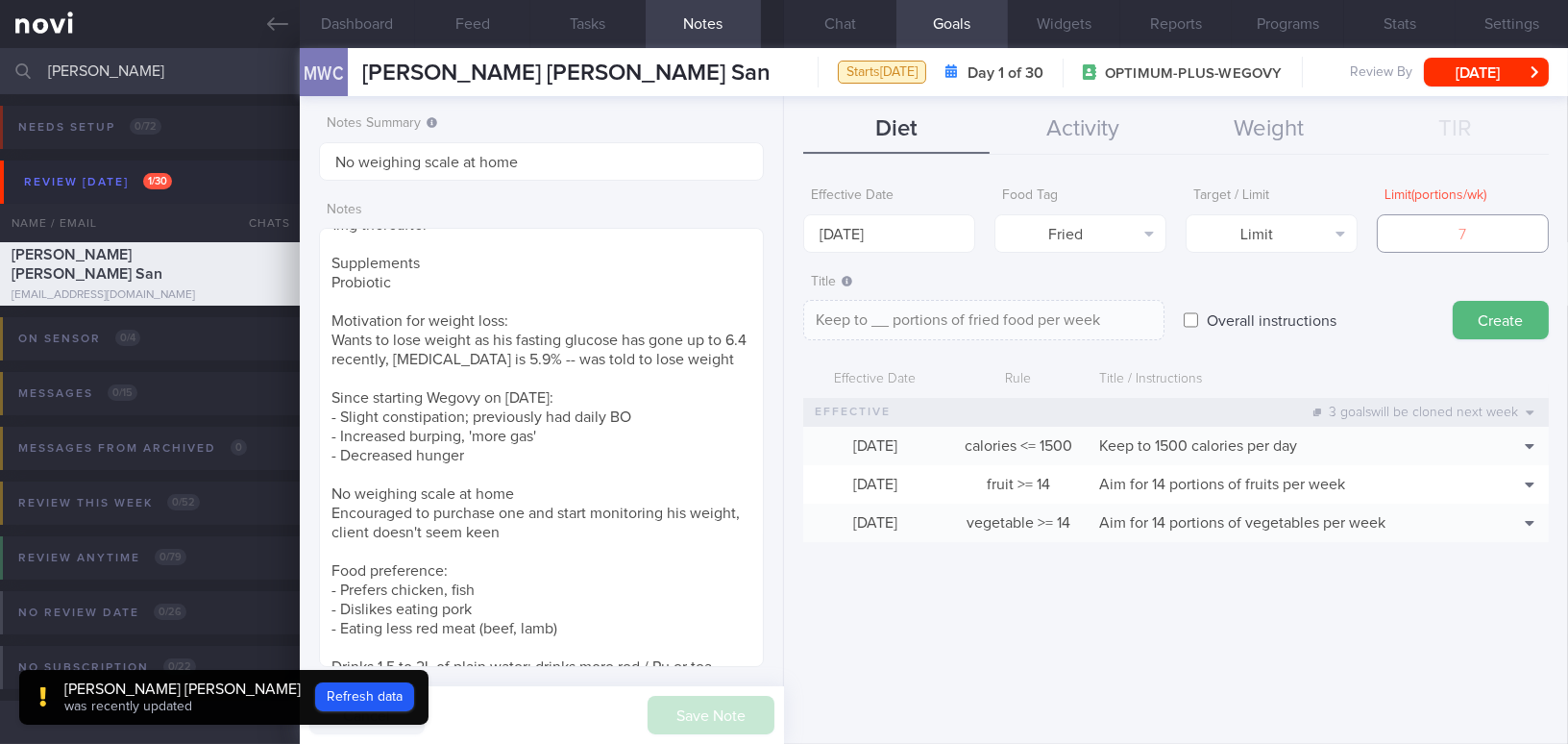 click at bounding box center [1462, 234] 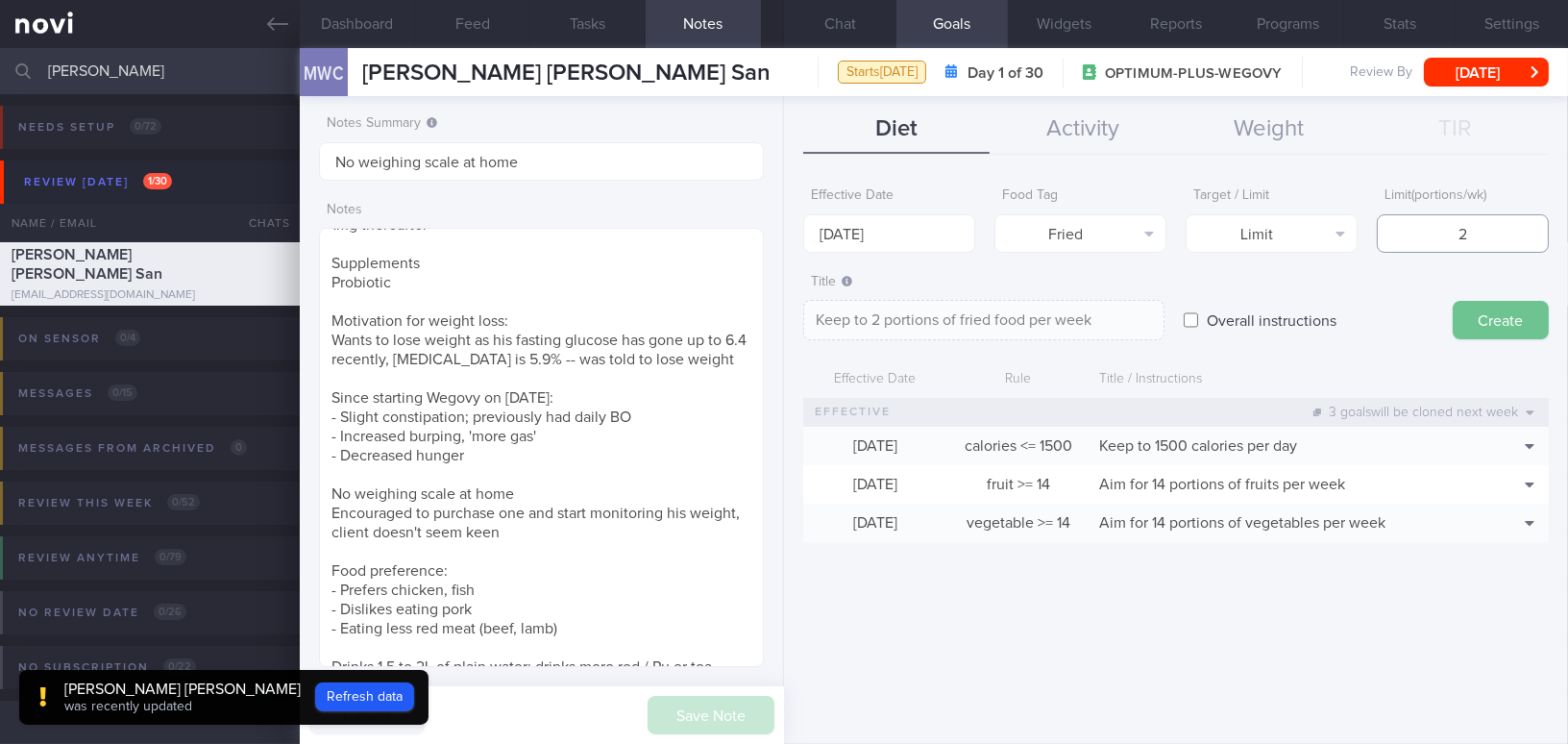 type on "2" 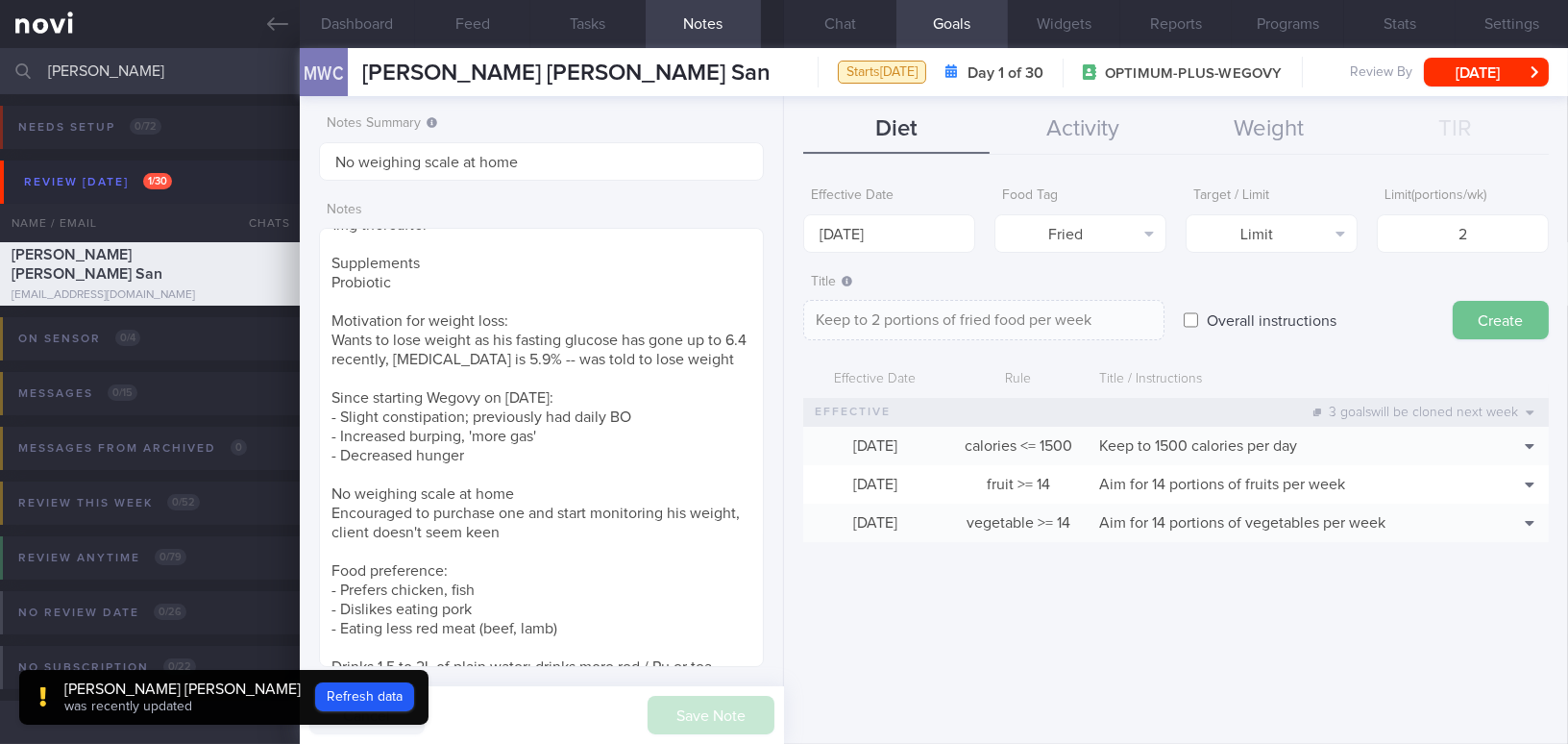 click on "Create" at bounding box center [1501, 320] 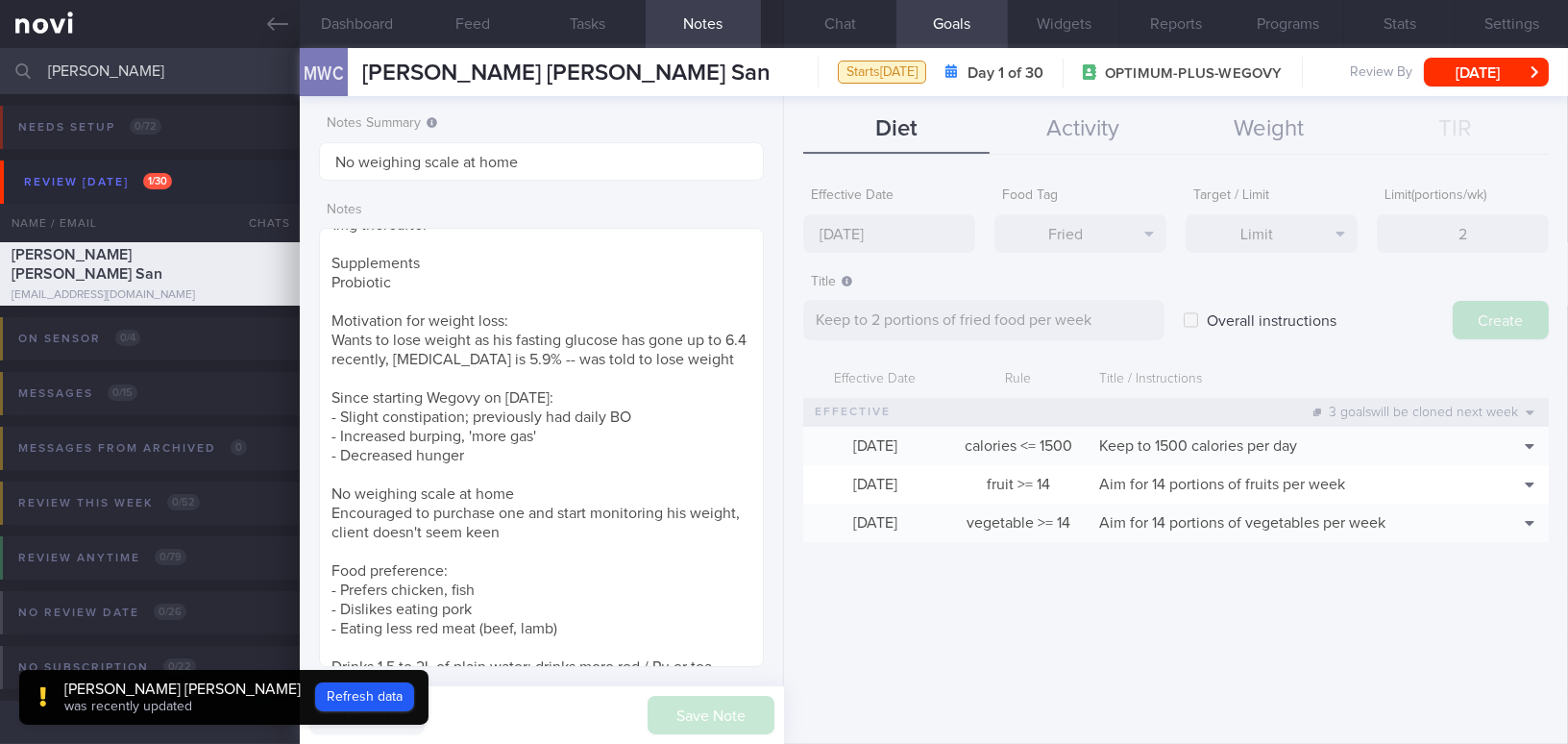 type on "[DATE]" 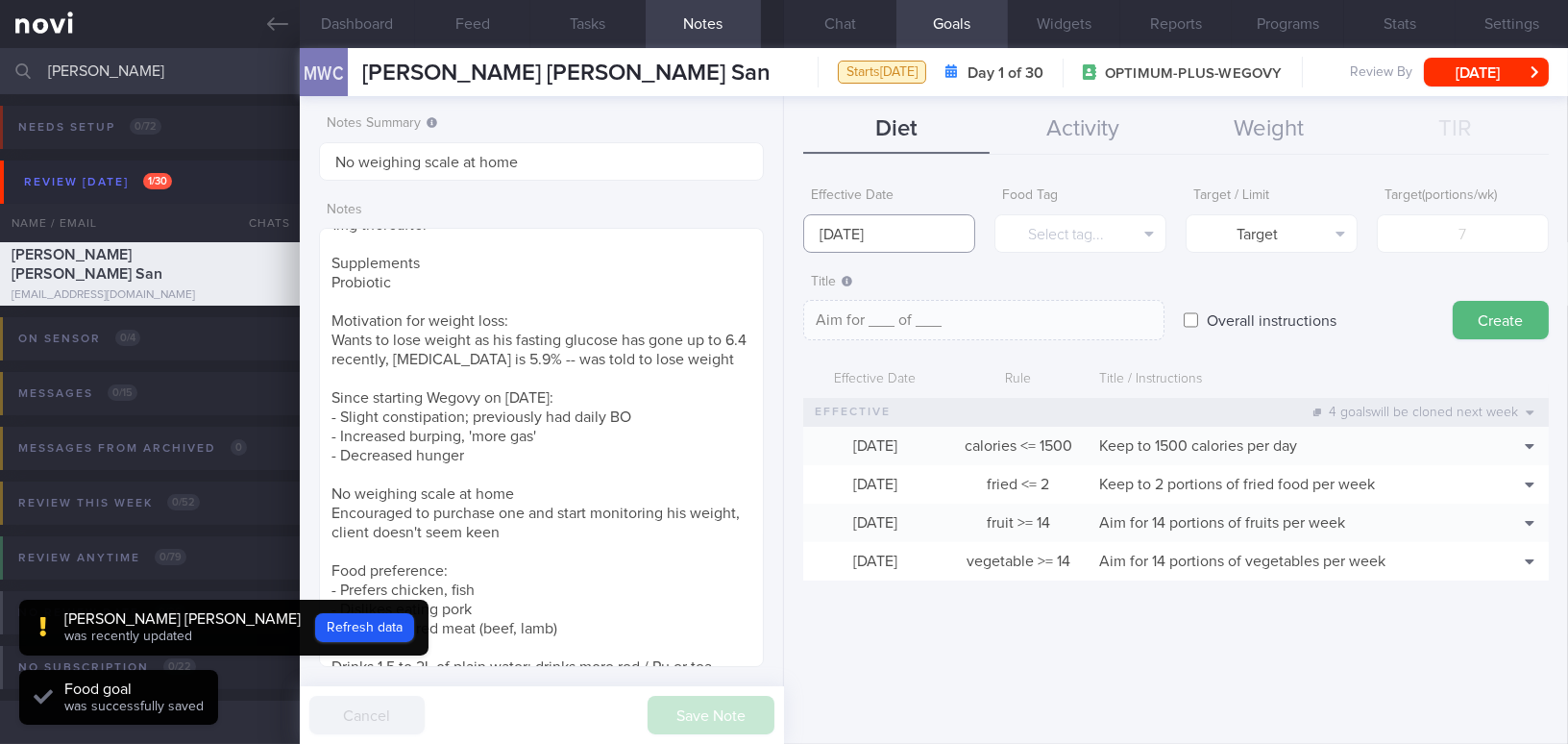 click on "[DATE]" at bounding box center [889, 234] 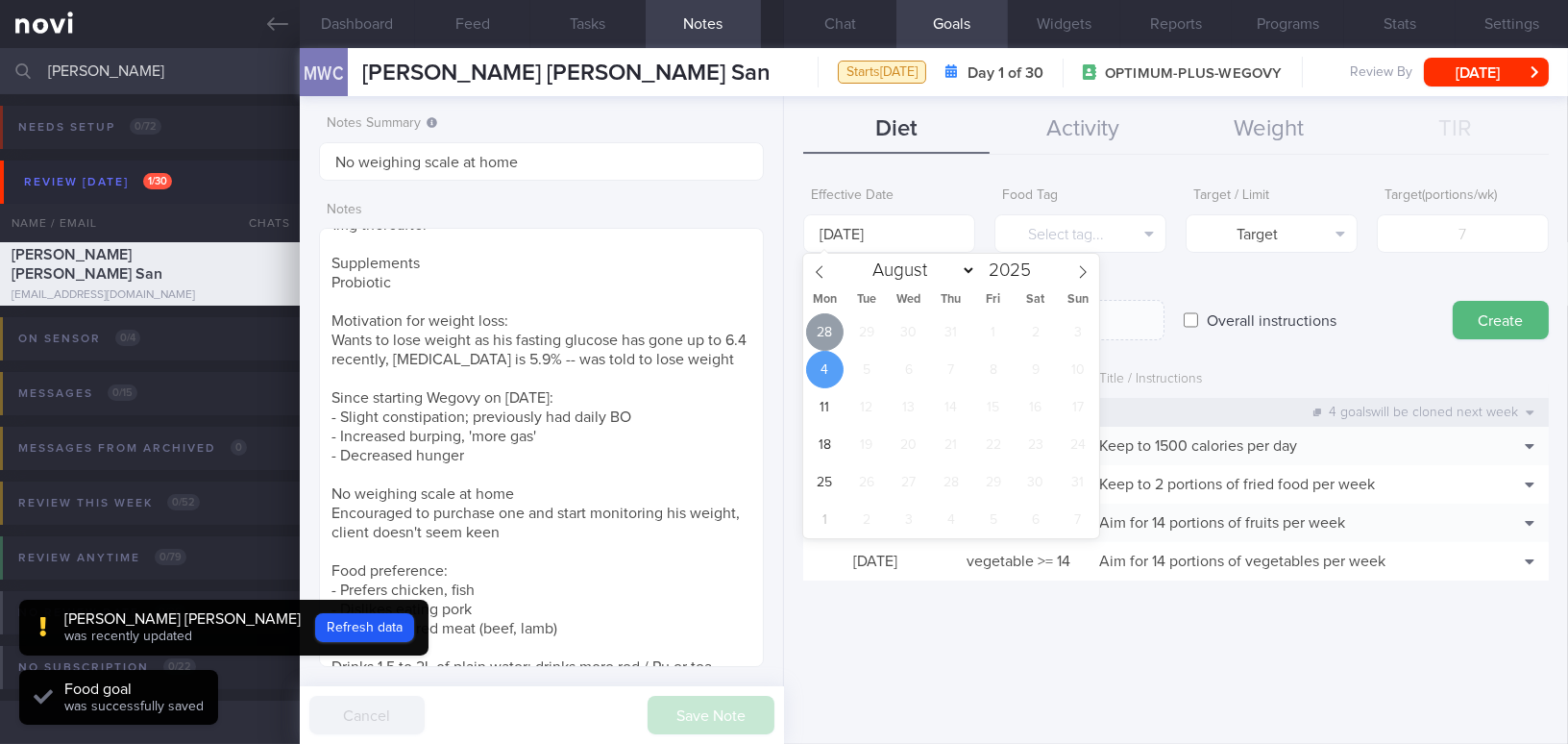 click on "28" at bounding box center [824, 332] 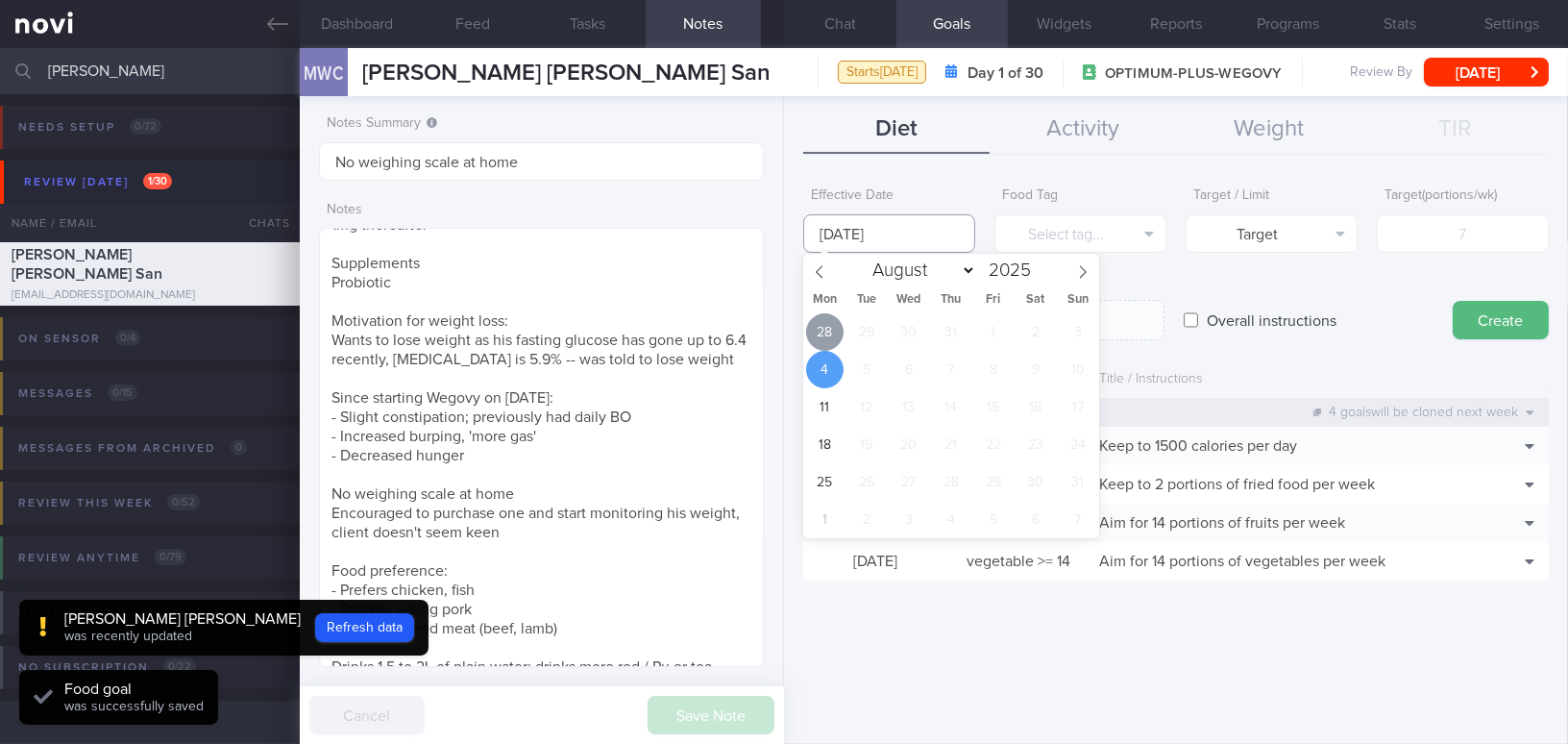 type on "[DATE]" 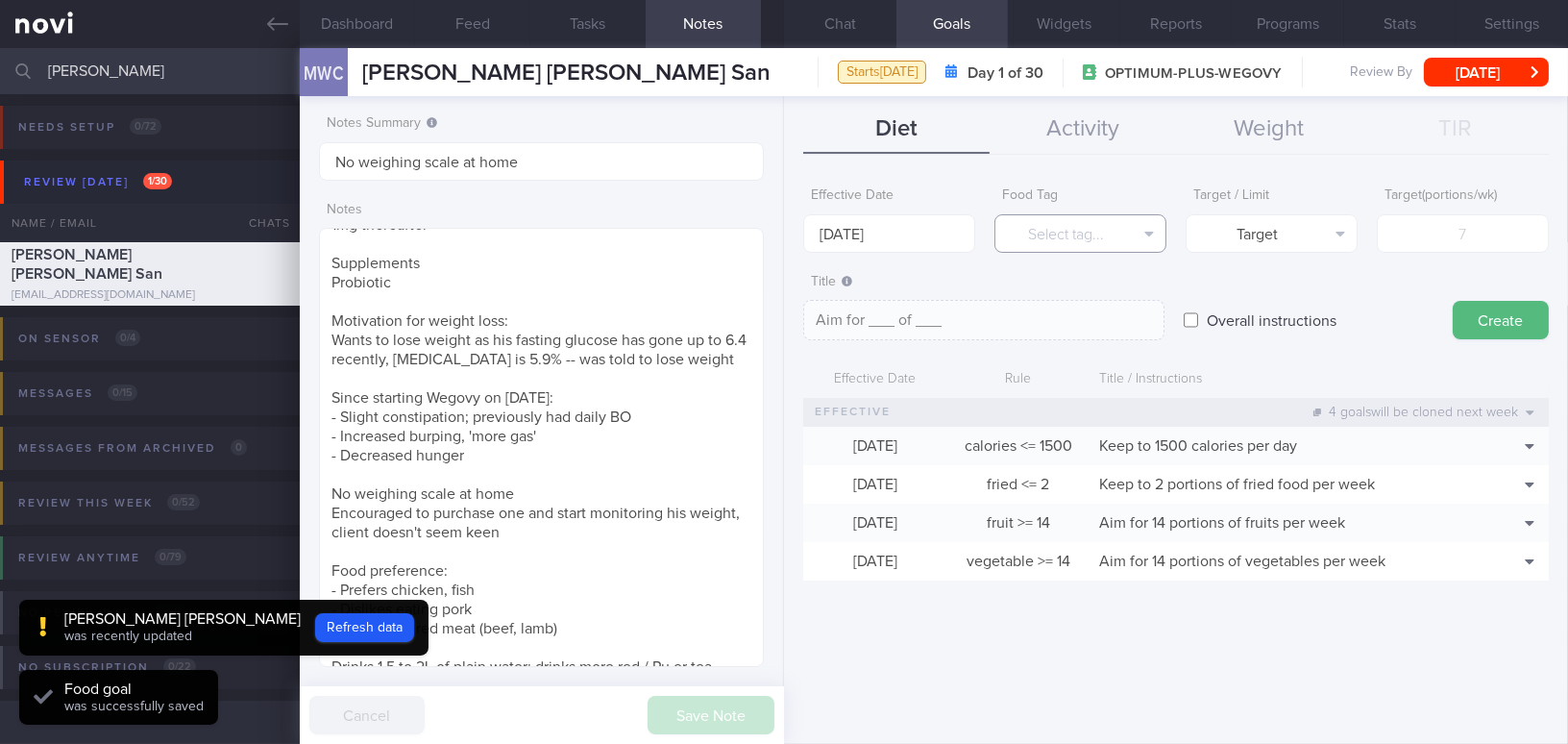 click on "Select tag..." at bounding box center (1080, 234) 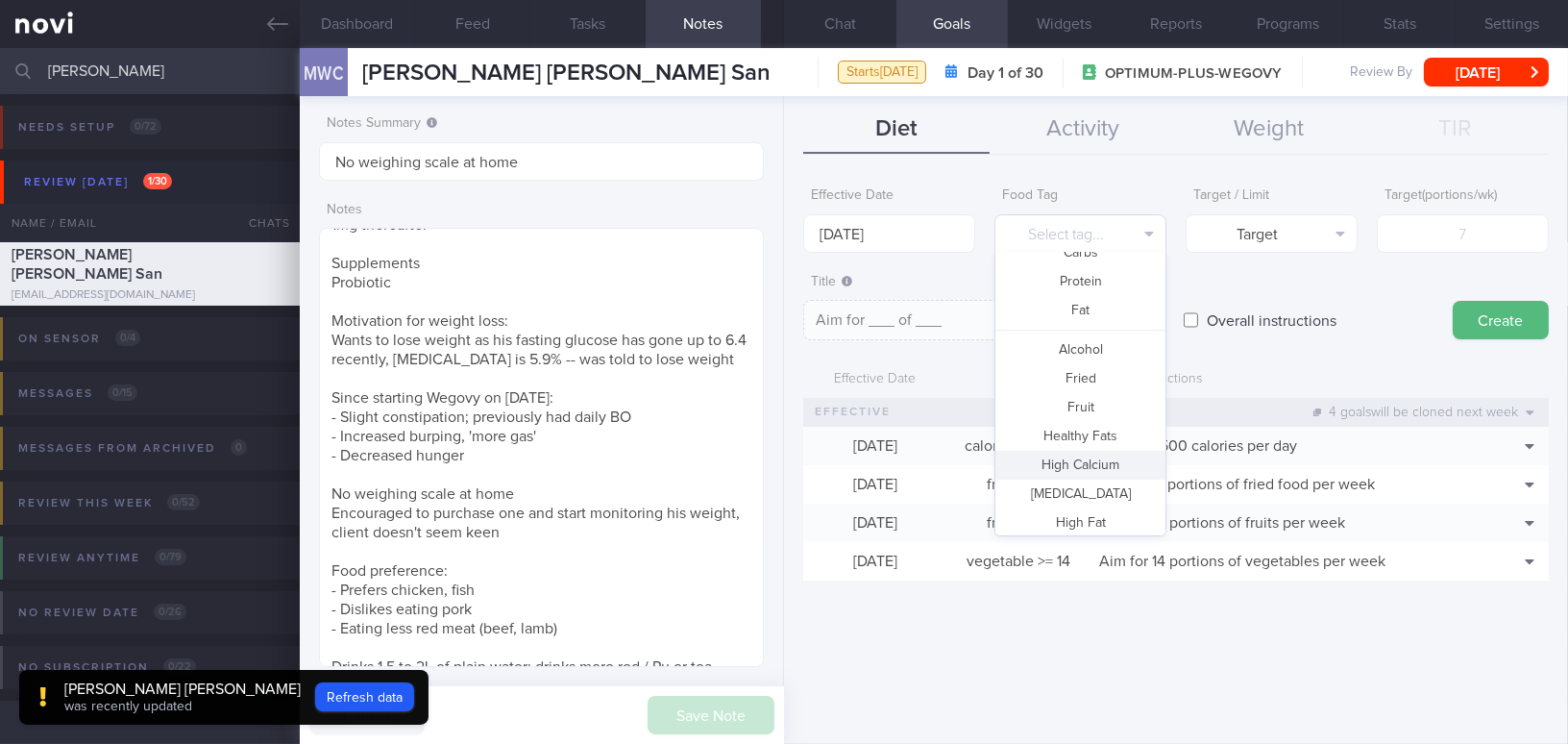 scroll, scrollTop: 0, scrollLeft: 0, axis: both 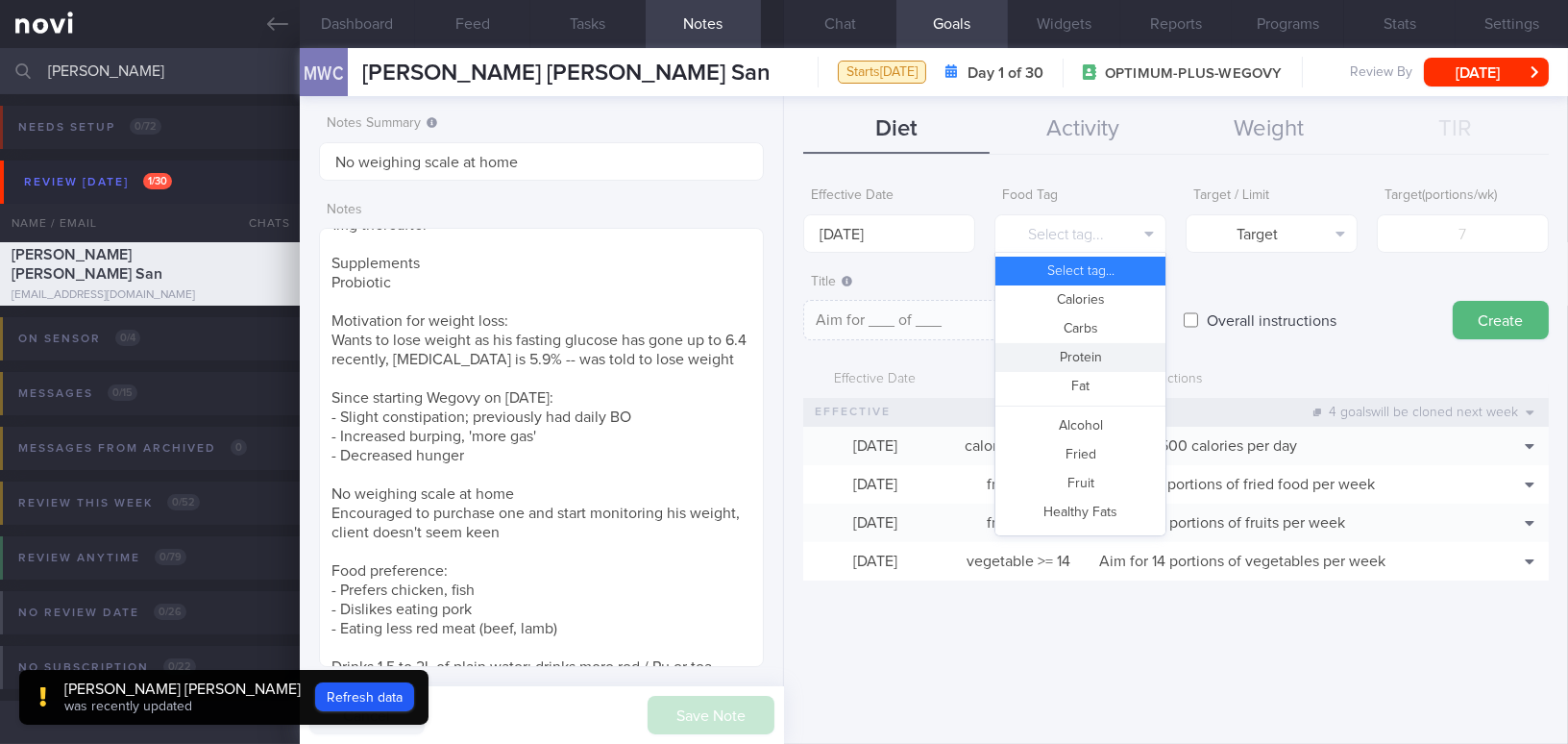 click on "Protein" at bounding box center (1080, 358) 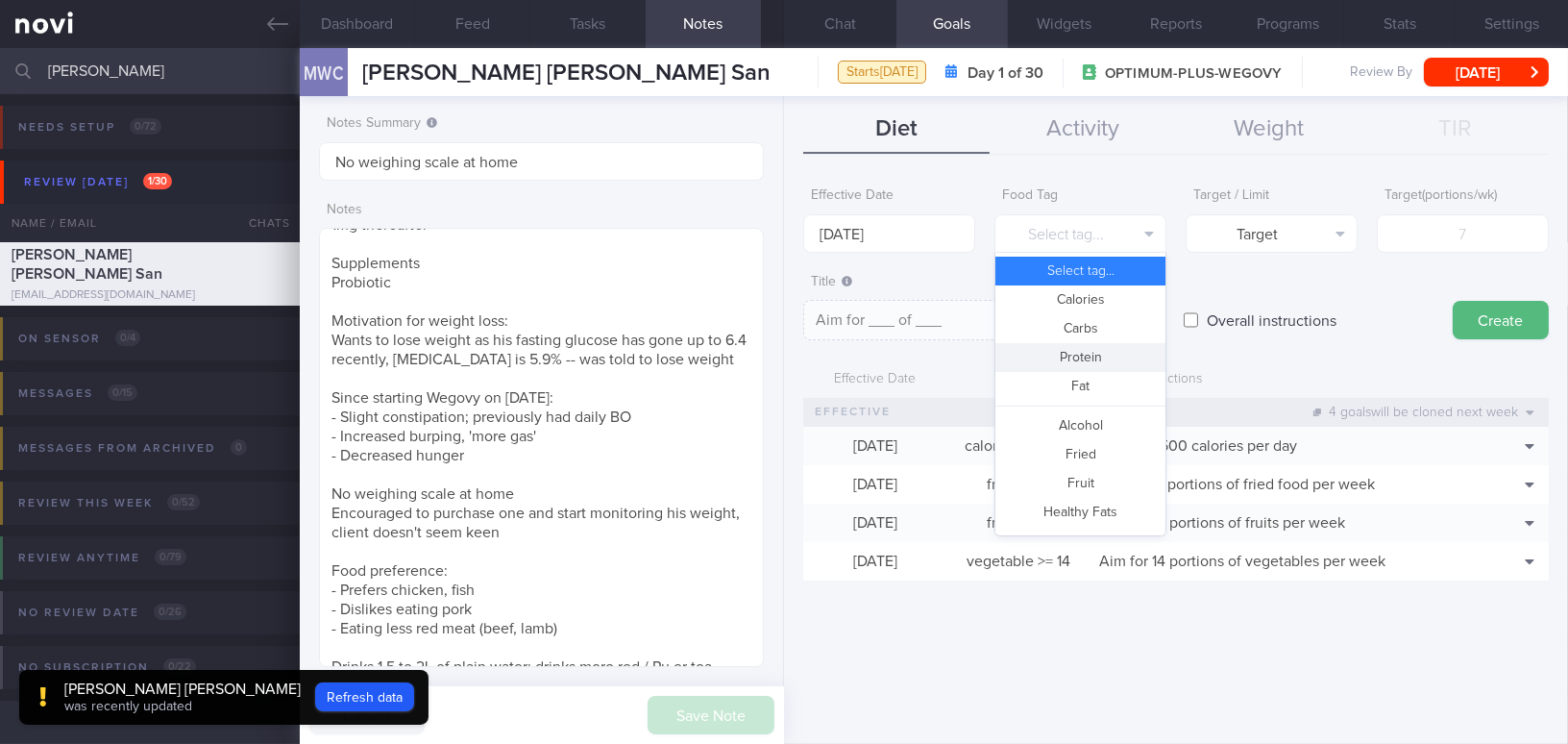 type on "Aim for __g of protein per day" 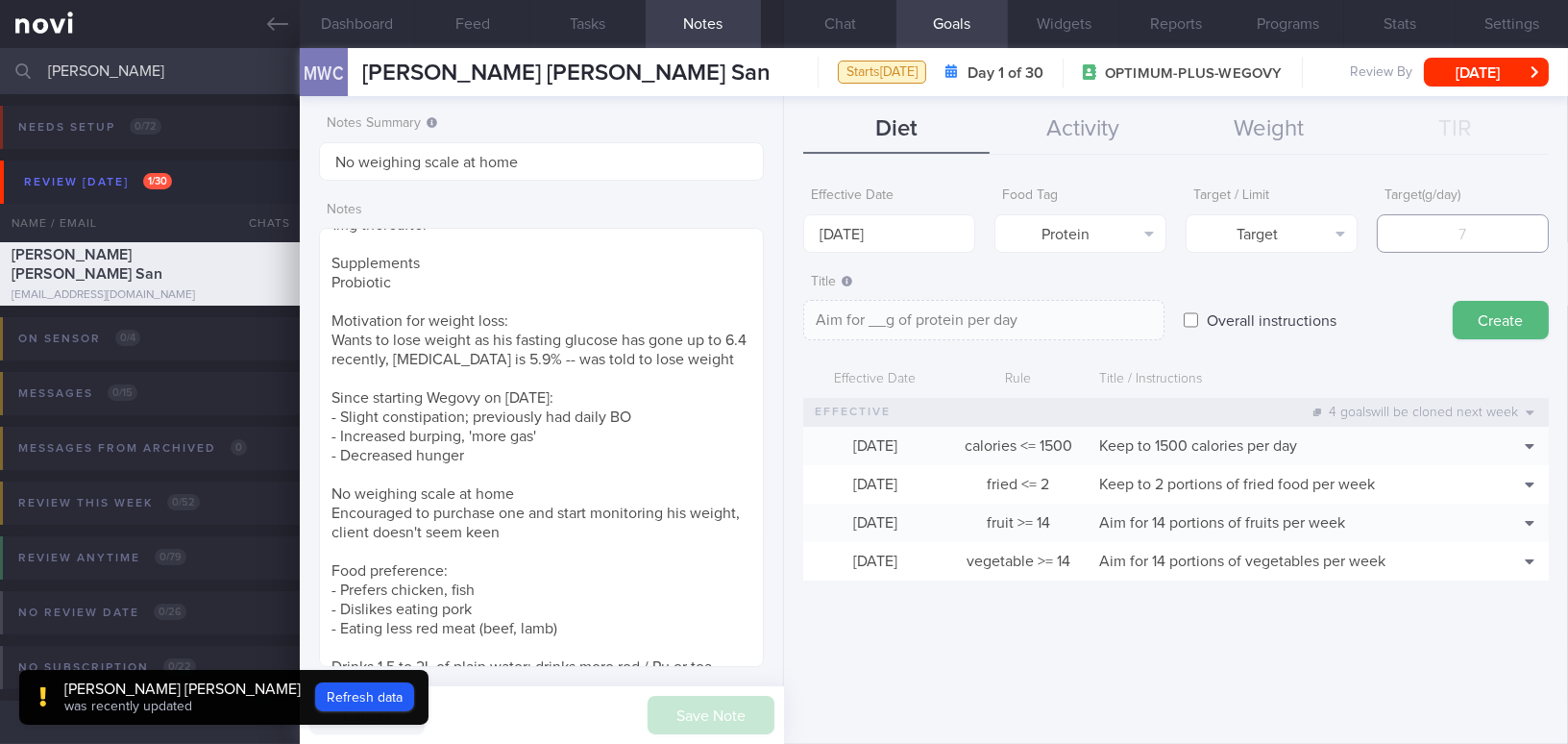 click at bounding box center [1462, 234] 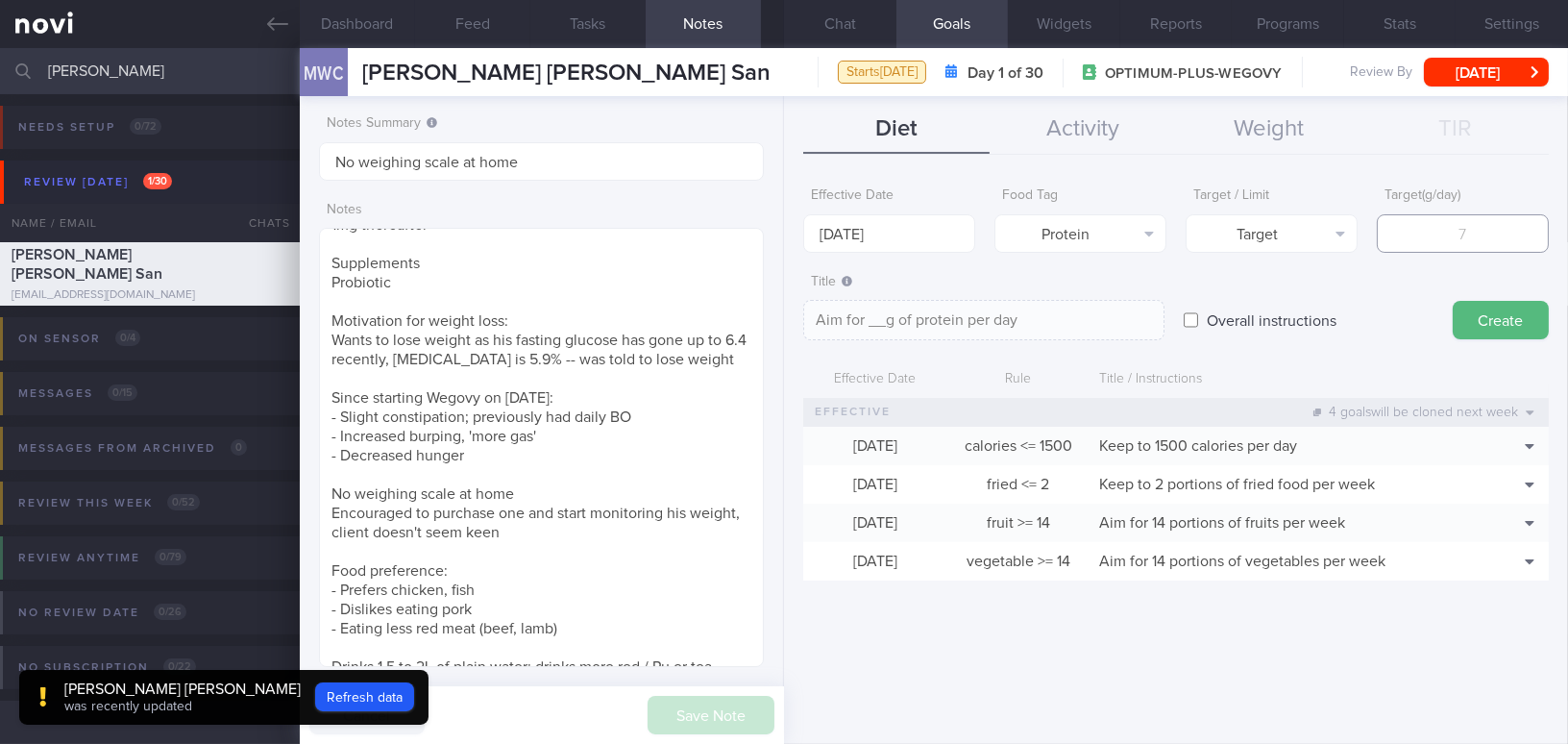 type on "9" 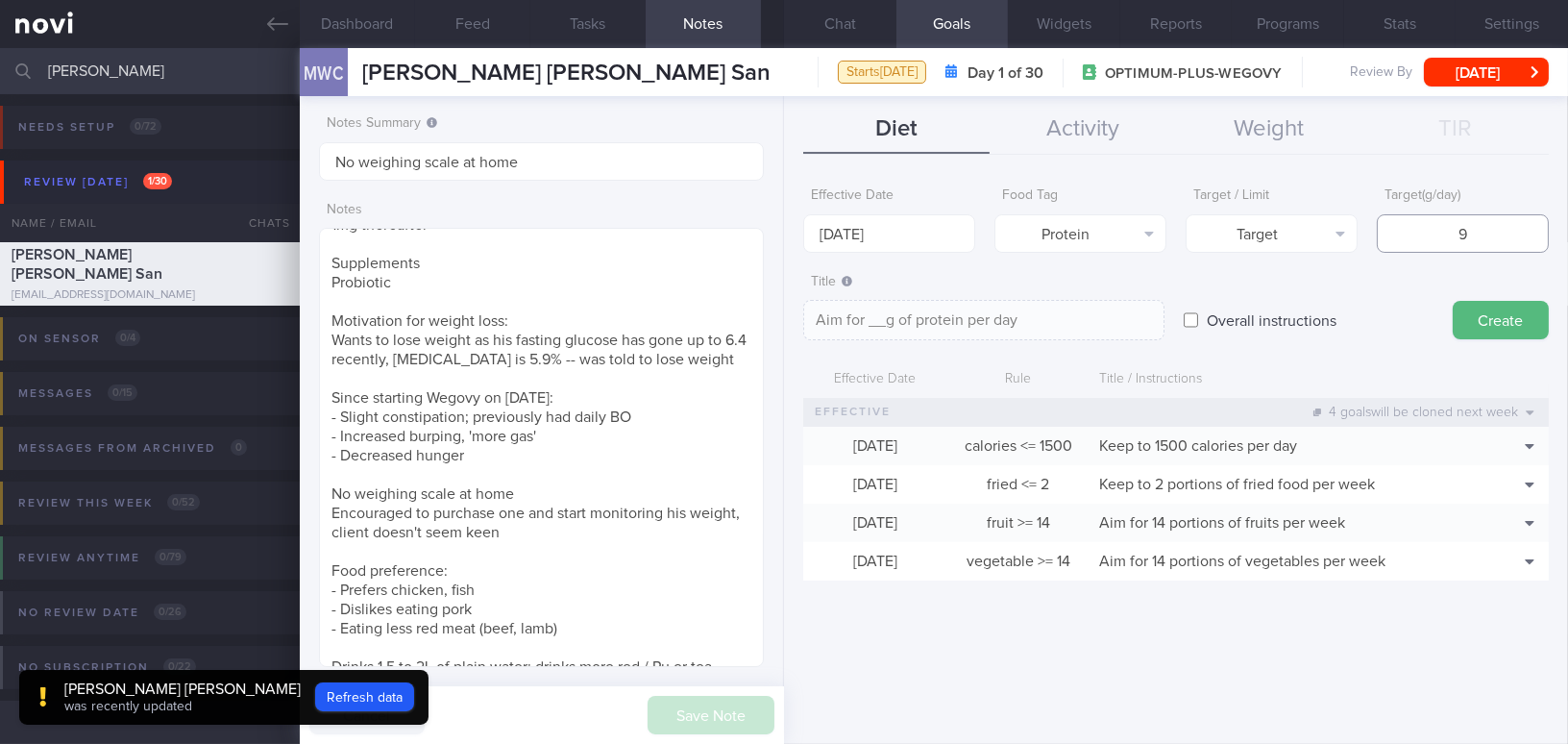 type on "Aim for 9g of protein per day" 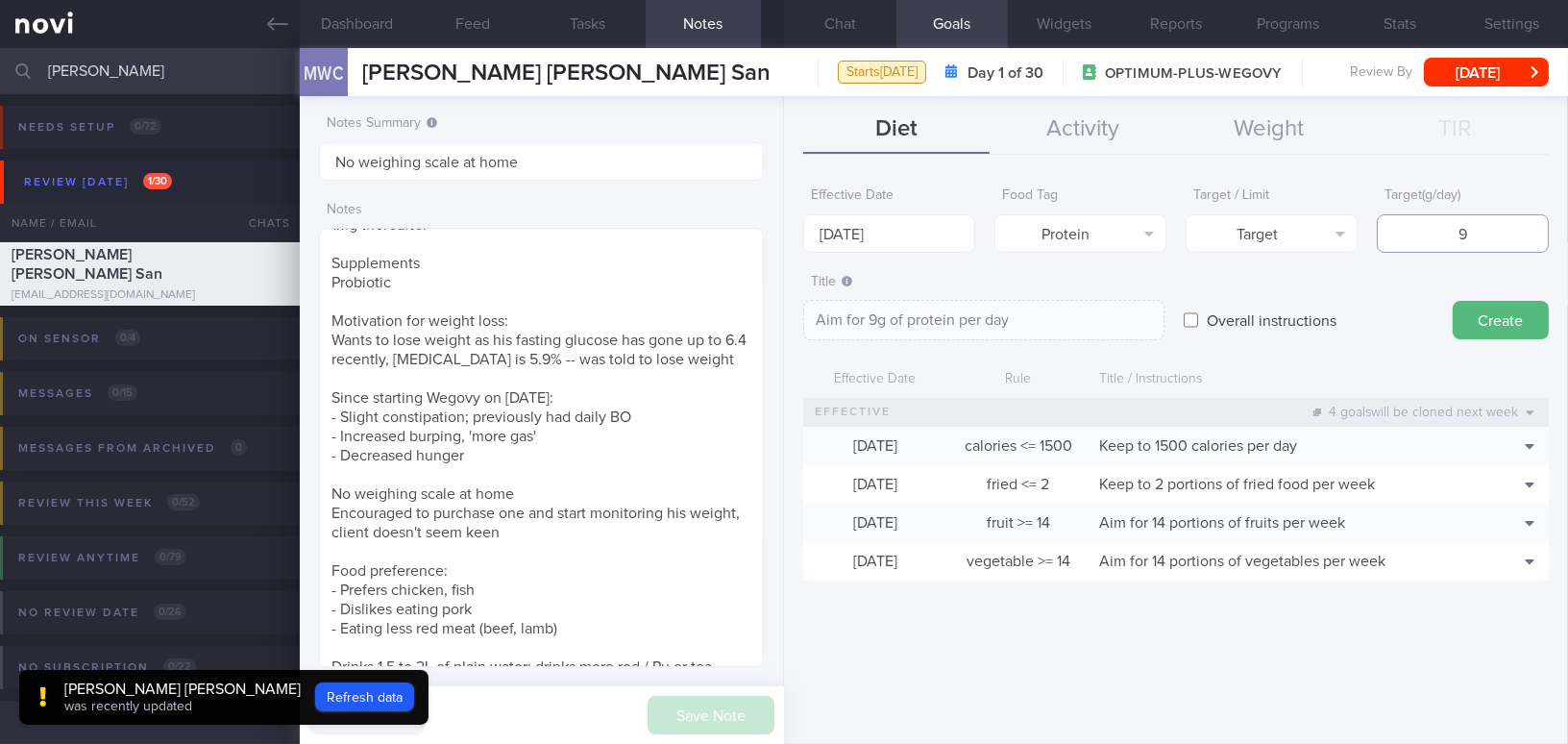 type on "90" 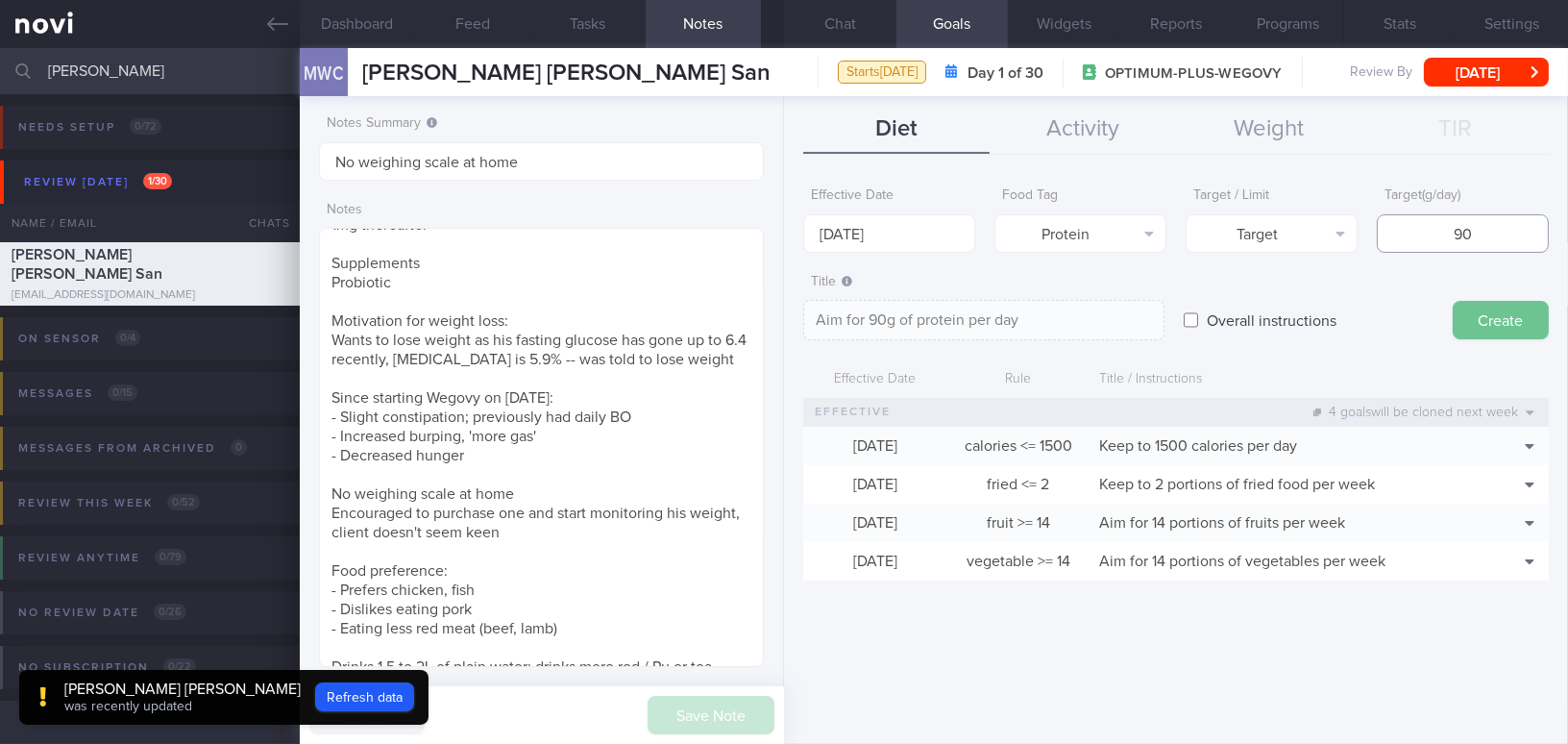 type on "90" 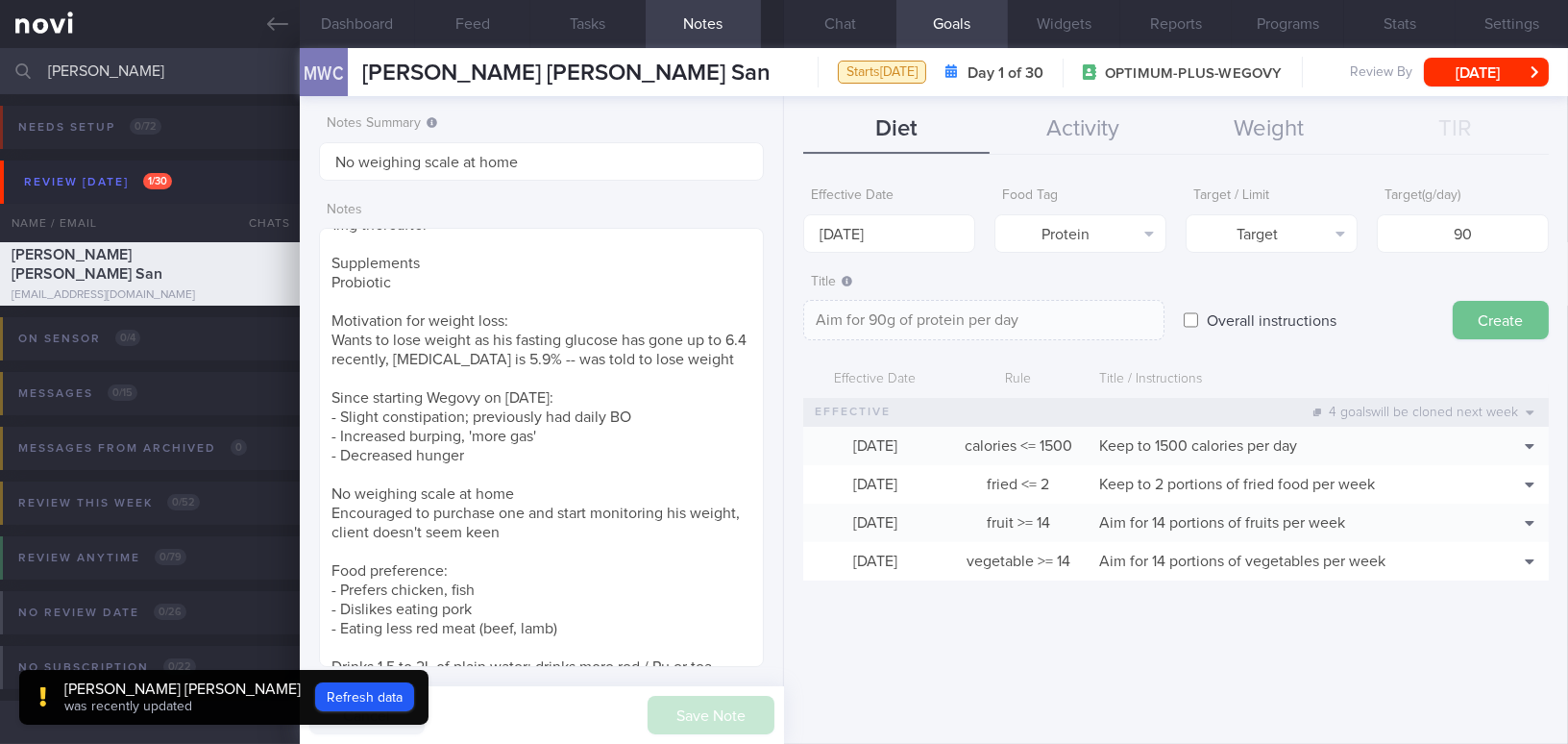 click on "Create" at bounding box center (1501, 320) 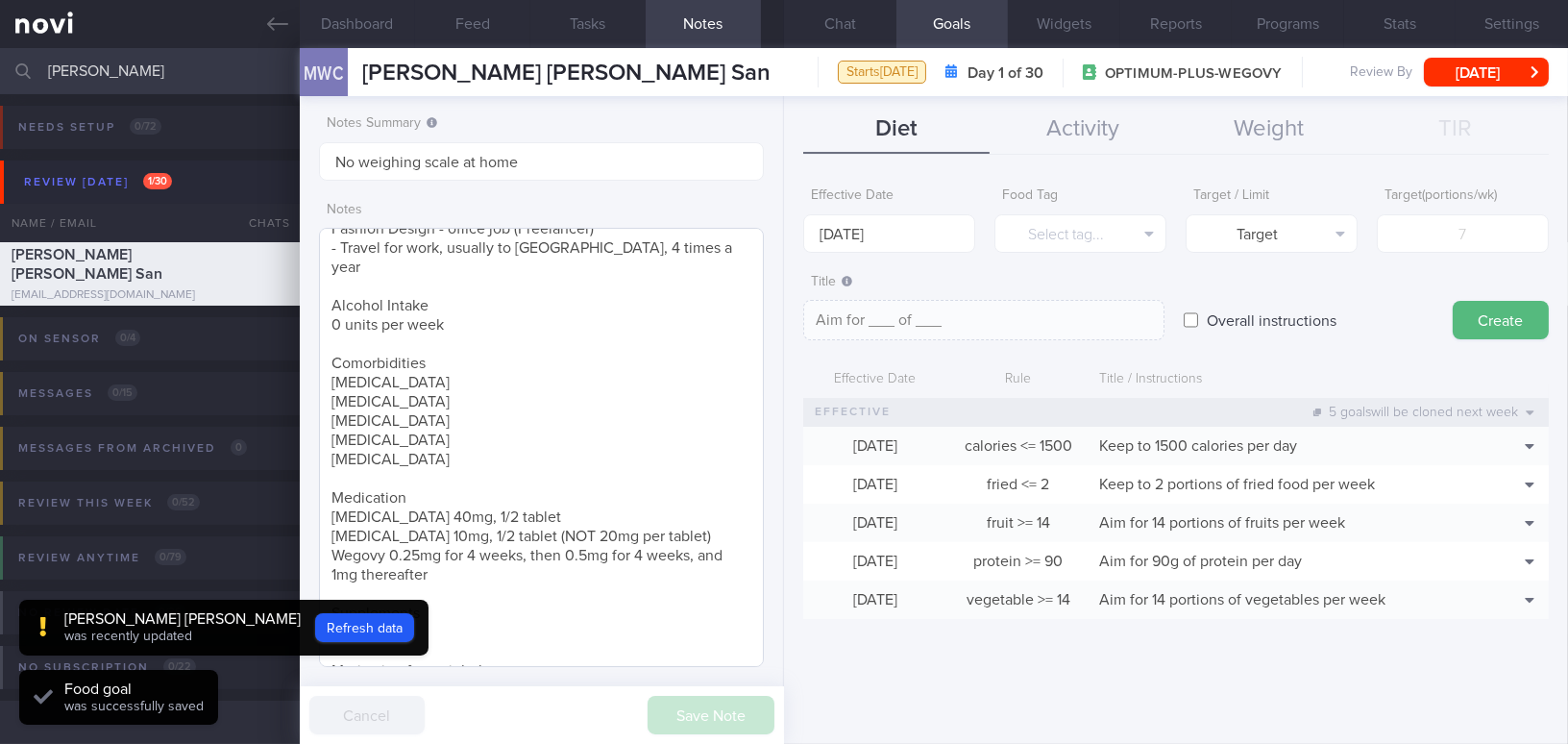 scroll, scrollTop: 0, scrollLeft: 0, axis: both 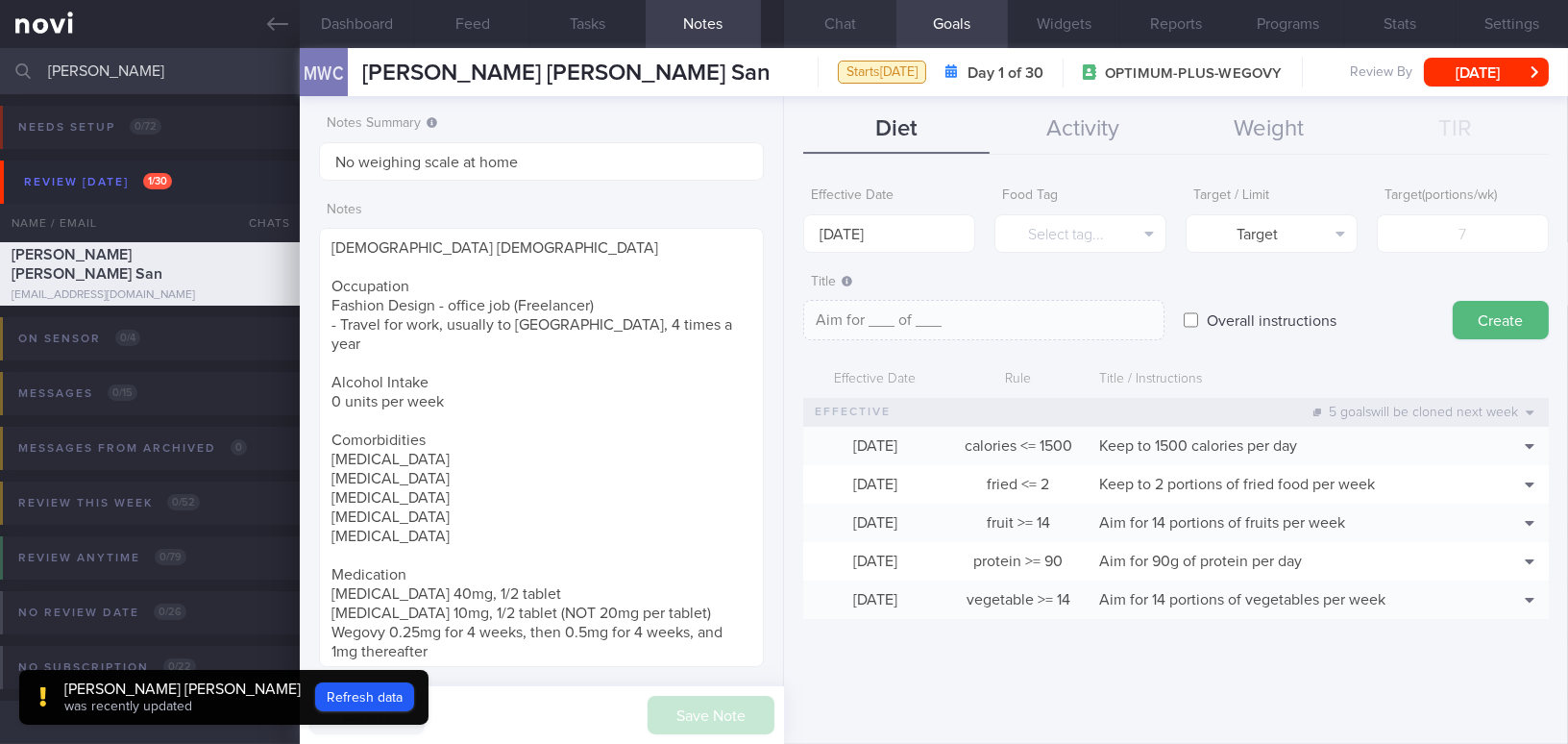 click on "Chat" at bounding box center (840, 24) 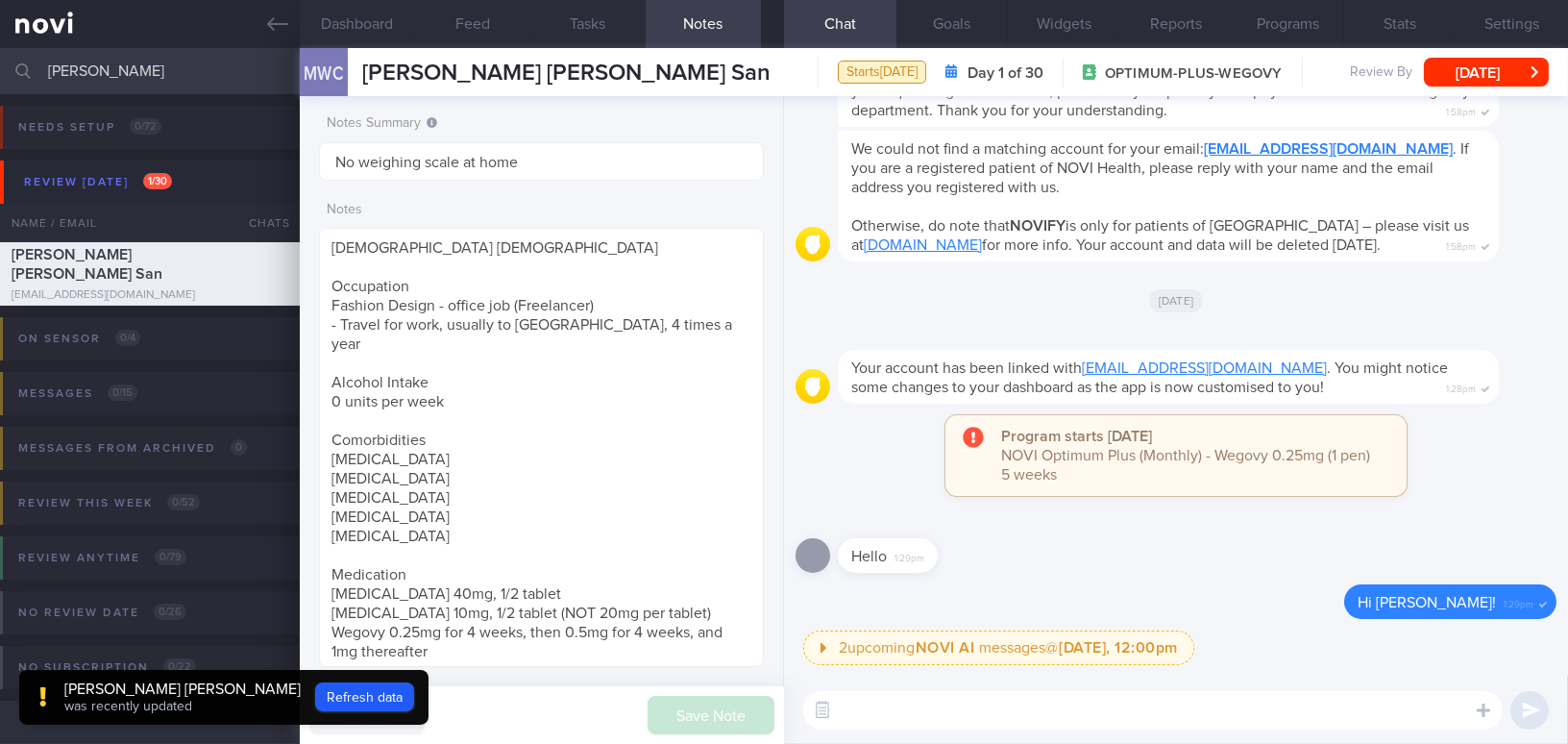 drag, startPoint x: 201, startPoint y: 67, endPoint x: -3, endPoint y: 51, distance: 204.62649 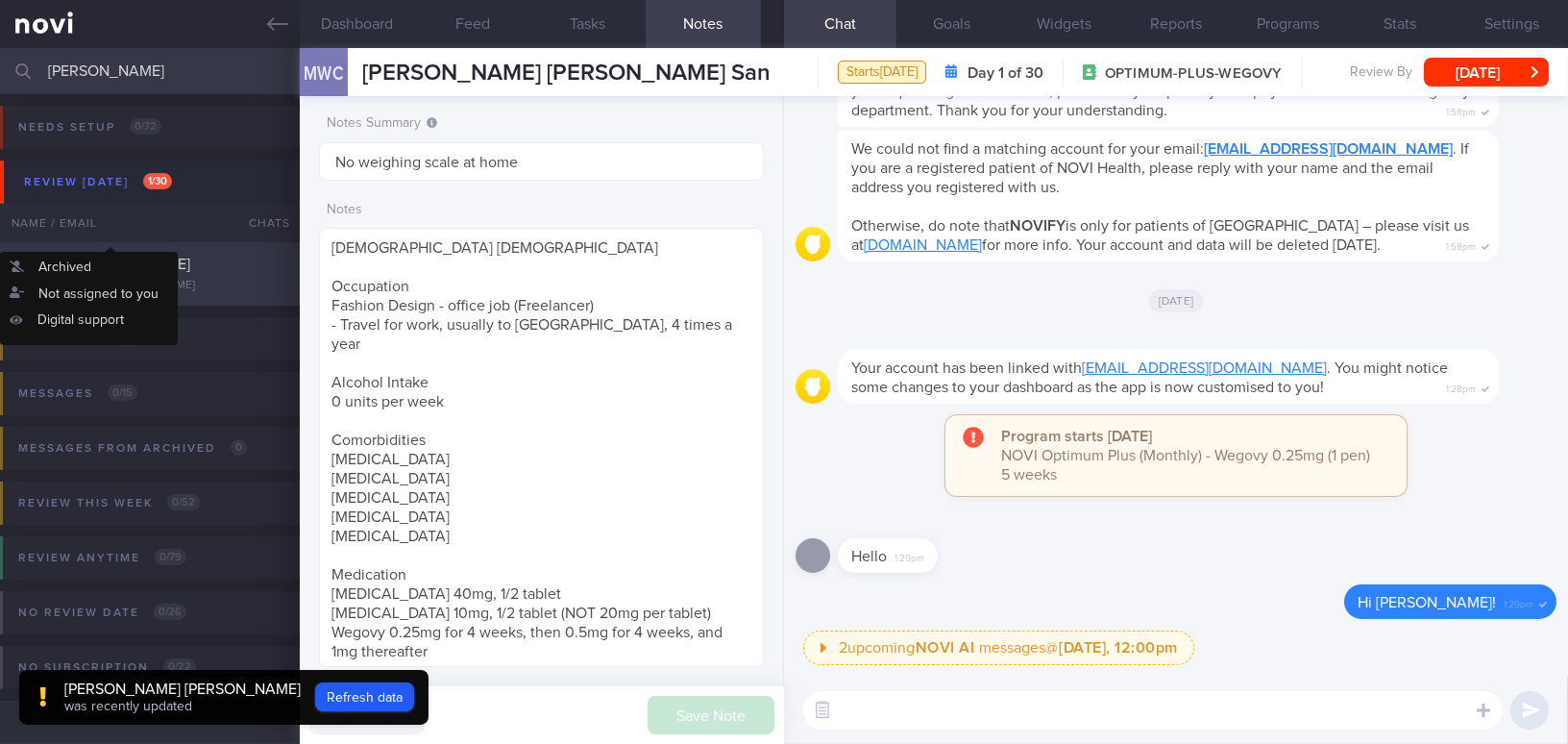 type on "[PERSON_NAME]" 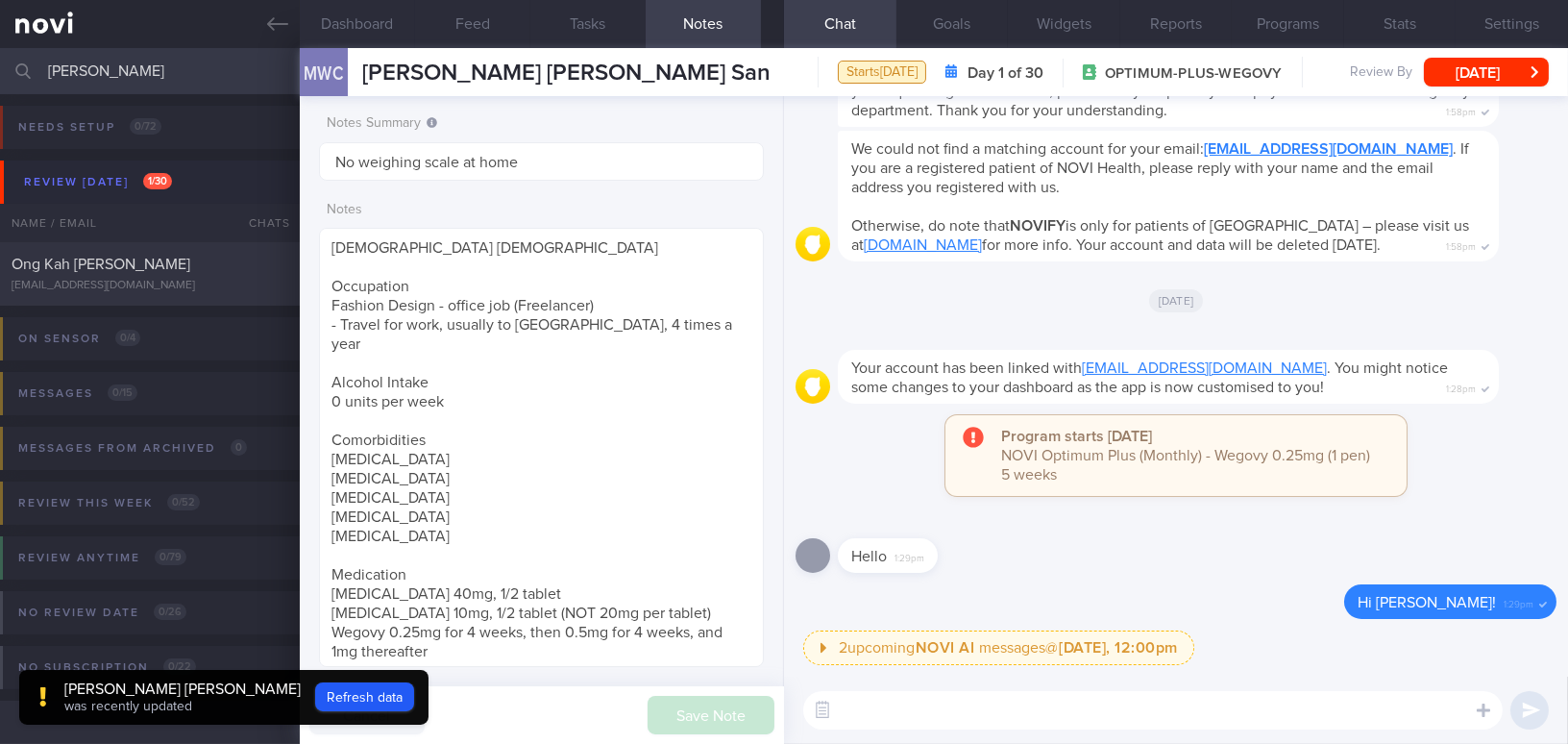 drag, startPoint x: 149, startPoint y: 257, endPoint x: 919, endPoint y: 92, distance: 787.48016 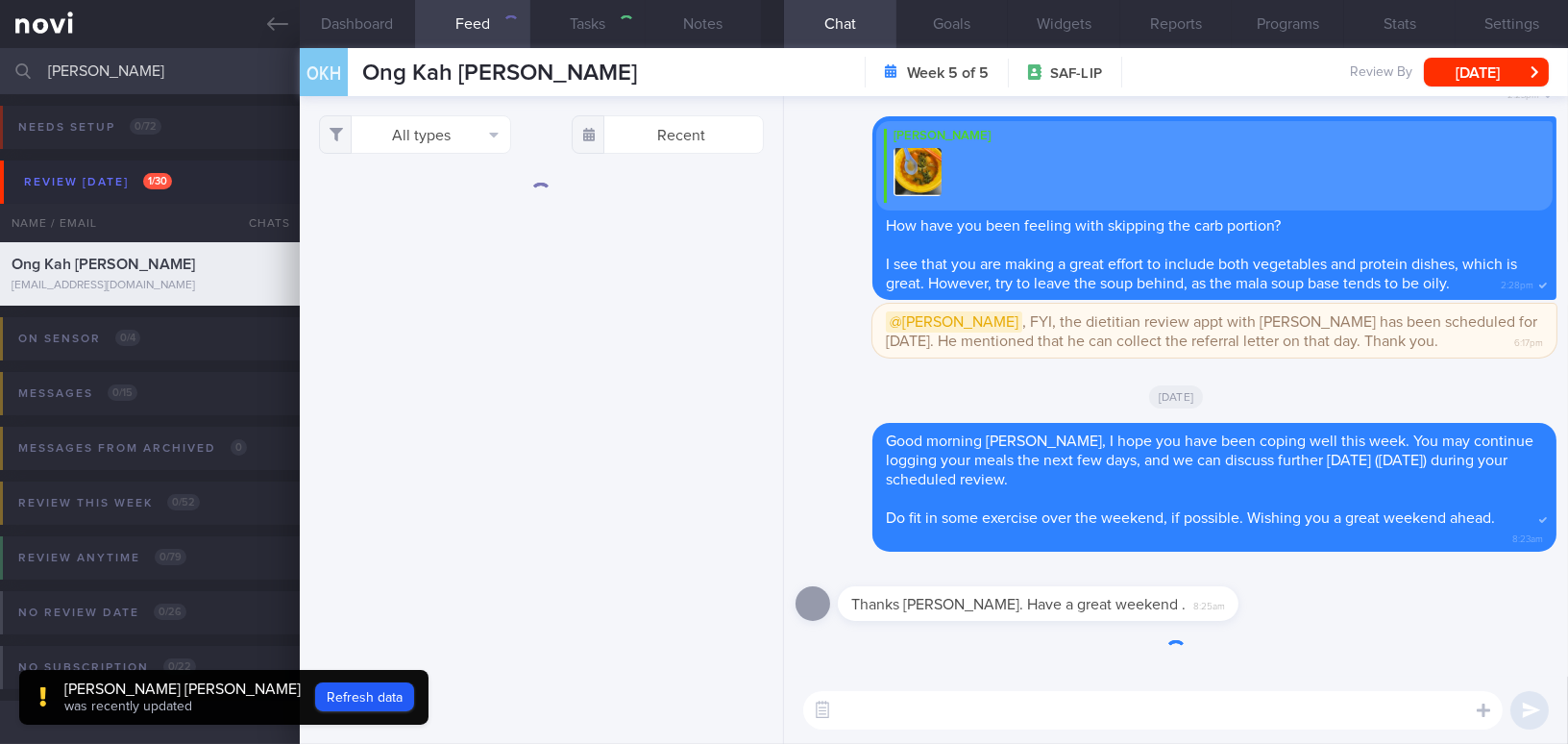 type on "SAF LIP" 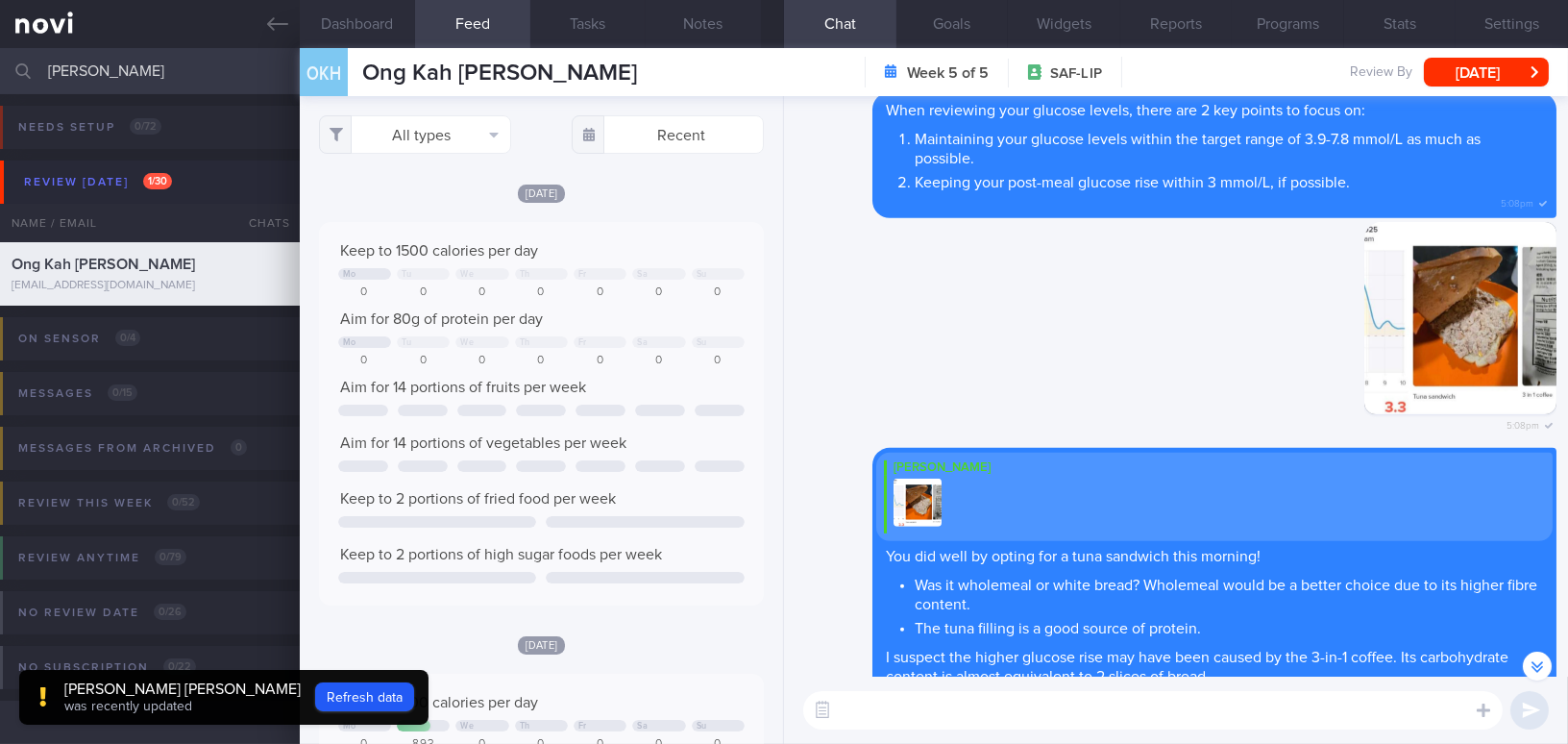 scroll, scrollTop: -16592, scrollLeft: 0, axis: vertical 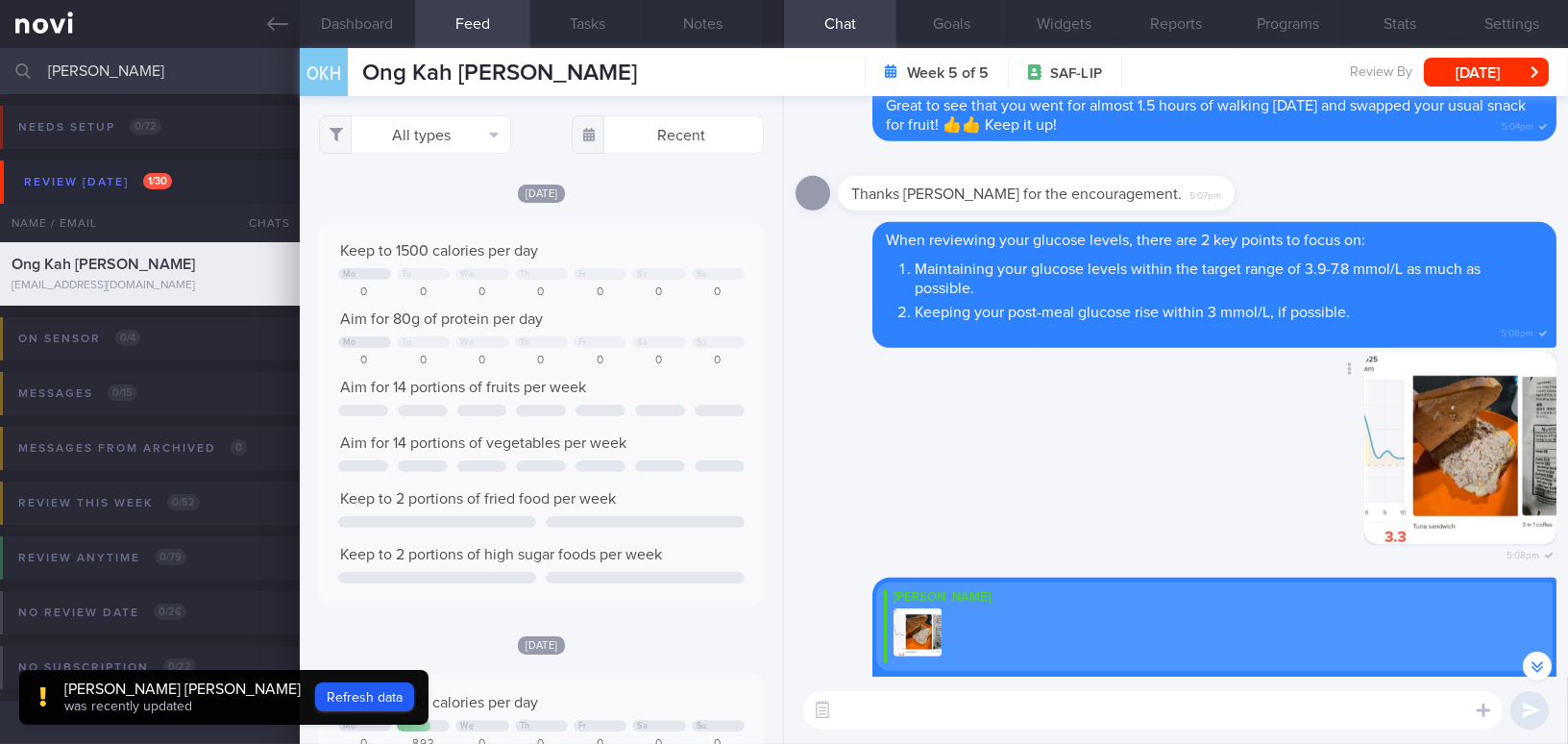 click at bounding box center [1460, 448] 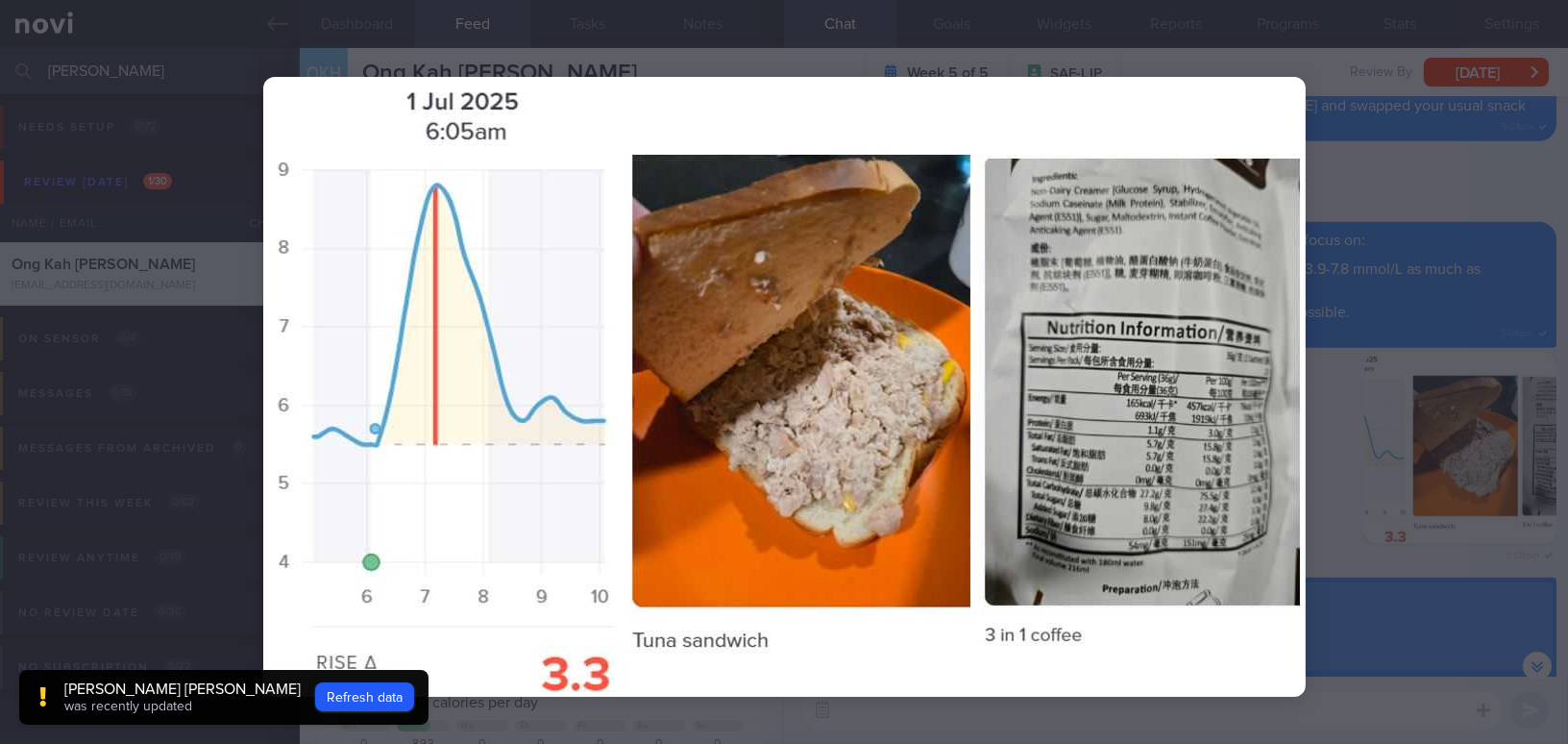 click at bounding box center [784, 386] 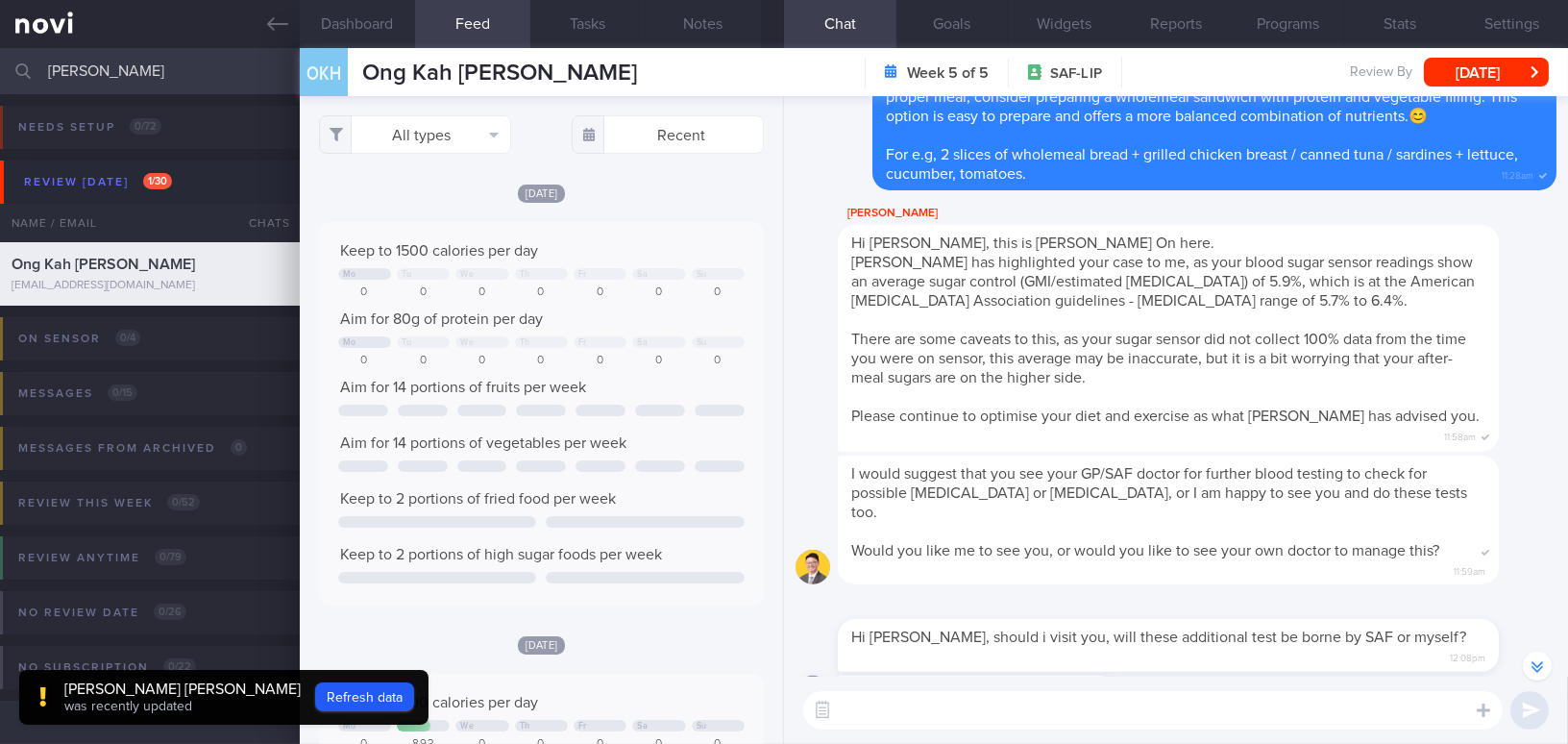scroll, scrollTop: -3585, scrollLeft: 0, axis: vertical 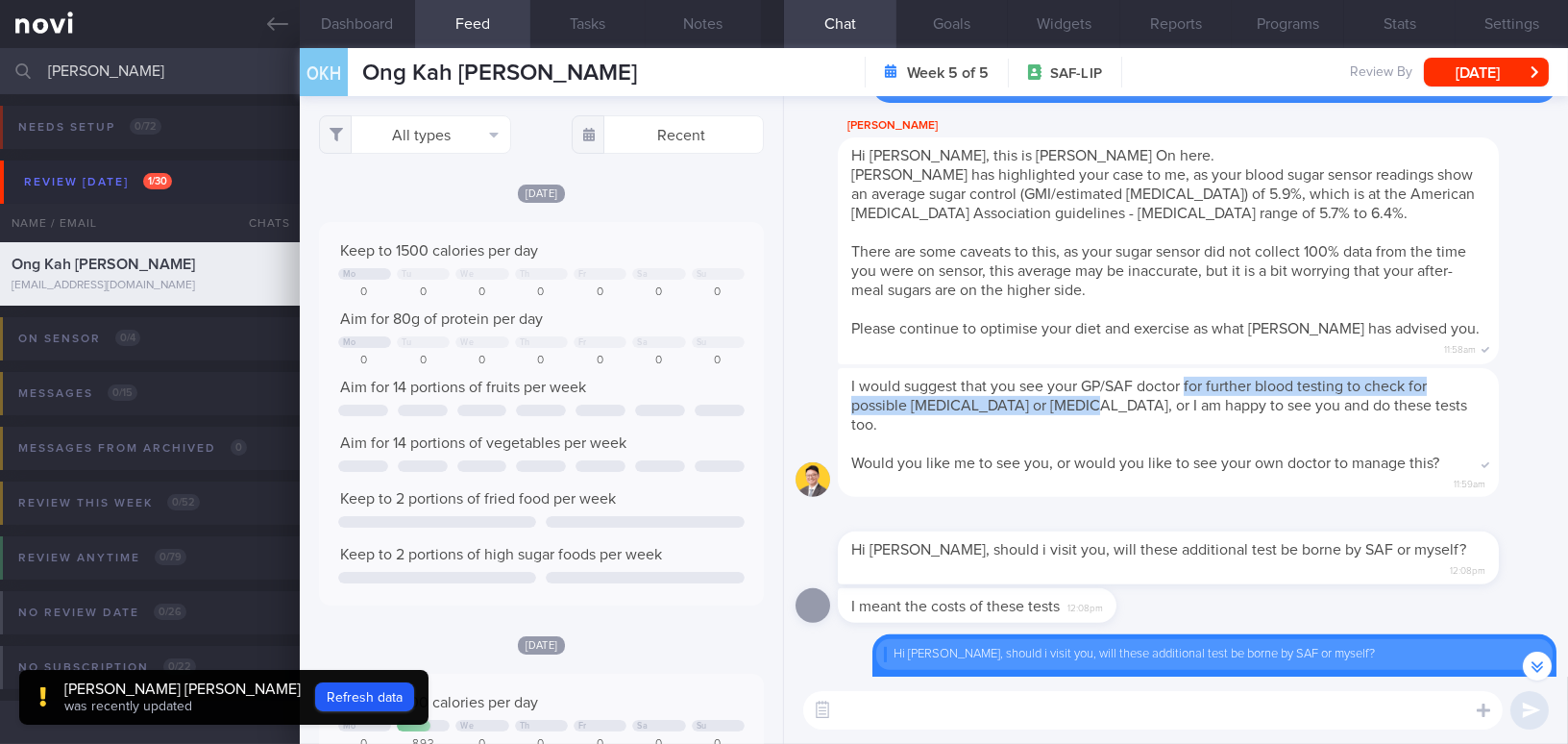 drag, startPoint x: 1187, startPoint y: 439, endPoint x: 1074, endPoint y: 458, distance: 114.5862 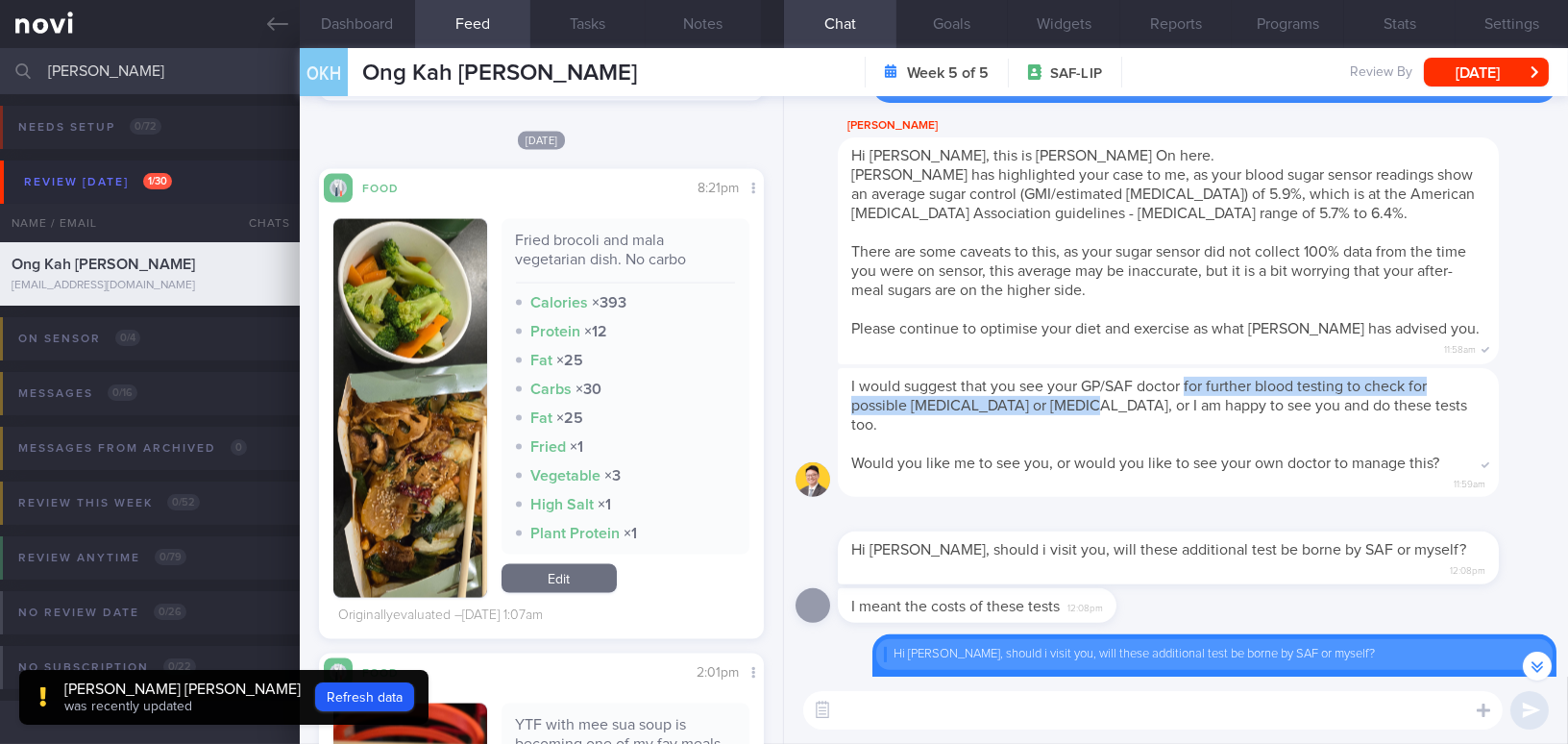 scroll, scrollTop: 6029, scrollLeft: 0, axis: vertical 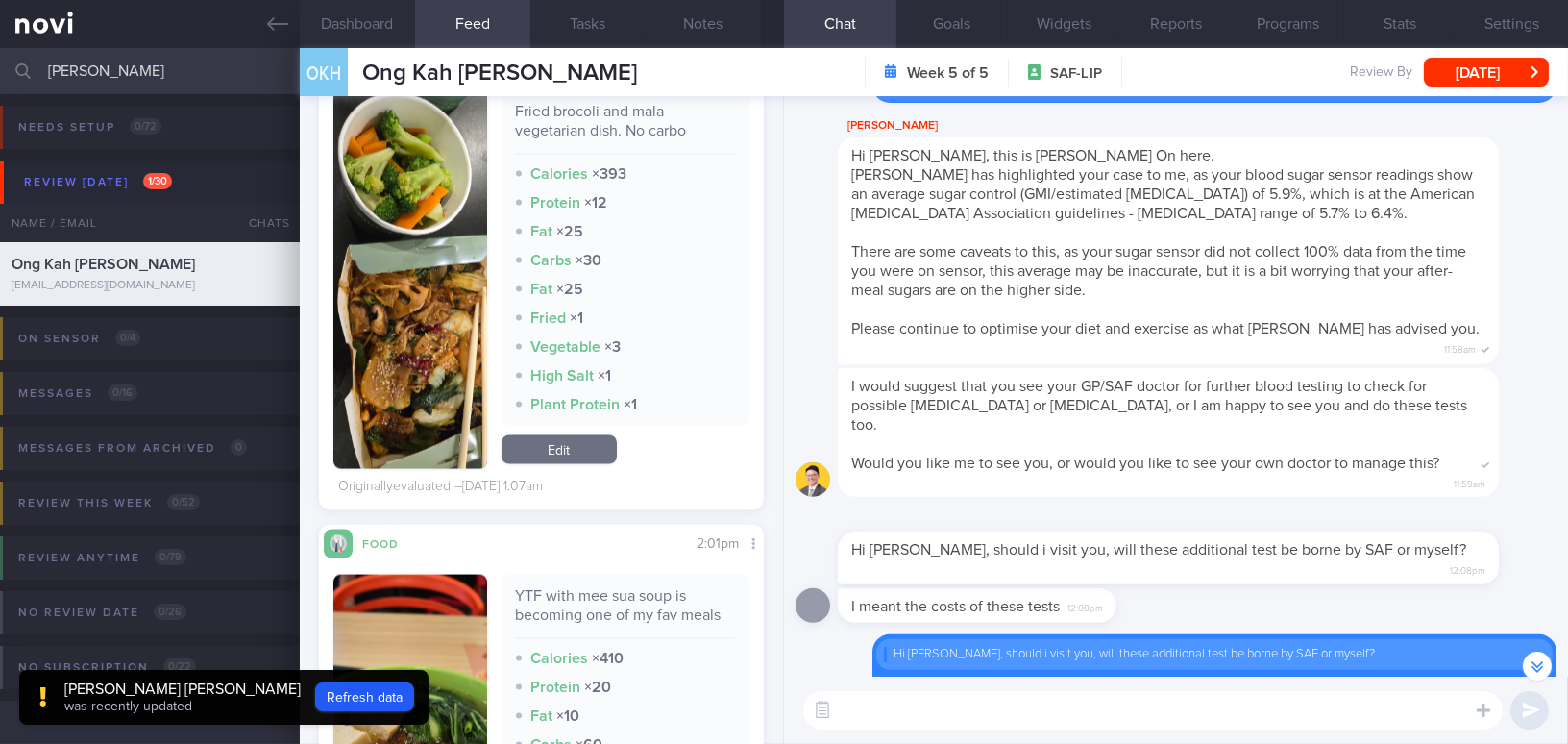 drag, startPoint x: 134, startPoint y: 75, endPoint x: -48, endPoint y: 69, distance: 182.09887 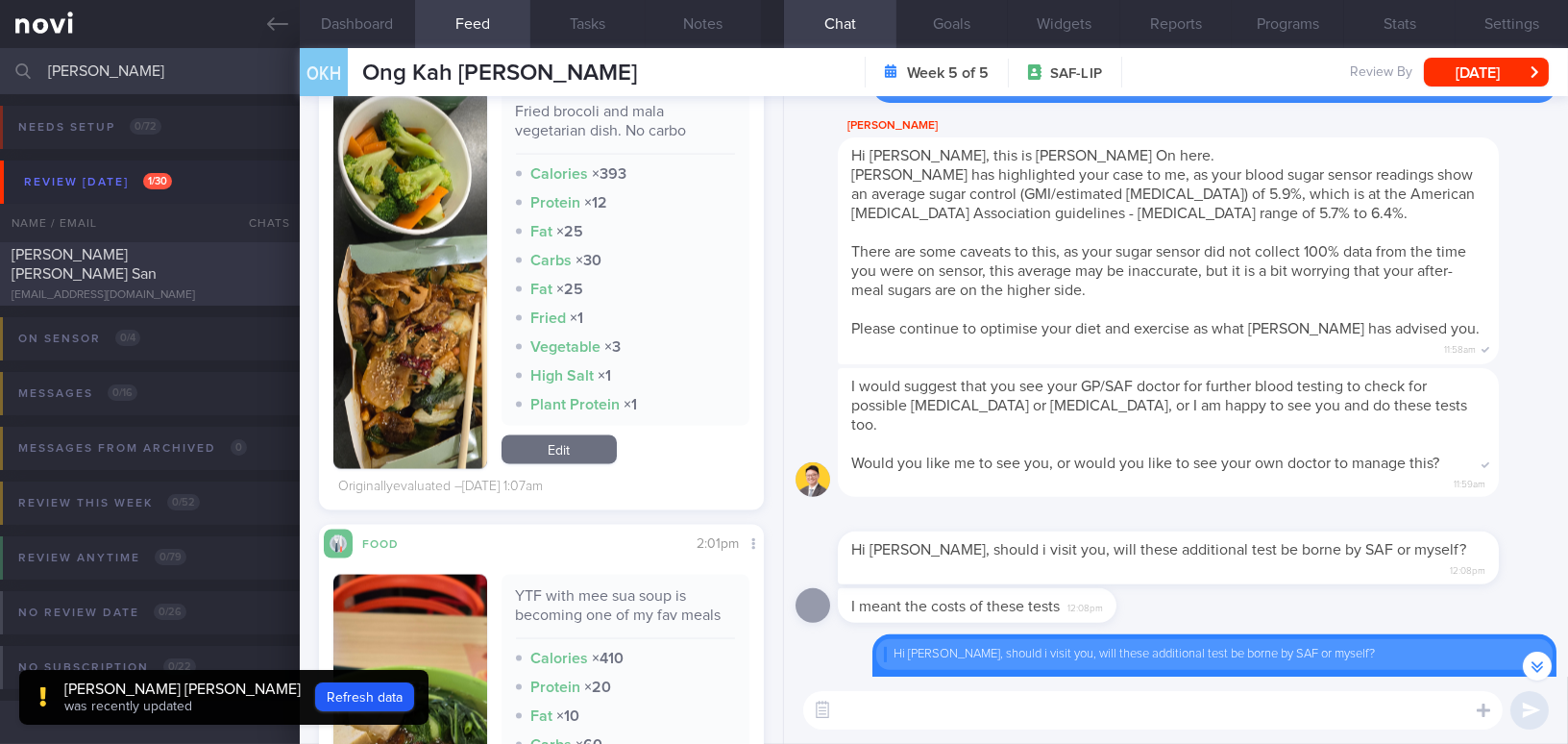type on "[PERSON_NAME]" 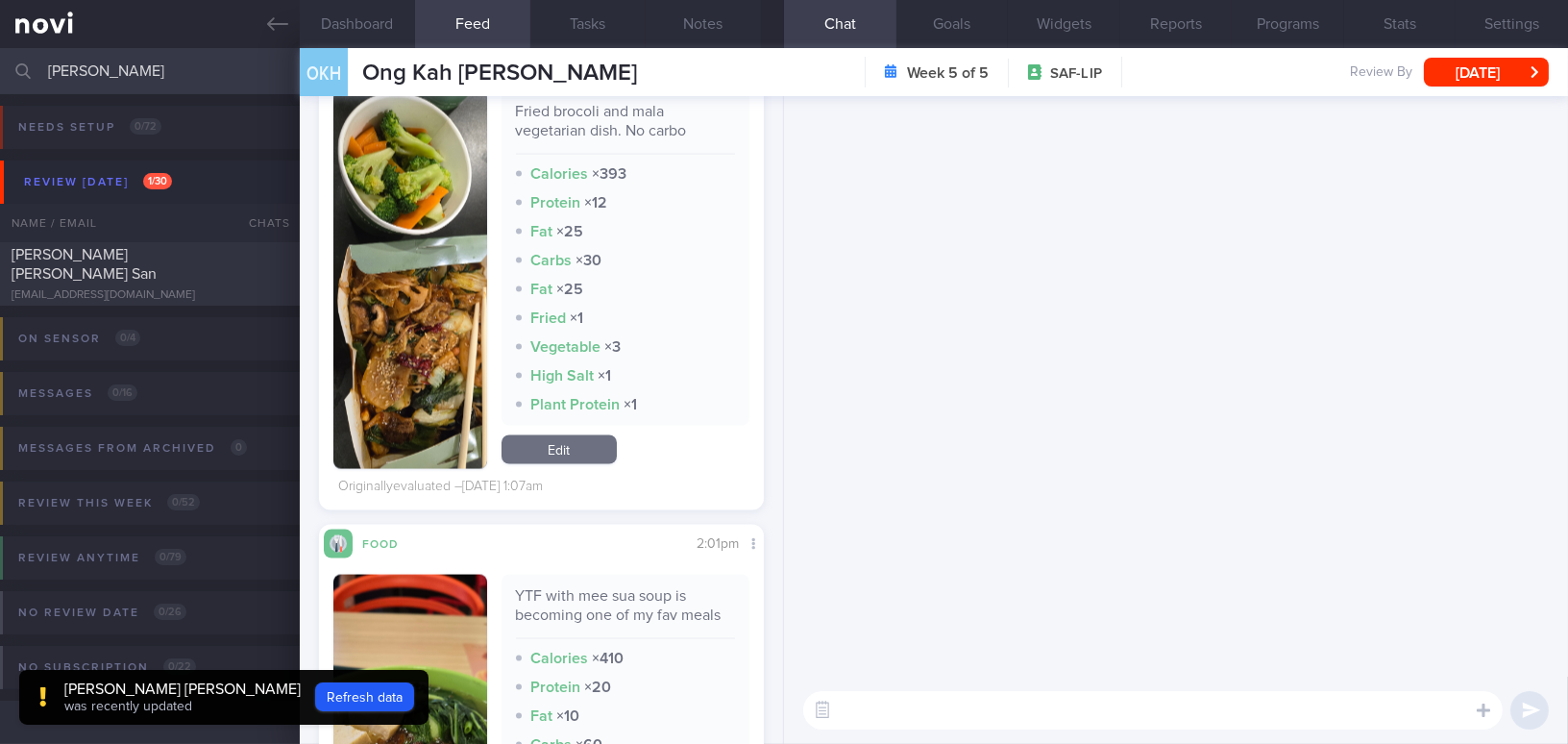 scroll, scrollTop: 0, scrollLeft: 0, axis: both 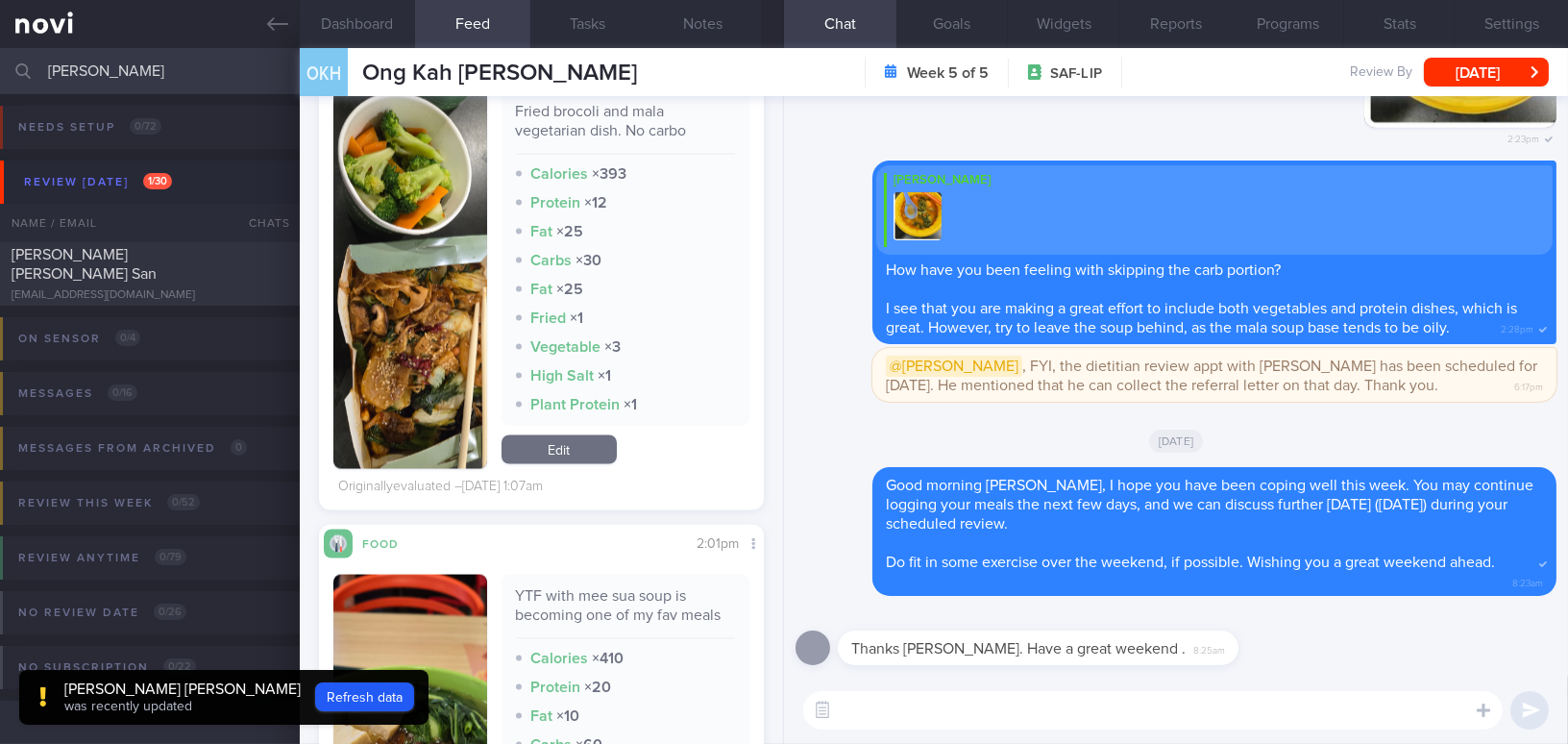 click on "[EMAIL_ADDRESS][DOMAIN_NAME]" at bounding box center (150, 295) 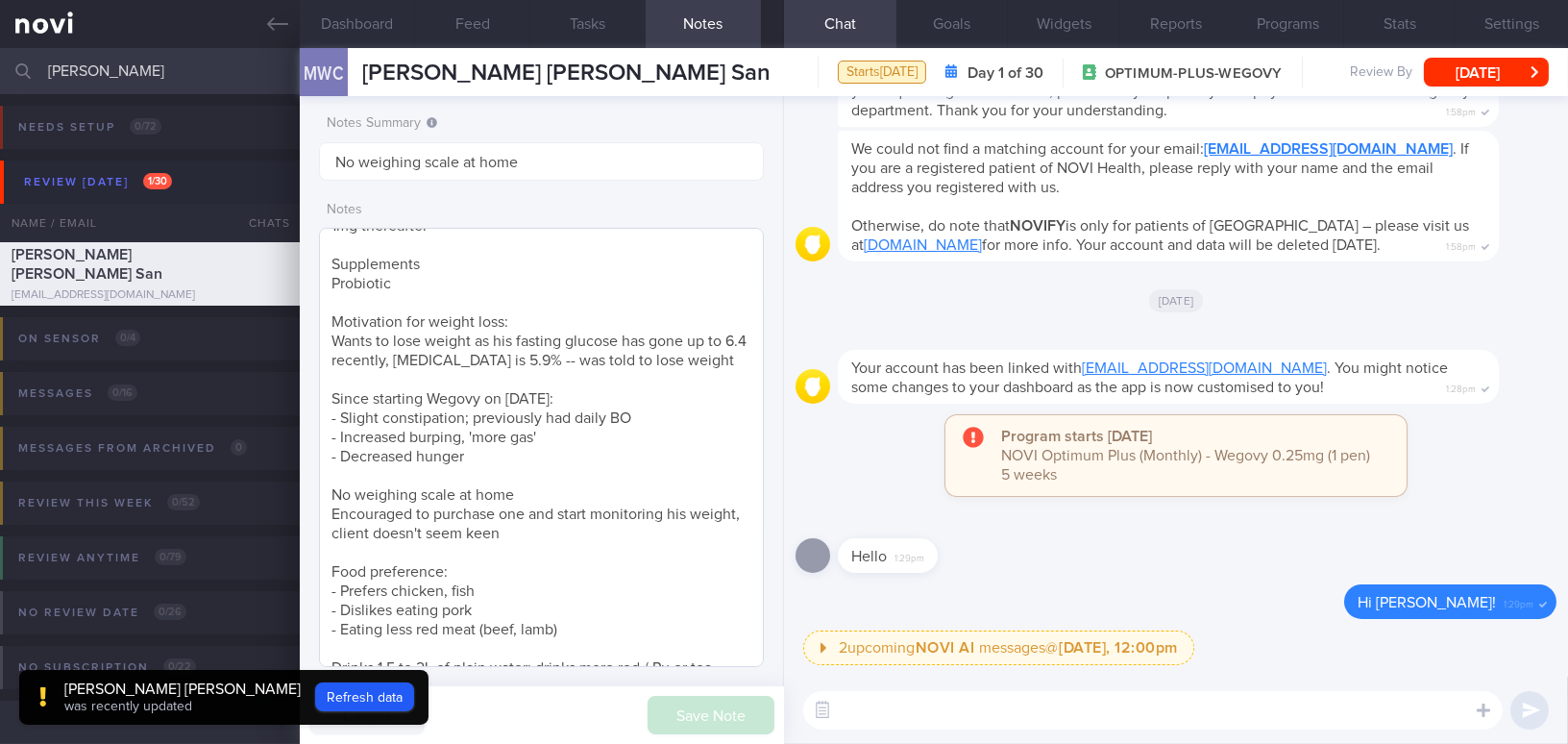 scroll, scrollTop: 427, scrollLeft: 0, axis: vertical 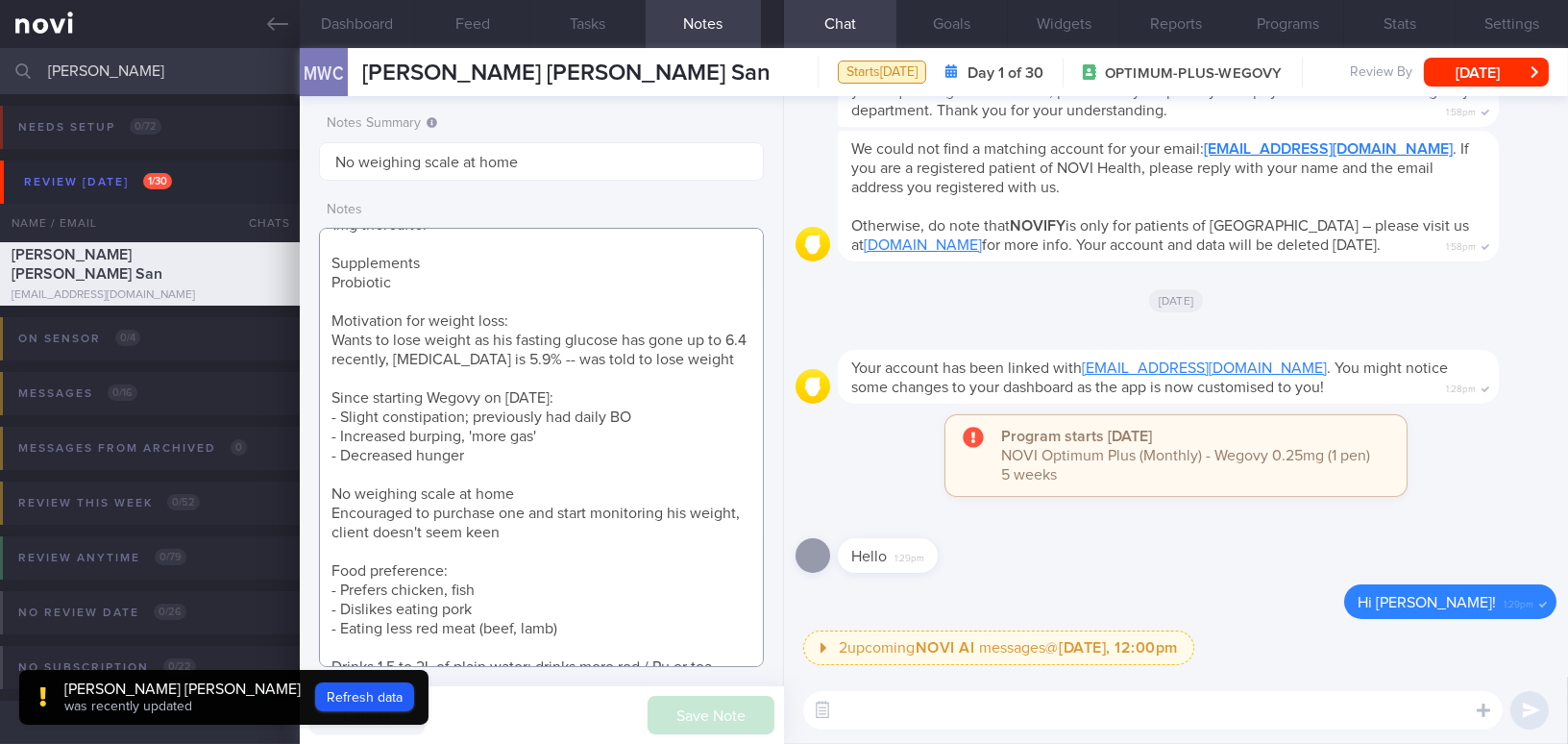drag, startPoint x: 738, startPoint y: 645, endPoint x: 744, endPoint y: 626, distance: 19.924859 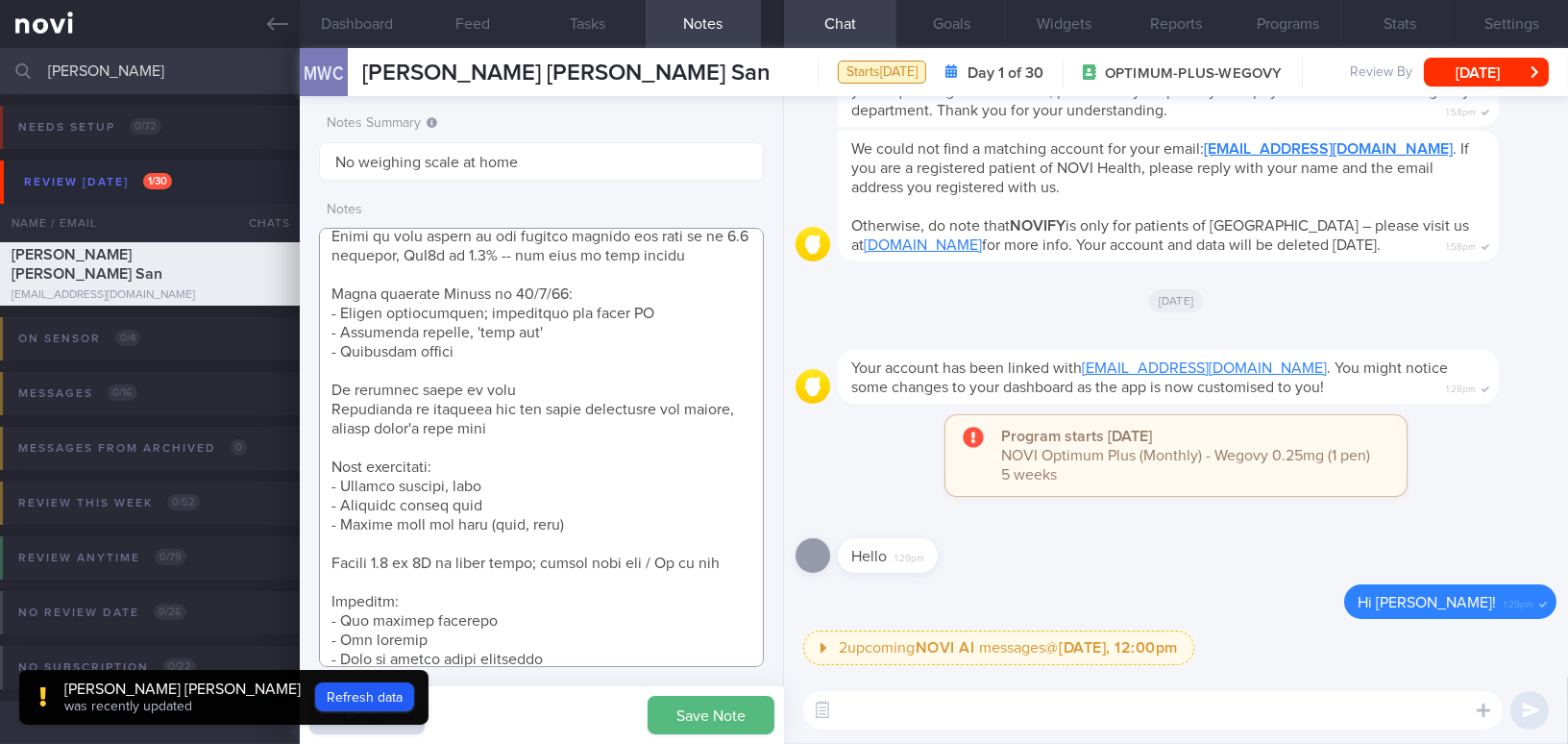 scroll, scrollTop: 522, scrollLeft: 0, axis: vertical 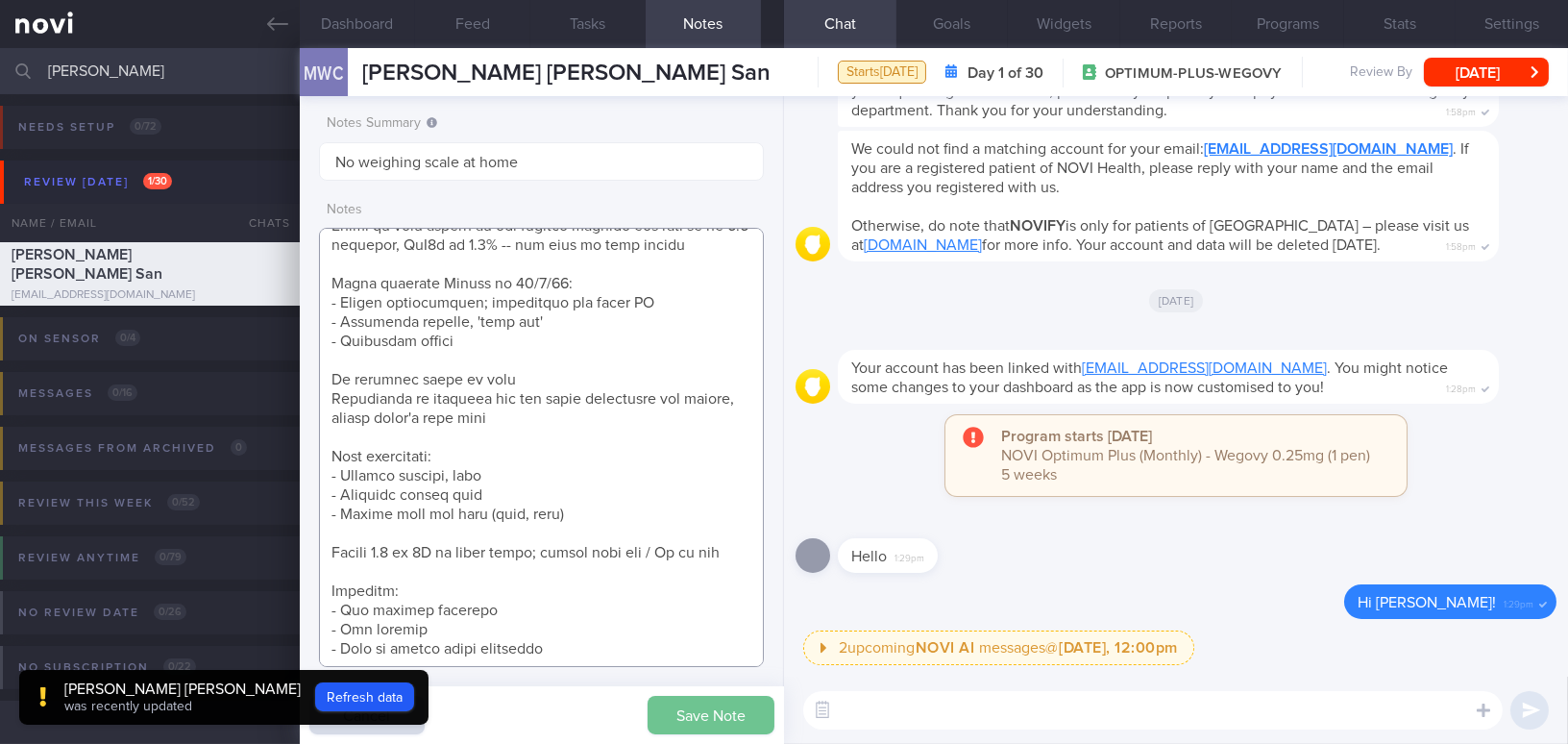 type on "[DEMOGRAPHIC_DATA] [DEMOGRAPHIC_DATA]
Occupation
Fashion Design - office job (Freelancer)
- Travel for work, usually to [GEOGRAPHIC_DATA], 4 times a year
Alcohol Intake
0 units per week
Comorbidities
[MEDICAL_DATA]
[MEDICAL_DATA]
[MEDICAL_DATA]
[MEDICAL_DATA]
[MEDICAL_DATA]
Medication
[MEDICAL_DATA] 40mg, 1/2 tablet
[MEDICAL_DATA] 10mg, 1/2 tablet (NOT 20mg per tablet)
Wegovy 0.25mg for 4 weeks, then 0.5mg for 4 weeks, and 1mg thereafter
Supplements
Probiotic
Motivation for weight loss:
Wants to lose weight as his fasting glucose has gone up to 6.4 recently, [MEDICAL_DATA] is 5.9% -- was told to lose weight
Since starting Wegovy on [DATE]:
- Slight constipation; previously had daily BO
- Increased burping, 'more gas'
- Decreased hunger
No weighing scale at home
Encouraged to purchase one and start monitoring his weight, client doesn't seem keen
Food preference:
- Prefers chicken, fish
- Dislikes eating pork
- Eating less red meat (beef, lamb)
Drinks 1.5 to 2L of plain water; drinks more red / Pu er tea
Exercise:
- Nil regular exercise
- Has vert..." 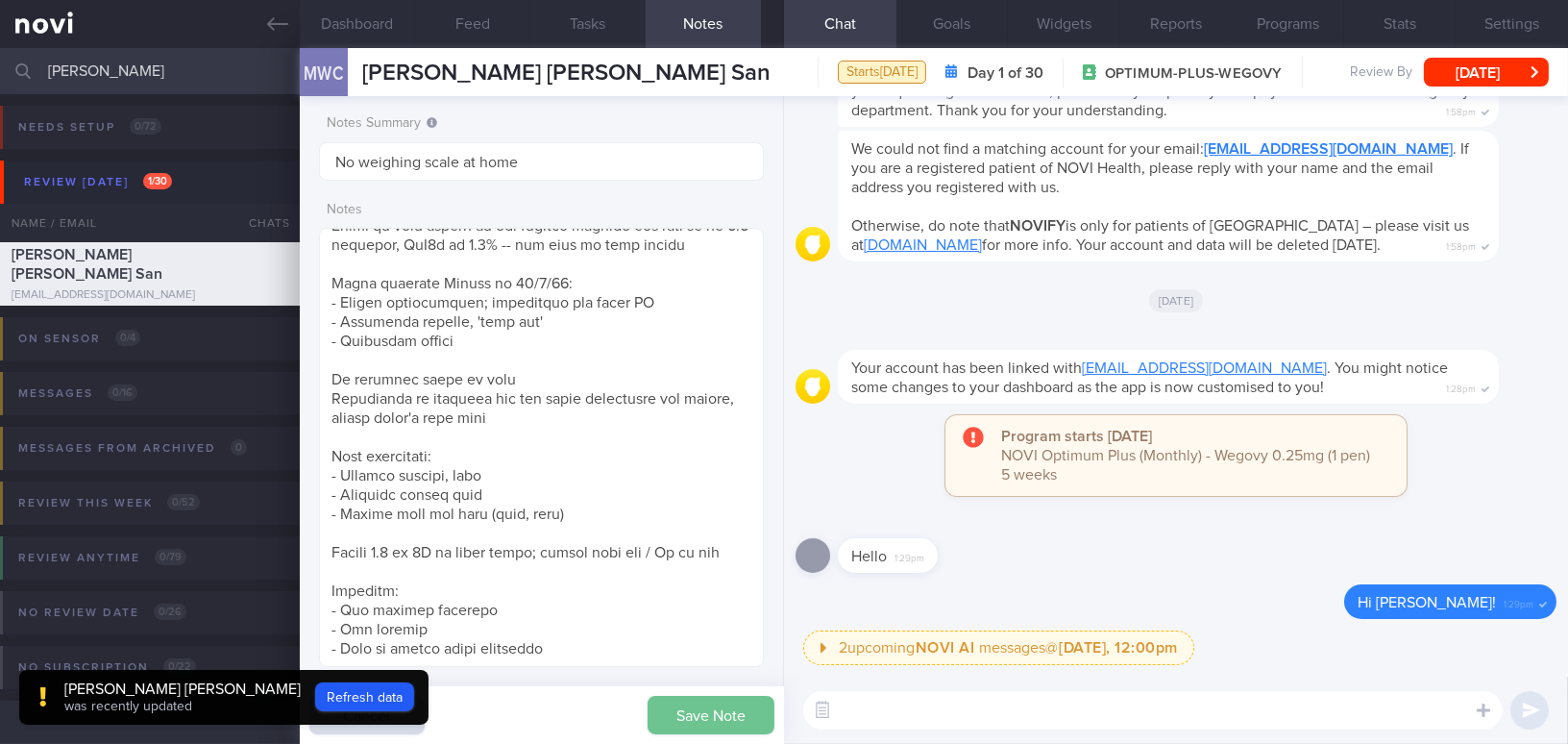 click on "Save Note" at bounding box center (711, 715) 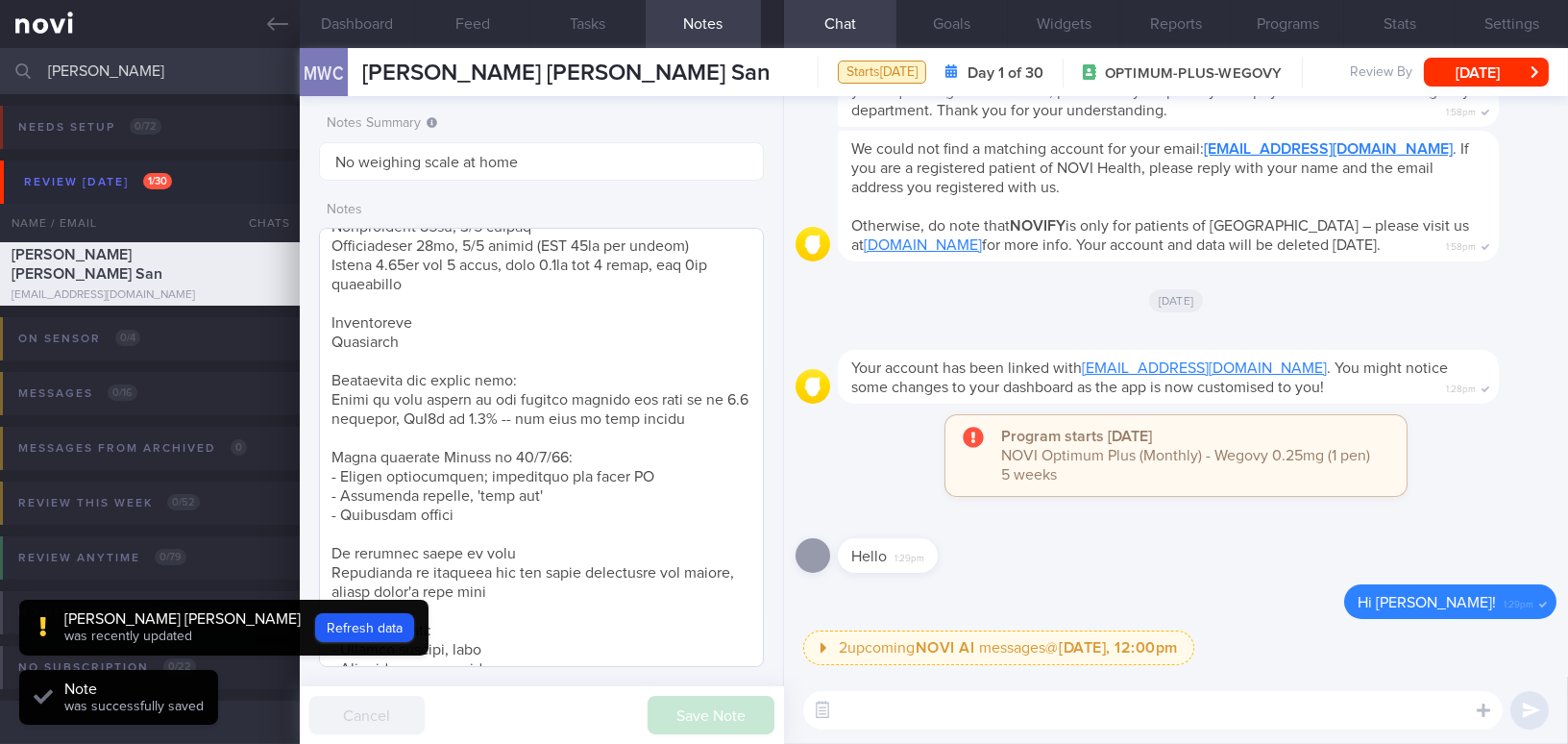 scroll, scrollTop: 347, scrollLeft: 0, axis: vertical 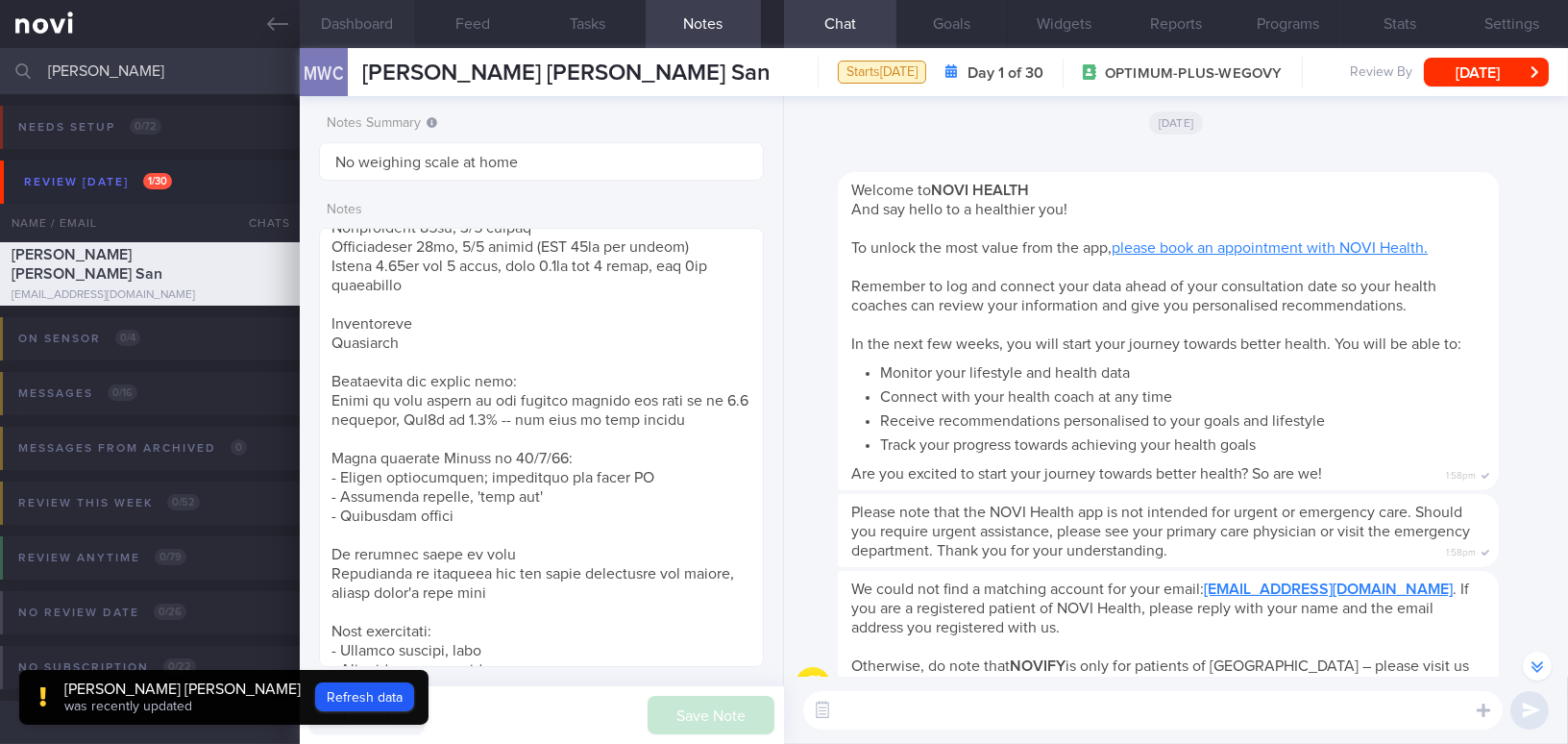 click on "Dashboard" at bounding box center (357, 24) 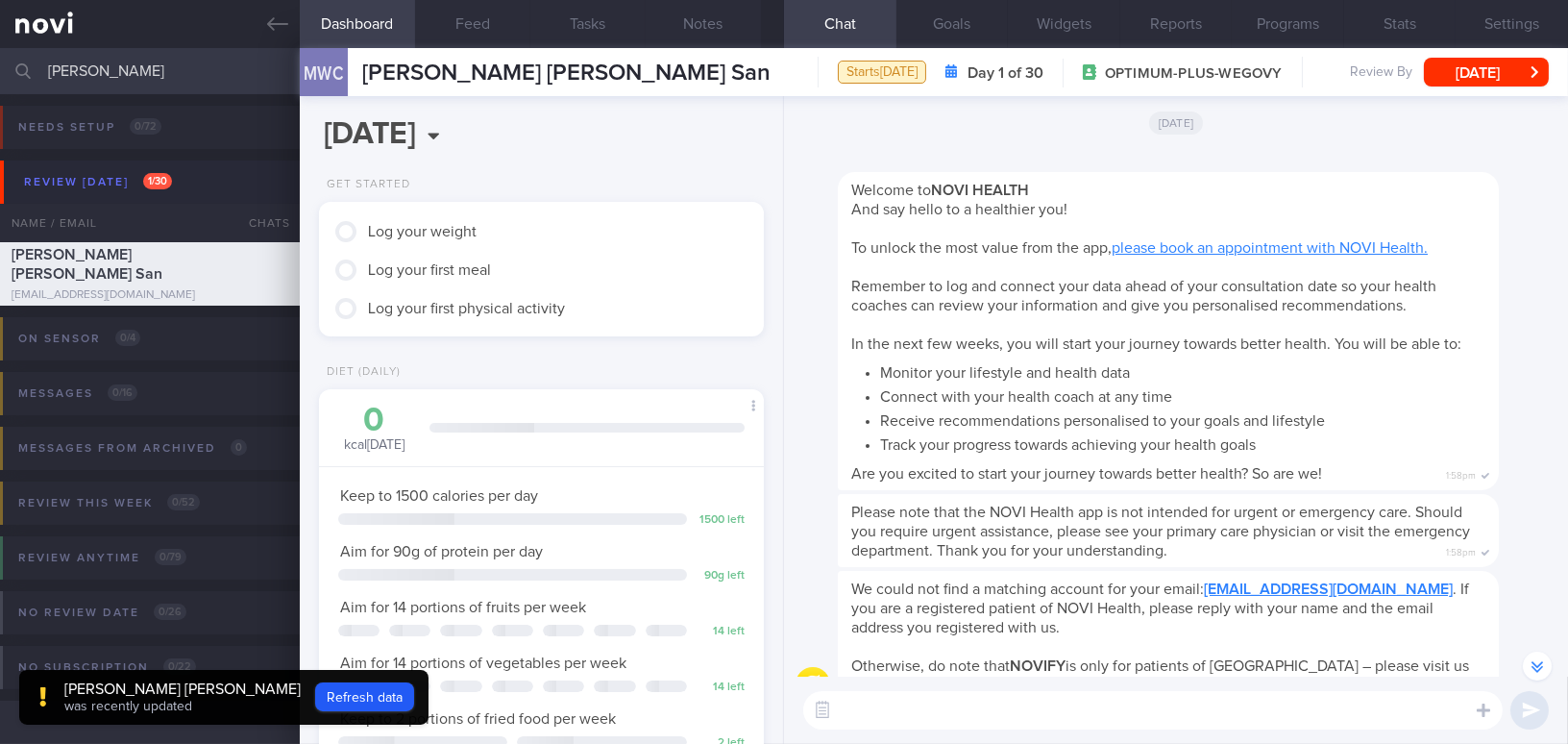 scroll, scrollTop: 961013, scrollLeft: 960387, axis: both 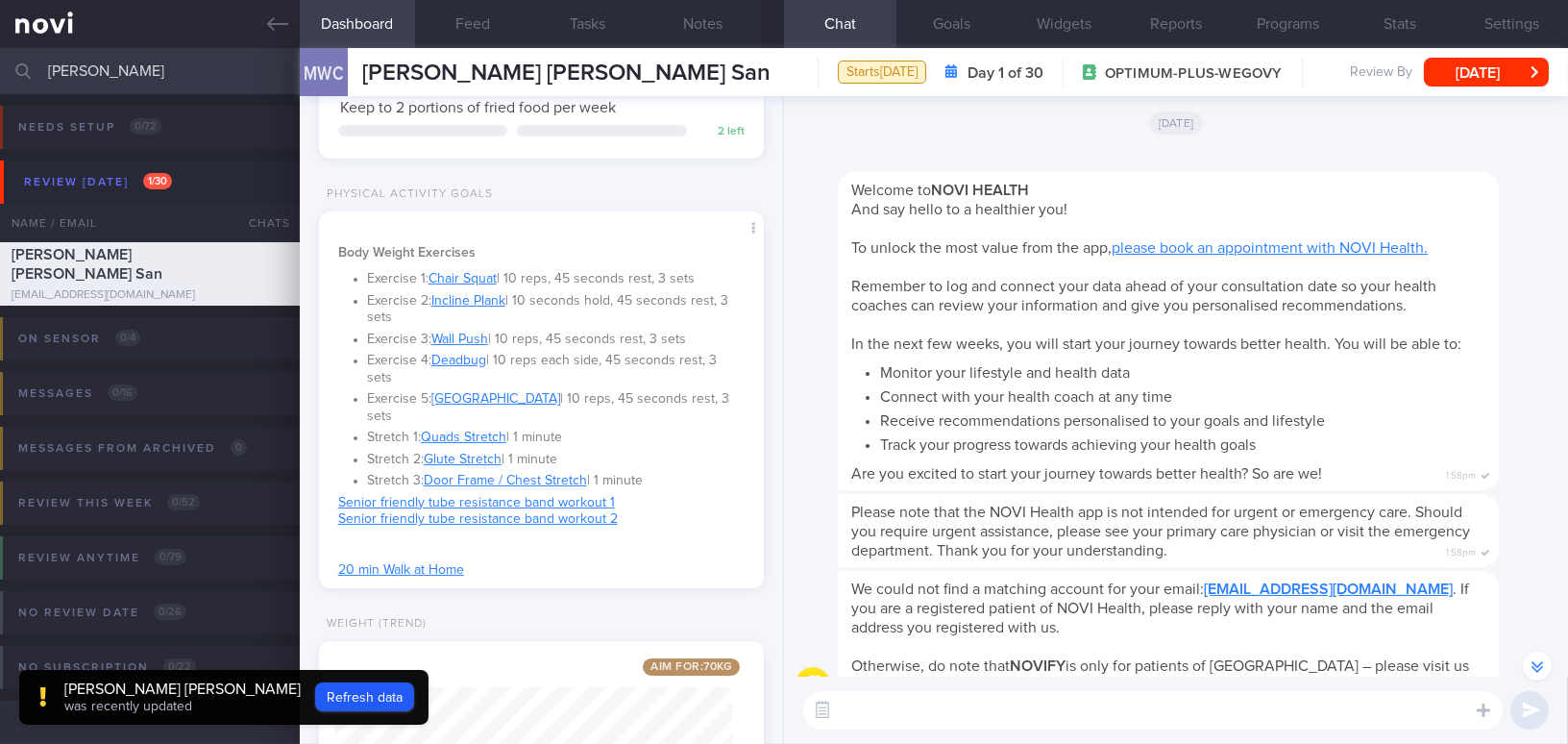 click at bounding box center (1153, 710) 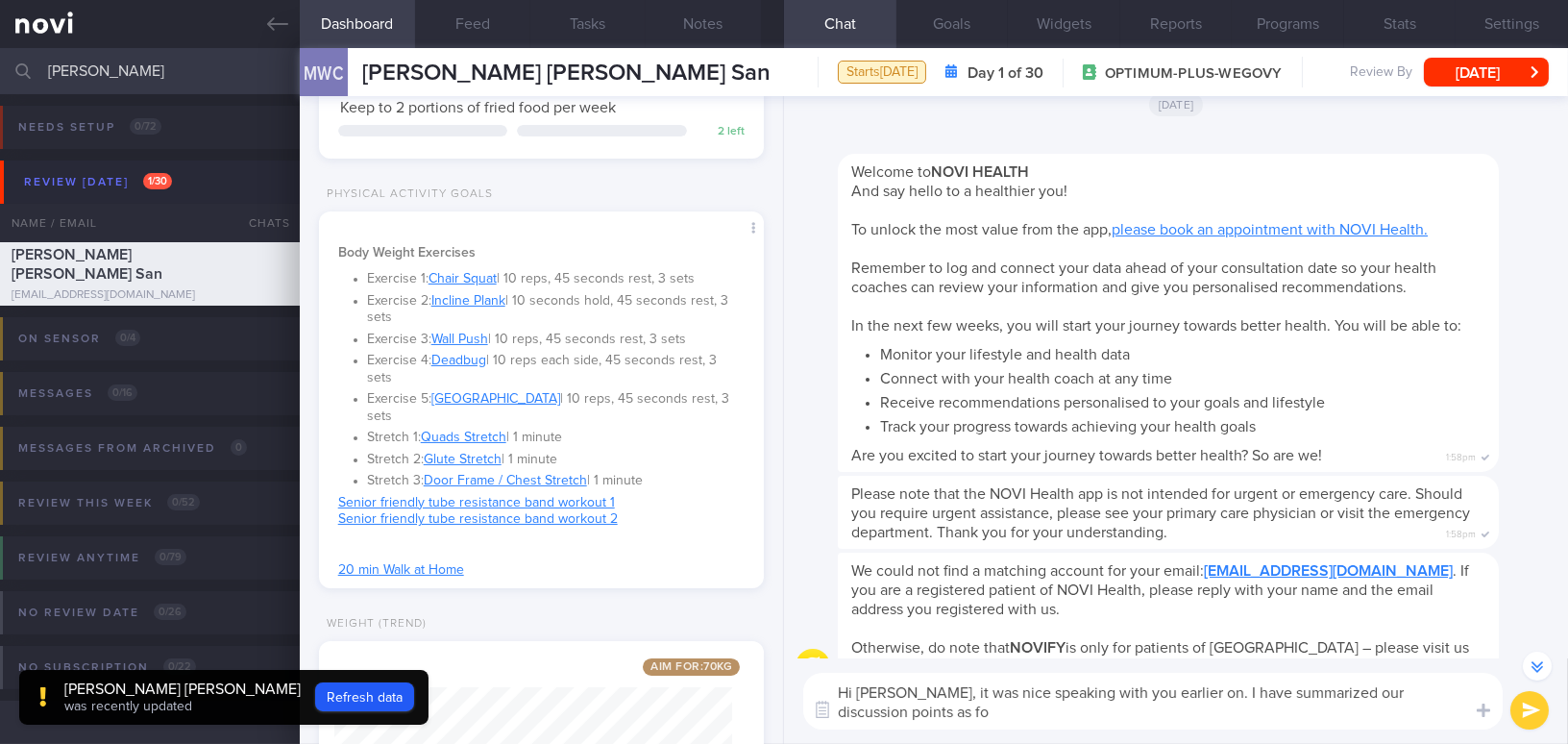 scroll, scrollTop: 0, scrollLeft: 0, axis: both 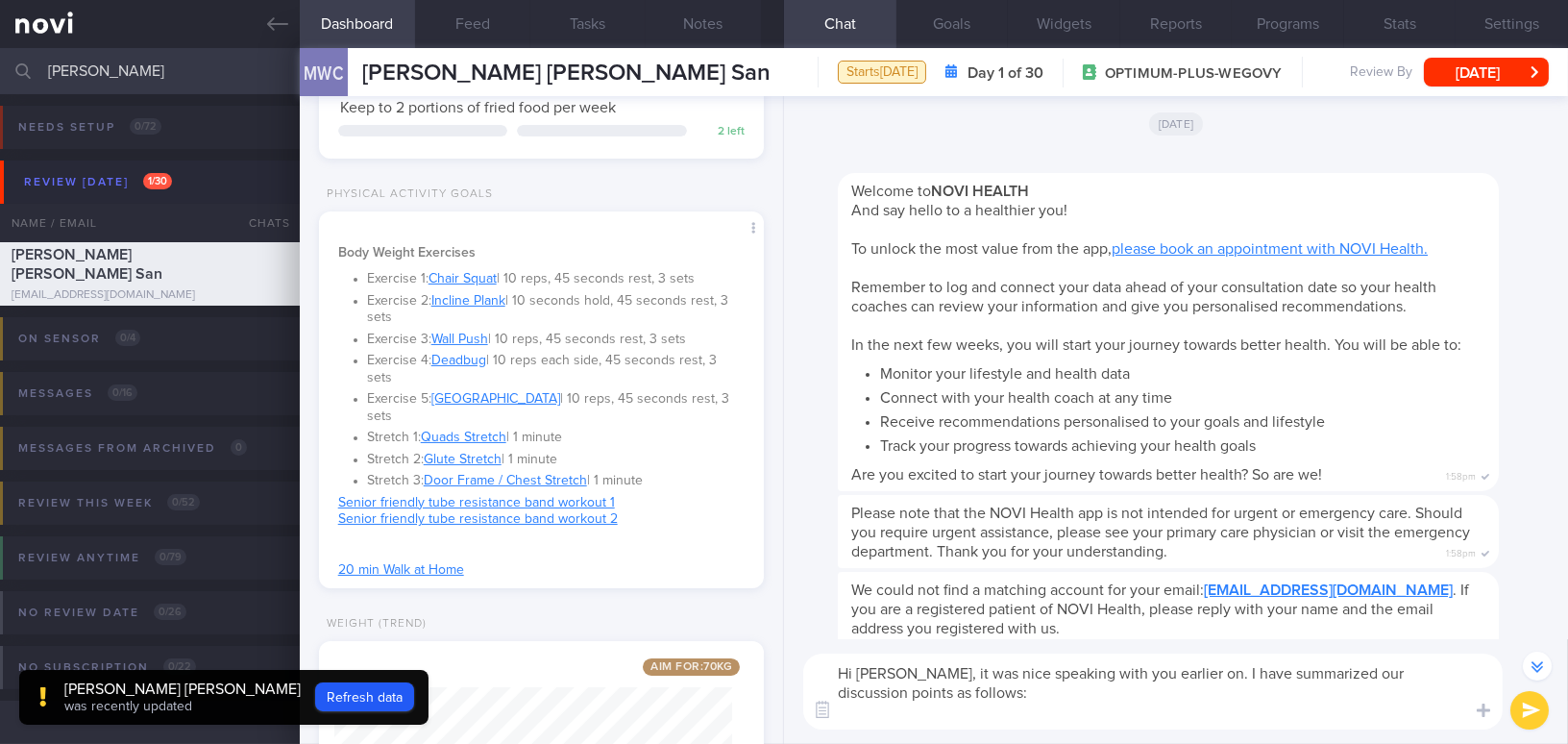 paste on "Adopt the My Healthy Plate concept for lunch and dinner by including at least a handful of leafy vegetables and 1.5 palm-sized portions of lean protein.
Limit carbohydrate intake to ½ bowl per meal.
Choose fruits as snacks.
Limit high-fat foods to no more than twice a week.
Increase plain water intake to at least 2.5L per day and consider reducing tea consumption." 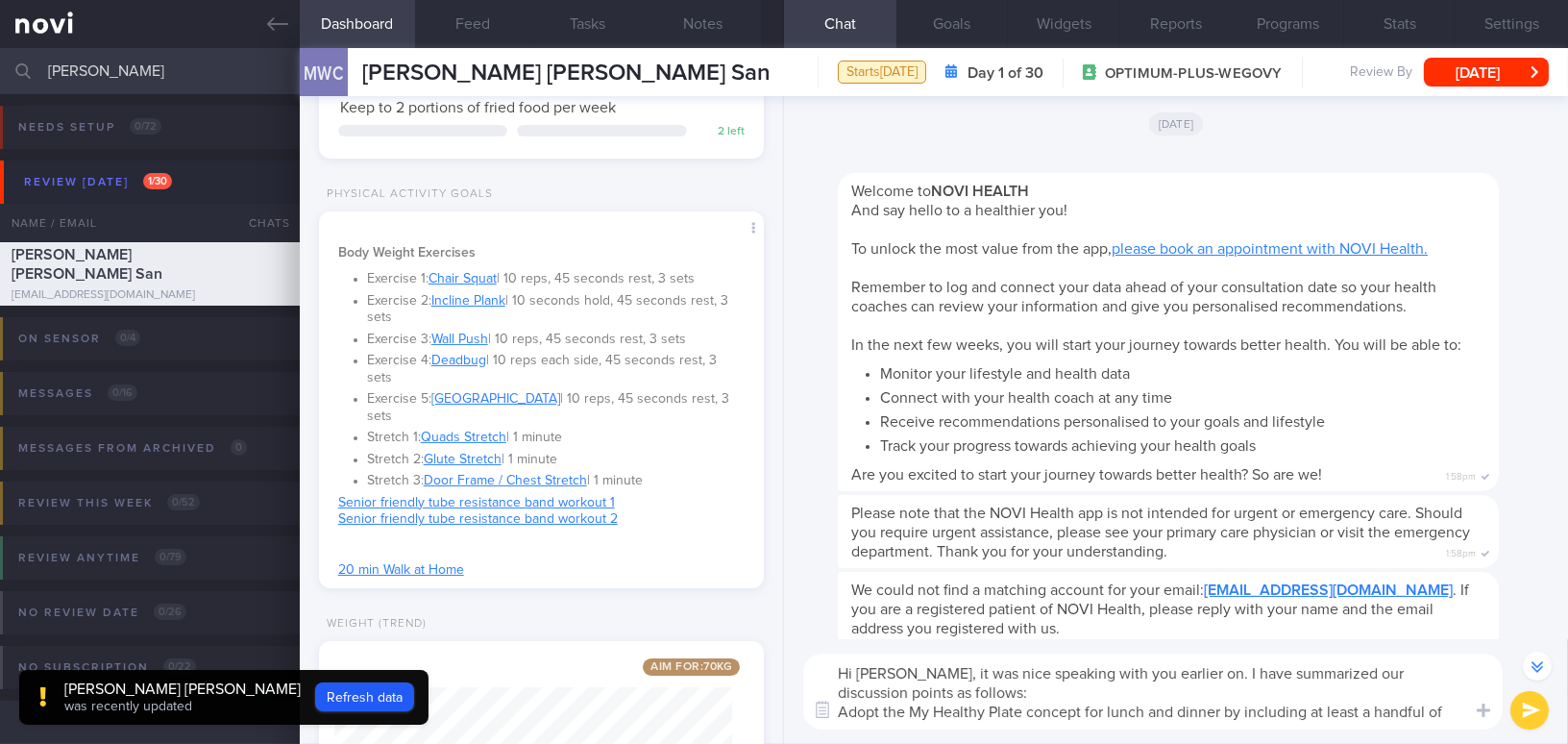 scroll, scrollTop: 0, scrollLeft: 0, axis: both 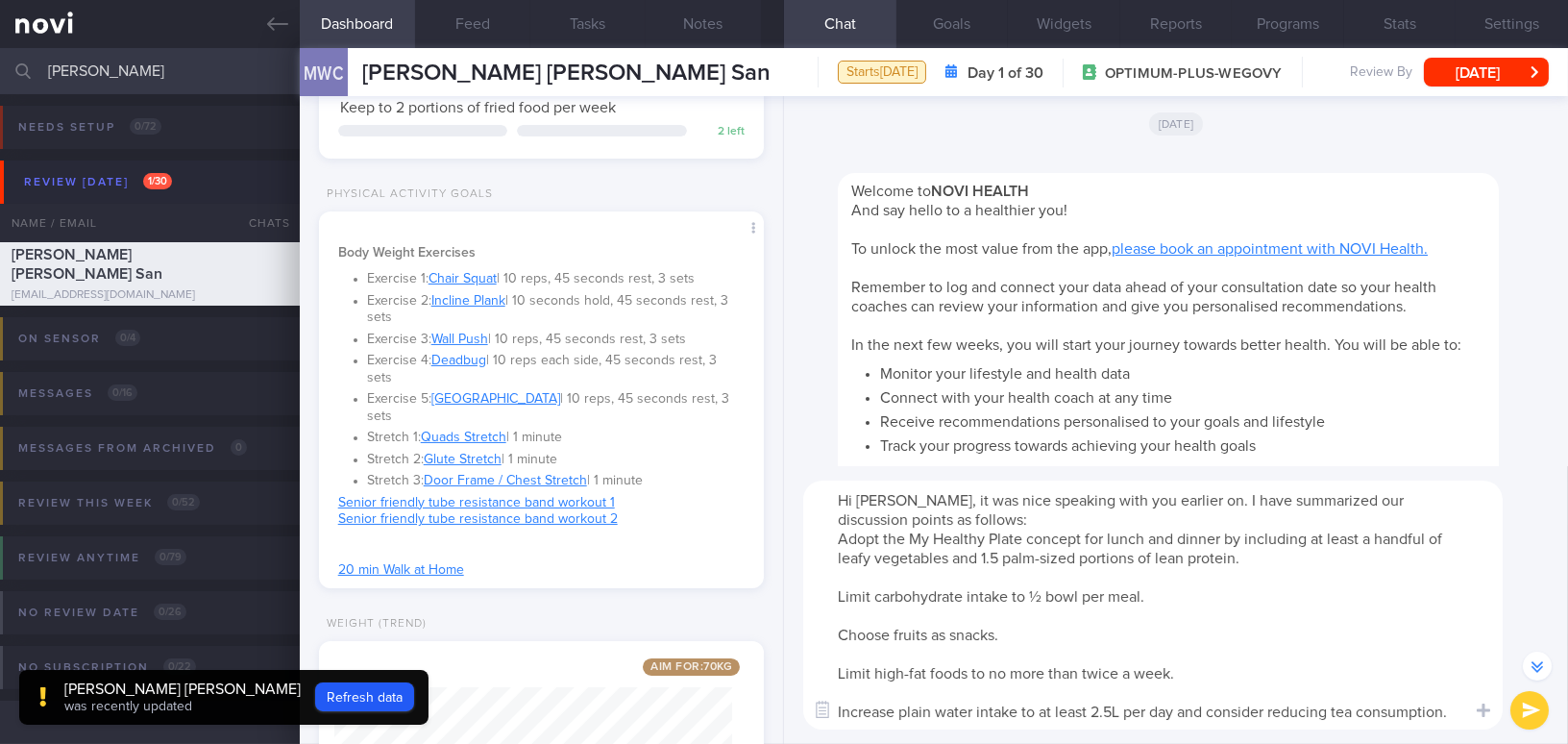 click on "Hi Mike, it was nice speaking with you earlier on. I have summarized our discussion points as follows:
Adopt the My Healthy Plate concept for lunch and dinner by including at least a handful of leafy vegetables and 1.5 palm-sized portions of lean protein.
Limit carbohydrate intake to ½ bowl per meal.
Choose fruits as snacks.
Limit high-fat foods to no more than twice a week.
Increase plain water intake to at least 2.5L per day and consider reducing tea consumption." at bounding box center (1153, 605) 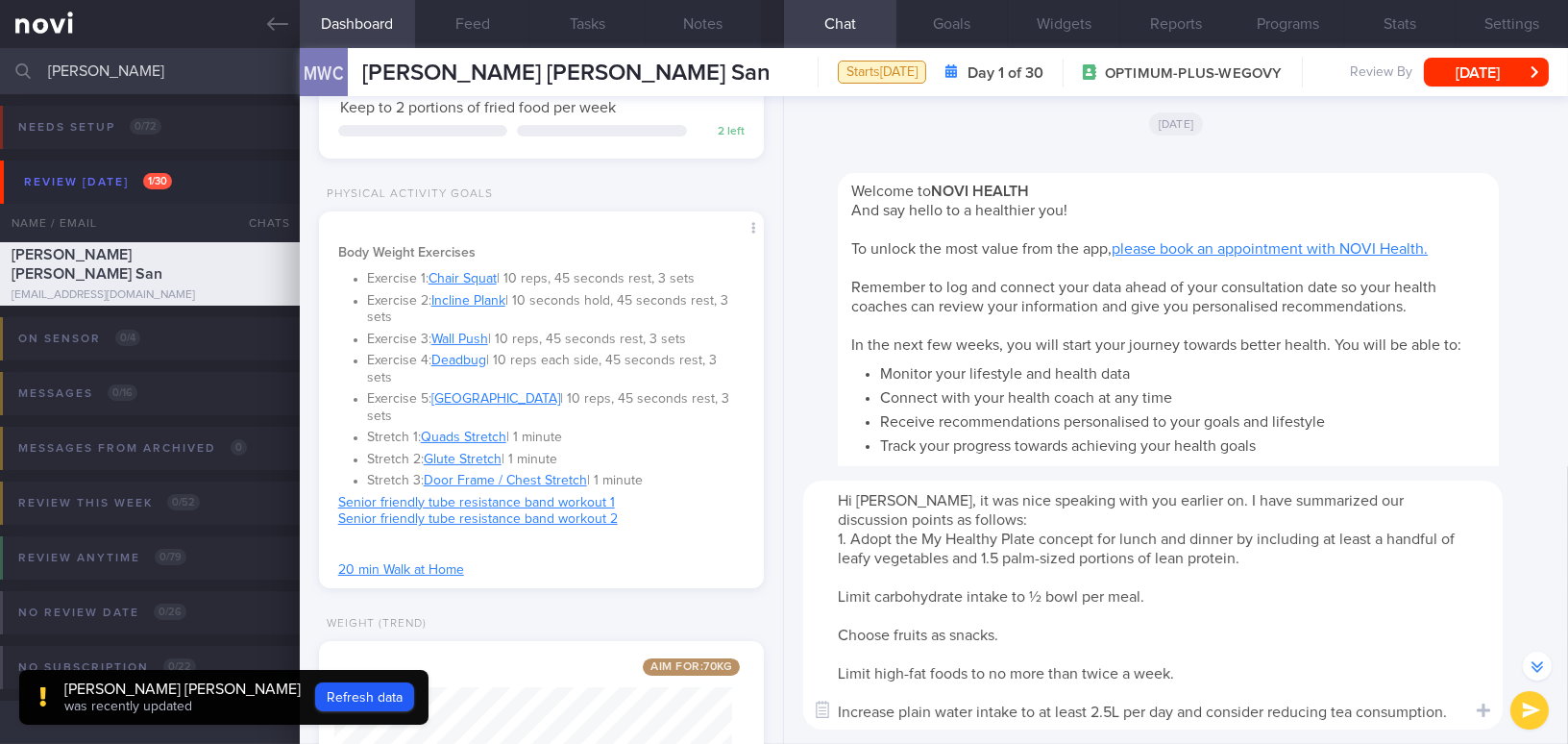 click on "Hi Mike, it was nice speaking with you earlier on. I have summarized our discussion points as follows:
1. Adopt the My Healthy Plate concept for lunch and dinner by including at least a handful of leafy vegetables and 1.5 palm-sized portions of lean protein.
Limit carbohydrate intake to ½ bowl per meal.
Choose fruits as snacks.
Limit high-fat foods to no more than twice a week.
Increase plain water intake to at least 2.5L per day and consider reducing tea consumption." at bounding box center [1153, 605] 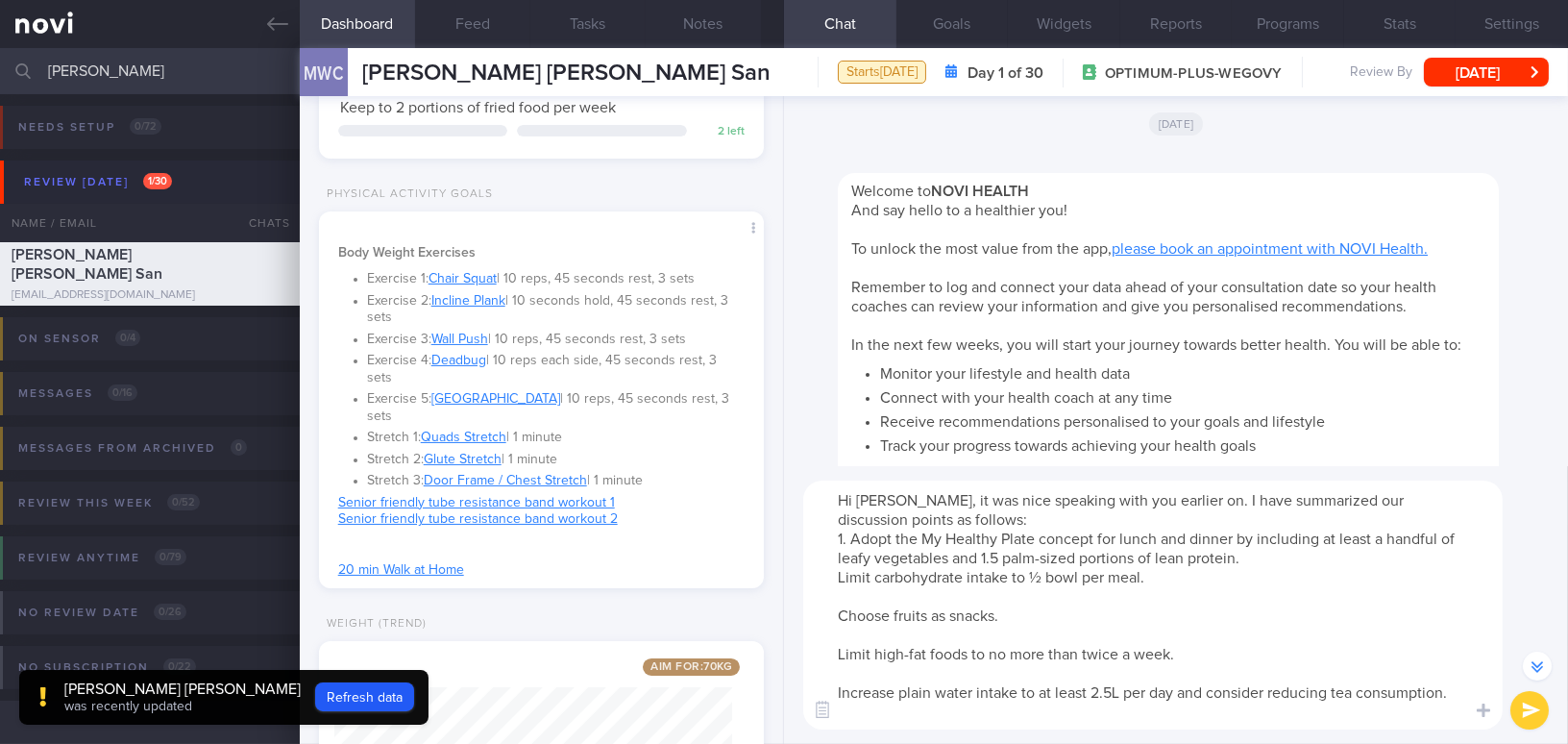 scroll, scrollTop: -631, scrollLeft: 0, axis: vertical 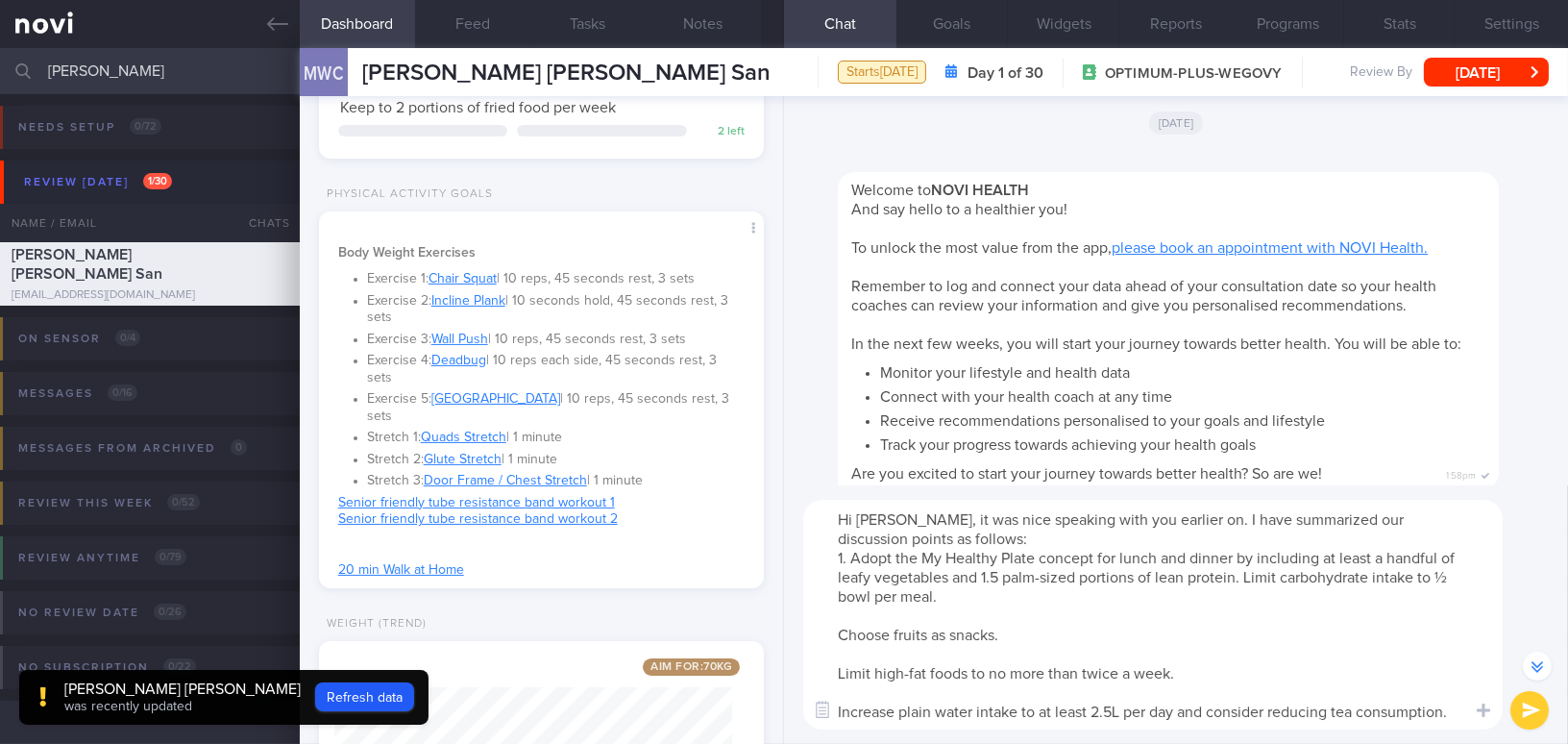click on "Hi Mike, it was nice speaking with you earlier on. I have summarized our discussion points as follows:
1. Adopt the My Healthy Plate concept for lunch and dinner by including at least a handful of leafy vegetables and 1.5 palm-sized portions of lean protein. Limit carbohydrate intake to ½ bowl per meal.
Choose fruits as snacks.
Limit high-fat foods to no more than twice a week.
Increase plain water intake to at least 2.5L per day and consider reducing tea consumption." at bounding box center (1153, 614) 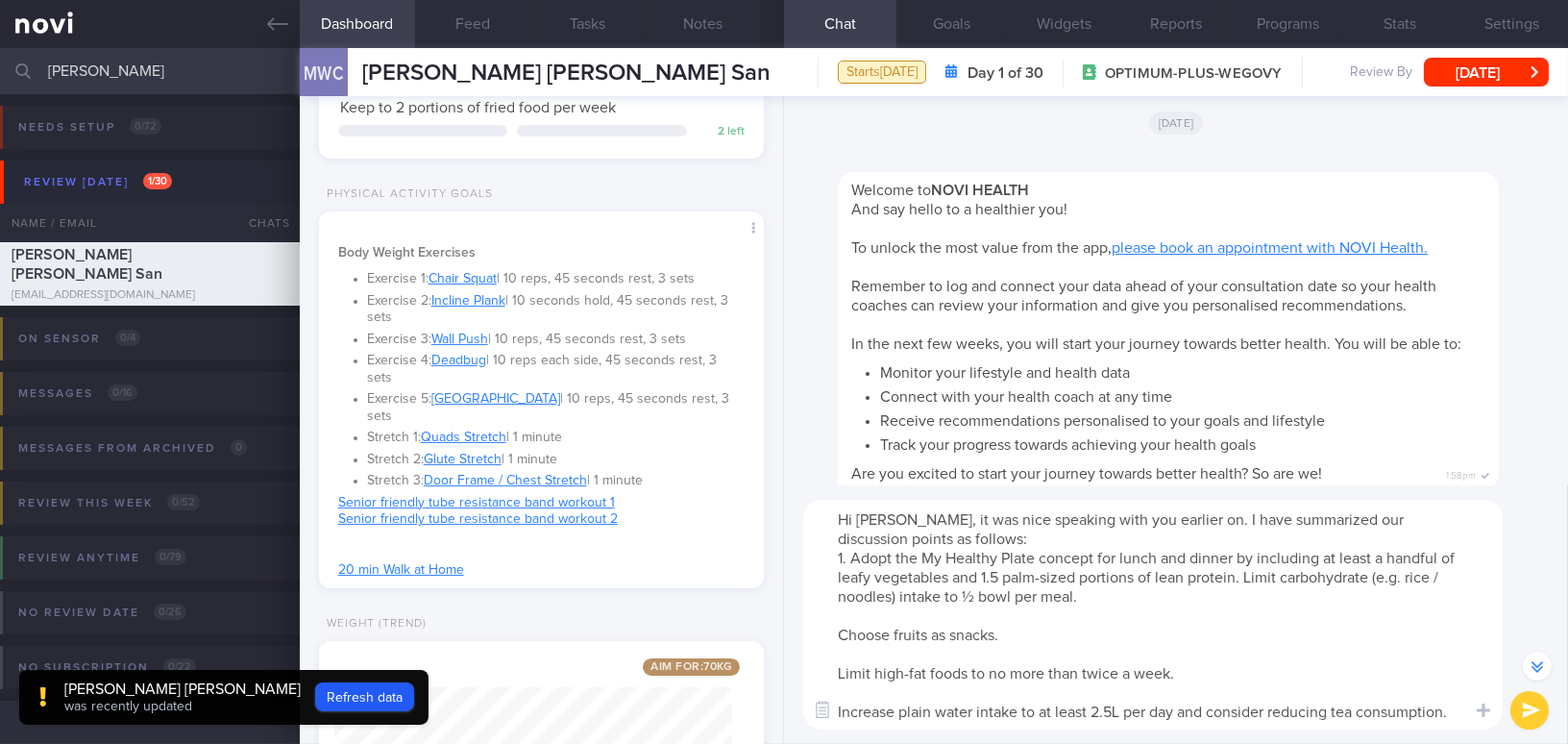 click on "Hi Mike, it was nice speaking with you earlier on. I have summarized our discussion points as follows:
1. Adopt the My Healthy Plate concept for lunch and dinner by including at least a handful of leafy vegetables and 1.5 palm-sized portions of lean protein. Limit carbohydrate (e.g. rice / noodles) intake to ½ bowl per meal.
Choose fruits as snacks.
Limit high-fat foods to no more than twice a week.
Increase plain water intake to at least 2.5L per day and consider reducing tea consumption." at bounding box center (1153, 614) 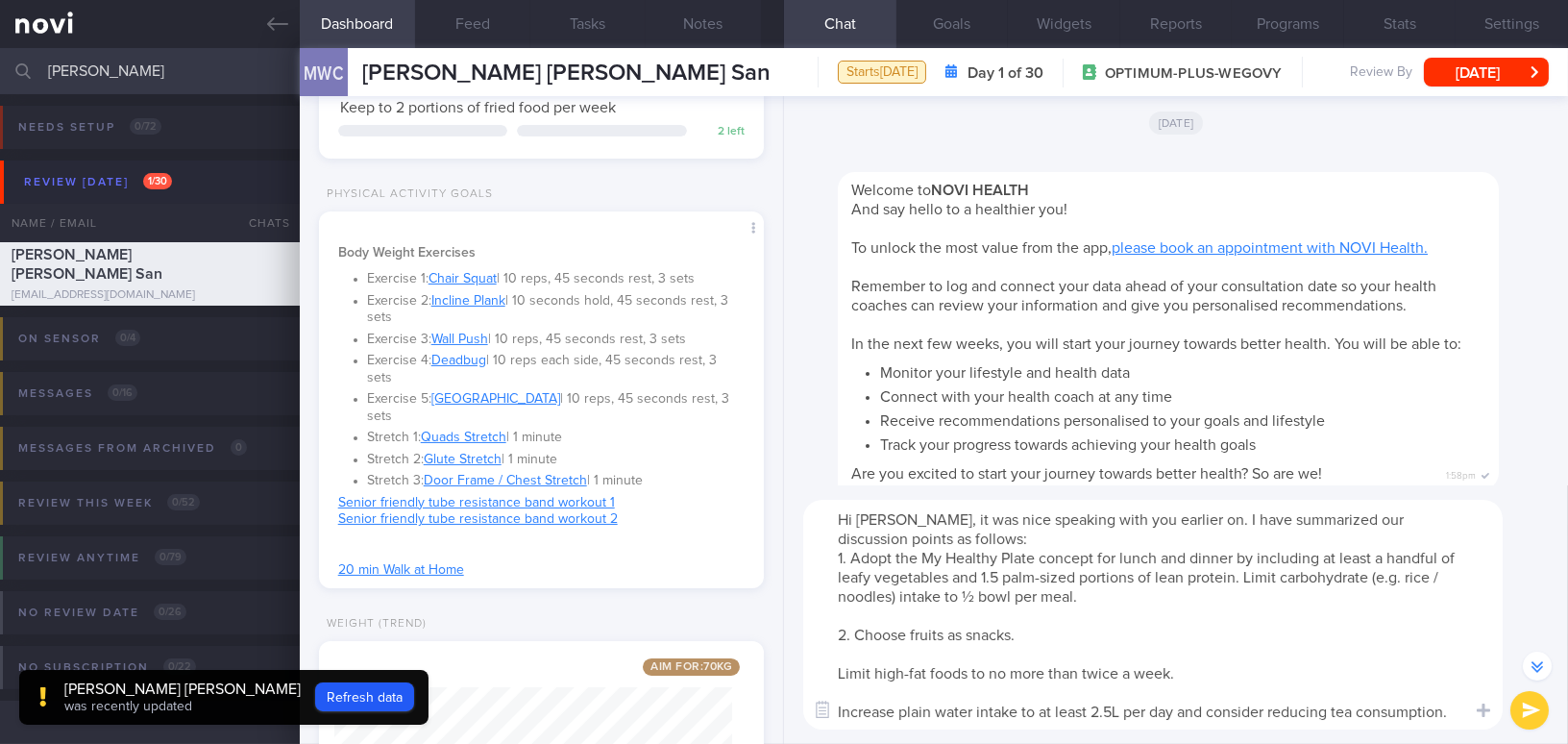click on "Hi Mike, it was nice speaking with you earlier on. I have summarized our discussion points as follows:
1. Adopt the My Healthy Plate concept for lunch and dinner by including at least a handful of leafy vegetables and 1.5 palm-sized portions of lean protein. Limit carbohydrate (e.g. rice / noodles) intake to ½ bowl per meal.
2. Choose fruits as snacks.
Limit high-fat foods to no more than twice a week.
Increase plain water intake to at least 2.5L per day and consider reducing tea consumption." at bounding box center (1153, 614) 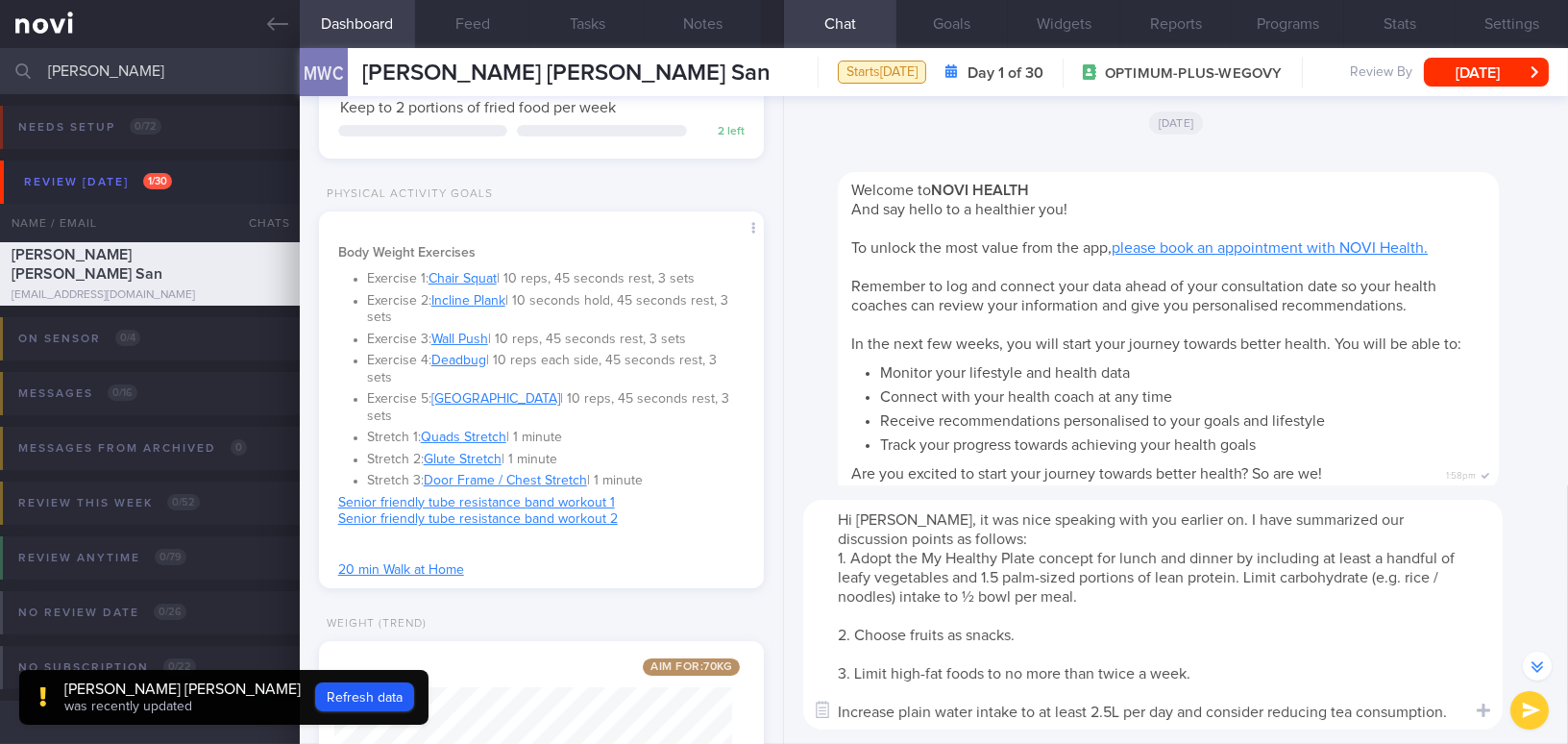 click on "Hi Mike, it was nice speaking with you earlier on. I have summarized our discussion points as follows:
1. Adopt the My Healthy Plate concept for lunch and dinner by including at least a handful of leafy vegetables and 1.5 palm-sized portions of lean protein. Limit carbohydrate (e.g. rice / noodles) intake to ½ bowl per meal.
2. Choose fruits as snacks.
3. Limit high-fat foods to no more than twice a week.
Increase plain water intake to at least 2.5L per day and consider reducing tea consumption." at bounding box center [1153, 614] 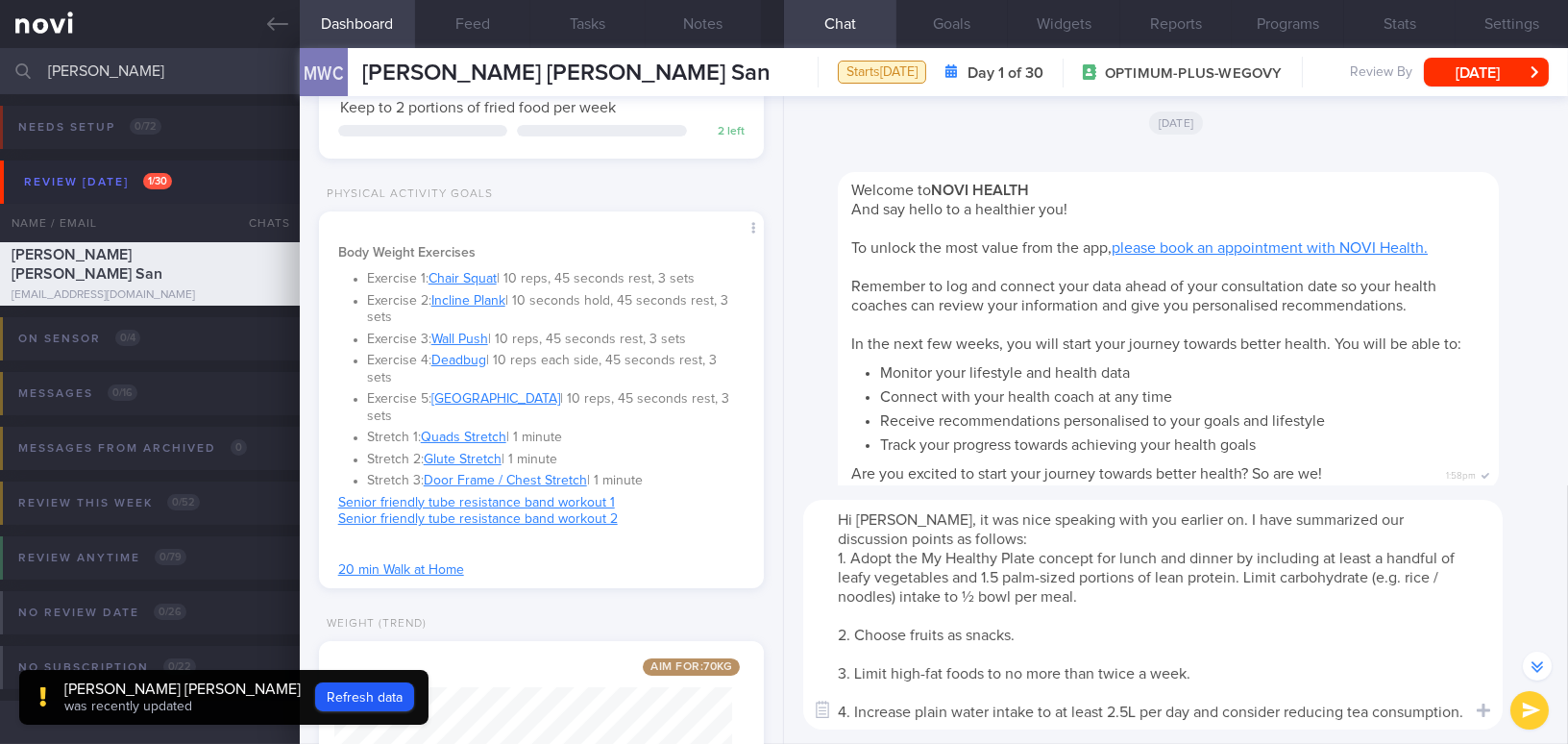 type on "Hi Mike, it was nice speaking with you earlier on. I have summarized our discussion points as follows:
1. Adopt the My Healthy Plate concept for lunch and dinner by including at least a handful of leafy vegetables and 1.5 palm-sized portions of lean protein. Limit carbohydrate (e.g. rice / noodles) intake to ½ bowl per meal.
2. Choose fruits as snacks.
3. Limit high-fat foods to no more than twice a week.
4. Increase plain water intake to at least 2.5L per day and consider reducing tea consumption." 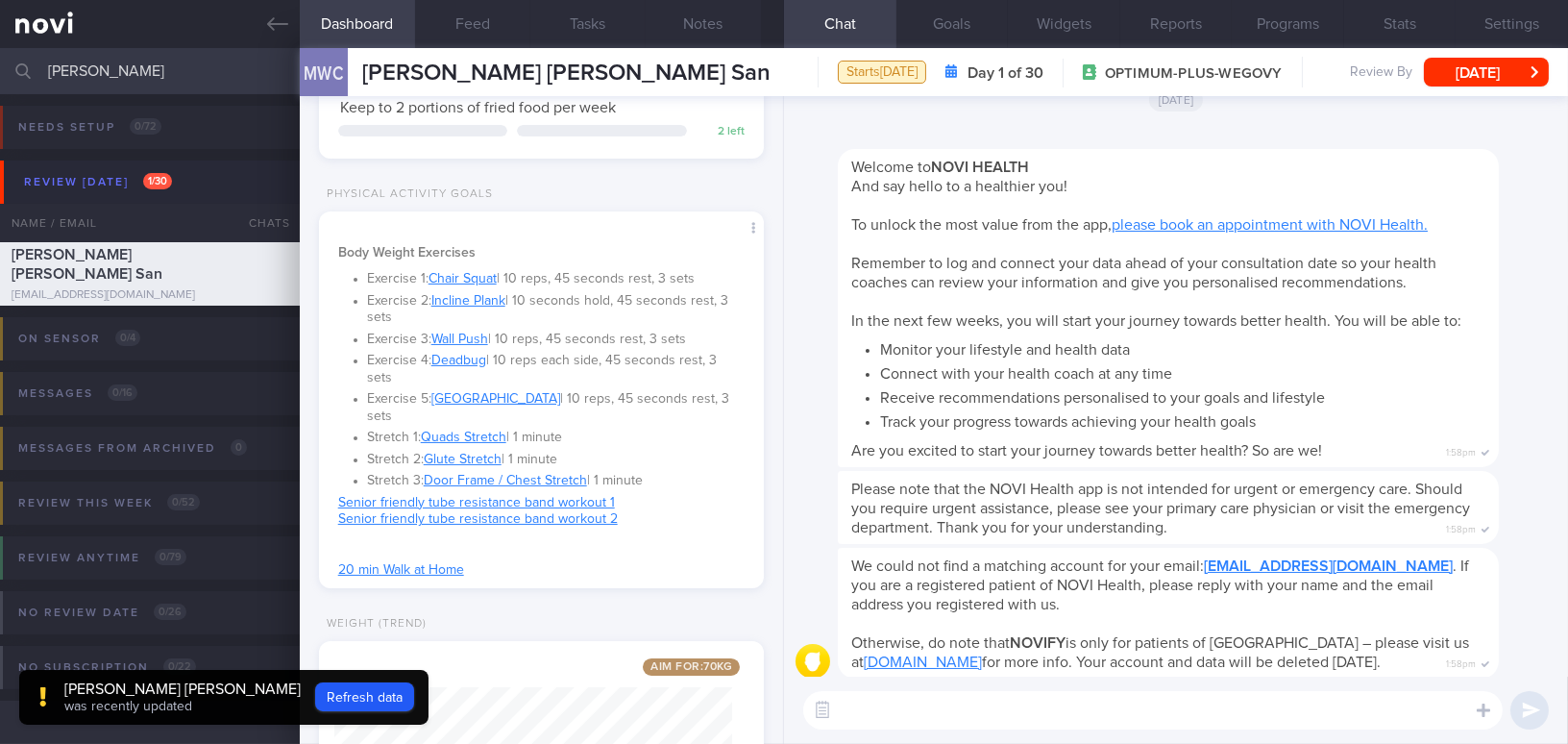 scroll, scrollTop: 0, scrollLeft: 0, axis: both 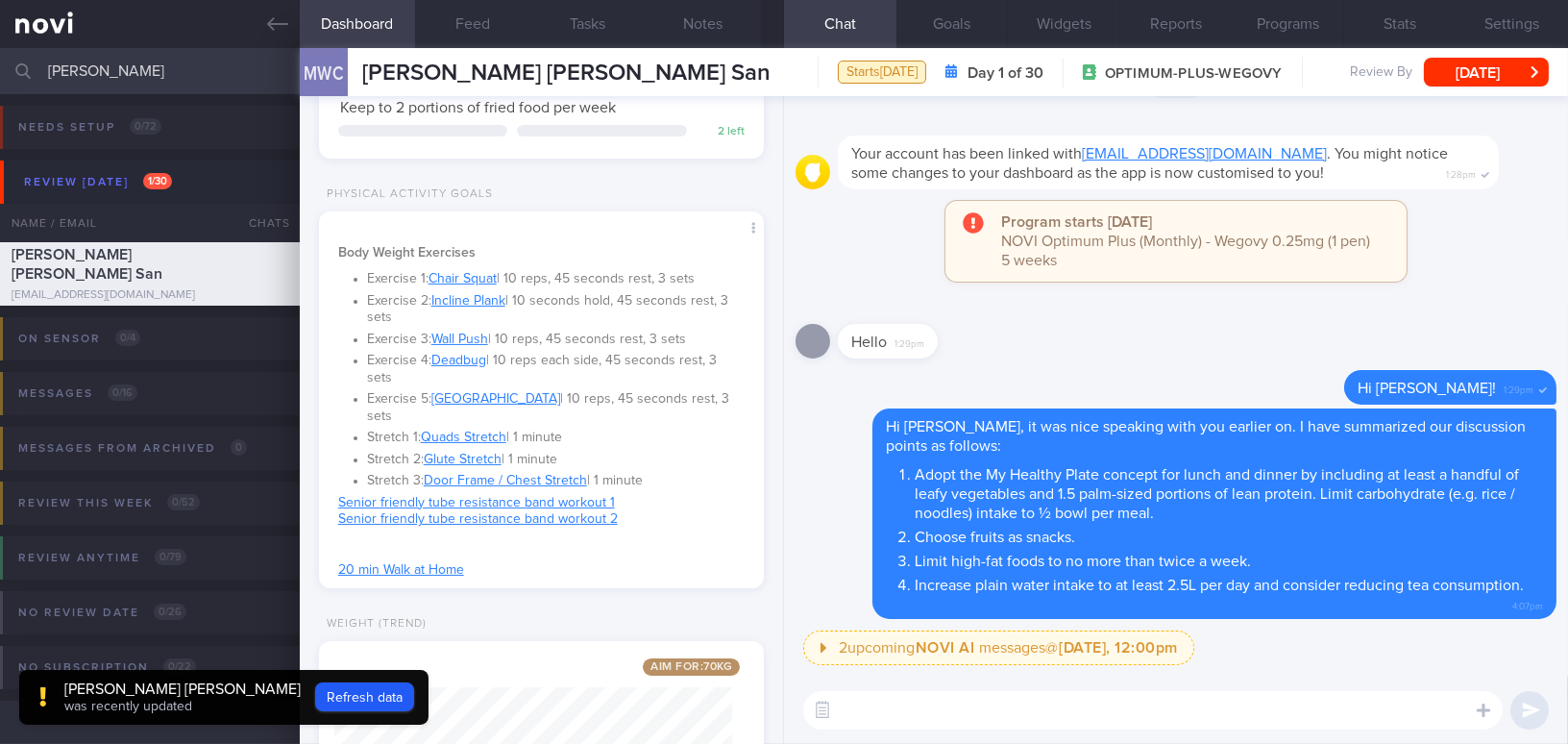 paste on "I’ve attached video exercise links to your dashboard—please let me know if you’re unable to access them.
Start with the Walking at Home exercise, aiming for 20 minutes daily.
Gradually incorporate Bodyweight or Resistance Band workouts as you progress." 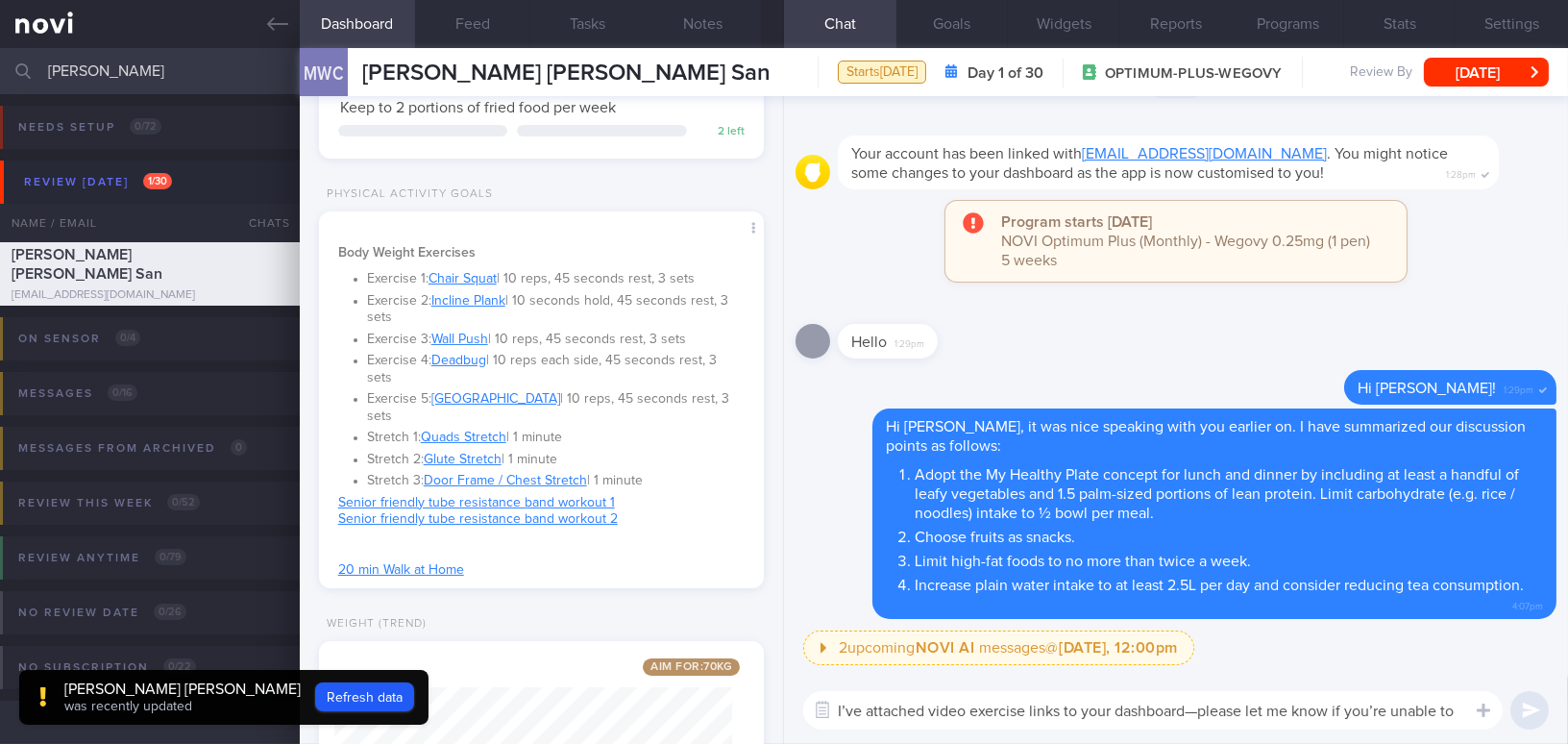 scroll, scrollTop: 0, scrollLeft: 0, axis: both 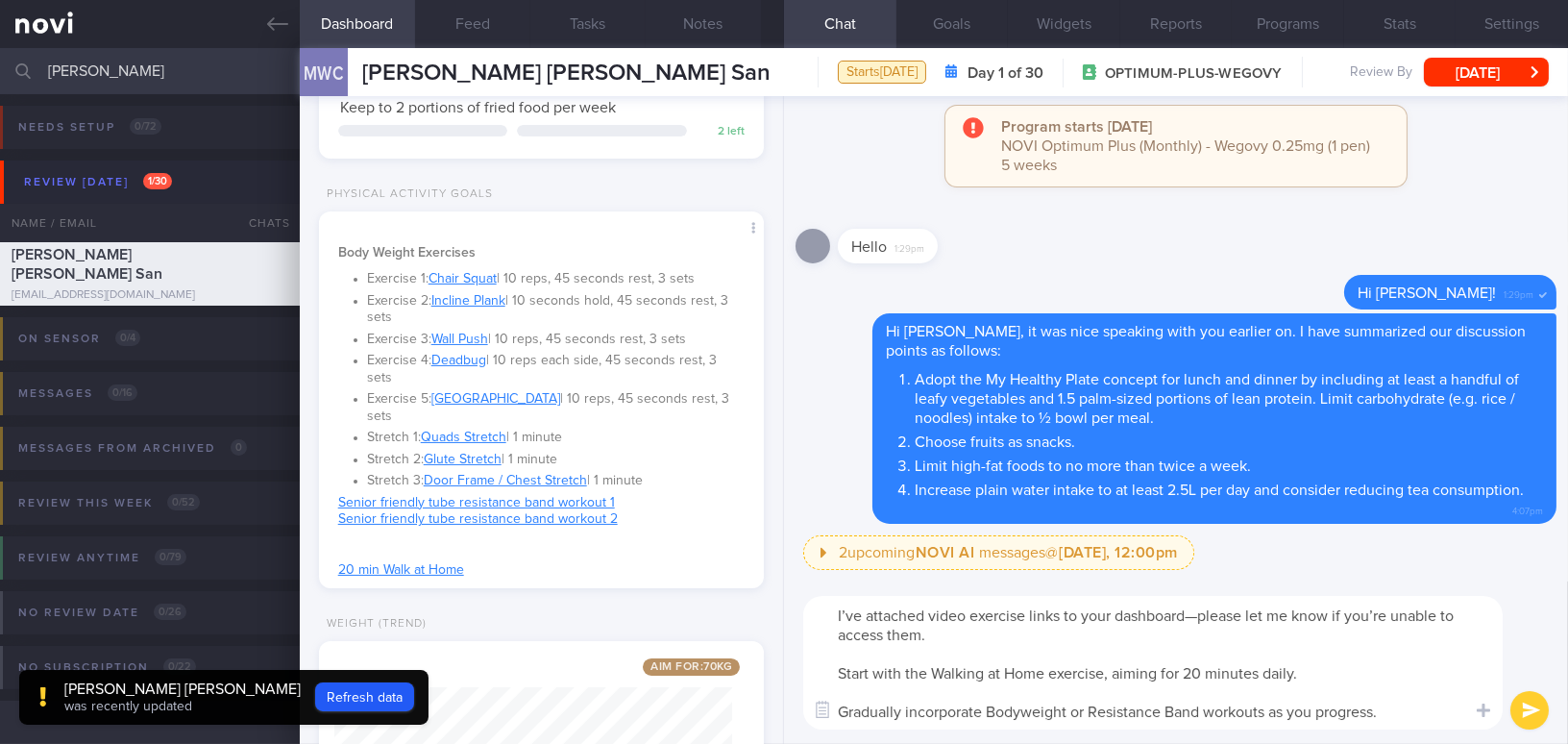click on "I’ve attached video exercise links to your dashboard—please let me know if you’re unable to access them.
Start with the Walking at Home exercise, aiming for 20 minutes daily.
Gradually incorporate Bodyweight or Resistance Band workouts as you progress." at bounding box center (1153, 662) 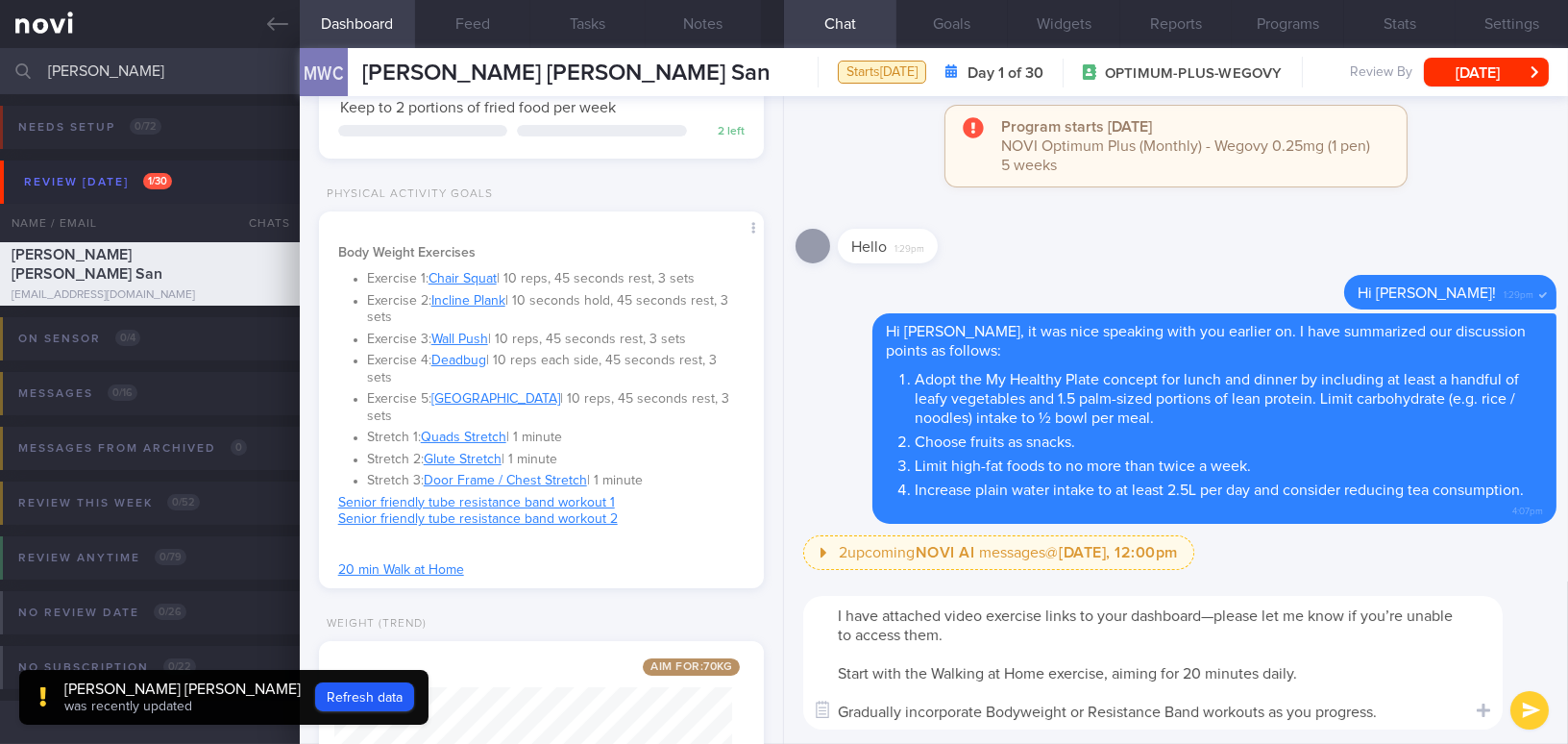 click on "I have attached video exercise links to your dashboard—please let me know if you’re unable to access them.
Start with the Walking at Home exercise, aiming for 20 minutes daily.
Gradually incorporate Bodyweight or Resistance Band workouts as you progress." at bounding box center (1153, 662) 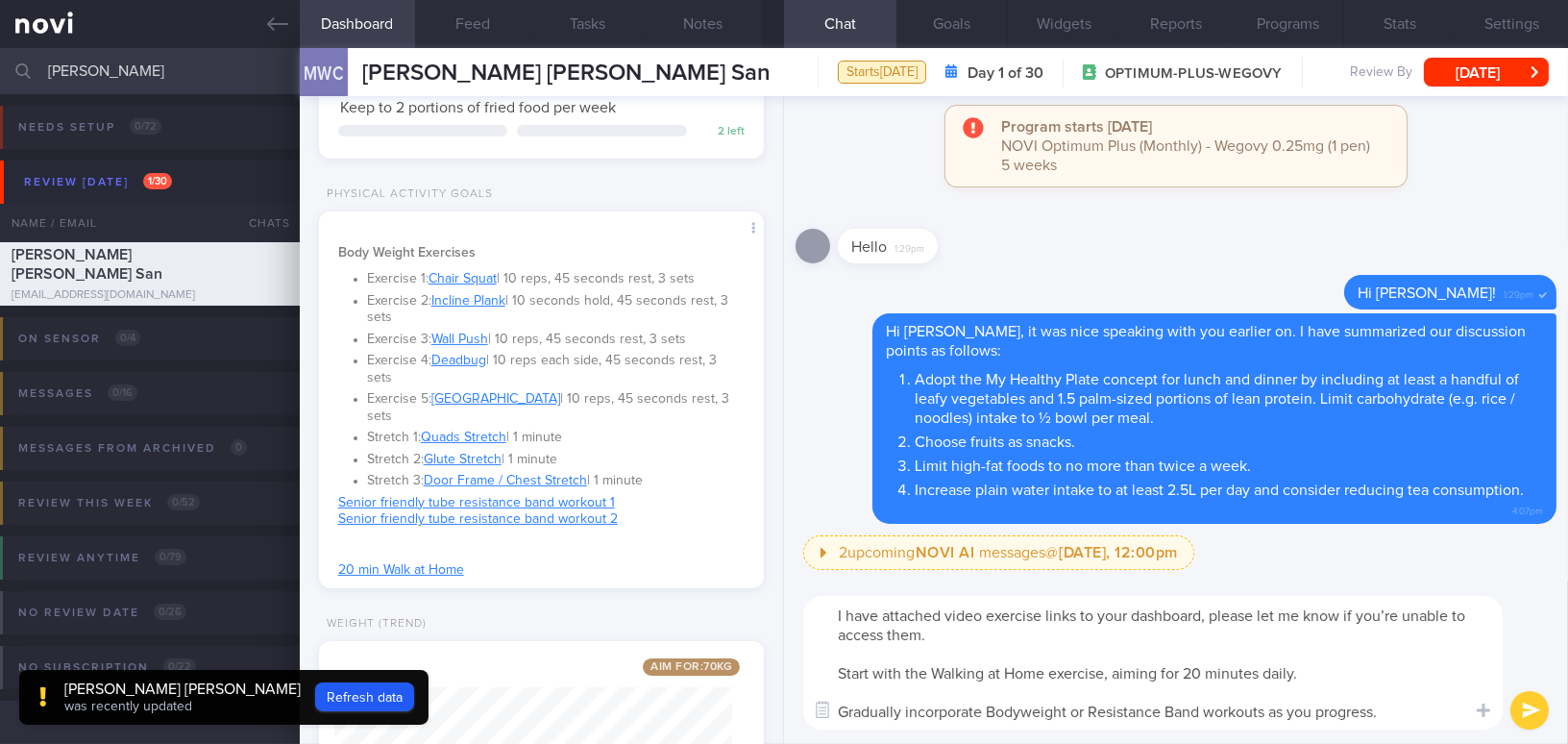 click on "I have attached video exercise links to your dashboard, please let me know if you’re unable to access them.
Start with the Walking at Home exercise, aiming for 20 minutes daily.
Gradually incorporate Bodyweight or Resistance Band workouts as you progress." at bounding box center (1153, 662) 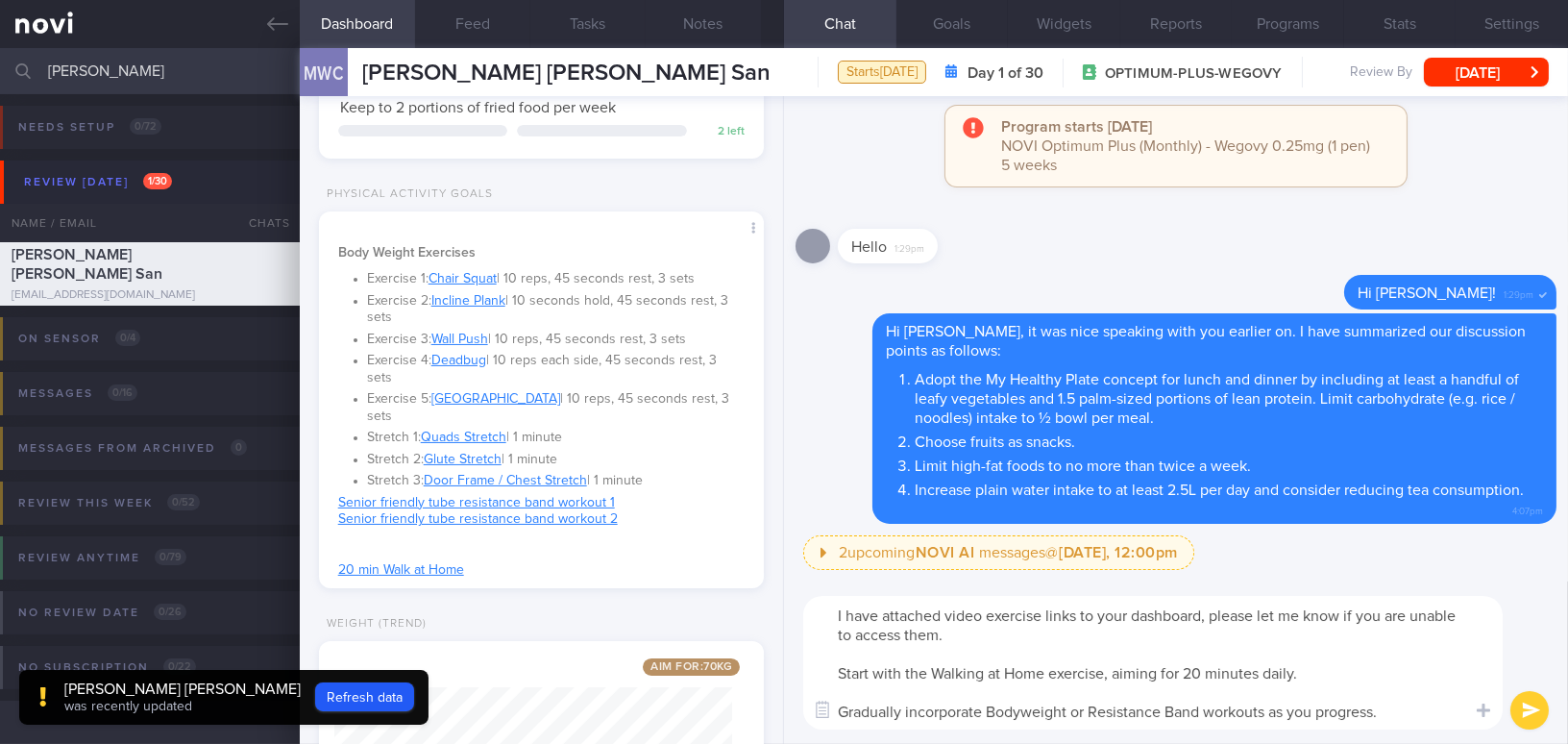 click on "I have attached video exercise links to your dashboard, please let me know if you are unable to access them.
Start with the Walking at Home exercise, aiming for 20 minutes daily.
Gradually incorporate Bodyweight or Resistance Band workouts as you progress." at bounding box center (1153, 662) 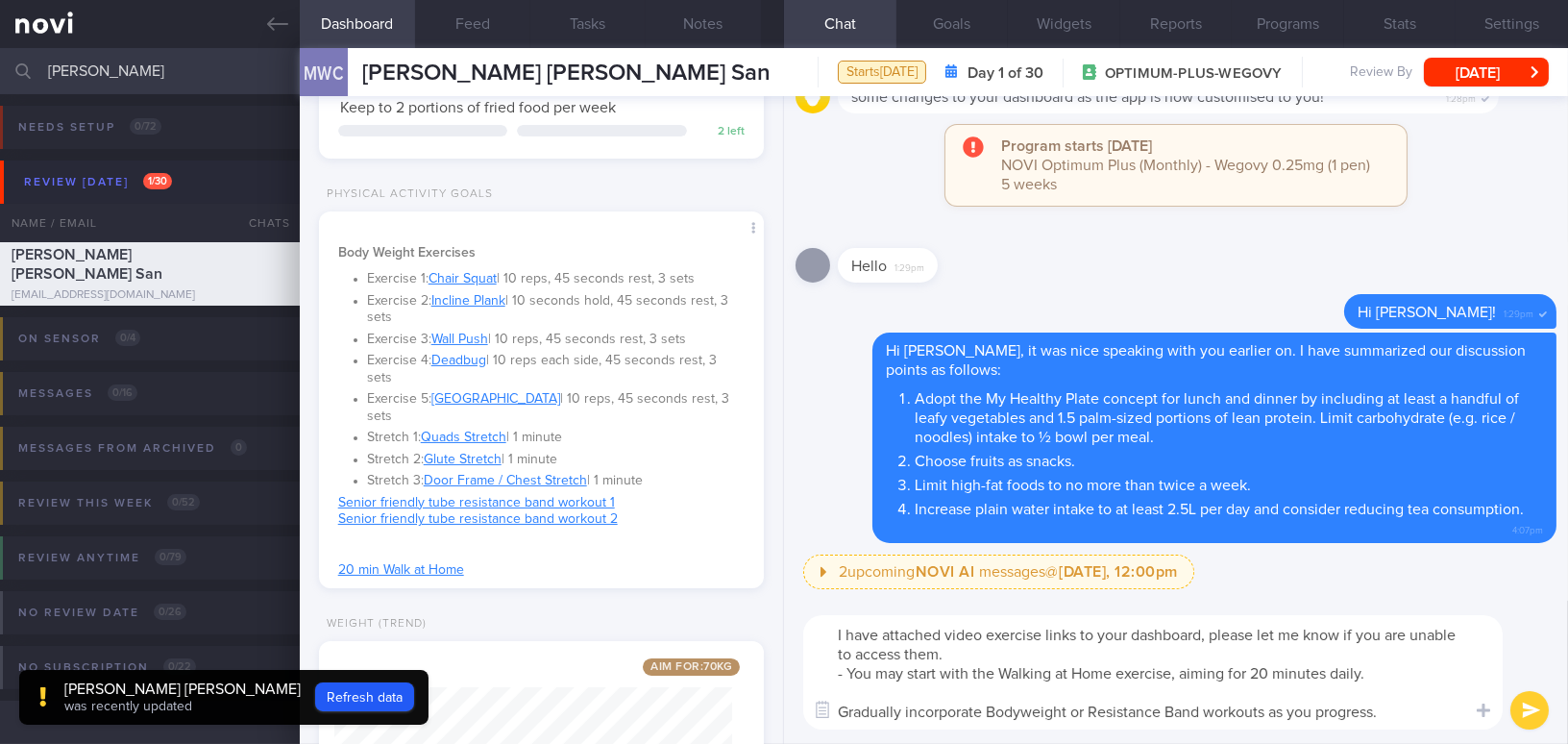 click on "I have attached video exercise links to your dashboard, please let me know if you are unable to access them.
- You may start with the Walking at Home exercise, aiming for 20 minutes daily.
Gradually incorporate Bodyweight or Resistance Band workouts as you progress." at bounding box center [1153, 672] 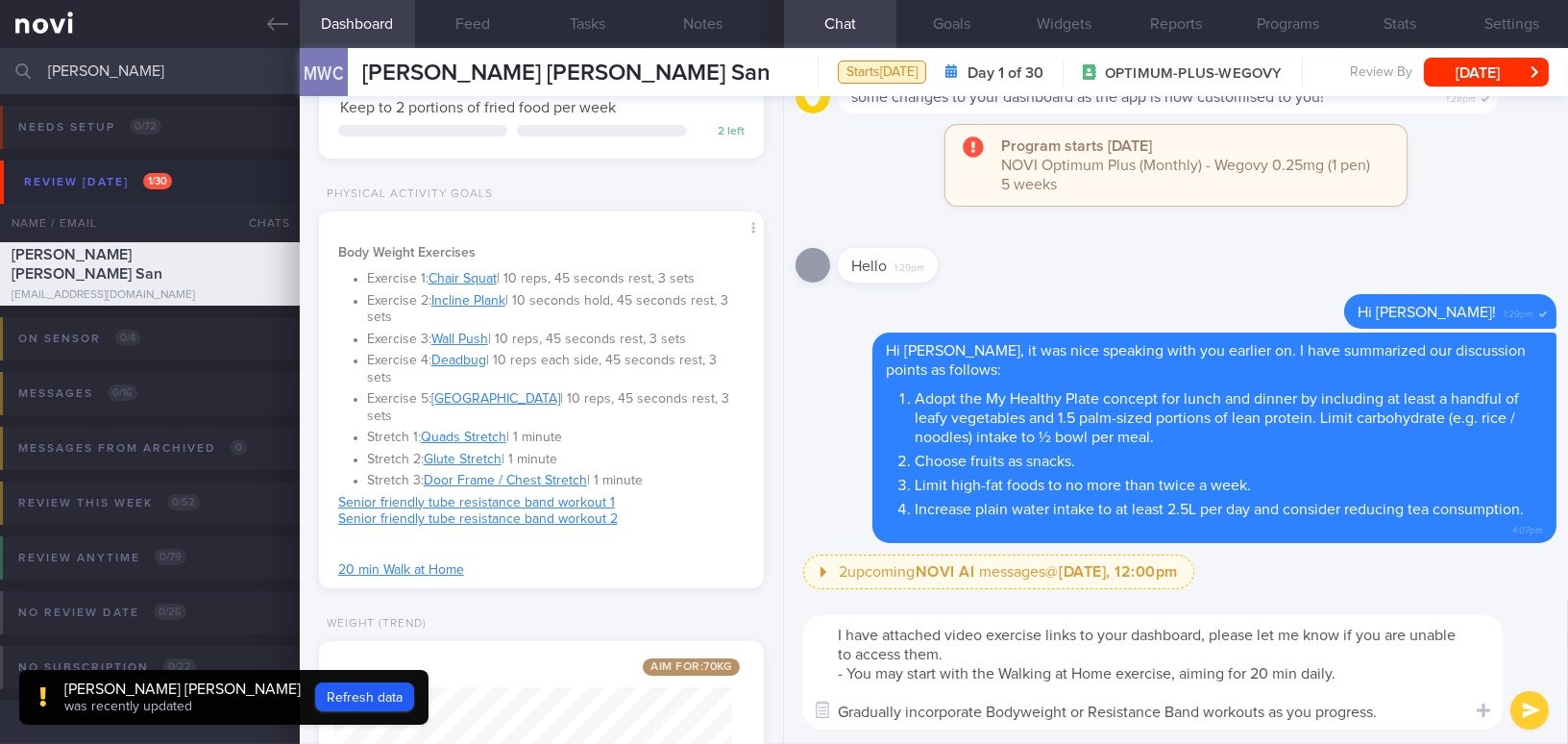 click on "I have attached video exercise links to your dashboard, please let me know if you are unable to access them.
- You may start with the Walking at Home exercise, aiming for 20 min daily.
Gradually incorporate Bodyweight or Resistance Band workouts as you progress." at bounding box center (1153, 672) 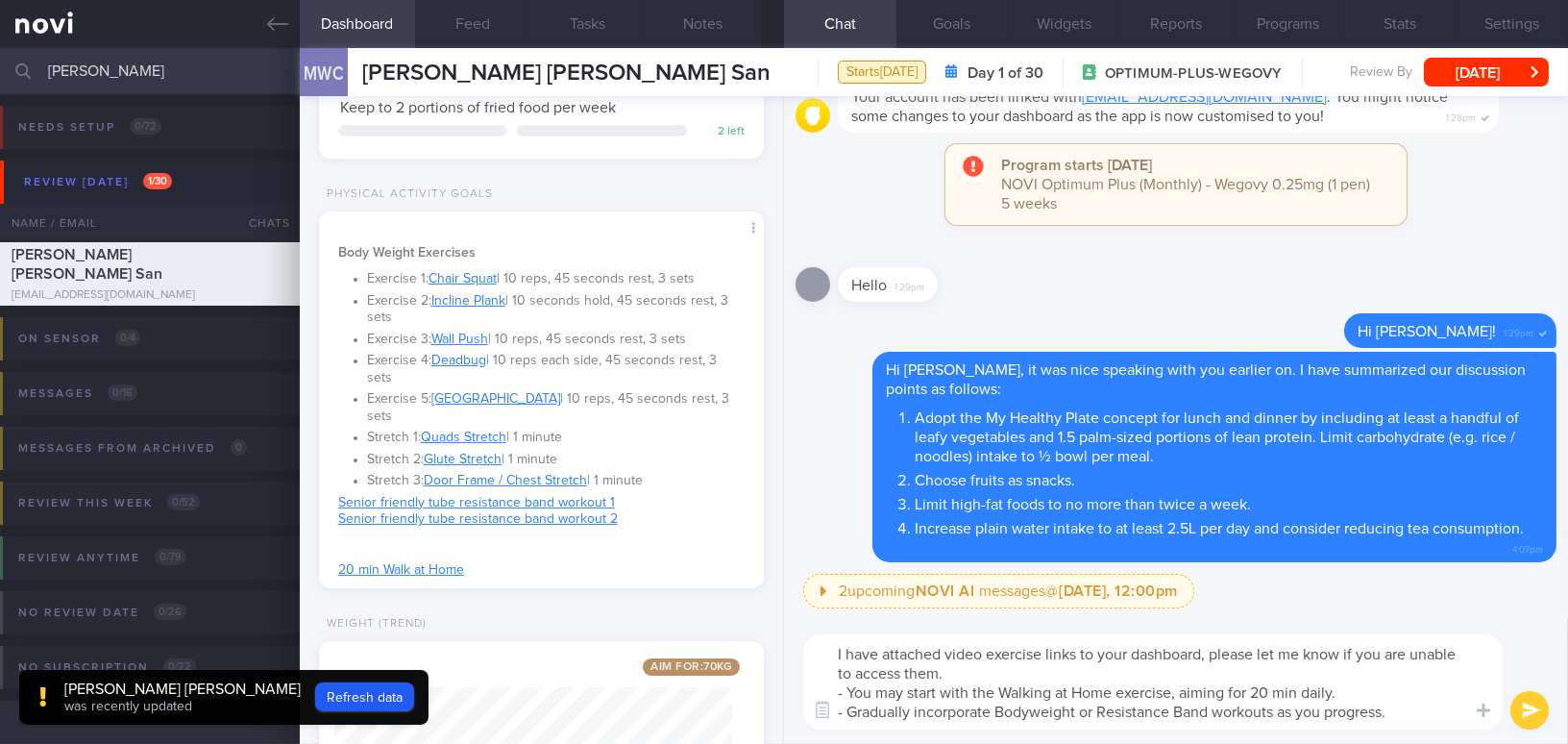 type on "I have attached video exercise links to your dashboard, please let me know if you are unable to access them.
- You may start with the Walking at Home exercise, aiming for 20 min daily.
- Gradually incorporate Bodyweight or Resistance Band workouts as you progress." 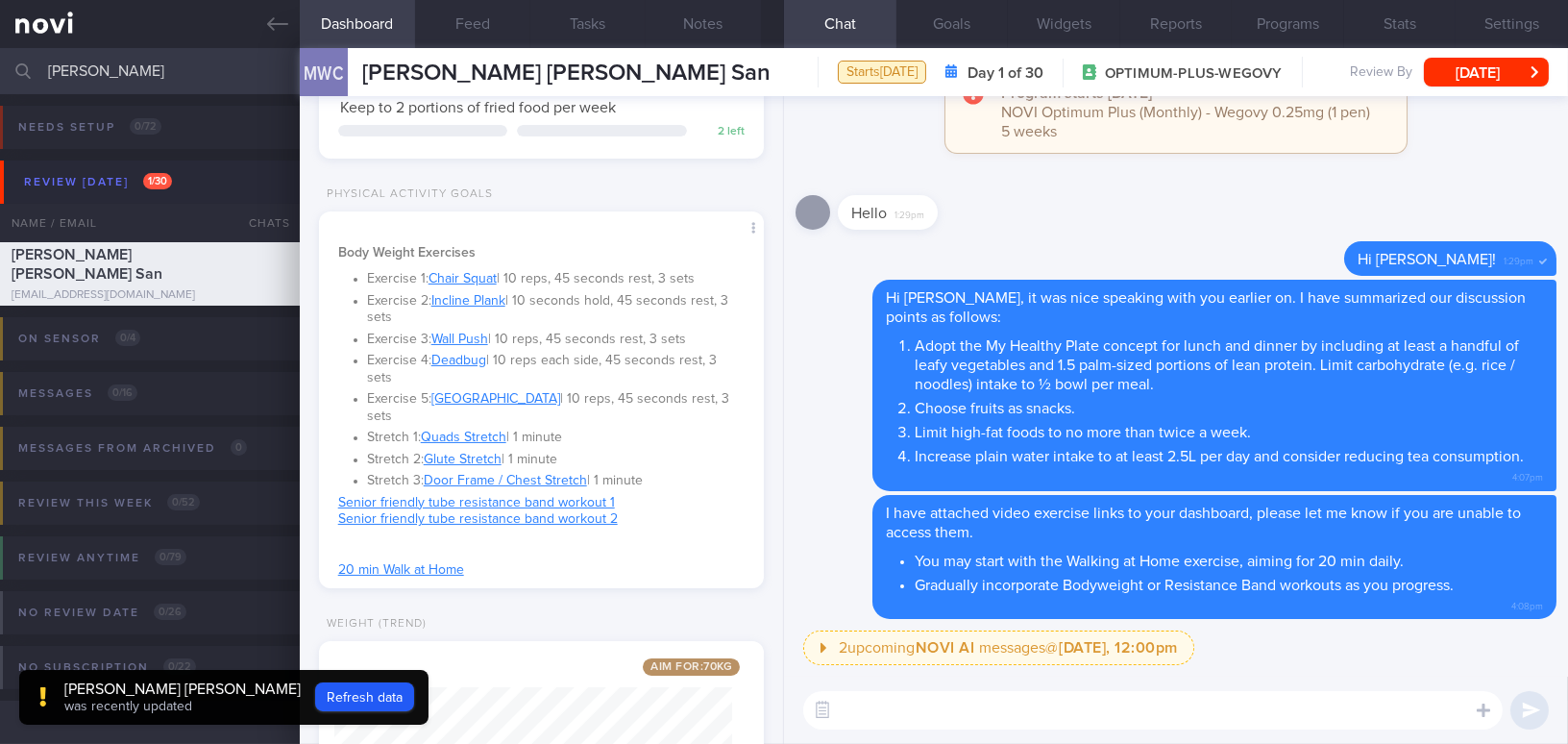 click at bounding box center (1153, 710) 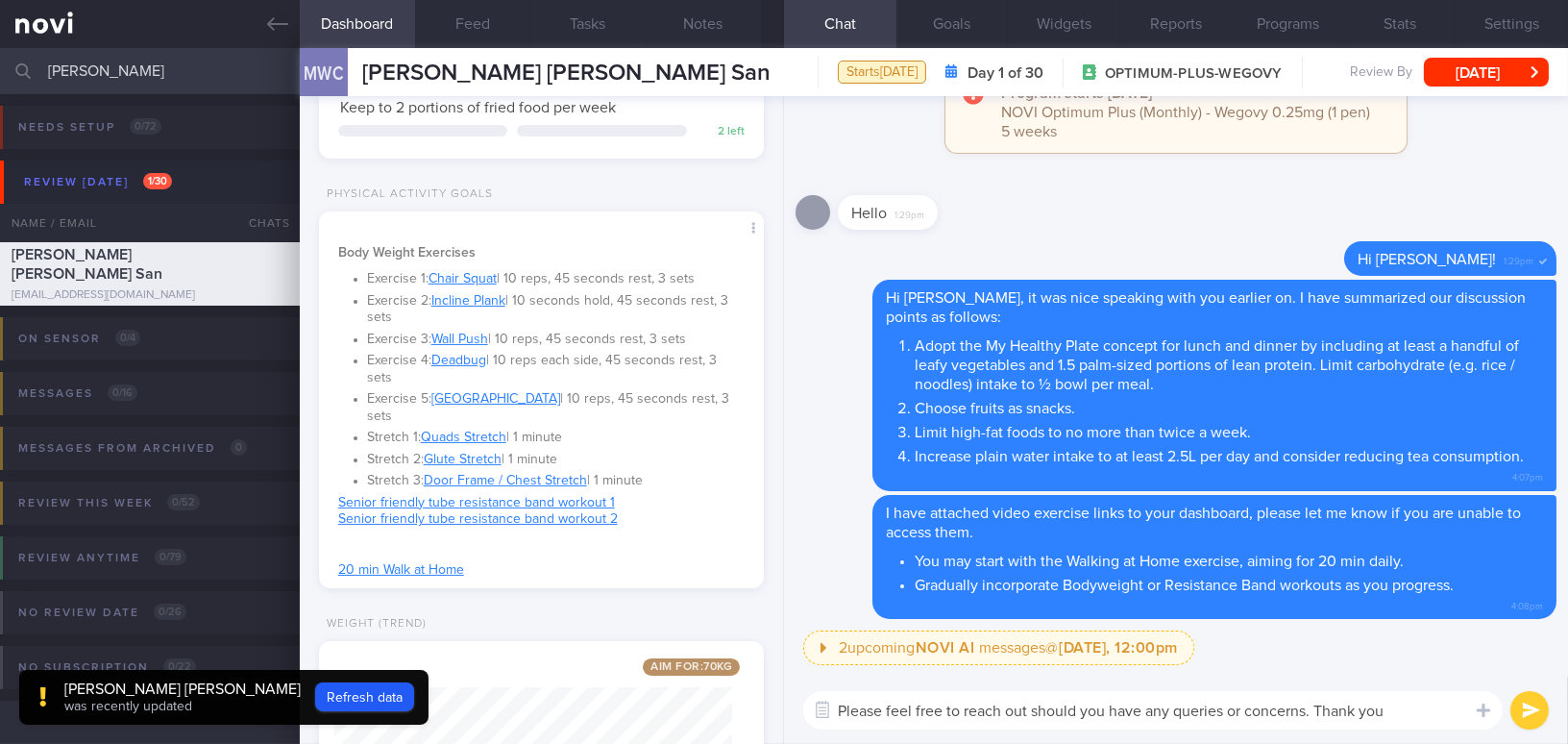 type on "Please feel free to reach out should you have any queries or concerns. Thank you." 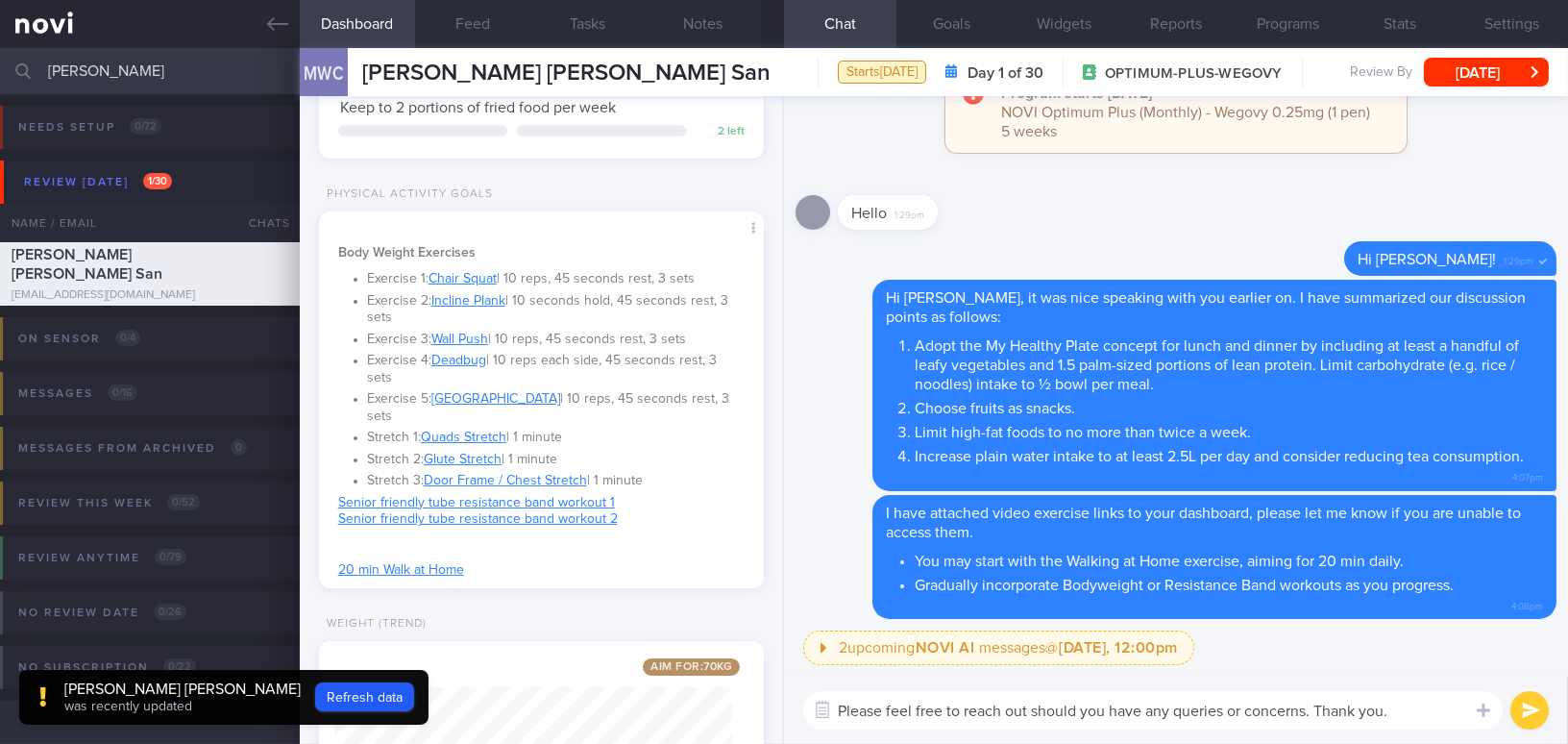 type 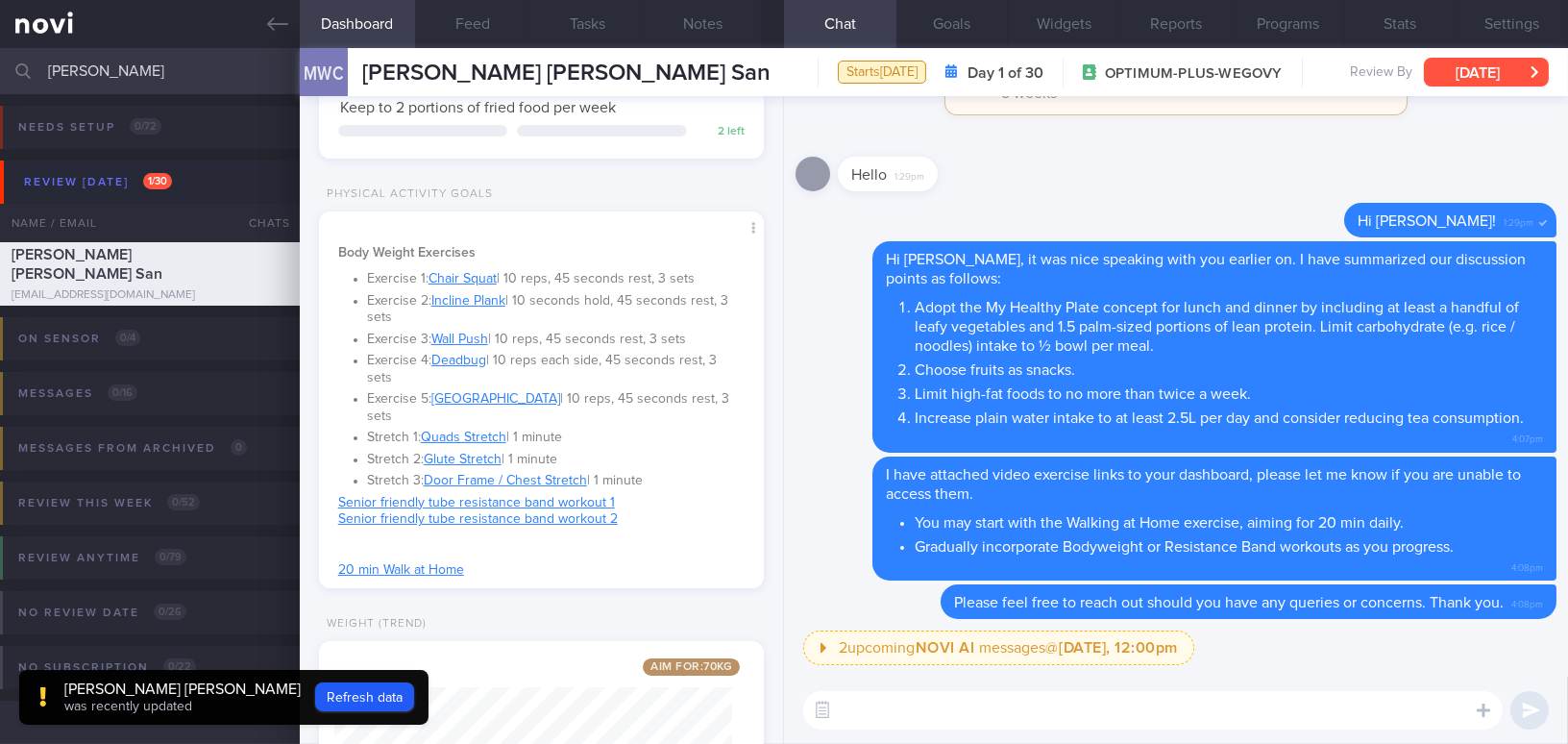 click on "[DATE]" at bounding box center [1486, 72] 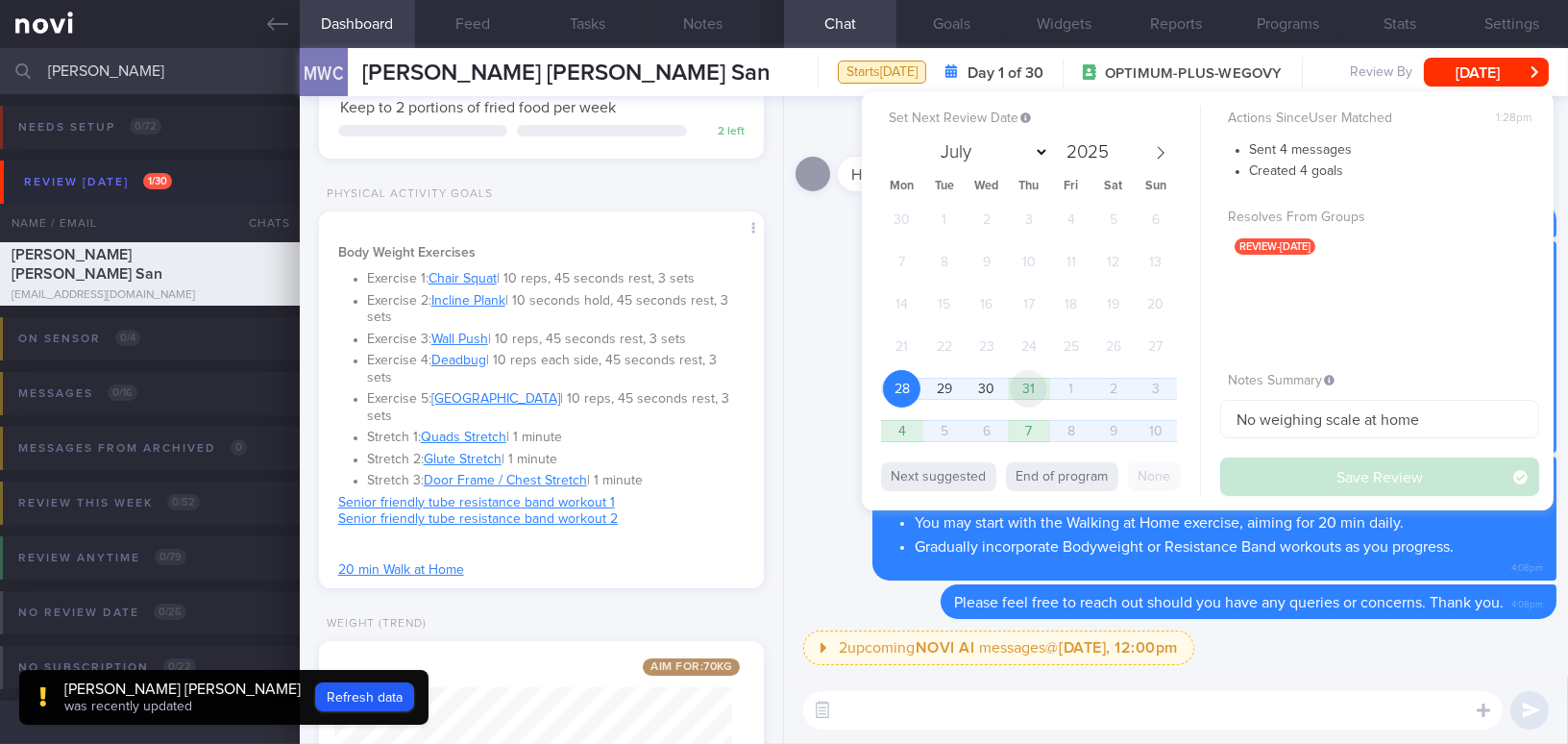 click on "31" at bounding box center [1028, 388] 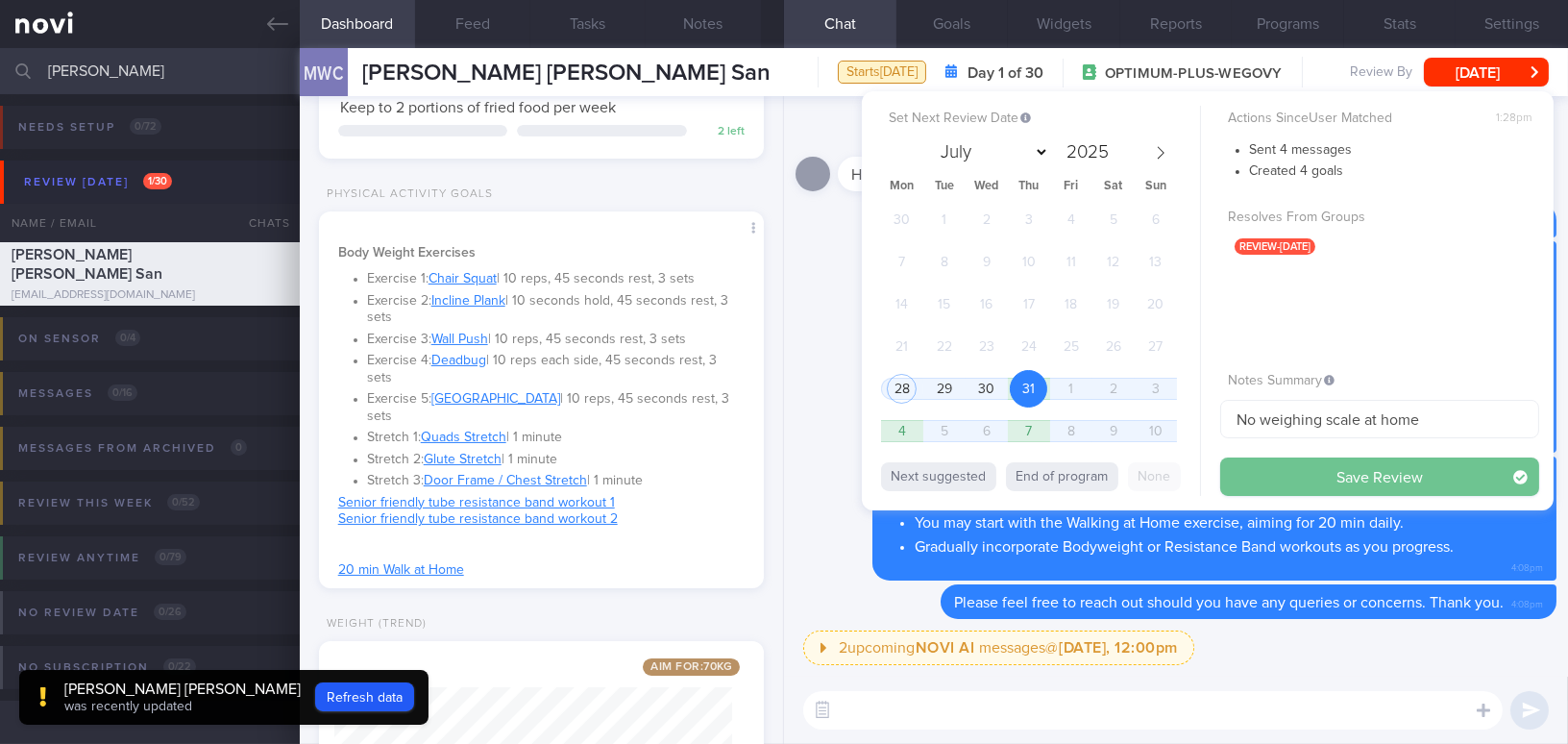 click on "Save Review" at bounding box center (1380, 477) 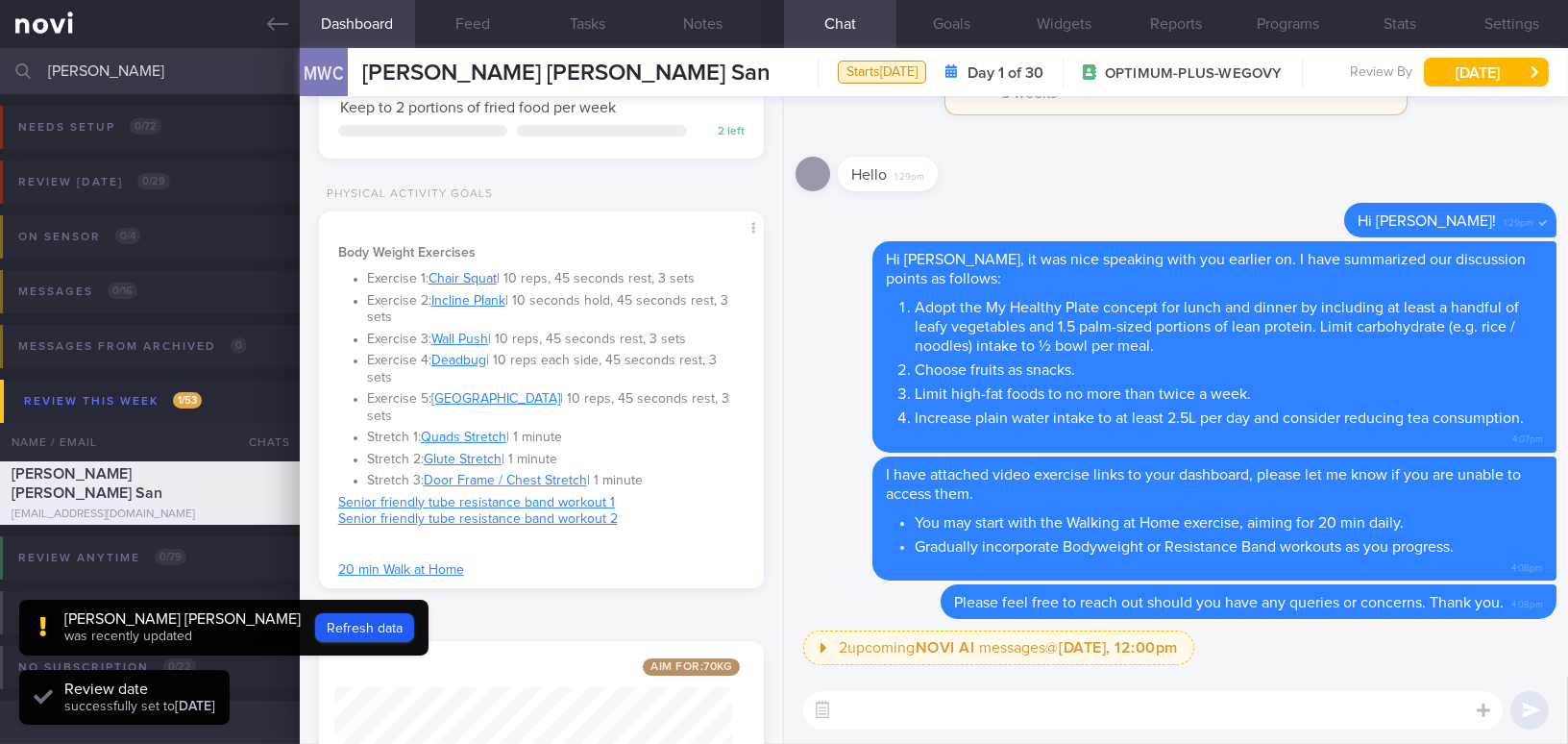 drag, startPoint x: 158, startPoint y: 68, endPoint x: -2, endPoint y: 68, distance: 160 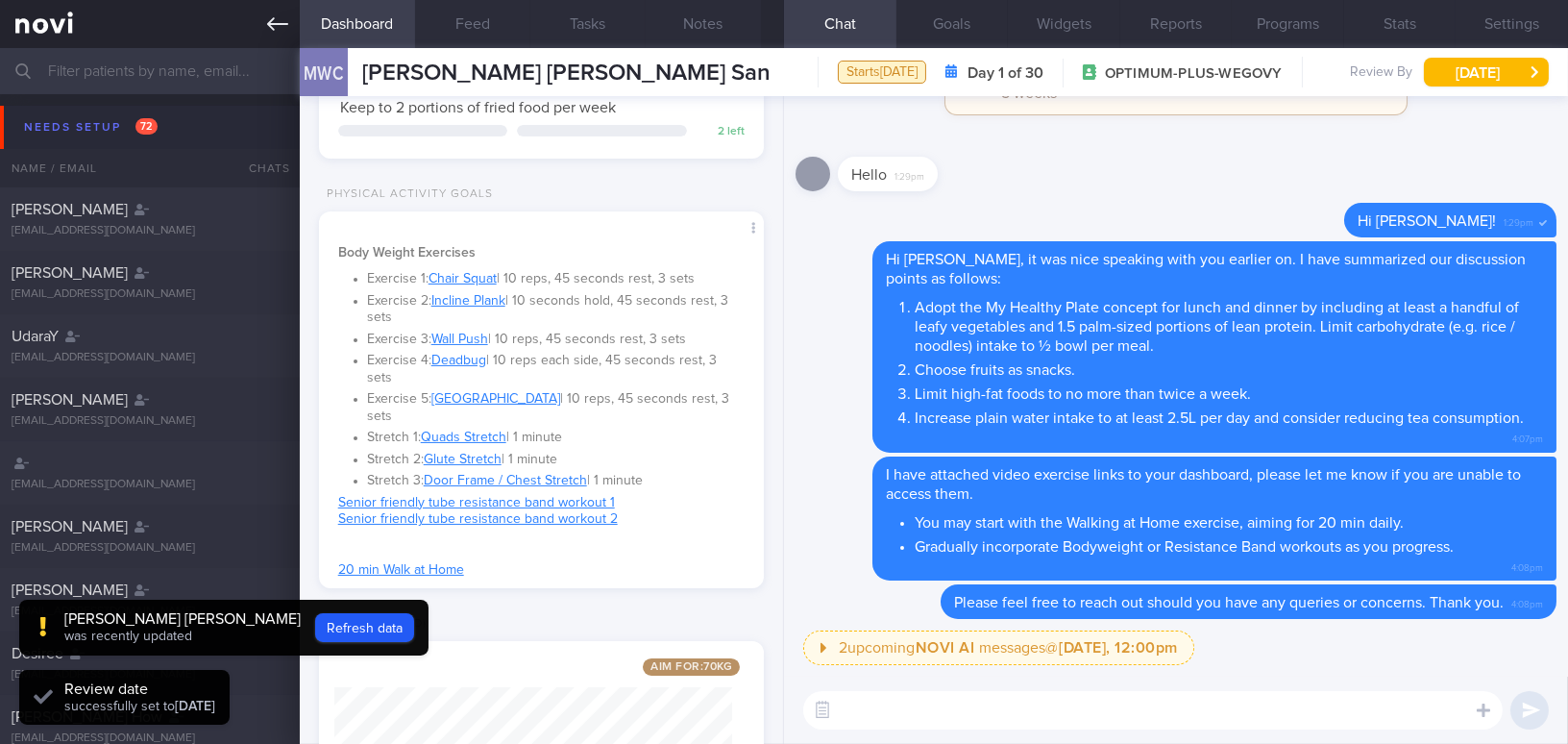 type 